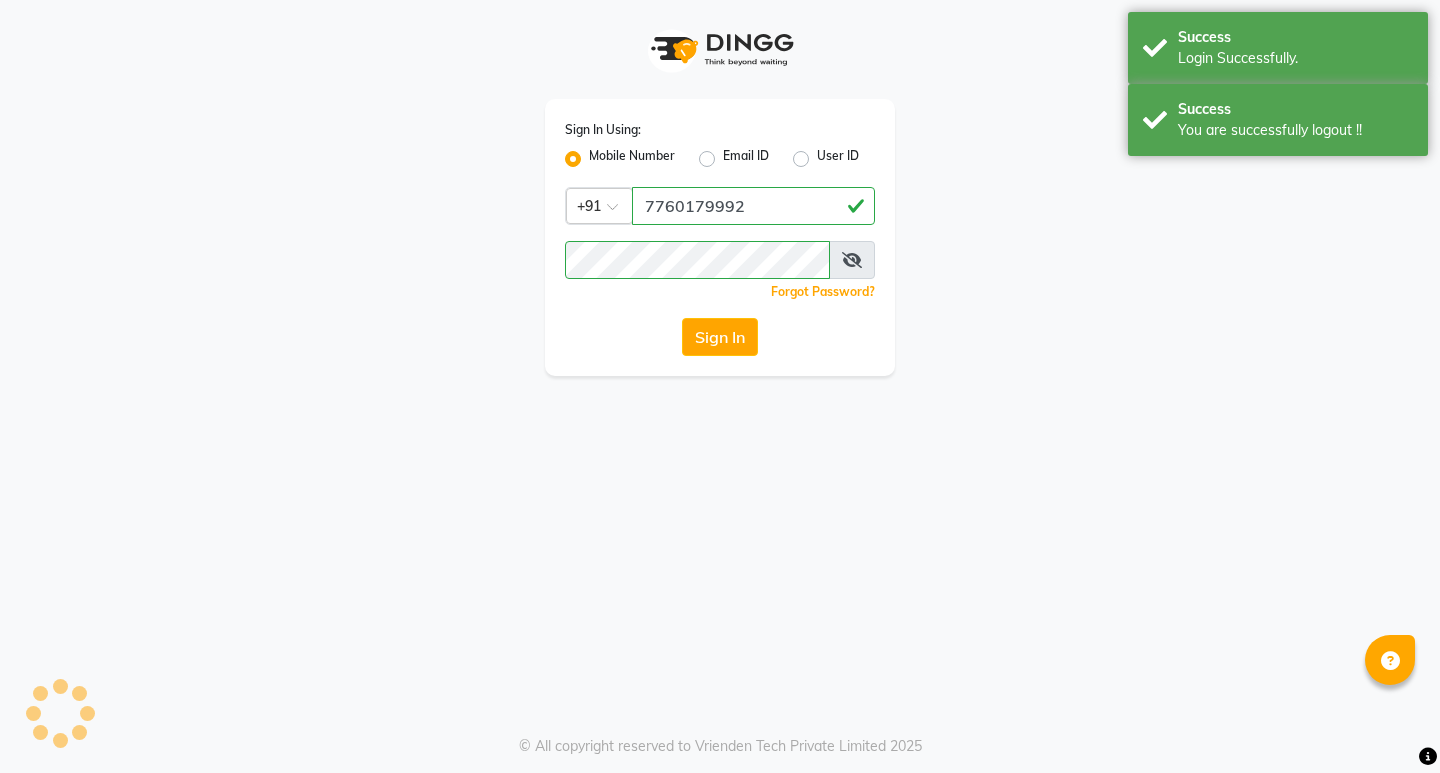 scroll, scrollTop: 0, scrollLeft: 0, axis: both 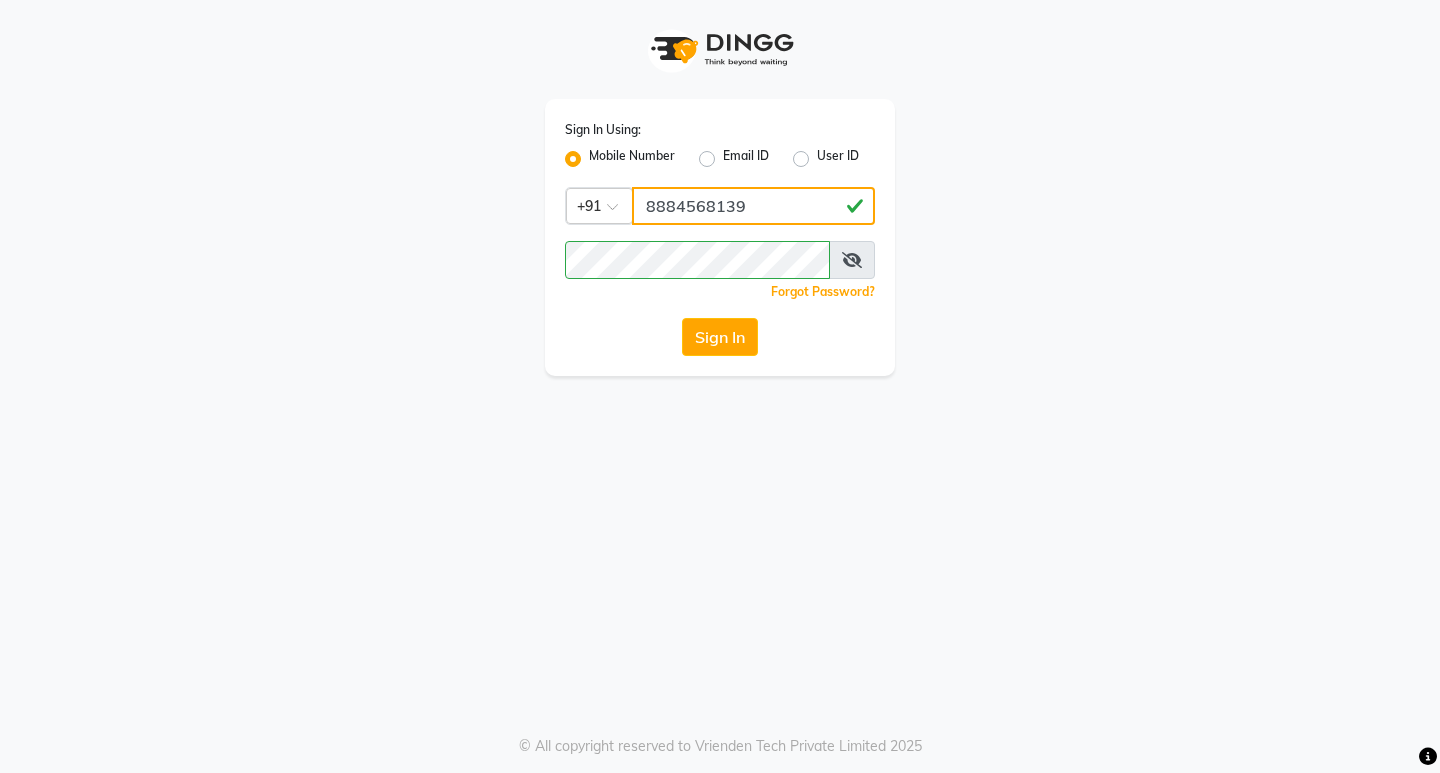click on "8884568139" 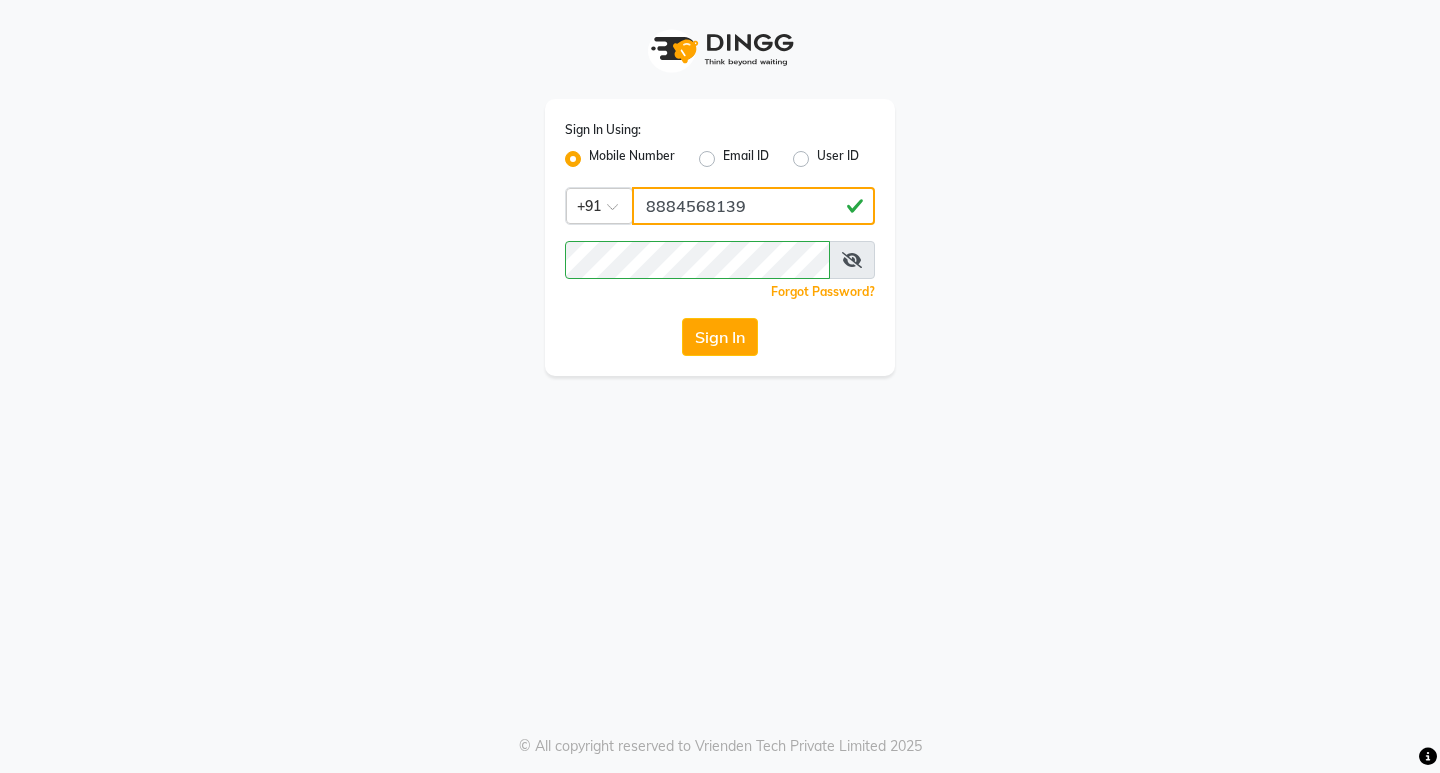 type on "7760179992" 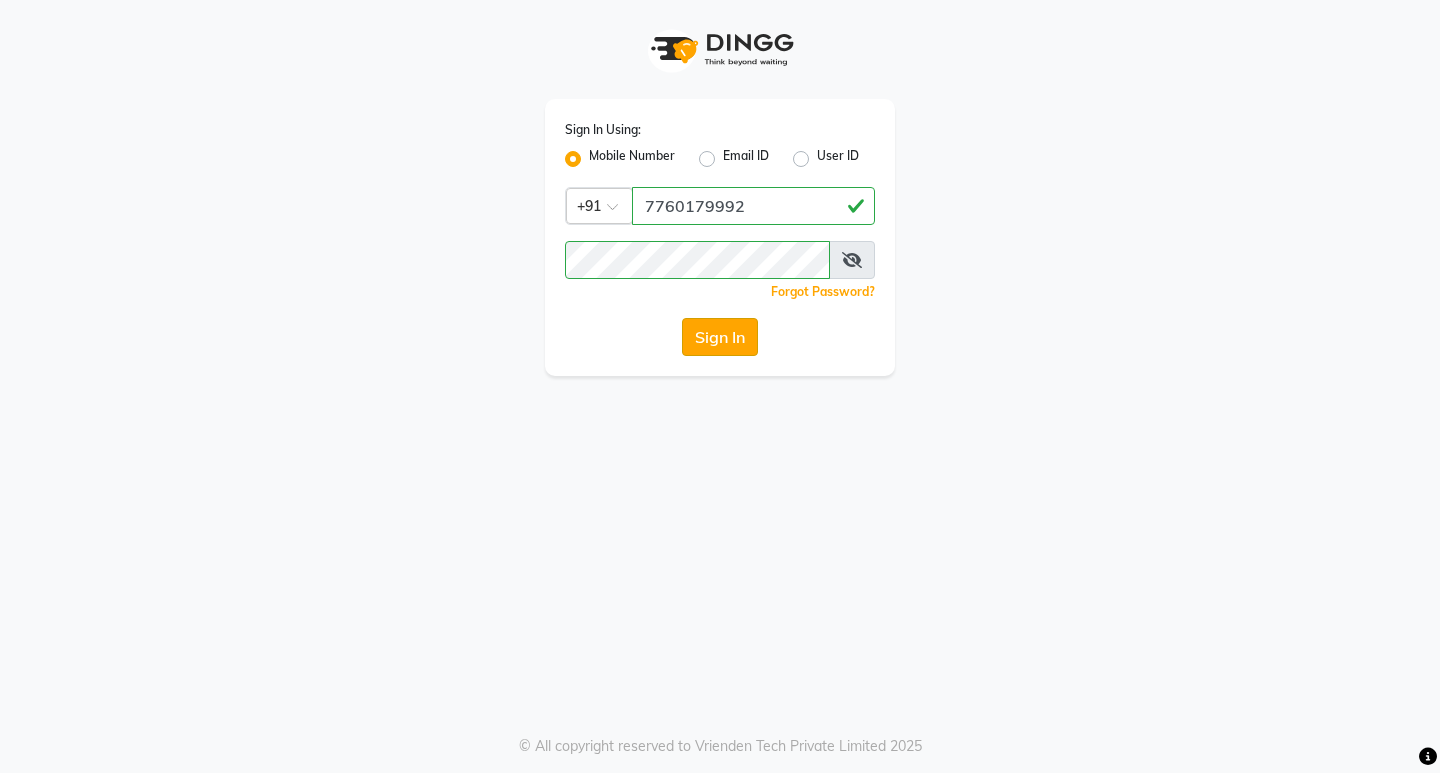 click on "Sign In" 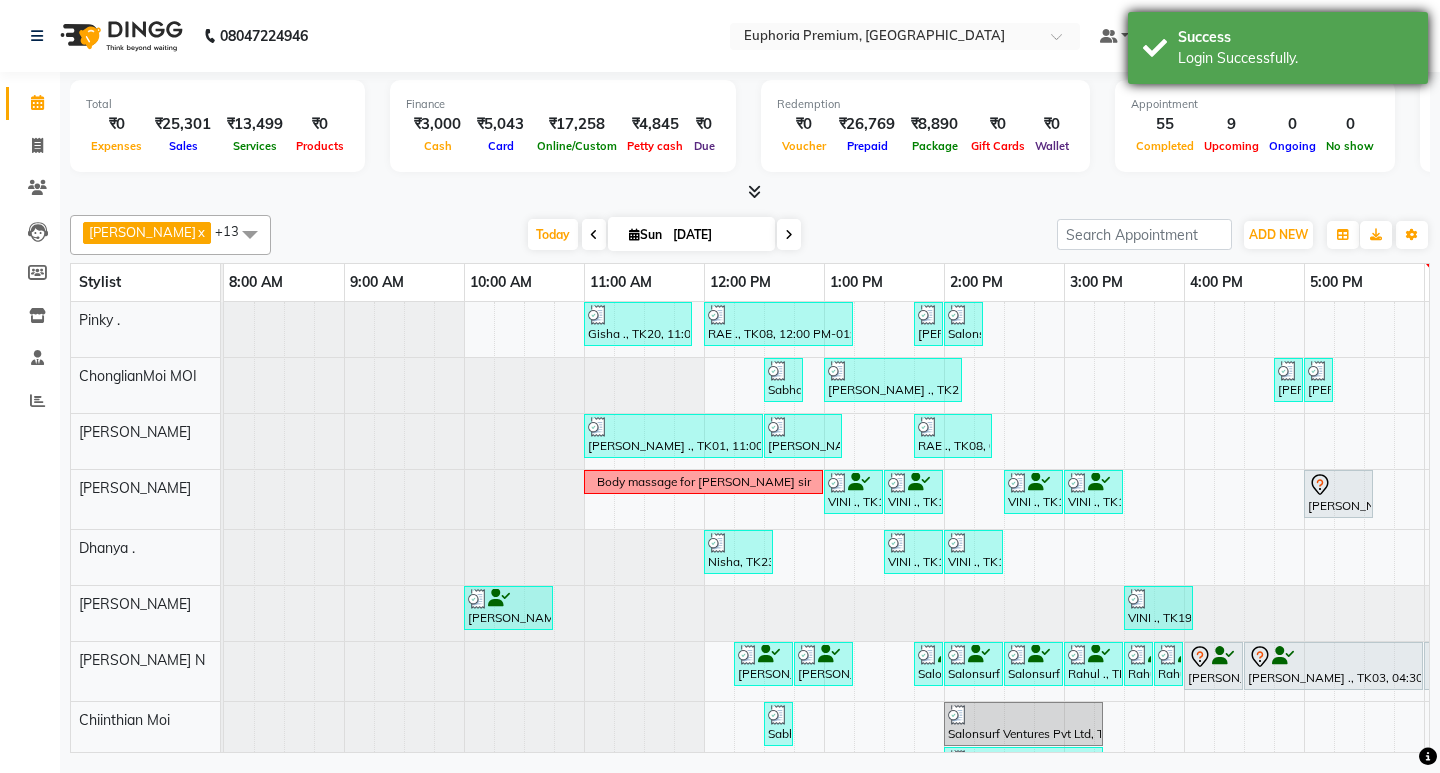 click on "Login Successfully." at bounding box center (1295, 58) 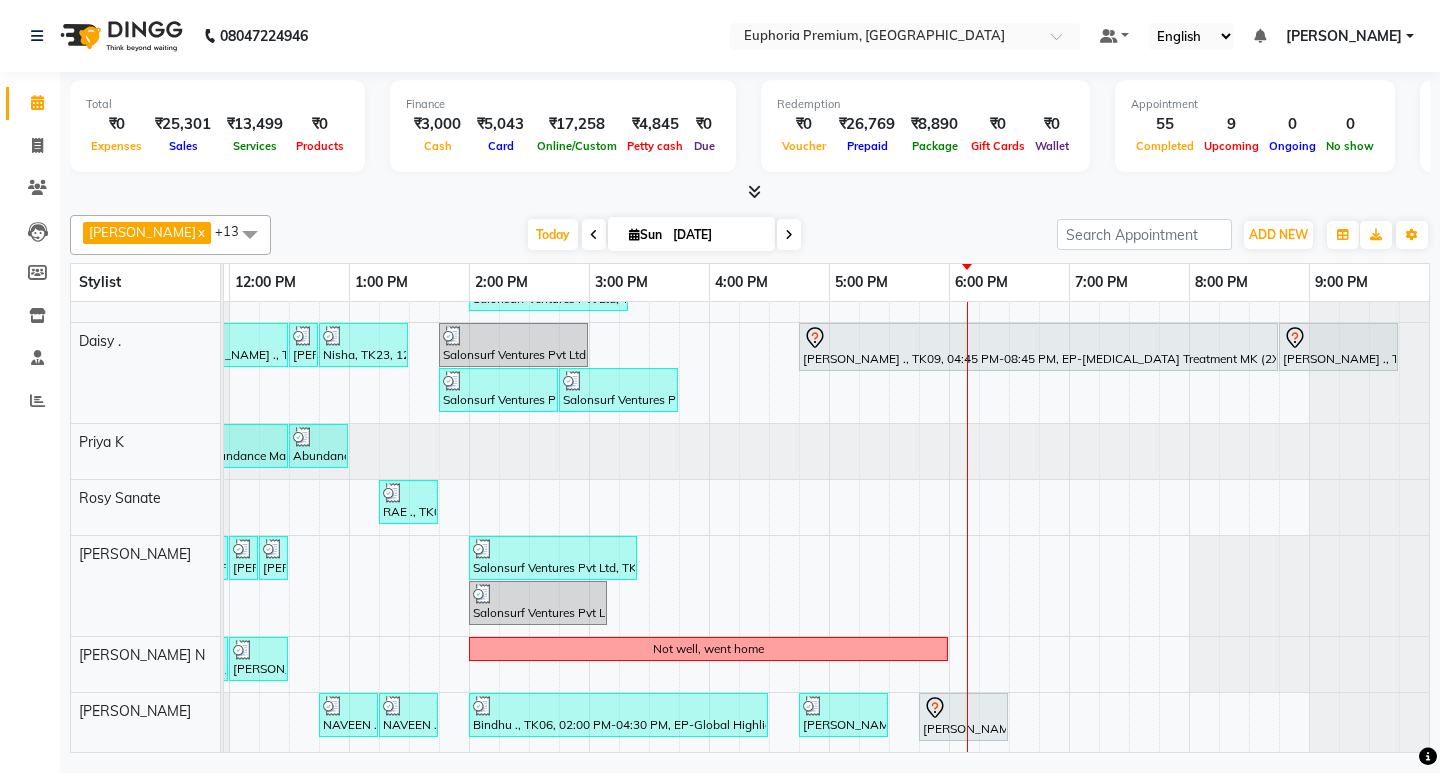 scroll, scrollTop: 0, scrollLeft: 490, axis: horizontal 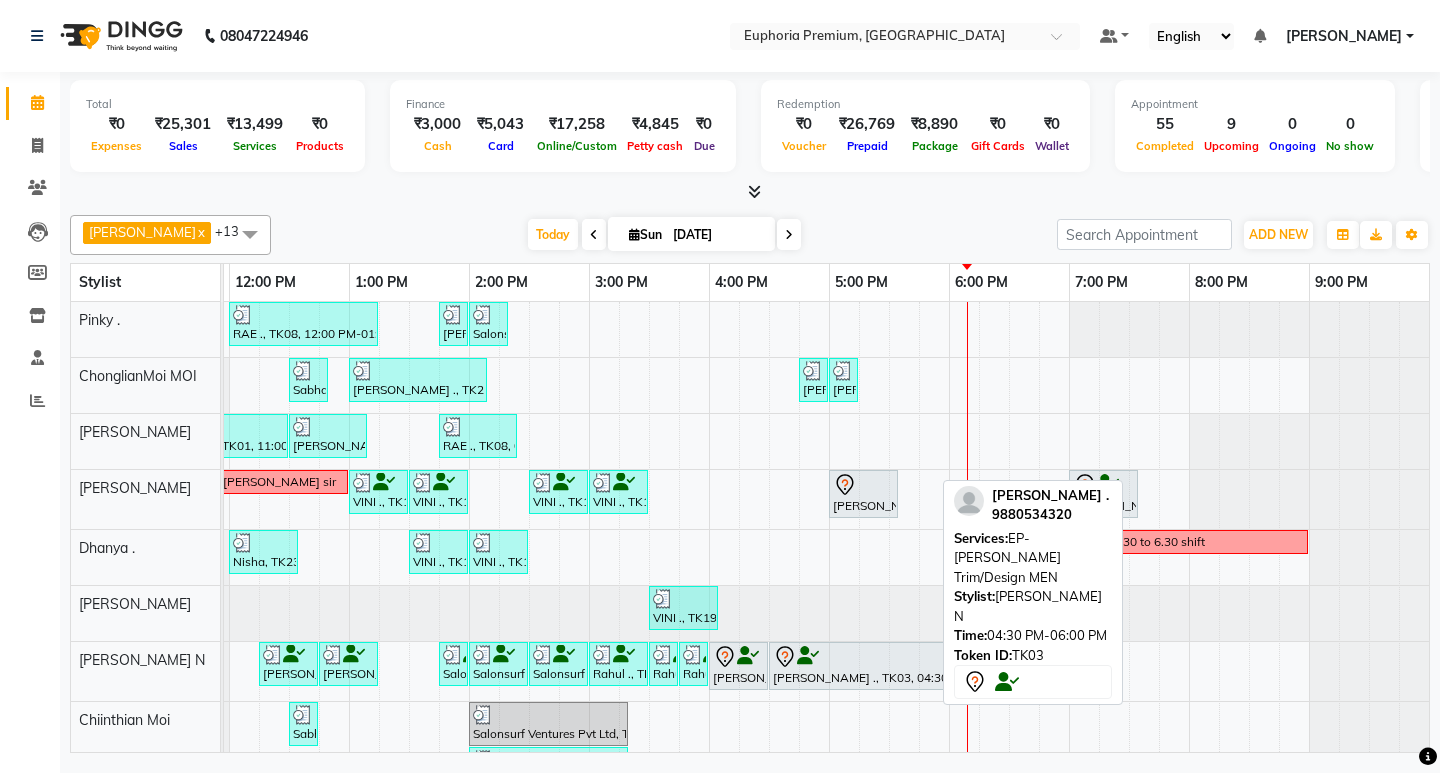 click at bounding box center (858, 657) 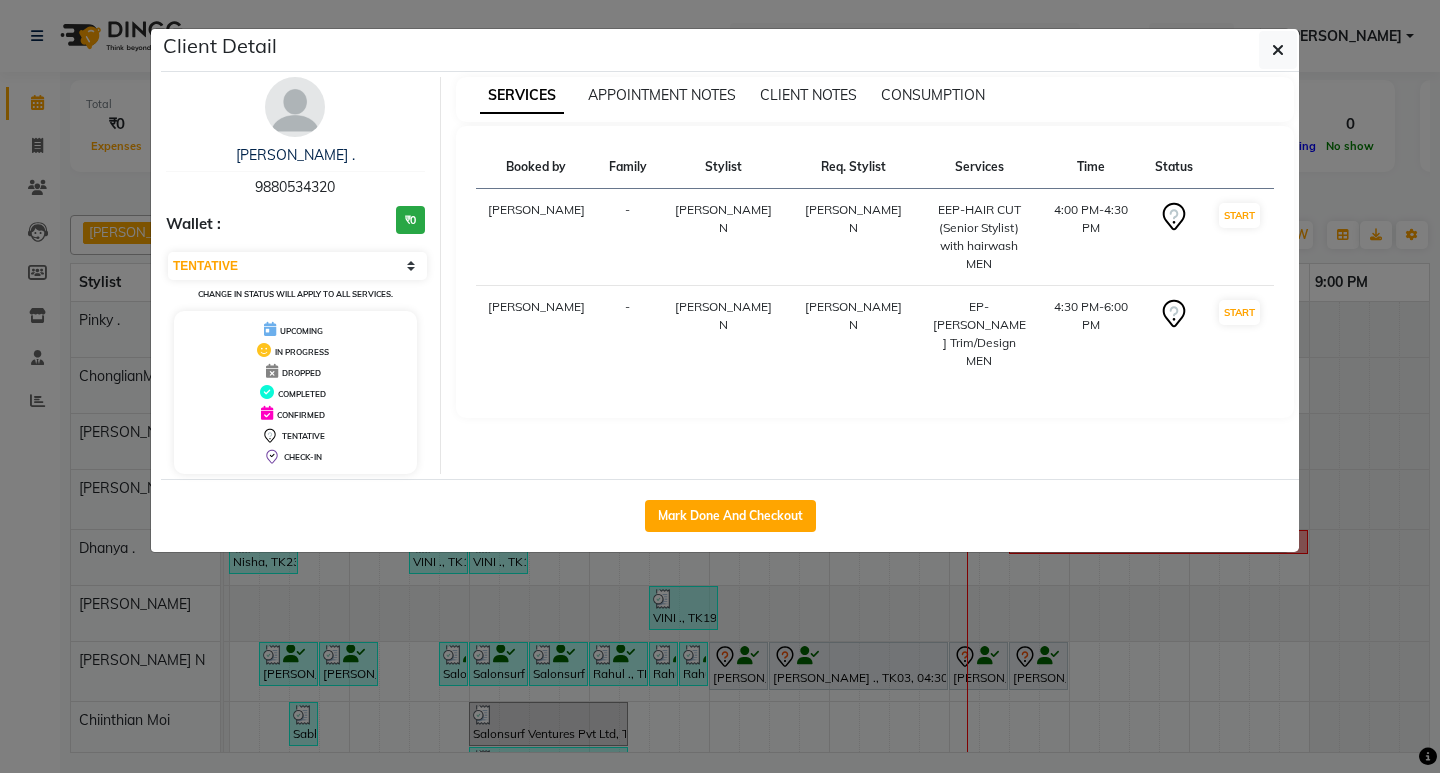 click on "[PERSON_NAME] .   9880534320" at bounding box center [295, 171] 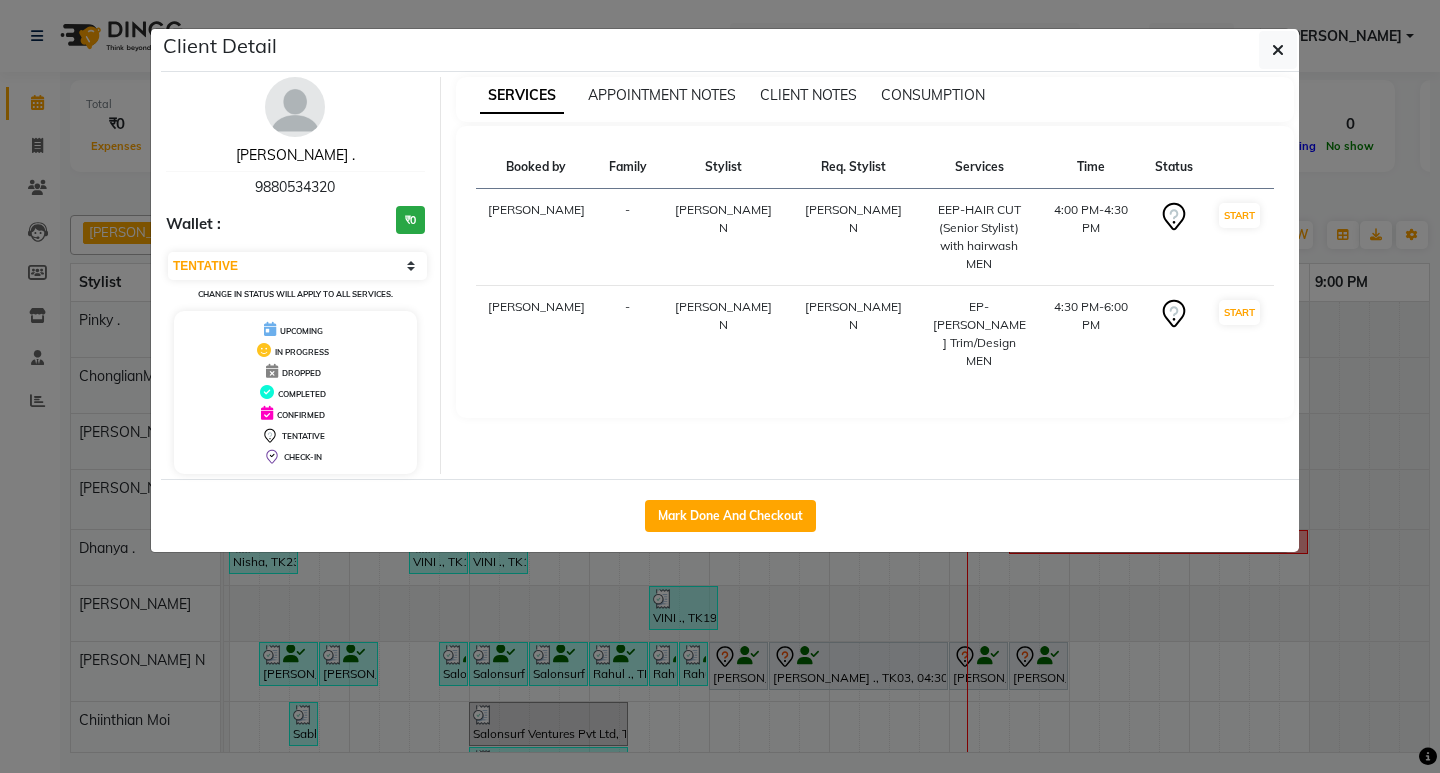 click on "[PERSON_NAME] ." at bounding box center (295, 155) 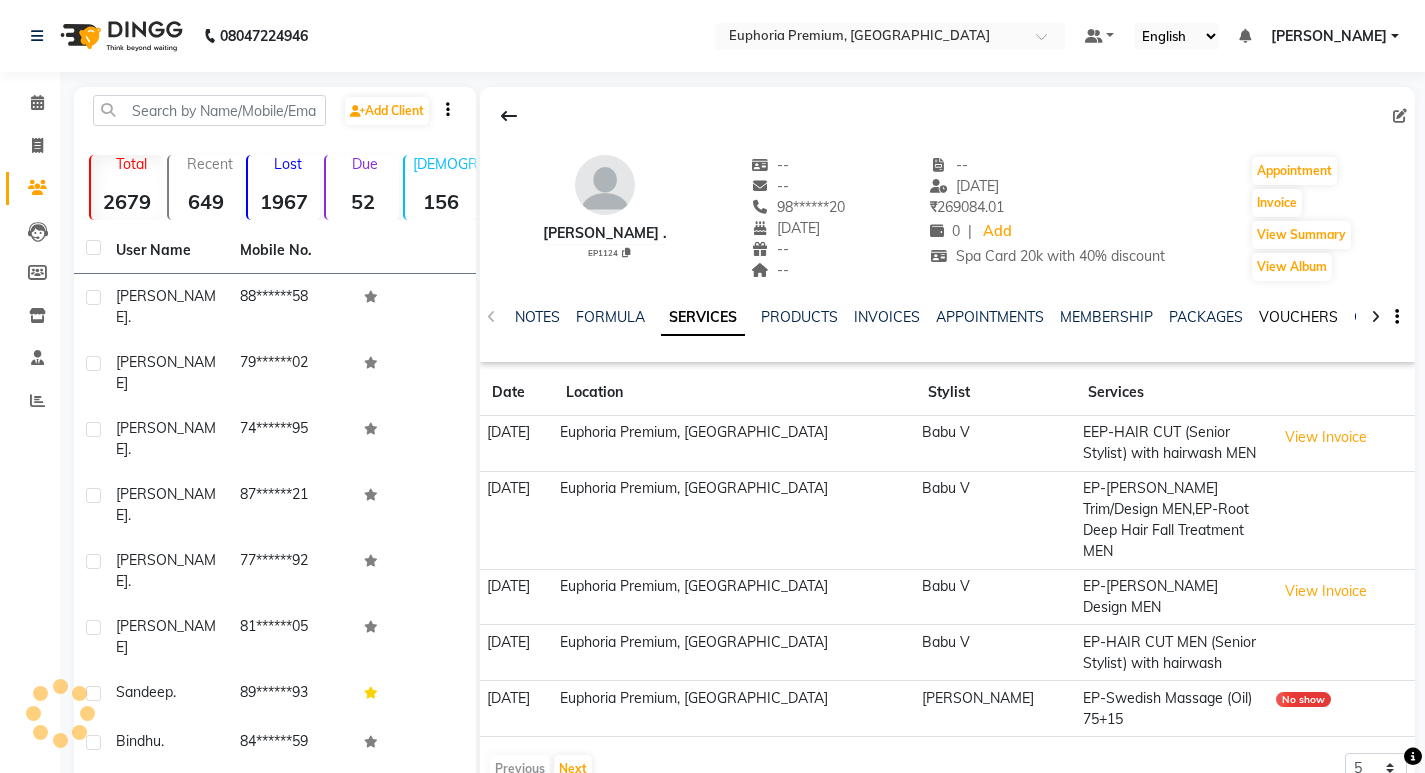 click on "VOUCHERS" 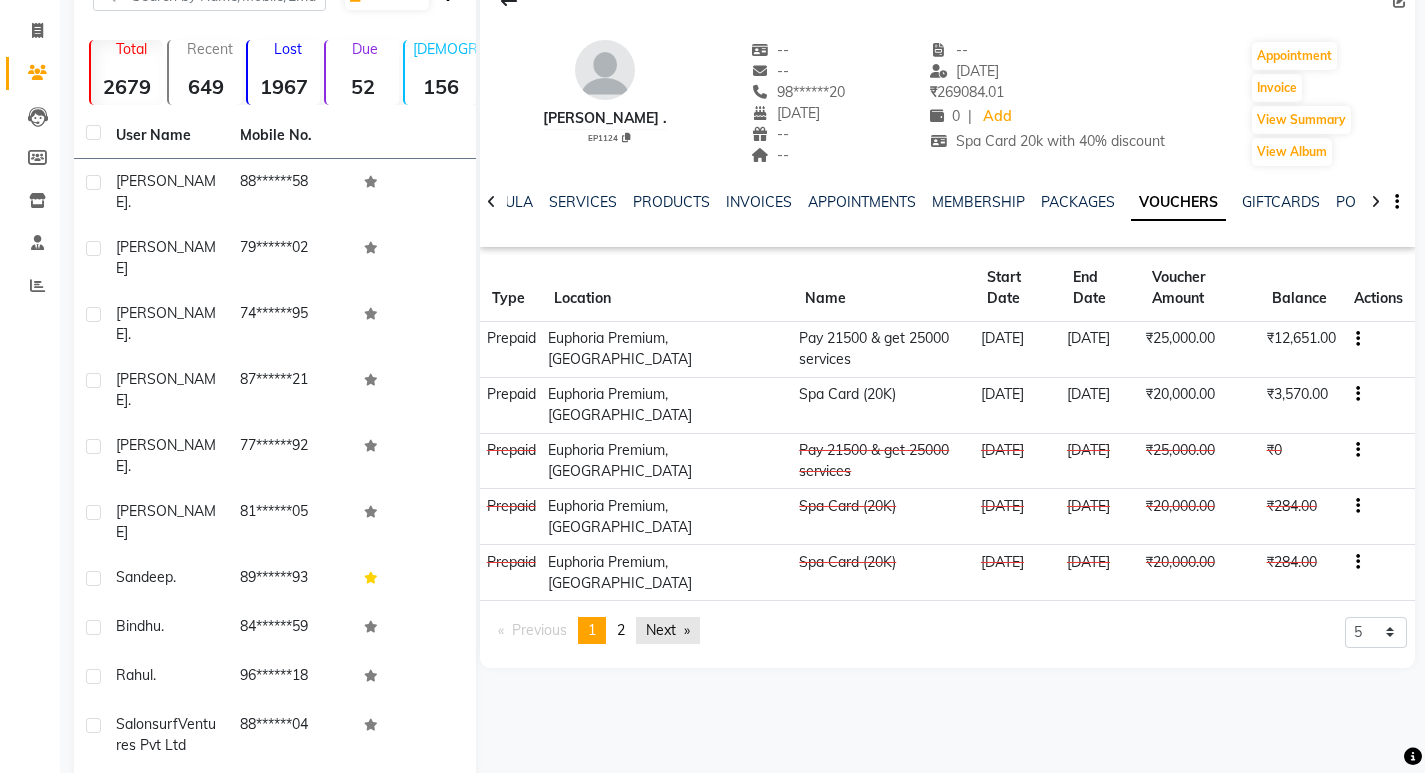 click on "Next  page" 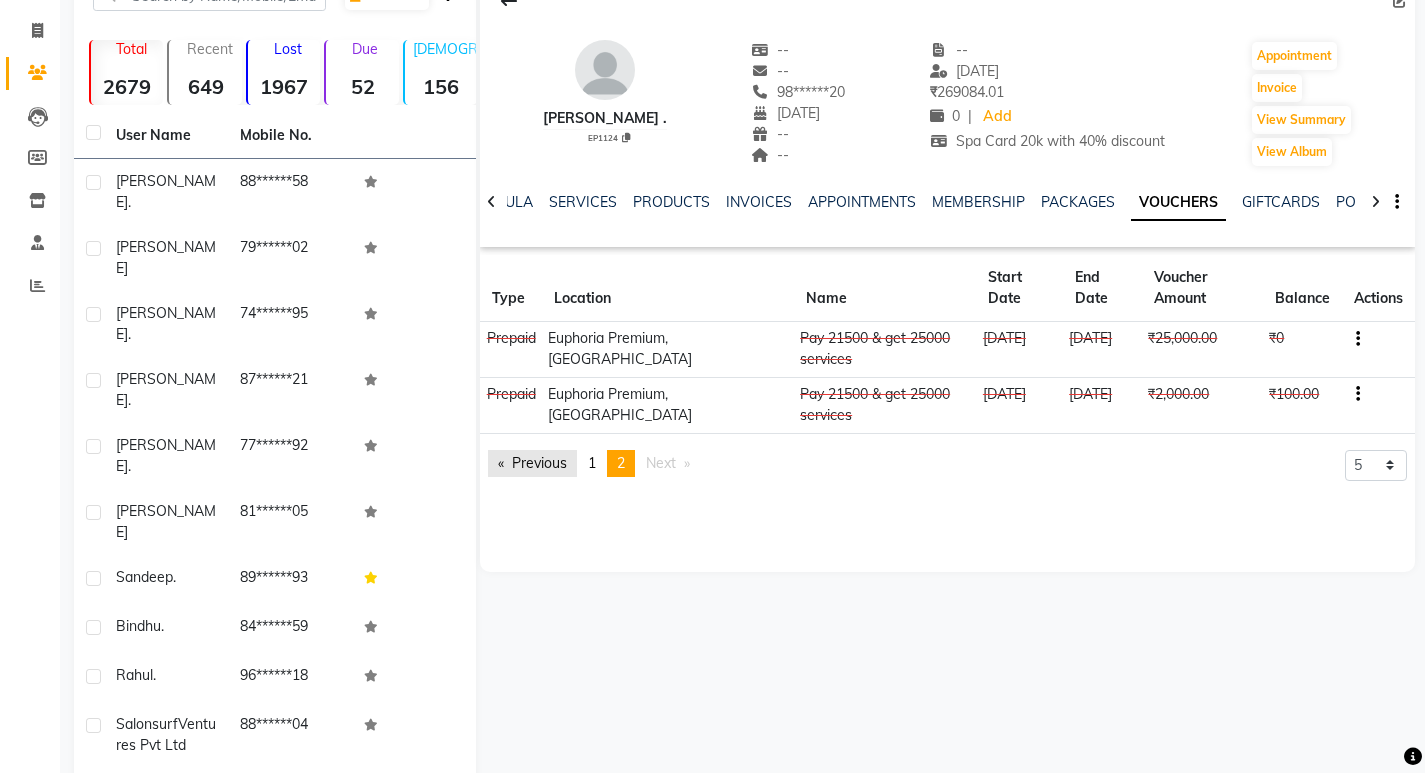 click on "Previous  page" 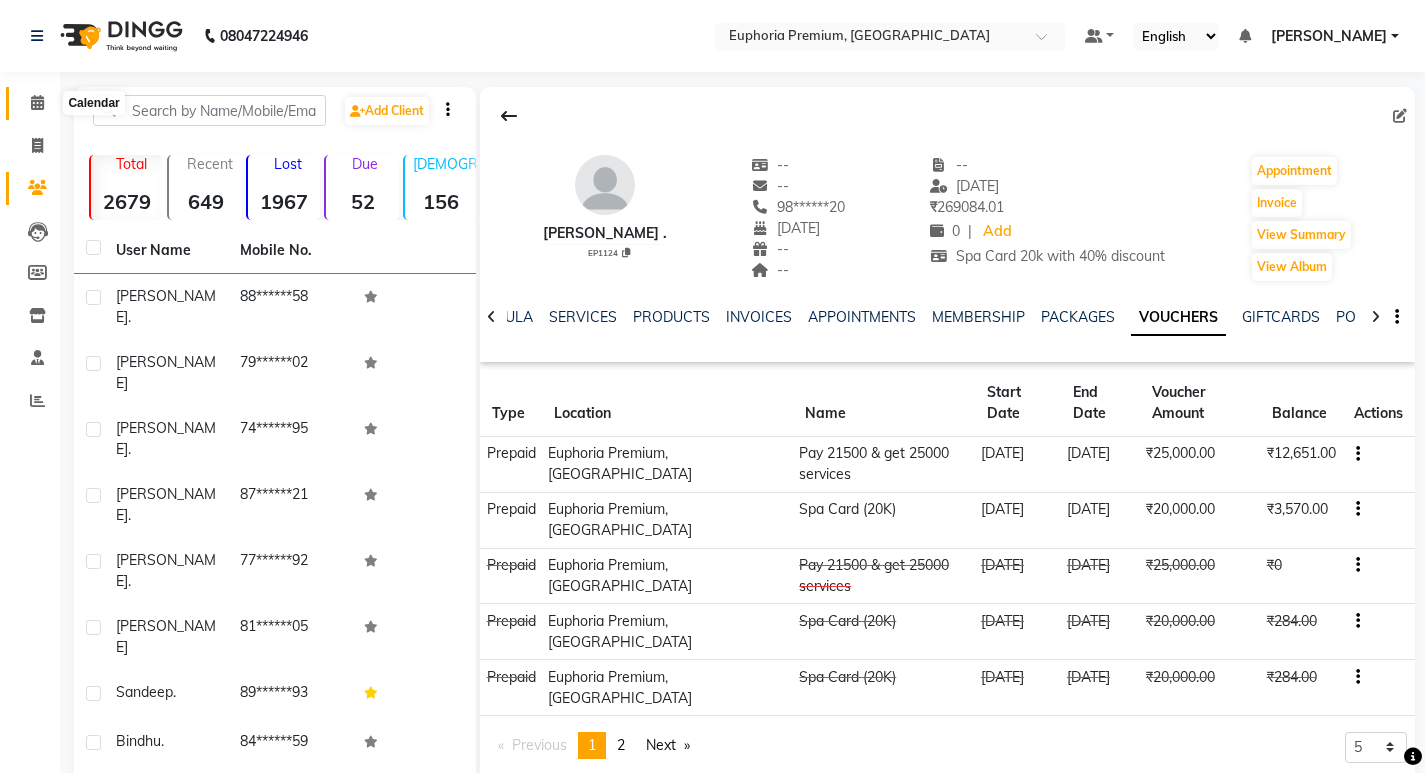 click 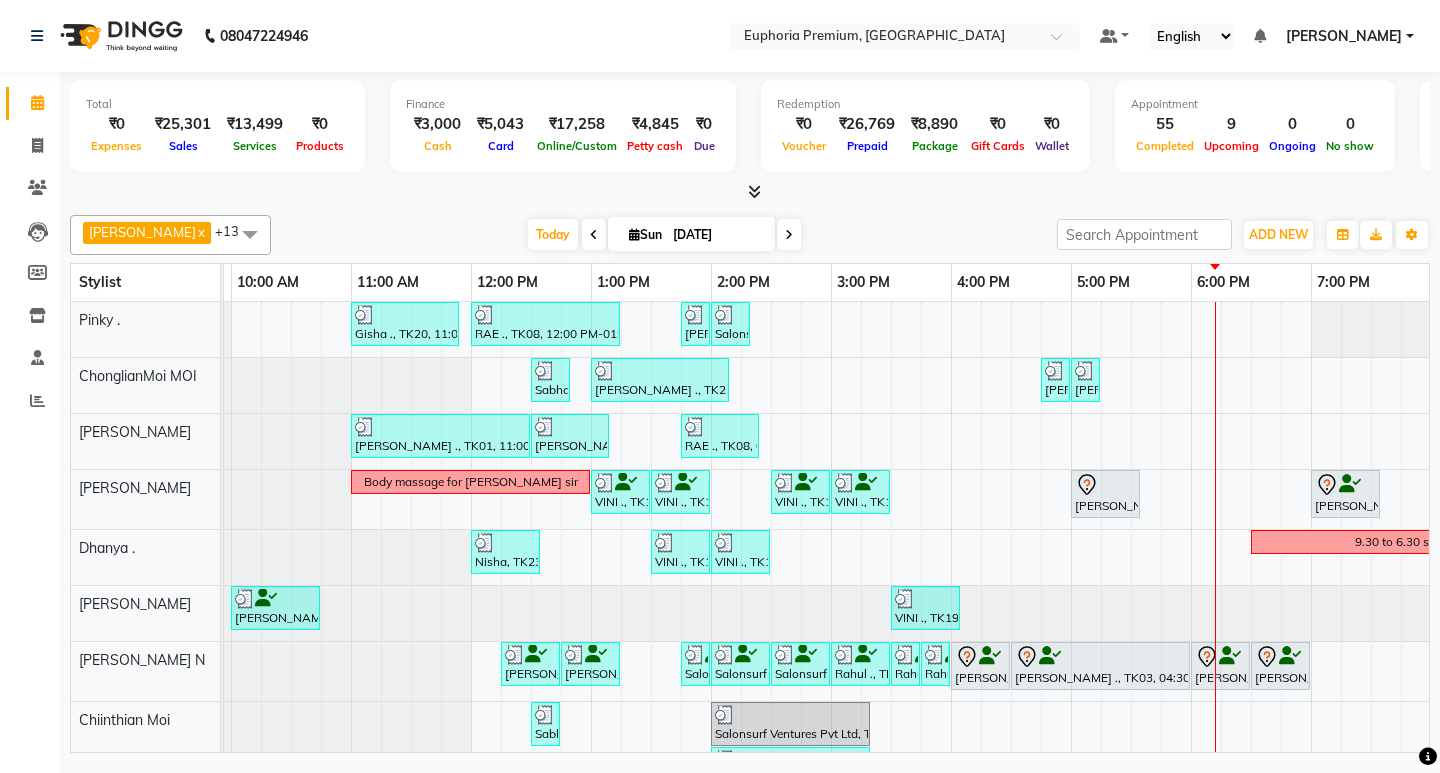 scroll, scrollTop: 244, scrollLeft: 233, axis: both 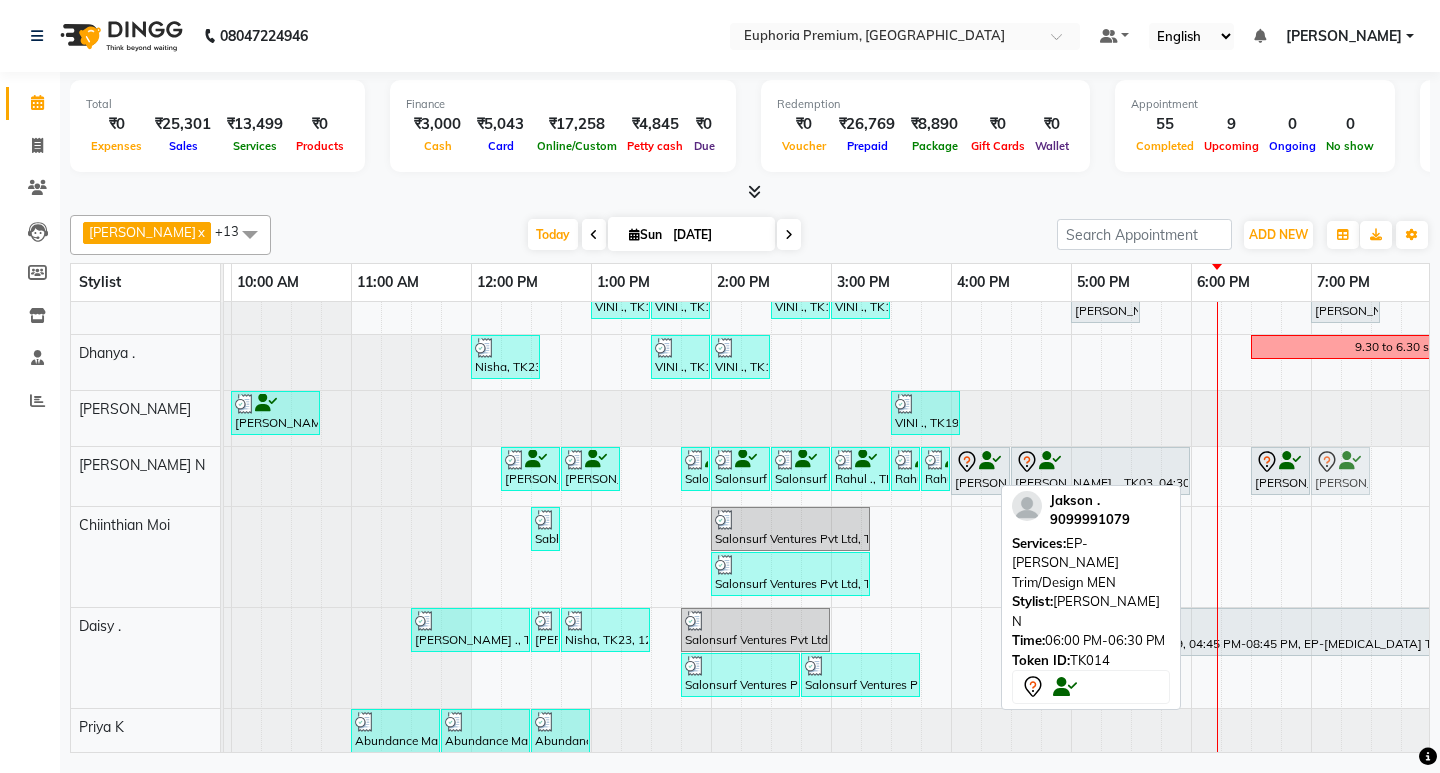 drag, startPoint x: 1235, startPoint y: 471, endPoint x: 1351, endPoint y: 471, distance: 116 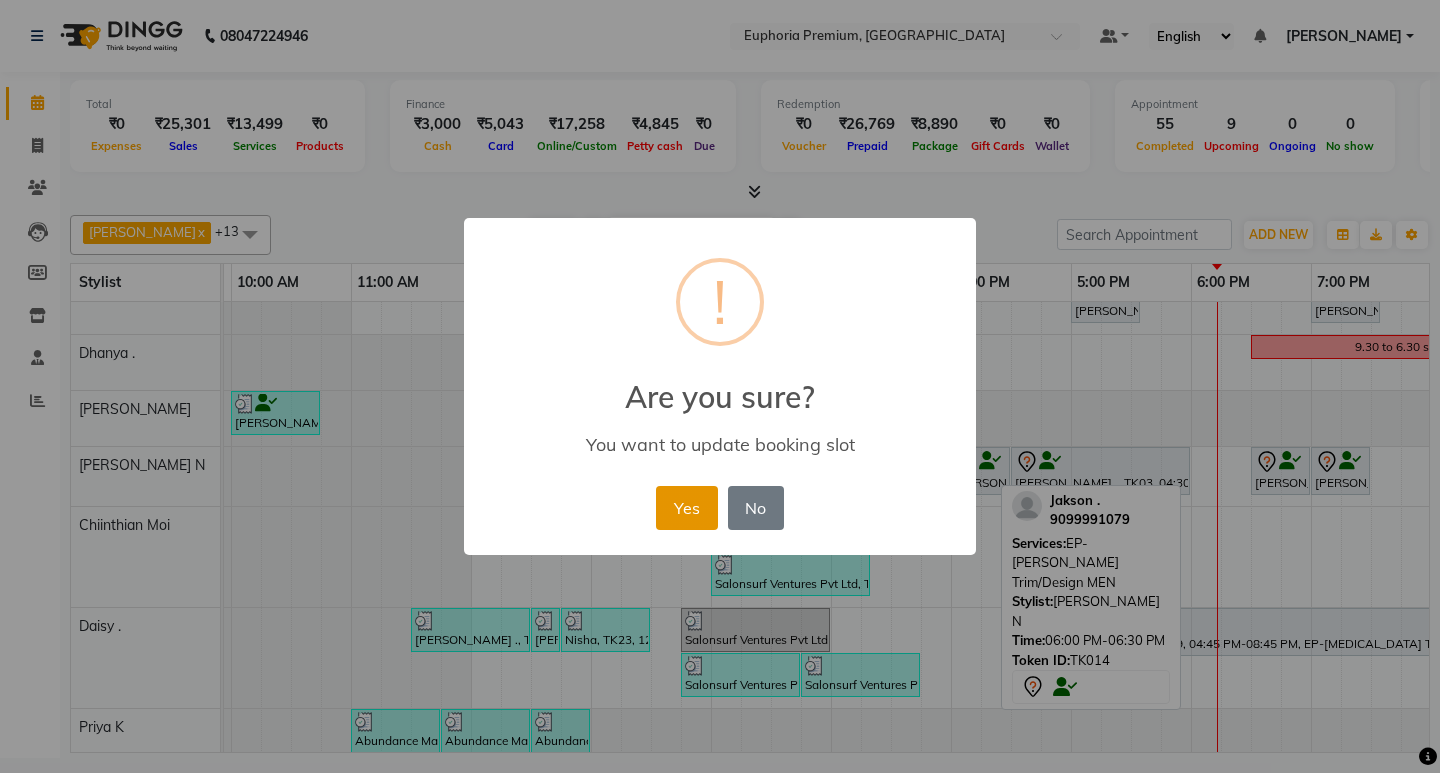 click on "Yes" at bounding box center [686, 508] 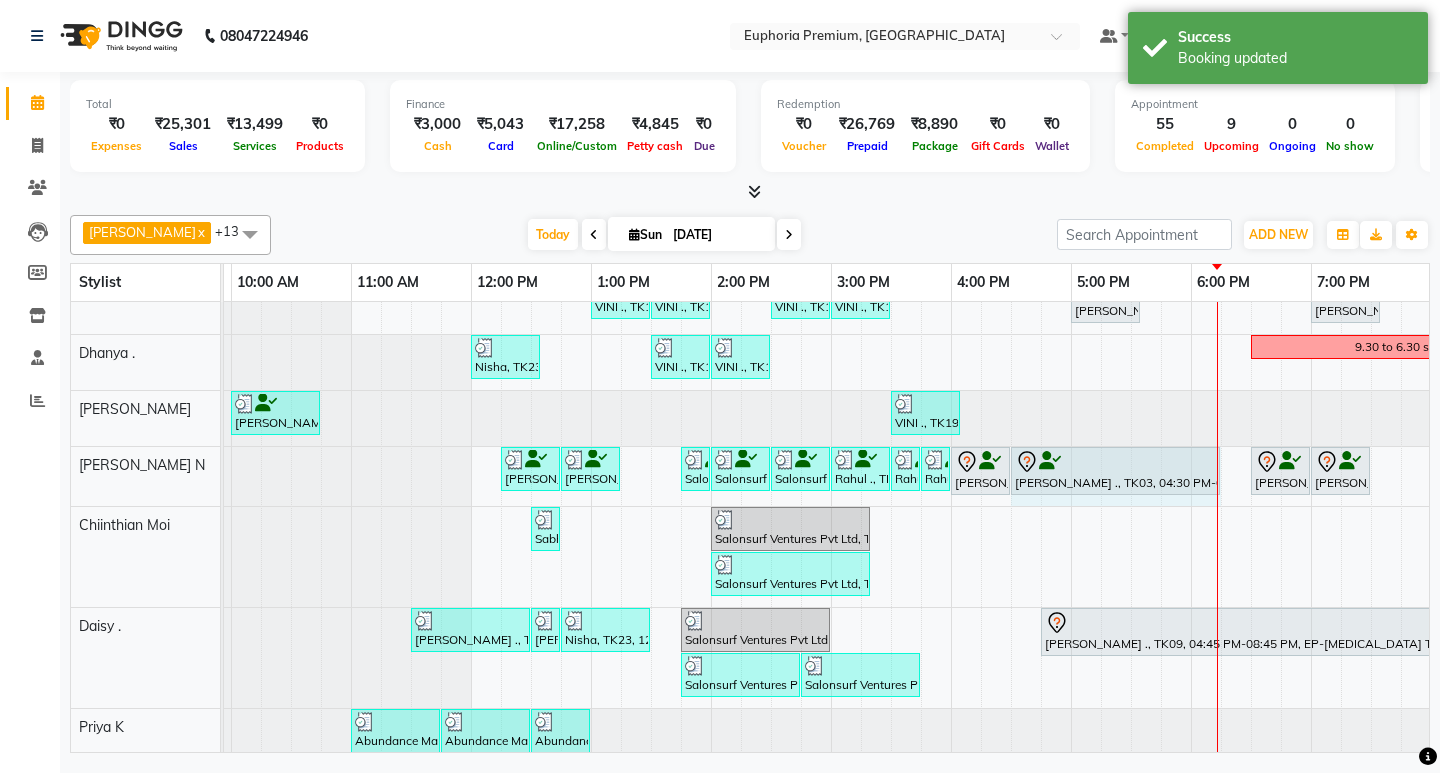 click on "[PERSON_NAME] ., TK12, 12:15 PM-12:45 PM, EP-[PERSON_NAME] Trim/Design MEN     [PERSON_NAME] ., TK12, 12:45 PM-01:15 PM, EEP-HAIR CUT (Senior Stylist) with hairwash MEN     Salonsurf Ventures Pvt Ltd, TK25, 01:45 PM-02:00 PM, EEP-HAIR CUT (Senior Stylist) with hairwash MEN     Salonsurf Ventures Pvt Ltd, TK25, 02:00 PM-02:30 PM, EP-Regenerate (Intense Alchemy) MEN     Salonsurf Ventures Pvt Ltd, TK25, 02:30 PM-03:00 PM, EP-[PERSON_NAME] Trim/Design MEN     Rahul ., TK27, 03:00 PM-03:30 PM, EP-[PERSON_NAME] Trim/Design MEN     Rahul ., TK27, 03:30 PM-03:45 PM, EP-[PERSON_NAME] Trim/Design MEN     Rahul ., TK27, 03:45 PM-03:50 PM, EP-Shampoo (Wella)             [PERSON_NAME] ., TK03, 04:00 PM-04:30 PM, EEP-HAIR CUT (Senior Stylist) with hairwash MEN             Anand ., TK03, 04:30 PM-06:00 PM, EP-[PERSON_NAME] Trim/Design MEN             Jakson ., TK14, 06:30 PM-07:00 PM, EEP-HAIR CUT (Senior Stylist) with hairwash MEN             Jakson ., TK14, 07:00 PM-07:30 PM, EP-[PERSON_NAME] Trim/Design MEN             [PERSON_NAME] ., TK03, 04:30 PM-06:00 PM, EP-[PERSON_NAME] Trim/Design MEN" at bounding box center [-9, 476] 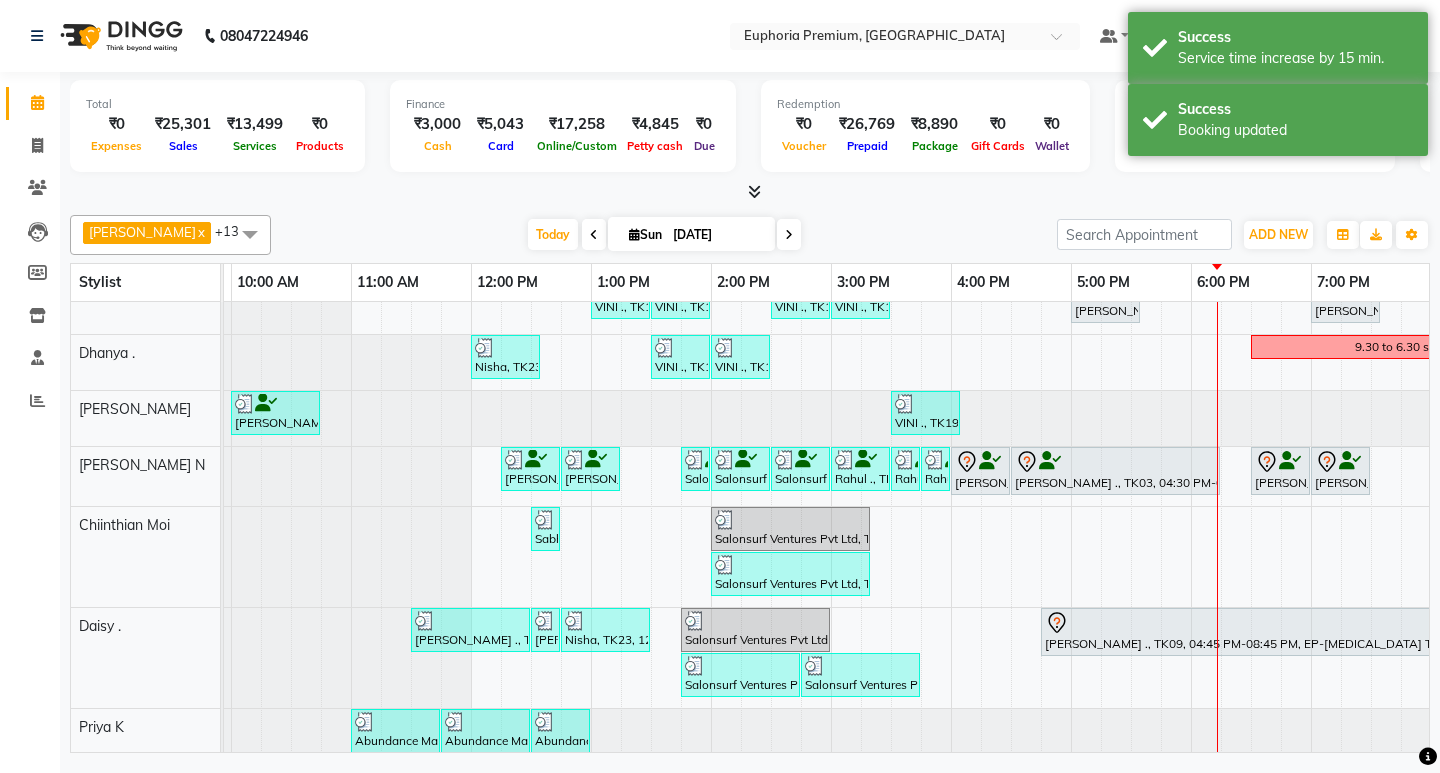 scroll, scrollTop: 40, scrollLeft: 233, axis: both 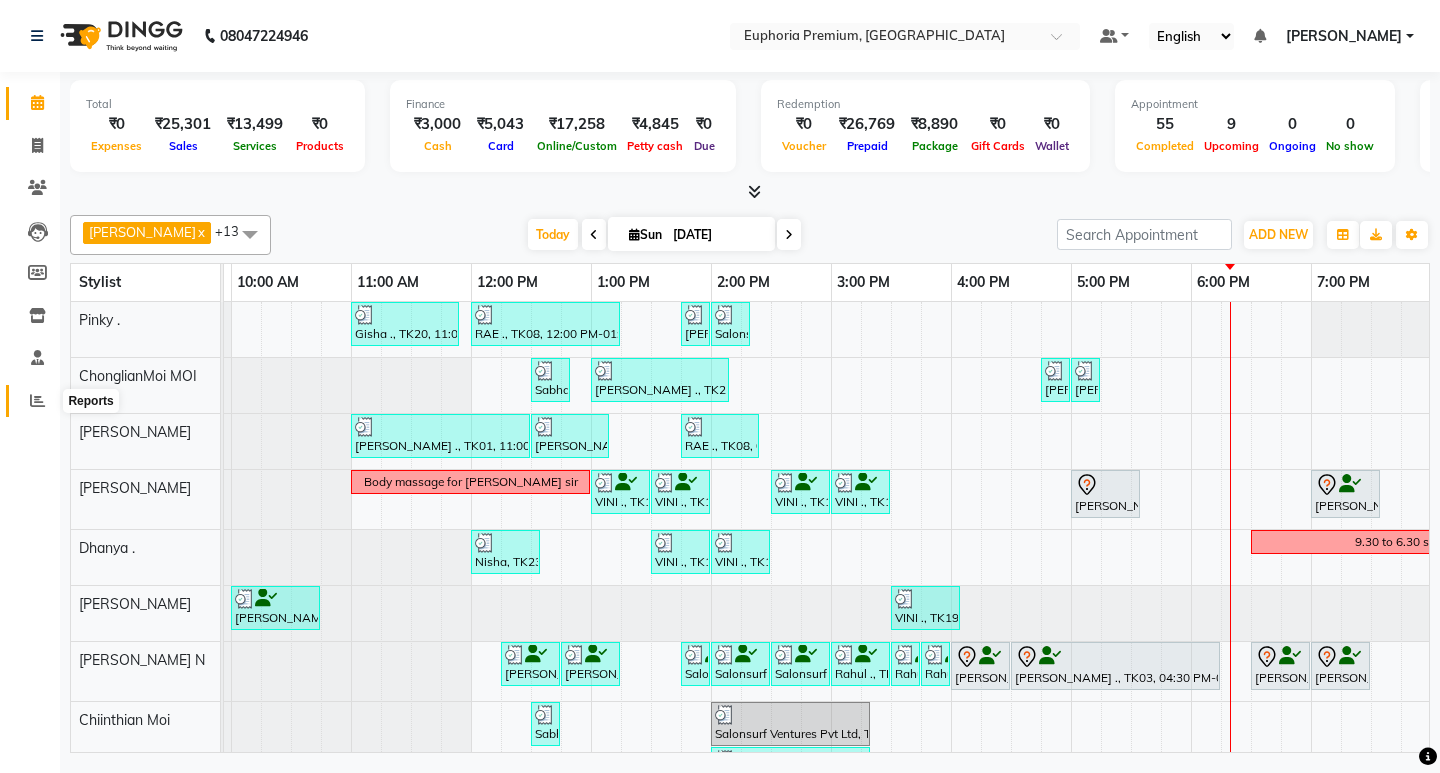 click 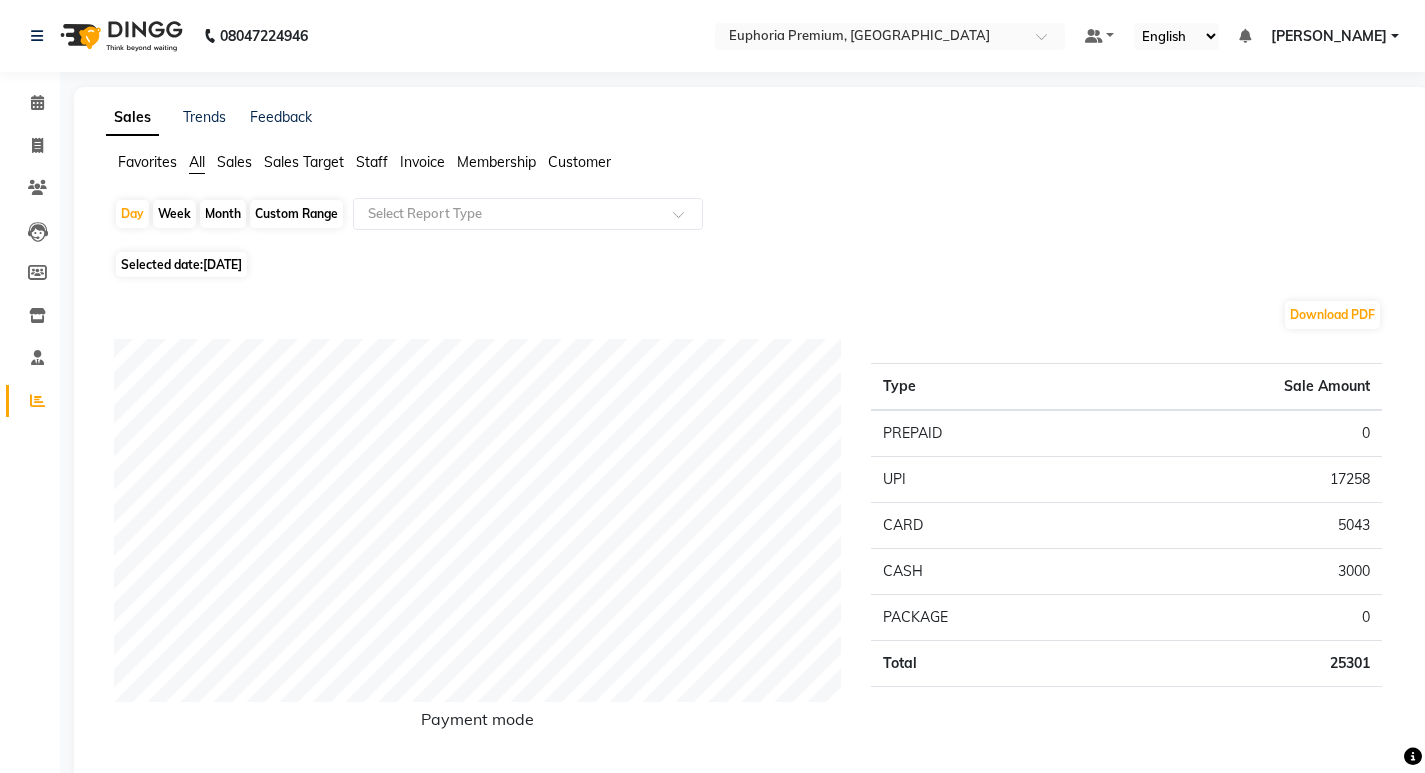 click on "Sales Target" 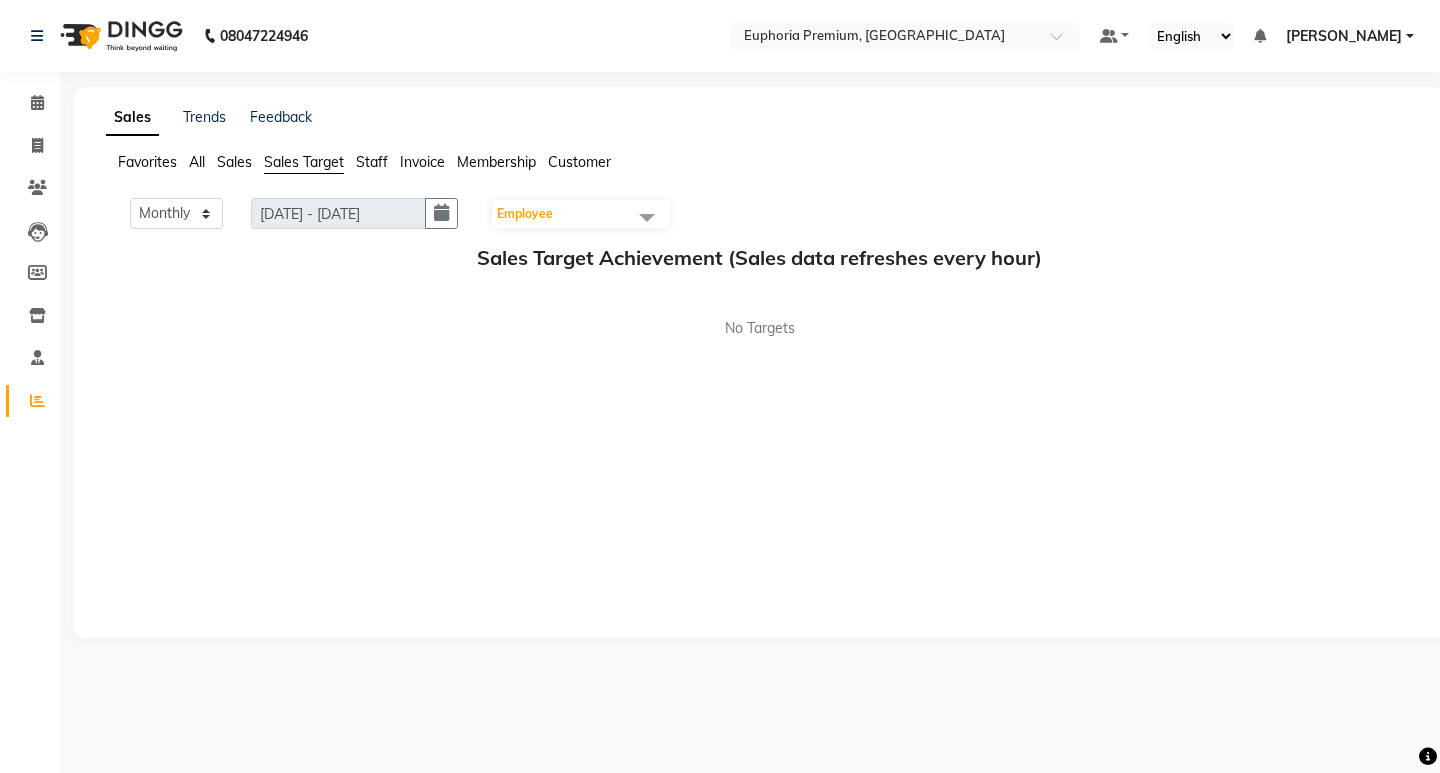 click on "Sales" 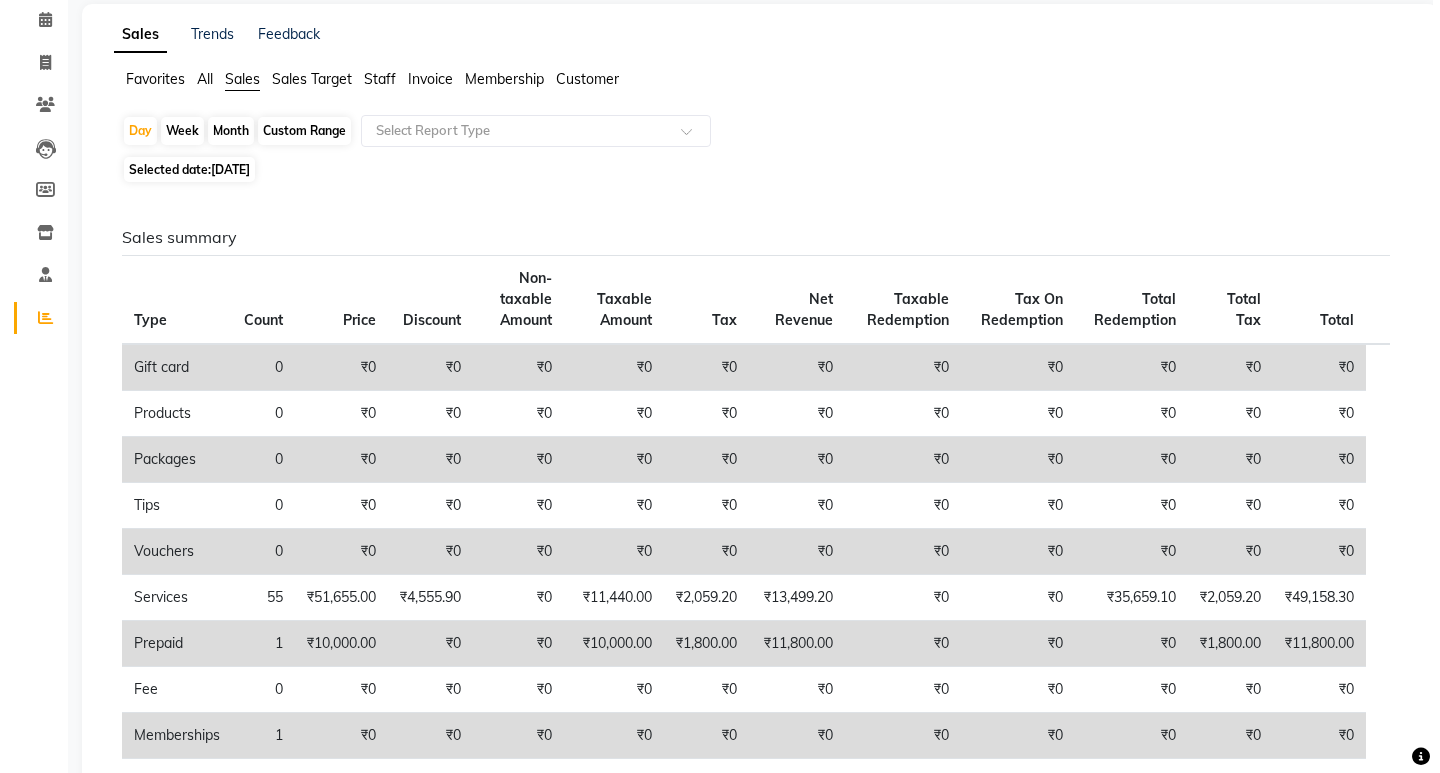 scroll, scrollTop: 0, scrollLeft: 0, axis: both 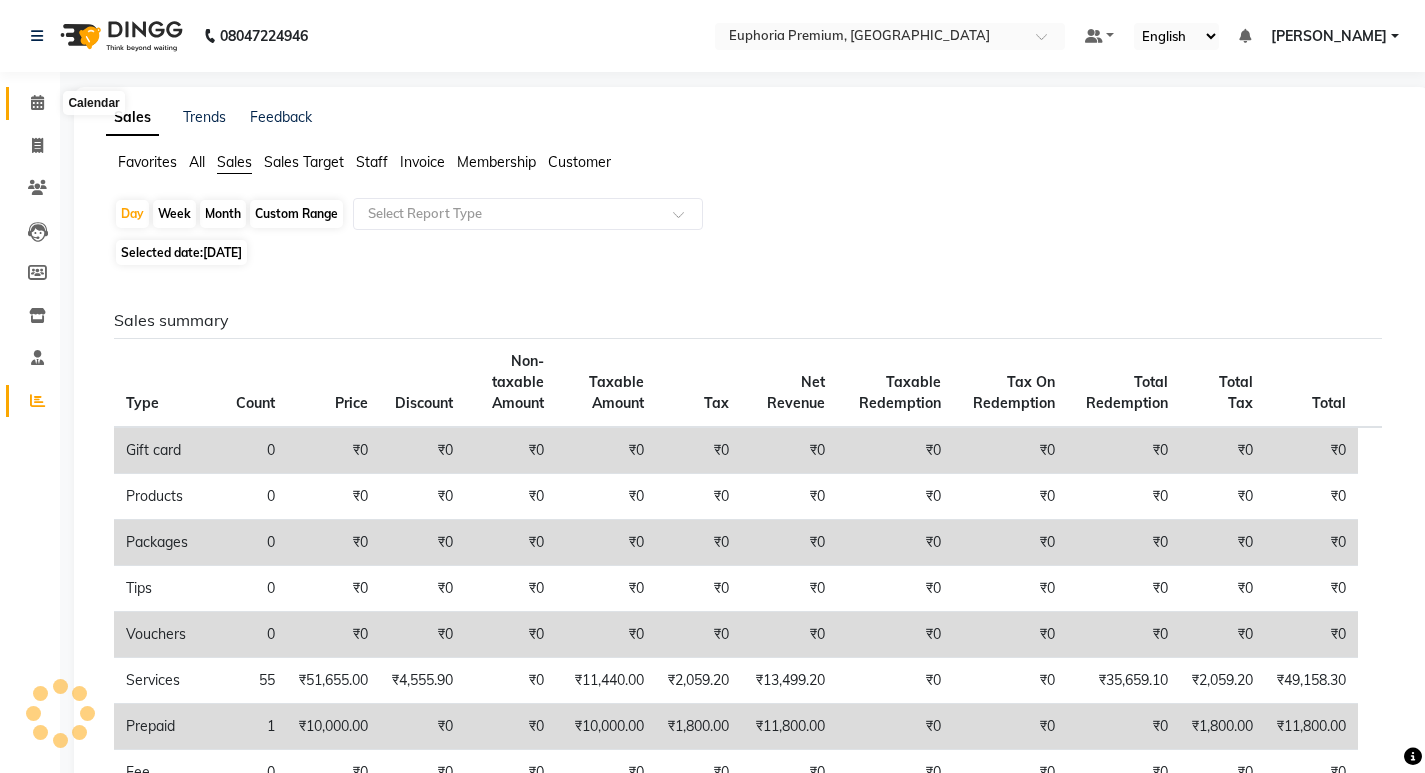 click 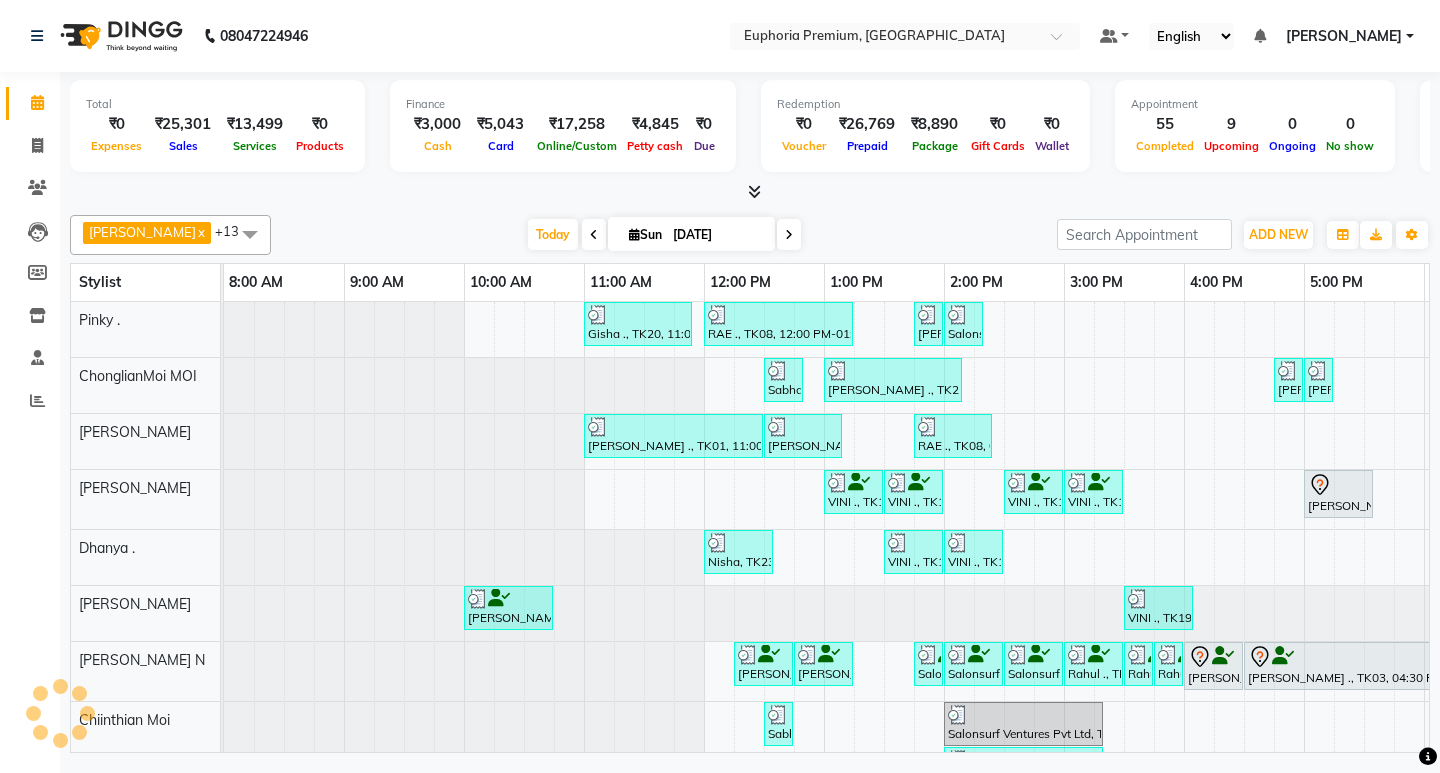scroll, scrollTop: 0, scrollLeft: 0, axis: both 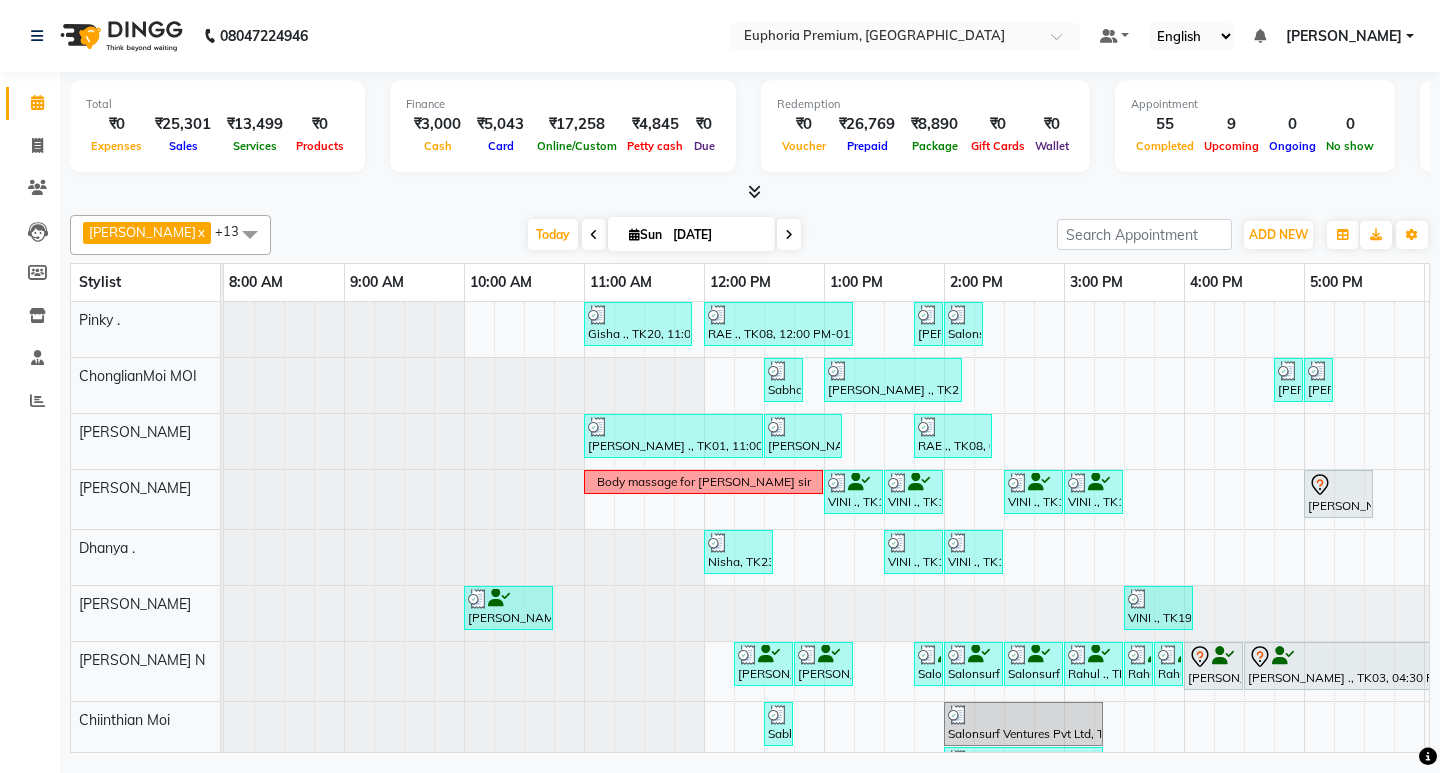 click on "8:00 AM" at bounding box center [284, 282] 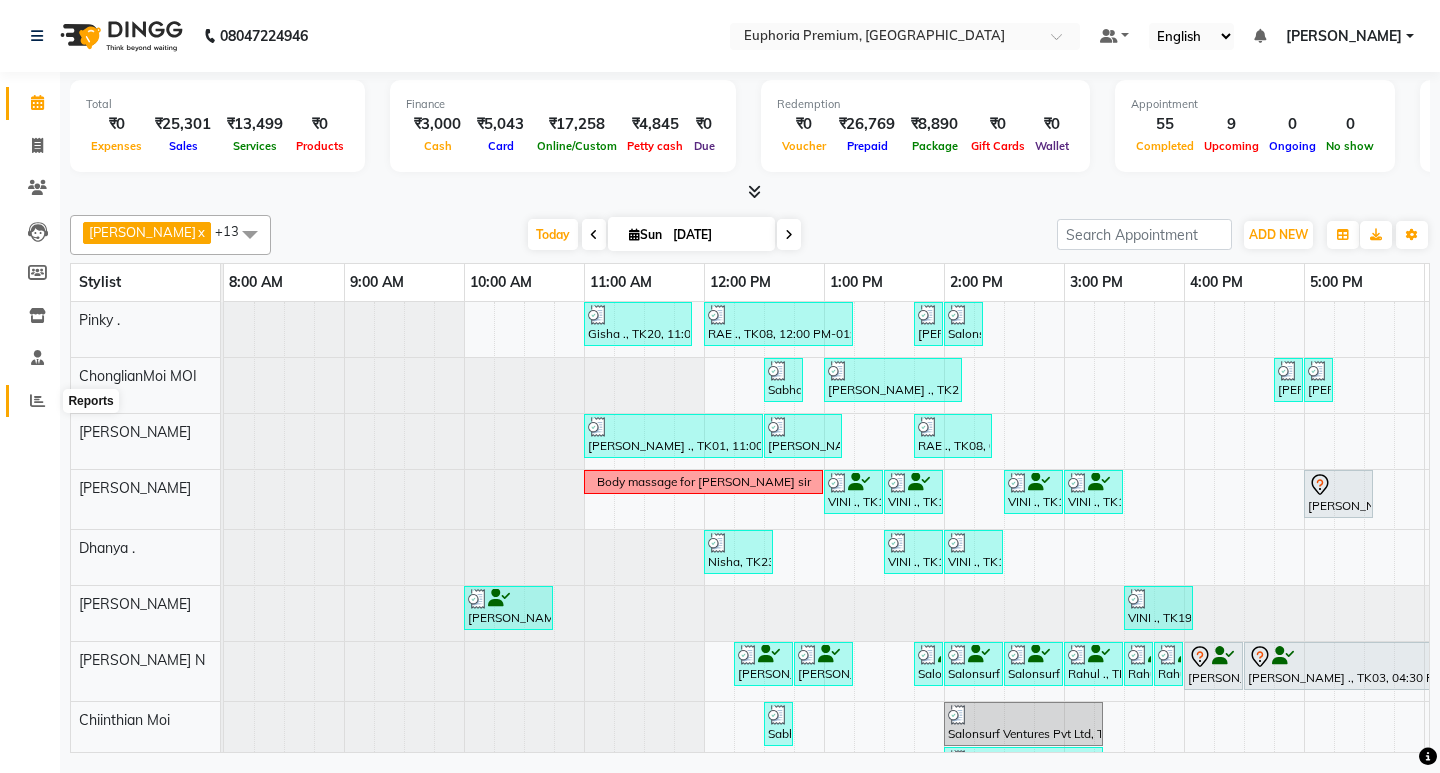 click 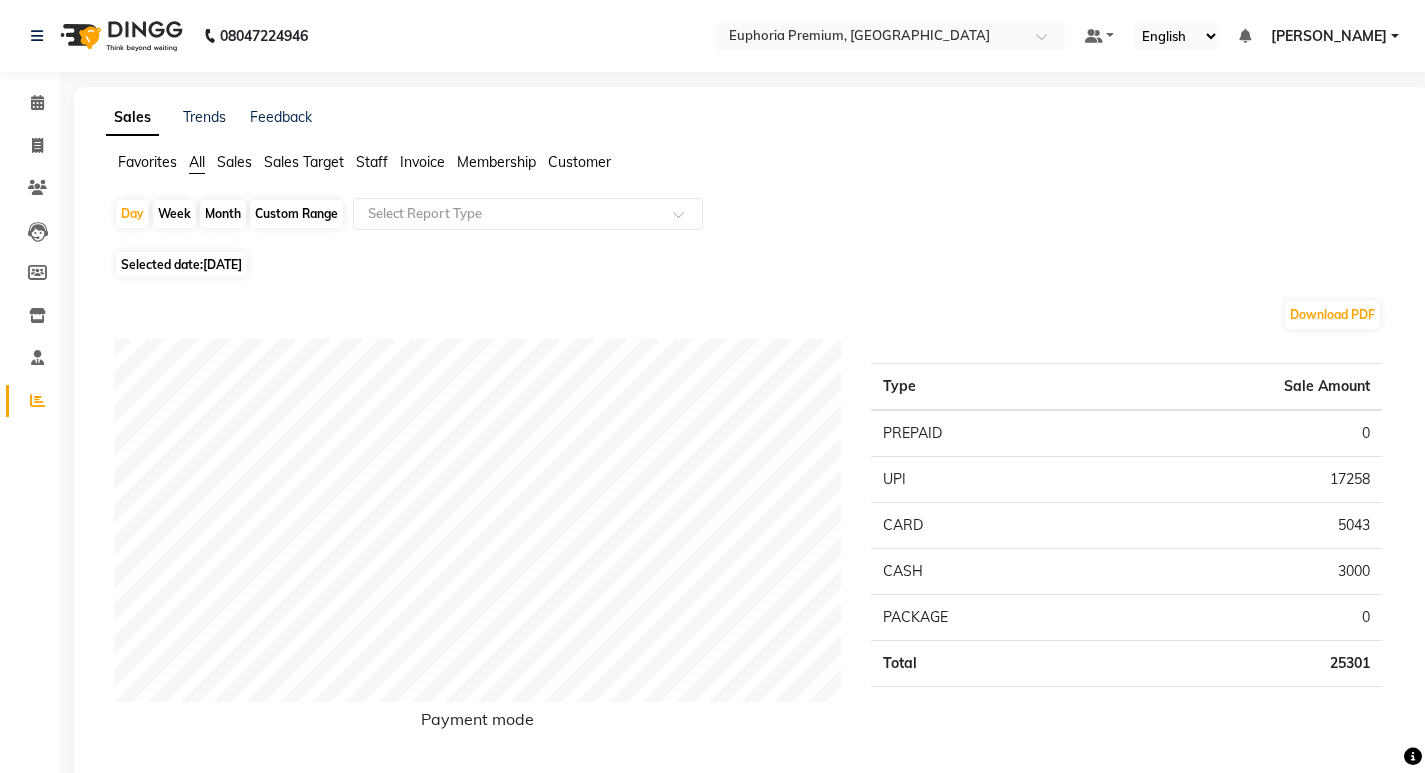 click on "Staff" 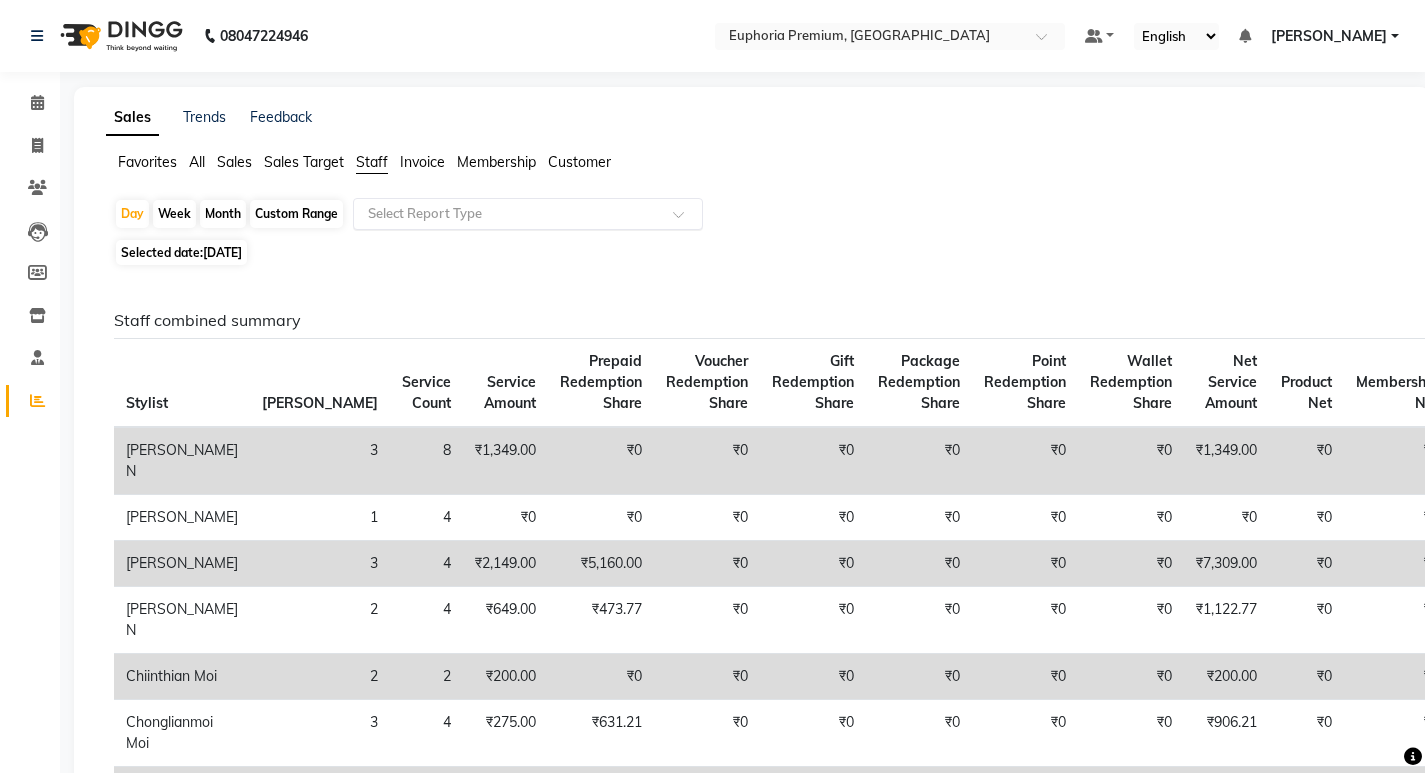 click 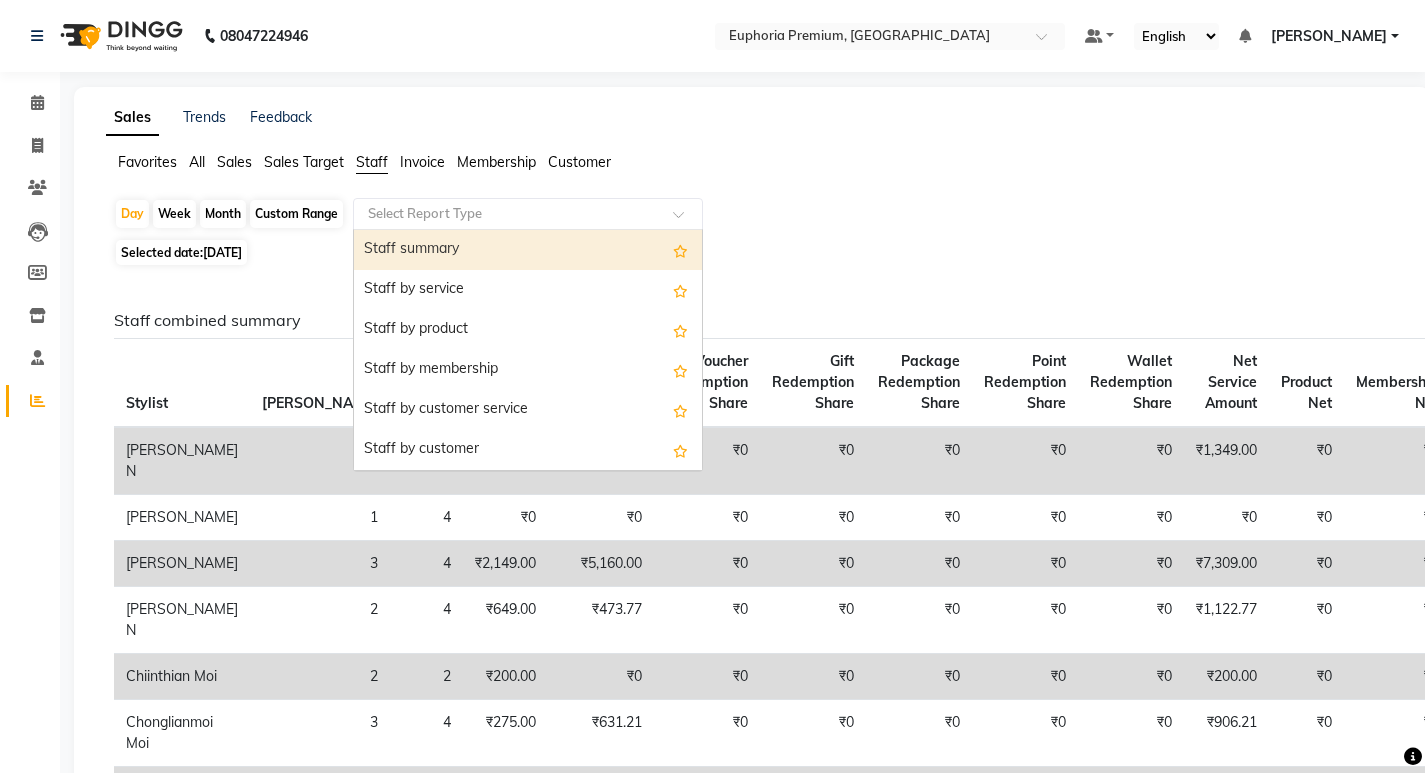 click on "Staff summary" at bounding box center (528, 250) 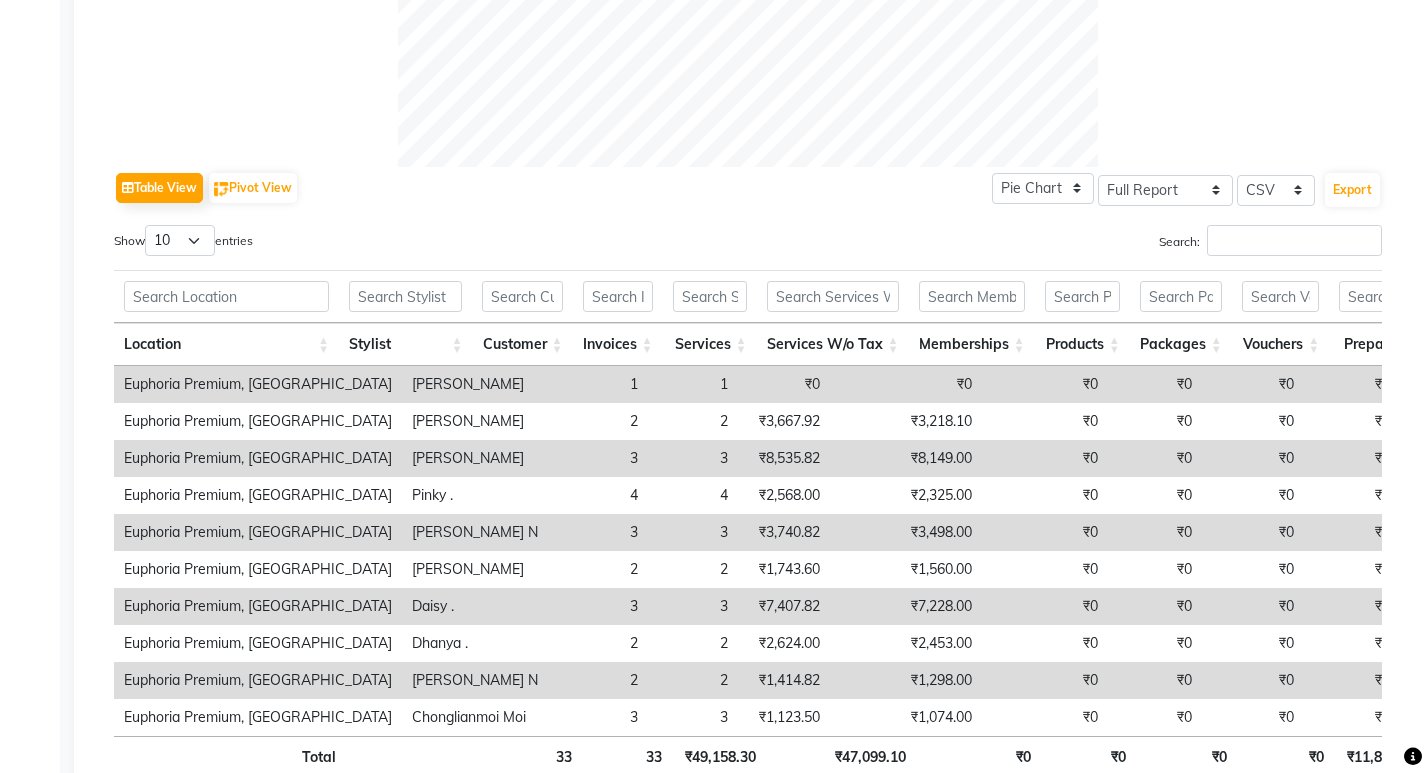 scroll, scrollTop: 988, scrollLeft: 0, axis: vertical 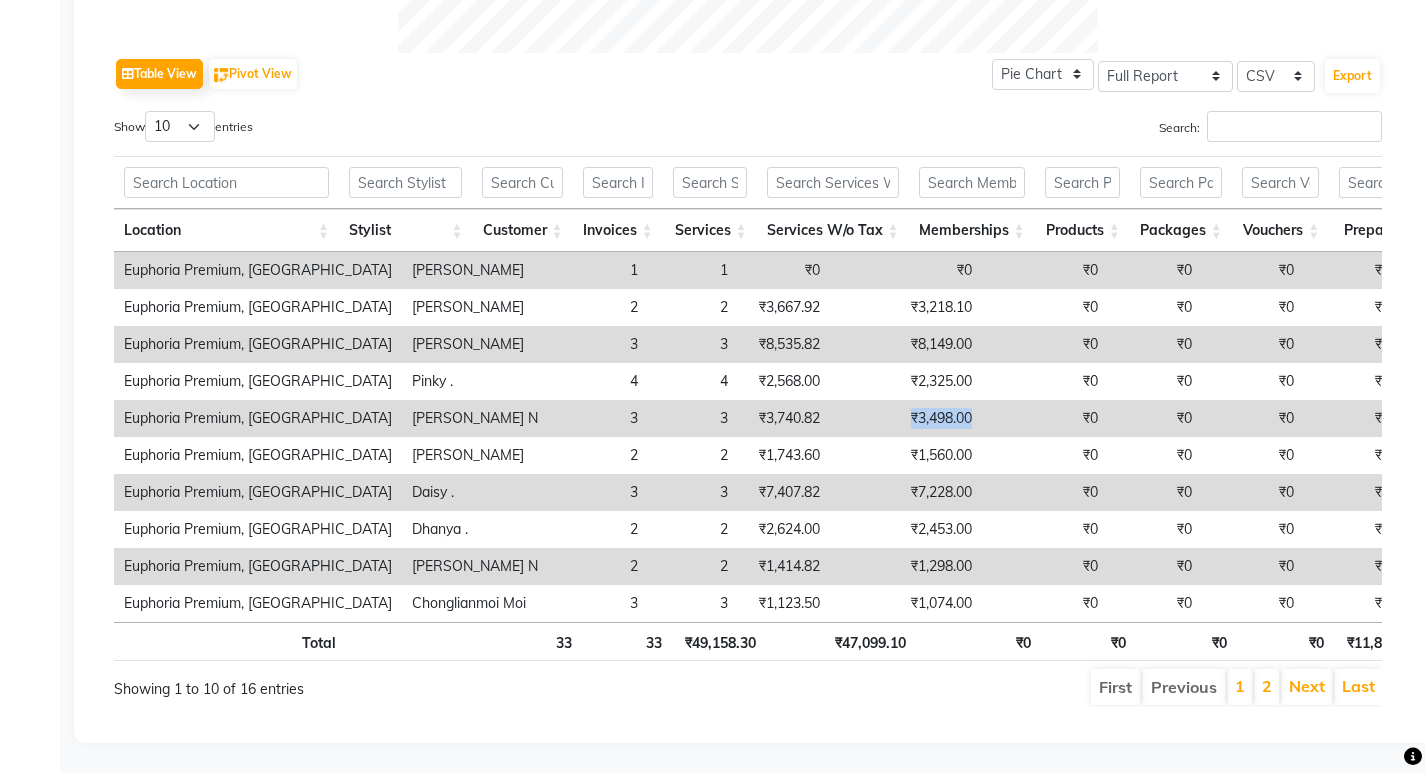 drag, startPoint x: 907, startPoint y: 391, endPoint x: 845, endPoint y: 387, distance: 62.1289 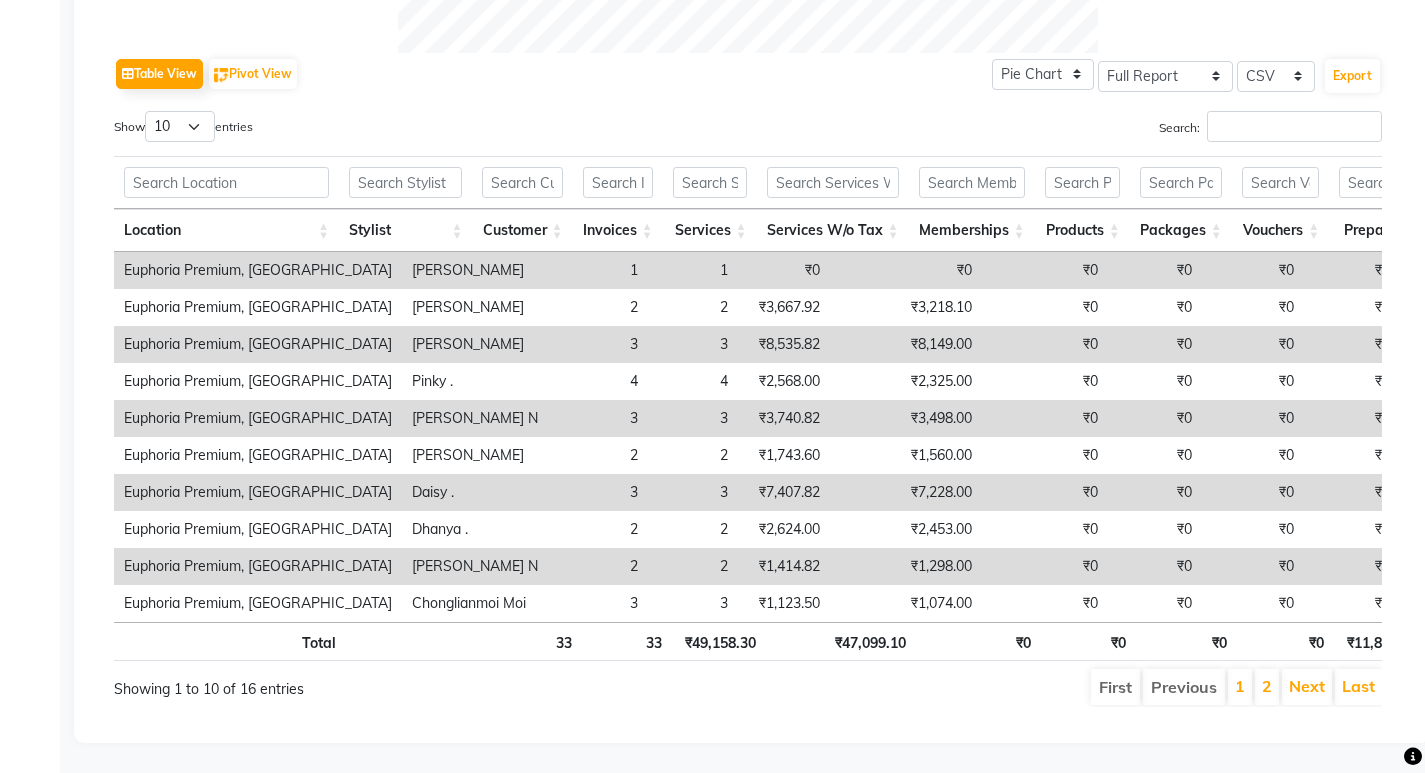 click on "₹0" at bounding box center [1045, 418] 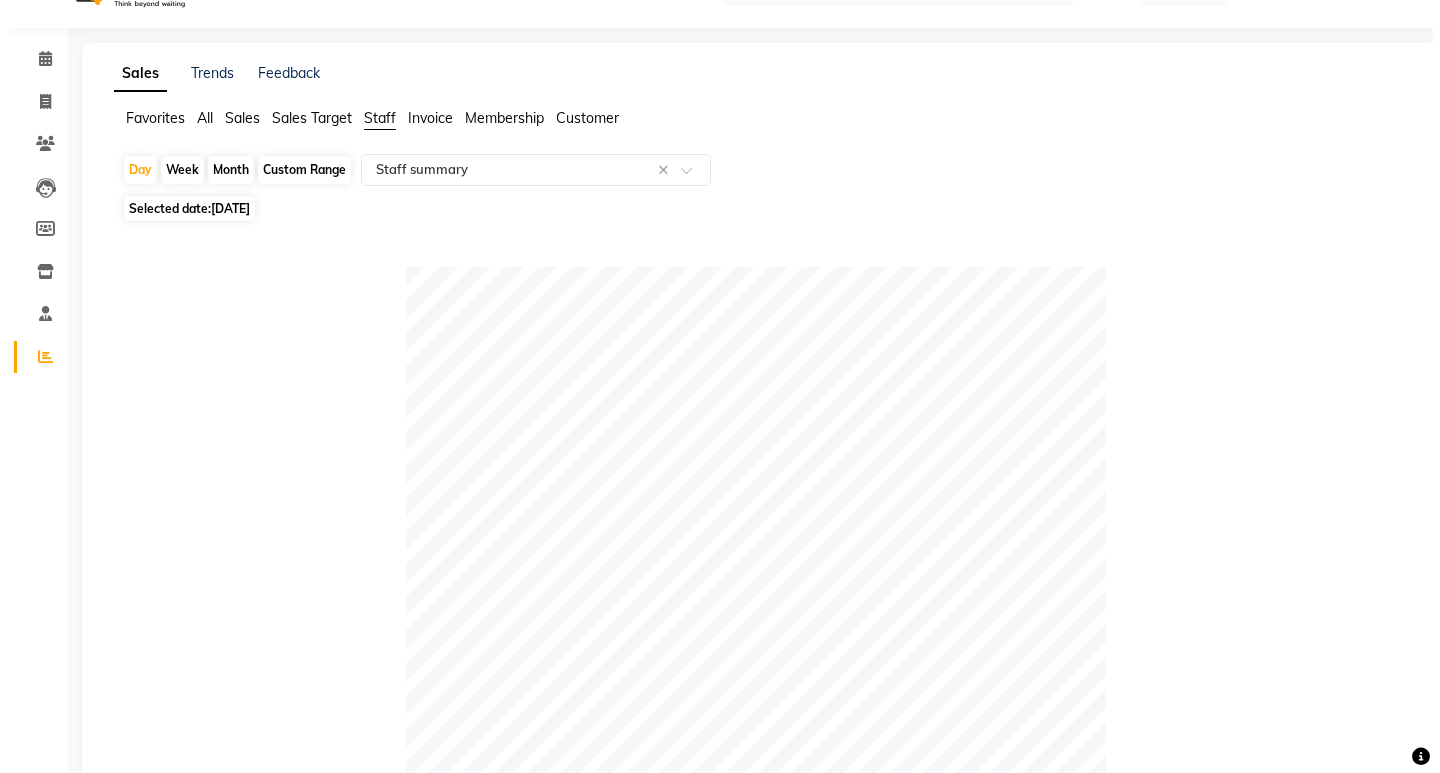 scroll, scrollTop: 0, scrollLeft: 0, axis: both 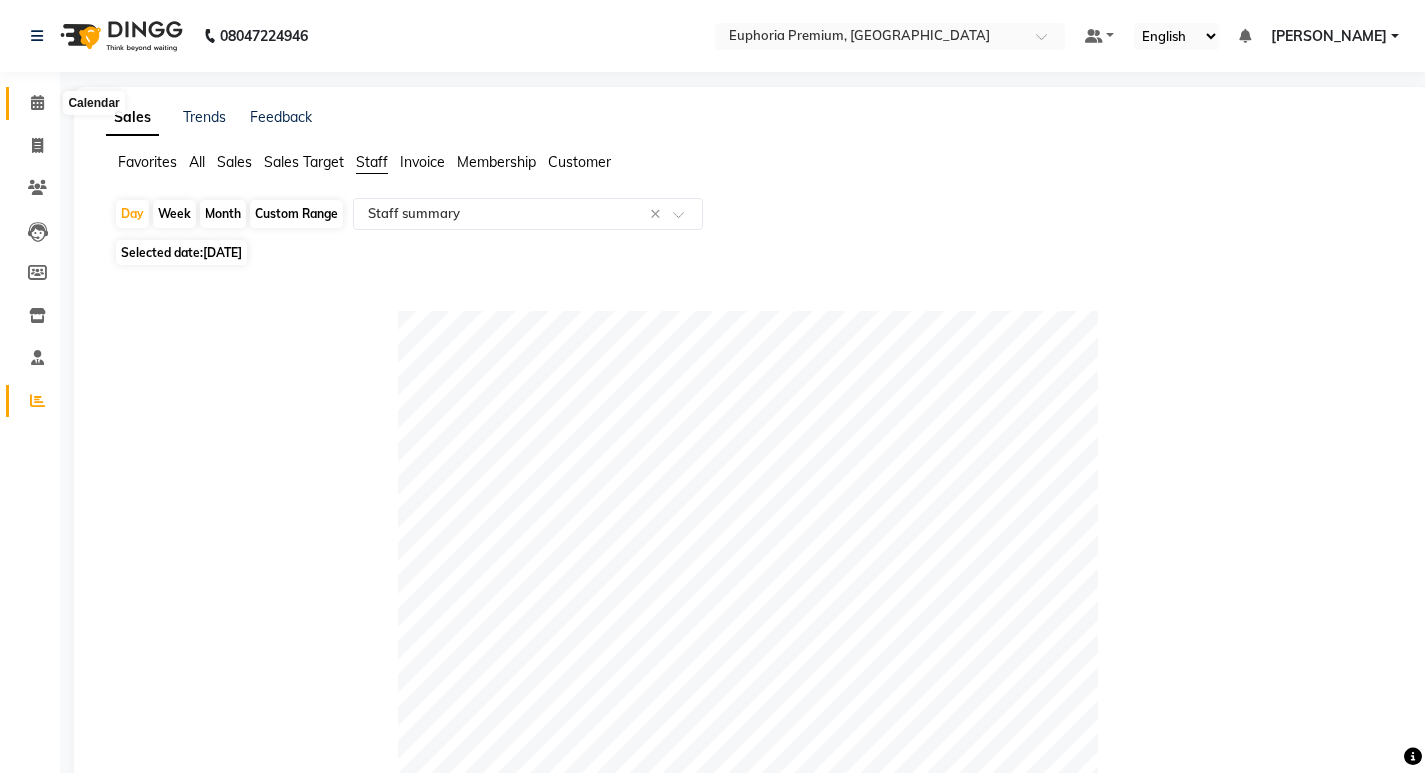 click 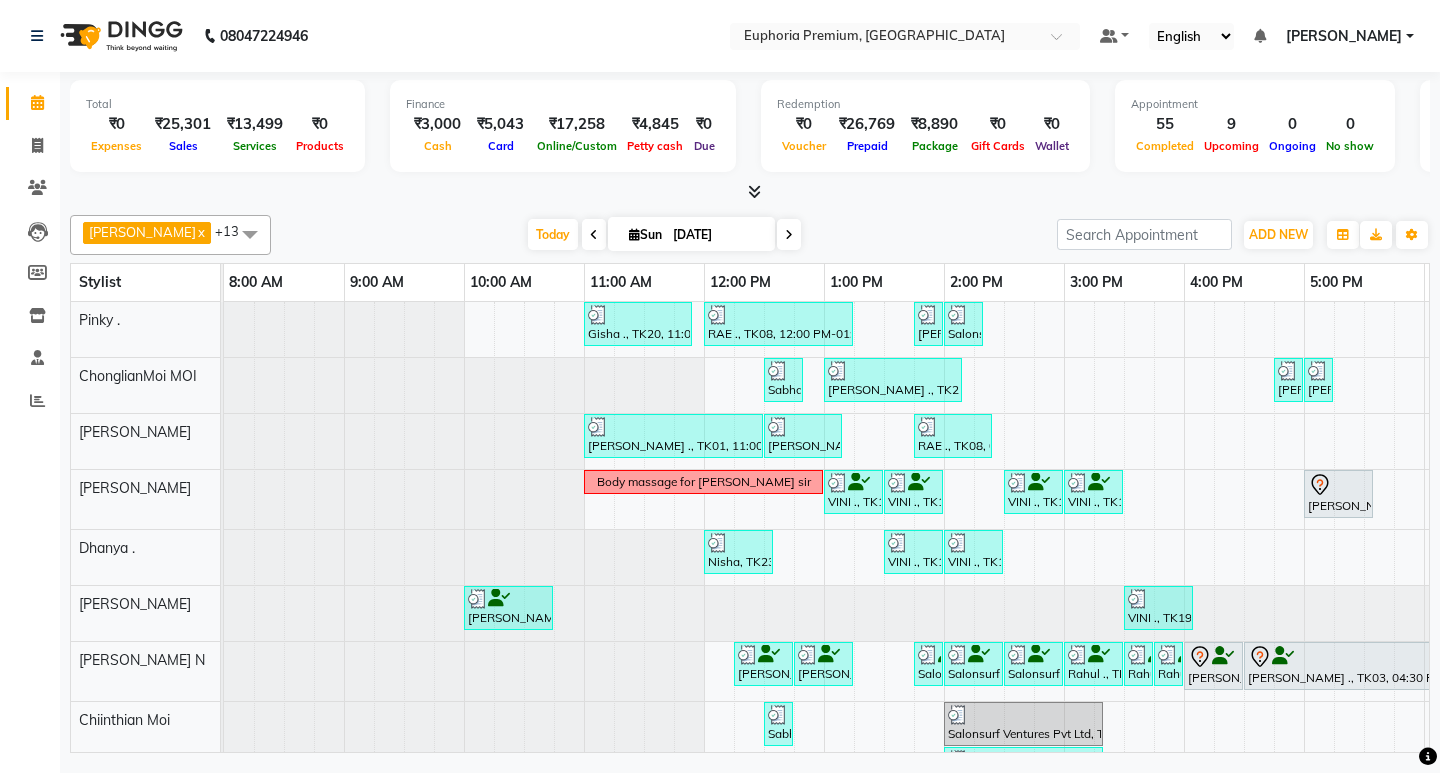 scroll, scrollTop: 0, scrollLeft: 227, axis: horizontal 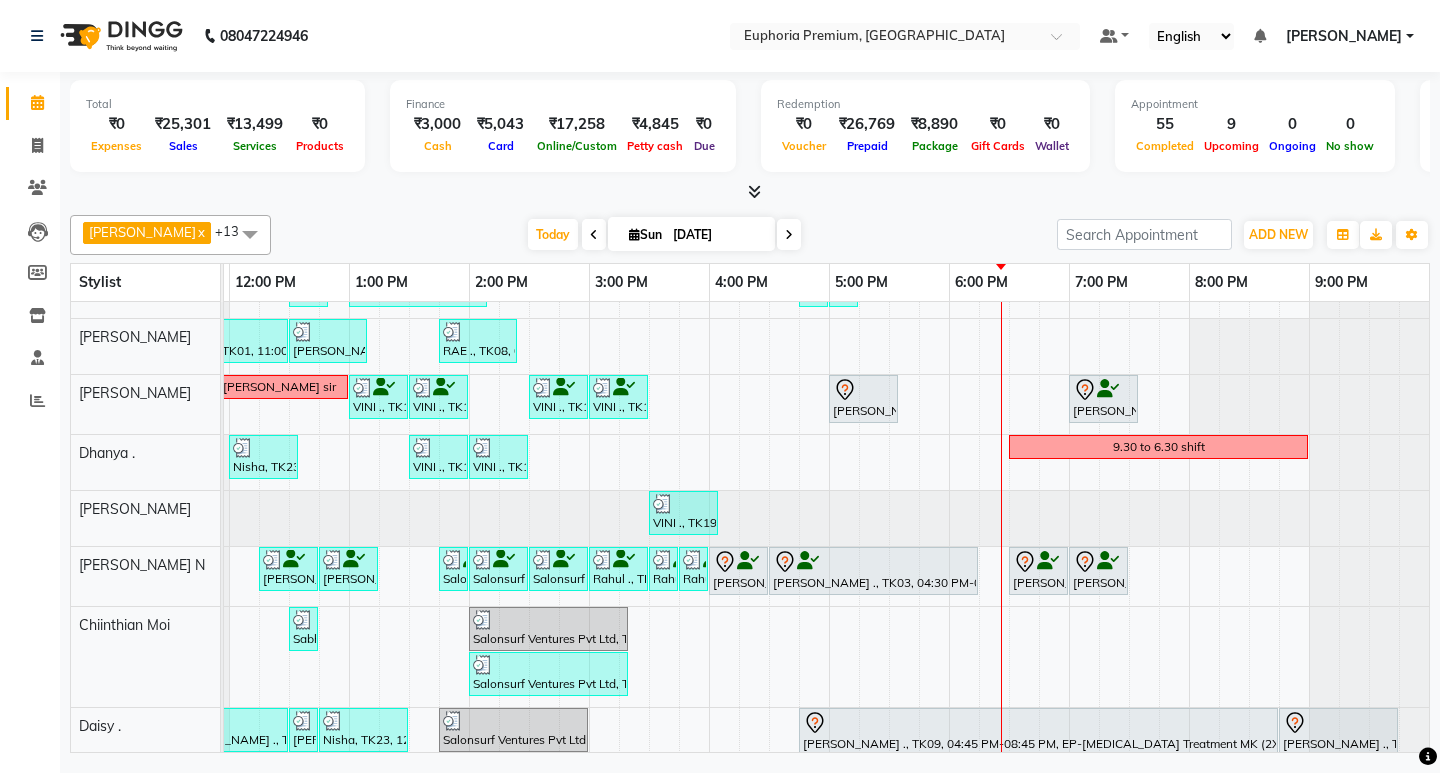 click on "[DATE]" at bounding box center (717, 235) 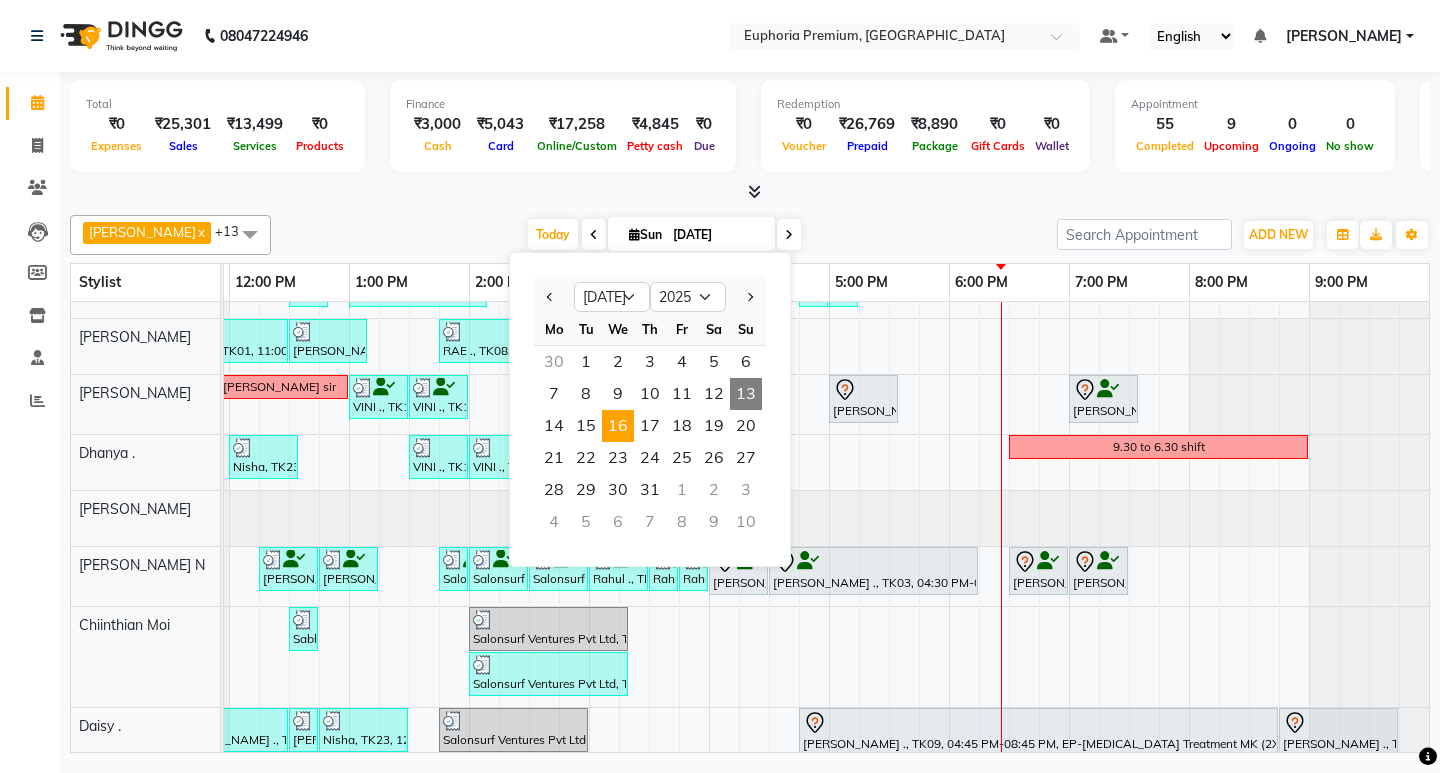 click on "16" at bounding box center (618, 426) 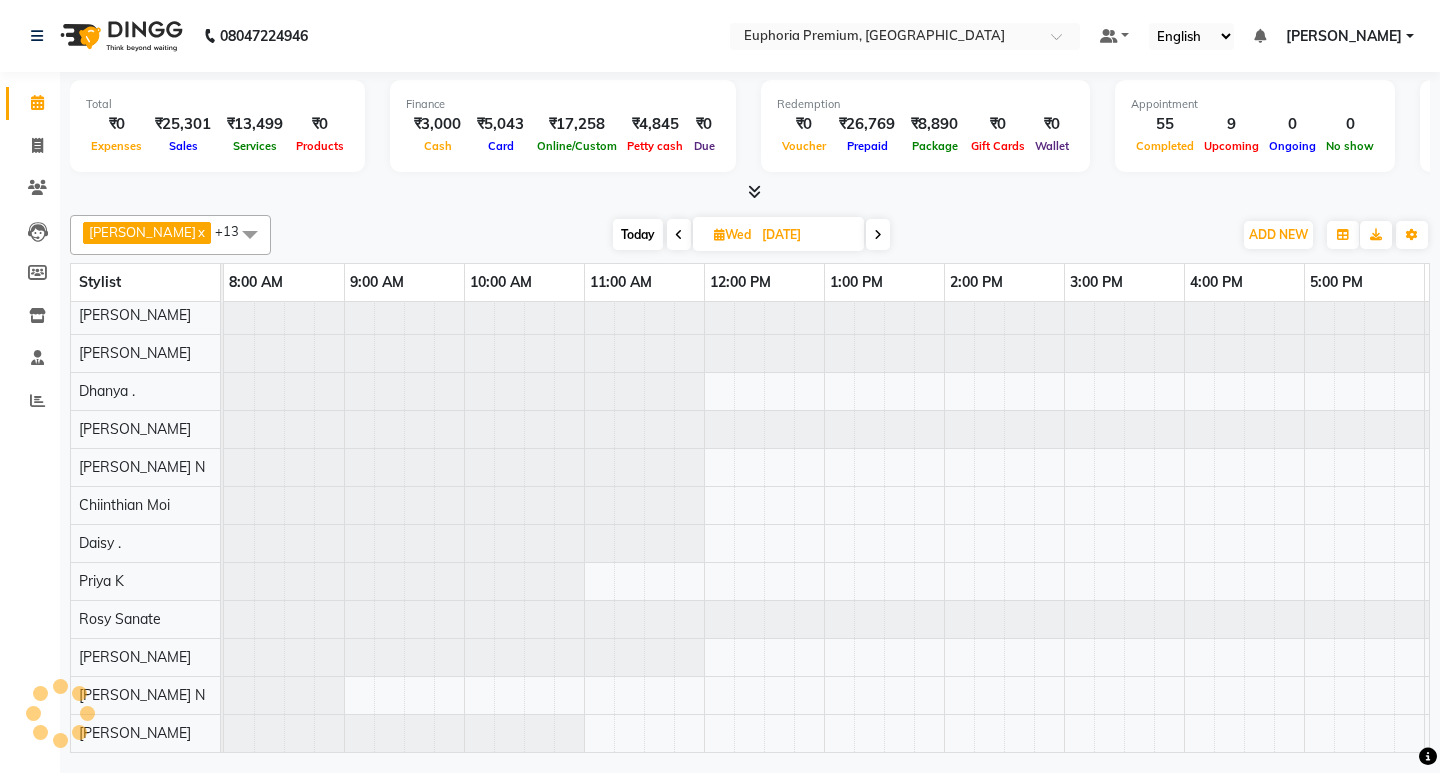 scroll, scrollTop: 0, scrollLeft: 475, axis: horizontal 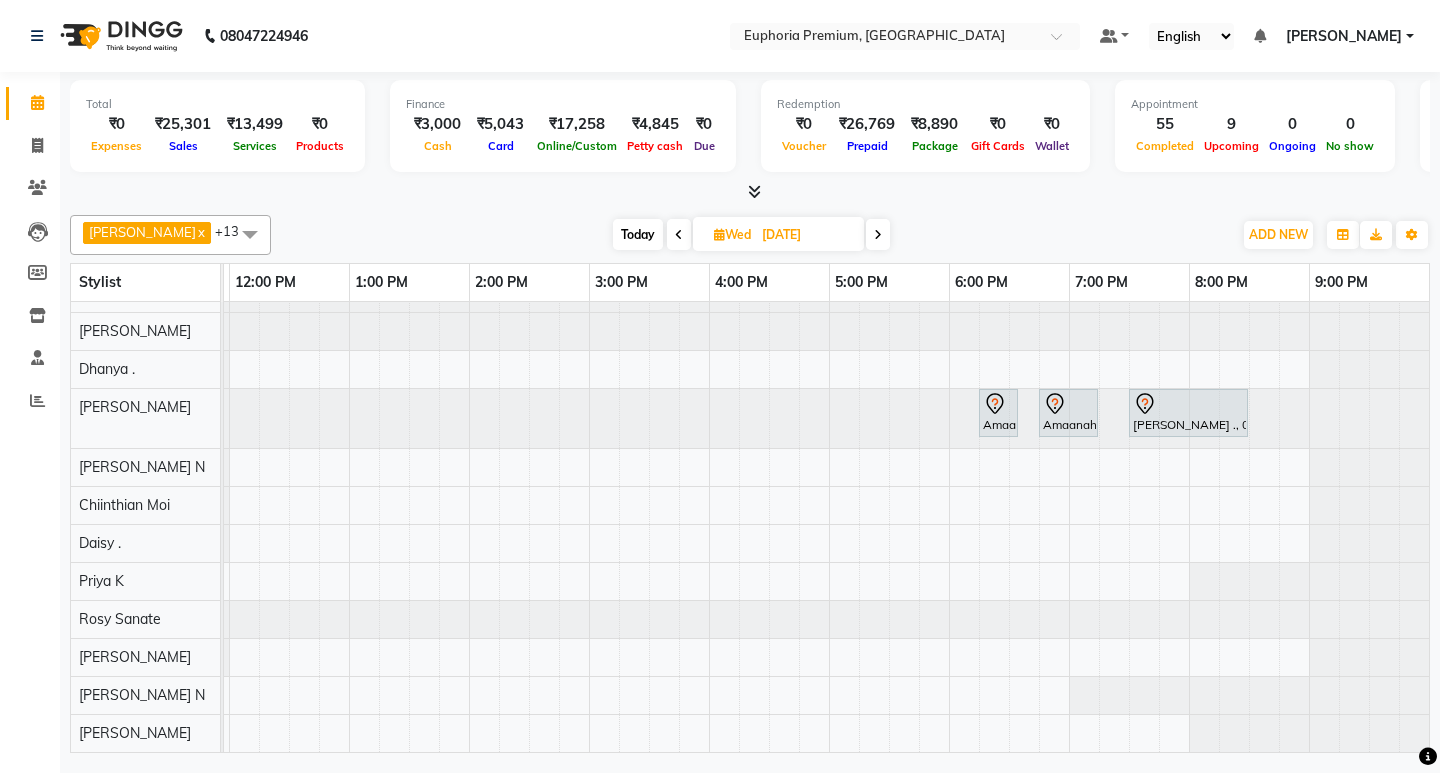 click on "Today" at bounding box center (638, 234) 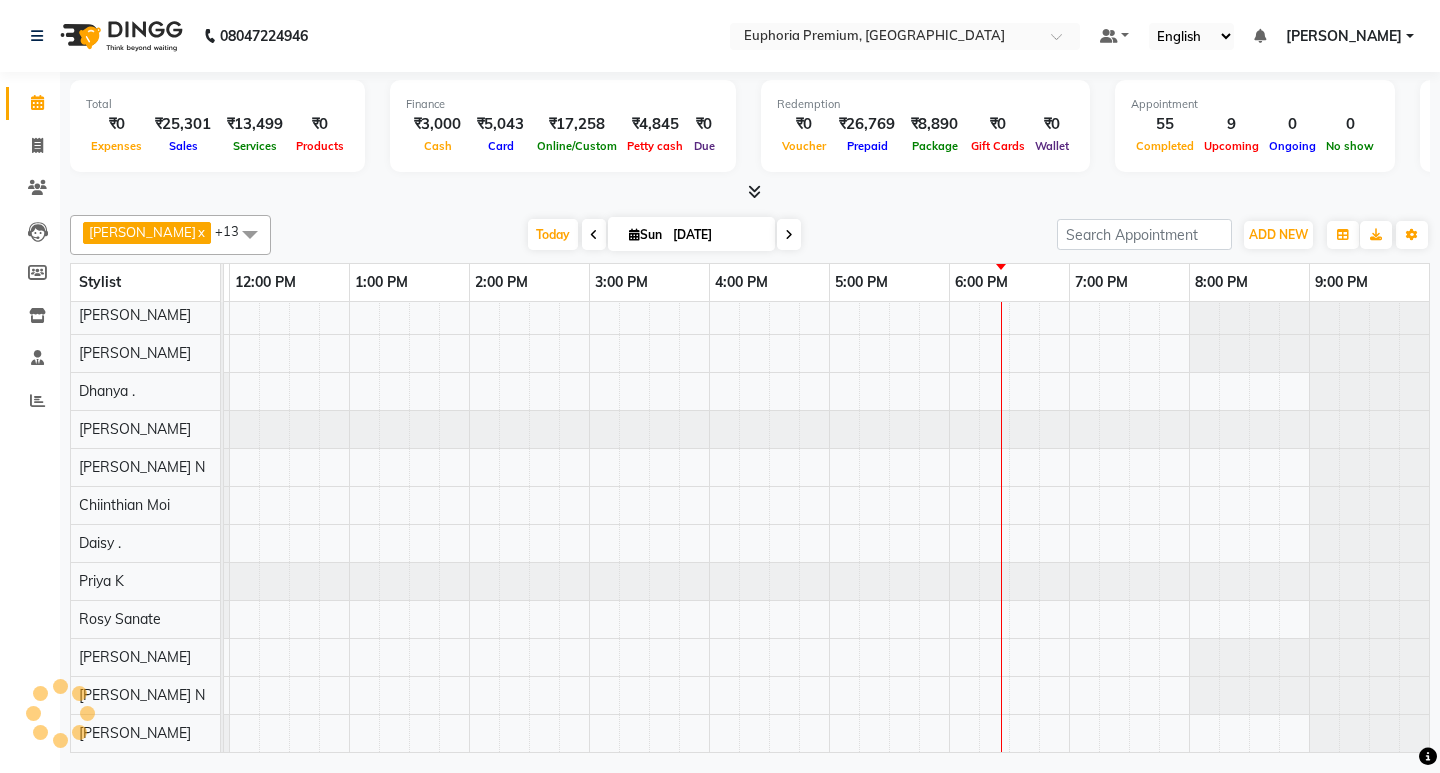 scroll, scrollTop: 96, scrollLeft: 0, axis: vertical 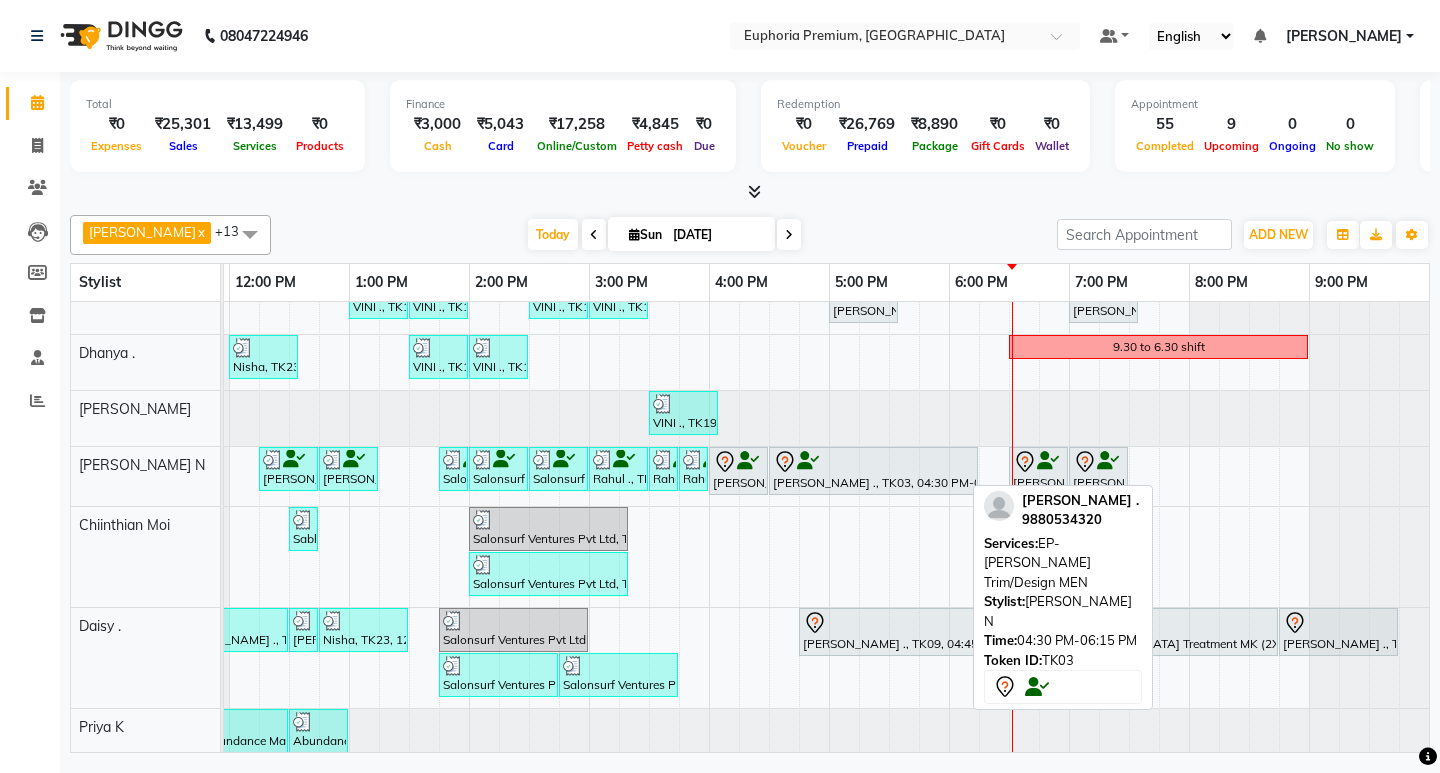 click on "[PERSON_NAME] ., TK03, 04:30 PM-06:15 PM, EP-[PERSON_NAME] Trim/Design MEN" at bounding box center (873, 471) 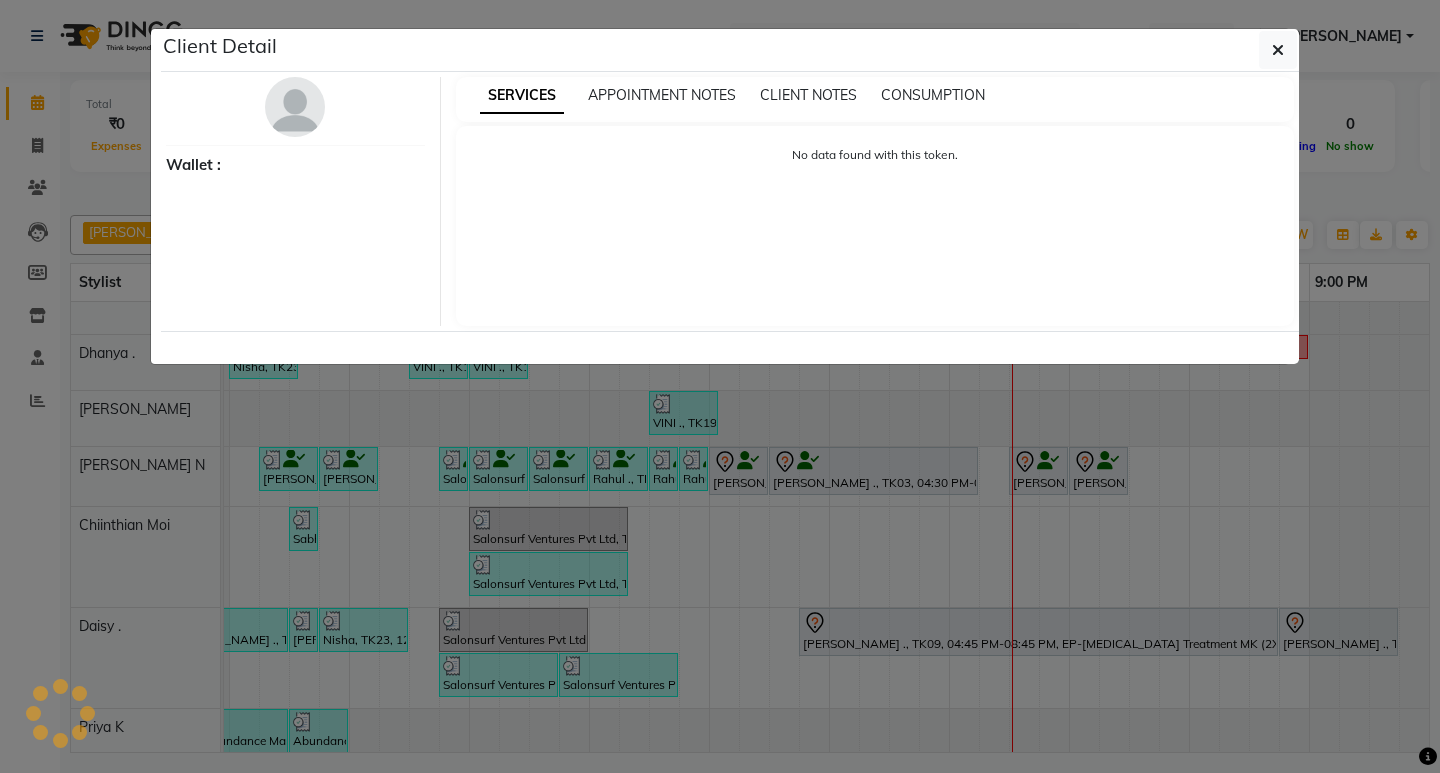 select on "7" 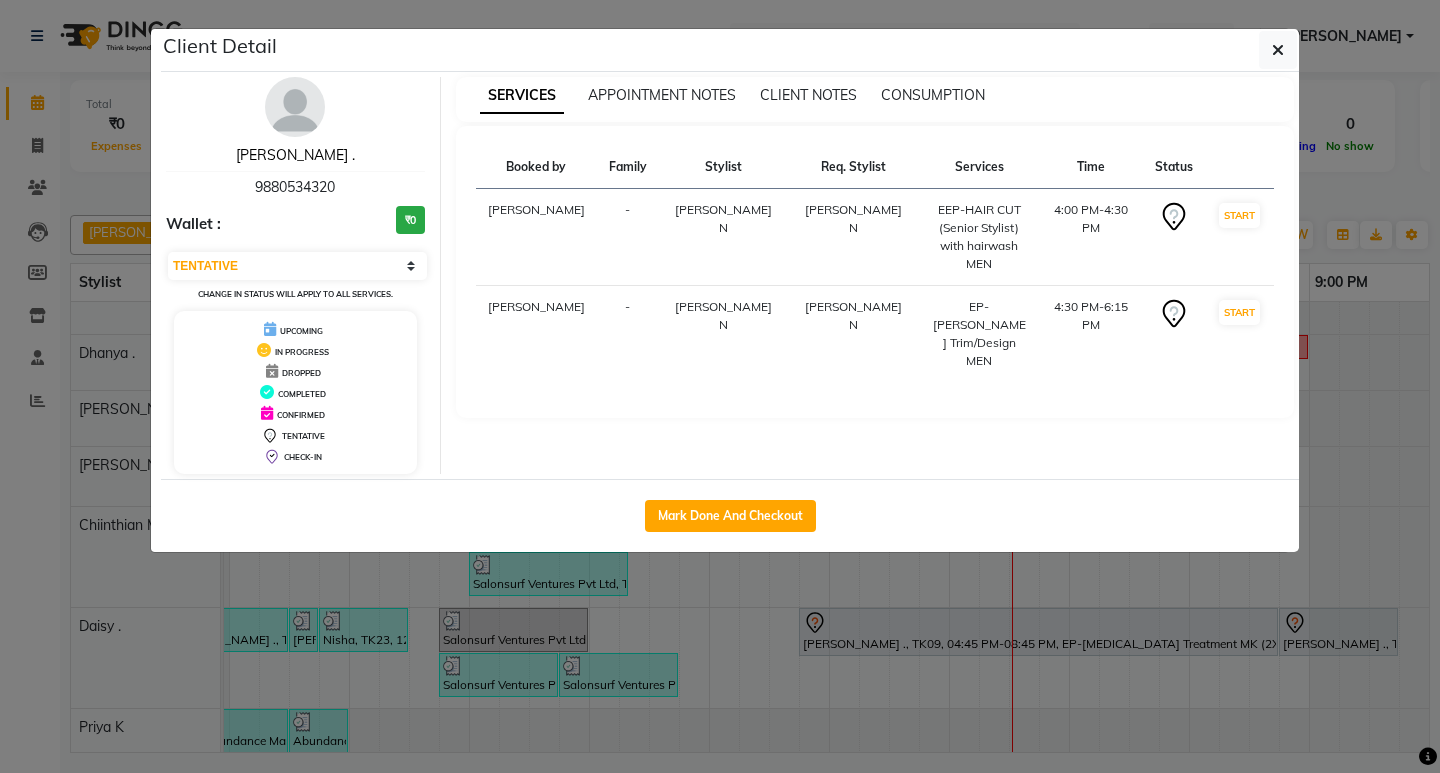click on "[PERSON_NAME] ." at bounding box center [295, 155] 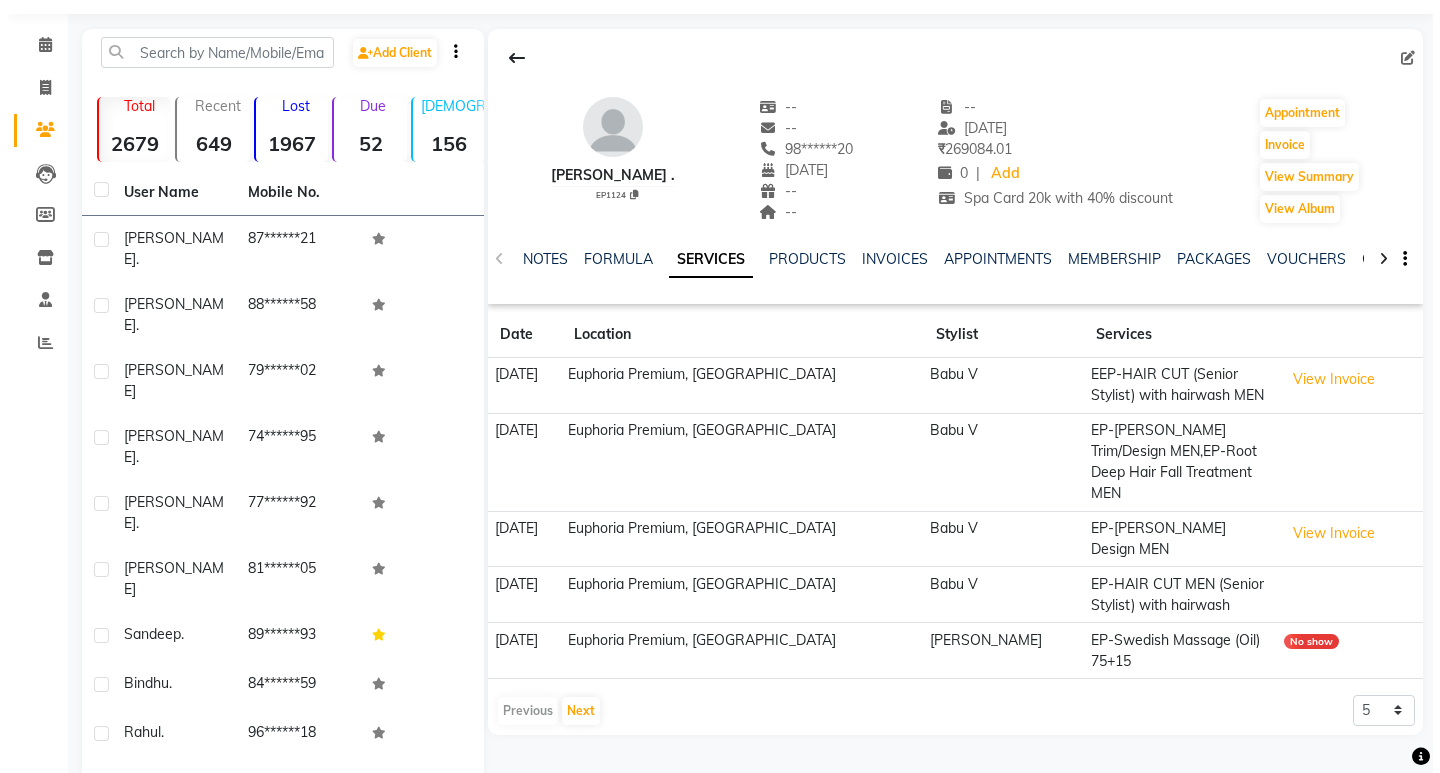 scroll, scrollTop: 0, scrollLeft: 0, axis: both 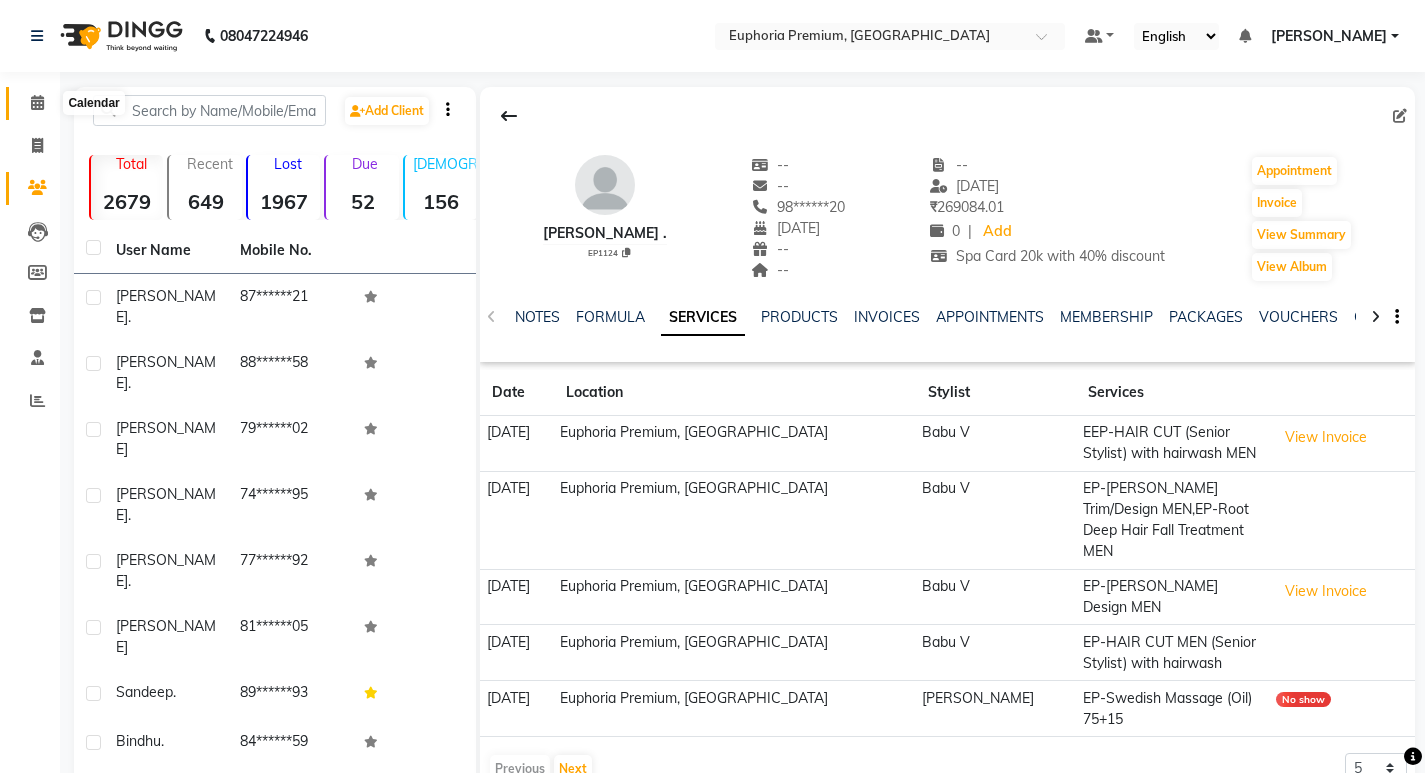 drag, startPoint x: 32, startPoint y: 100, endPoint x: 93, endPoint y: 97, distance: 61.073727 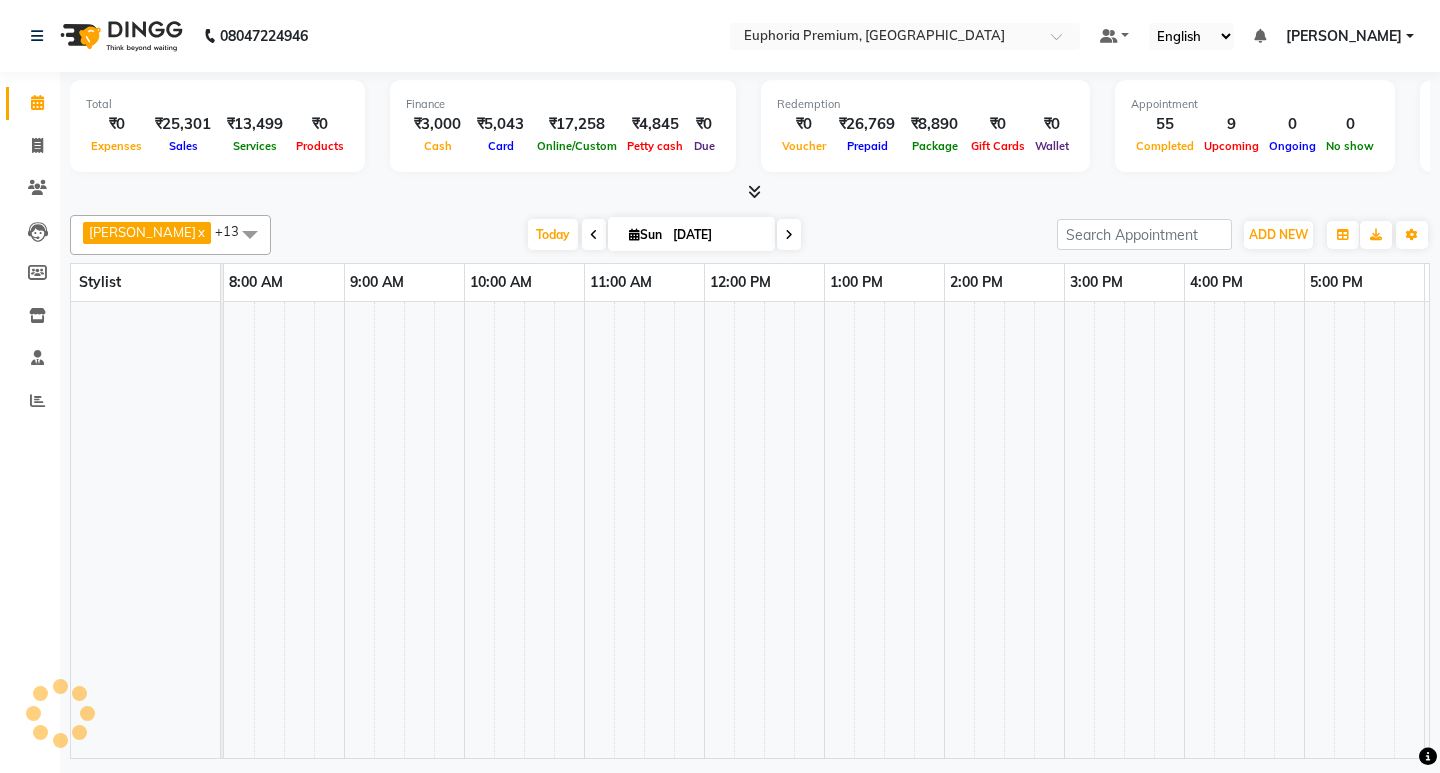 scroll, scrollTop: 0, scrollLeft: 475, axis: horizontal 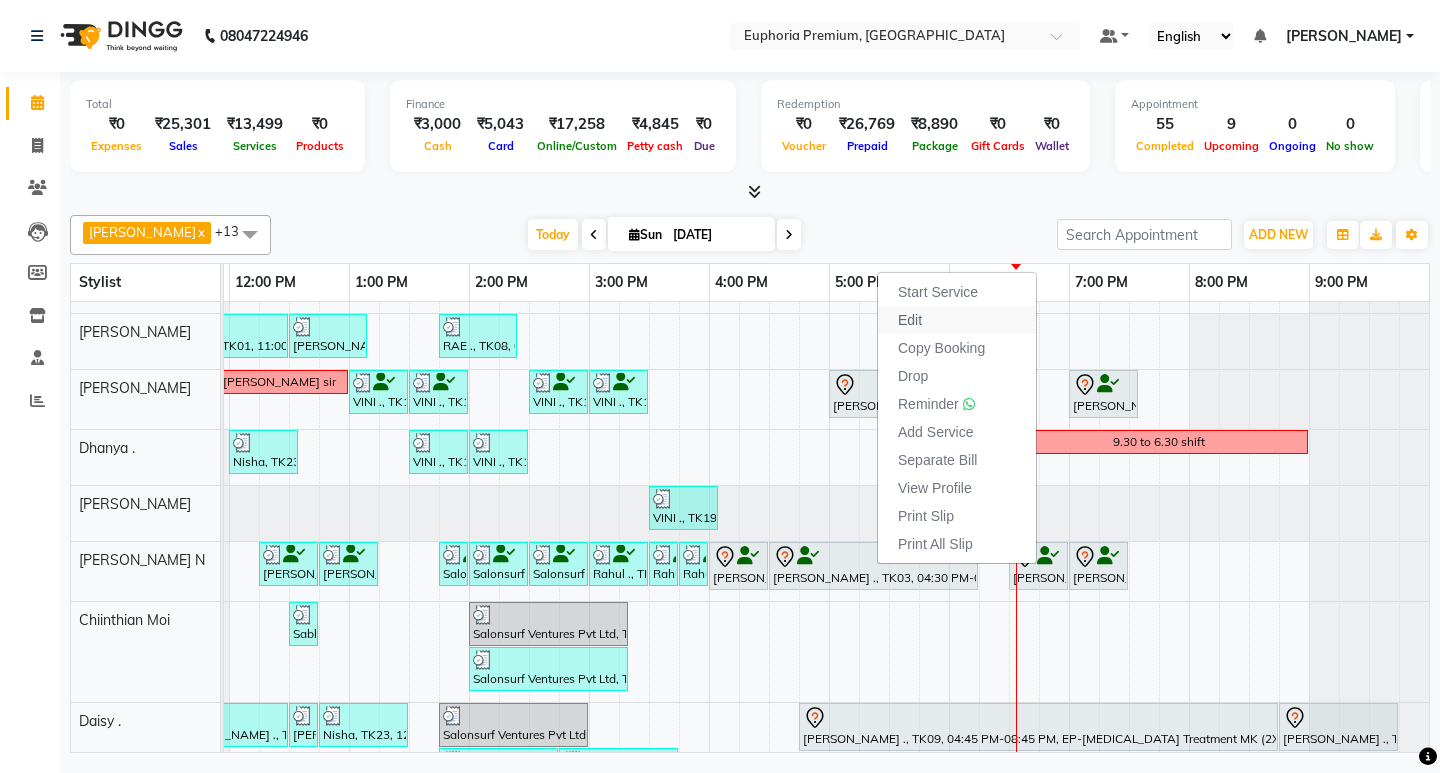 click on "Edit" at bounding box center [957, 320] 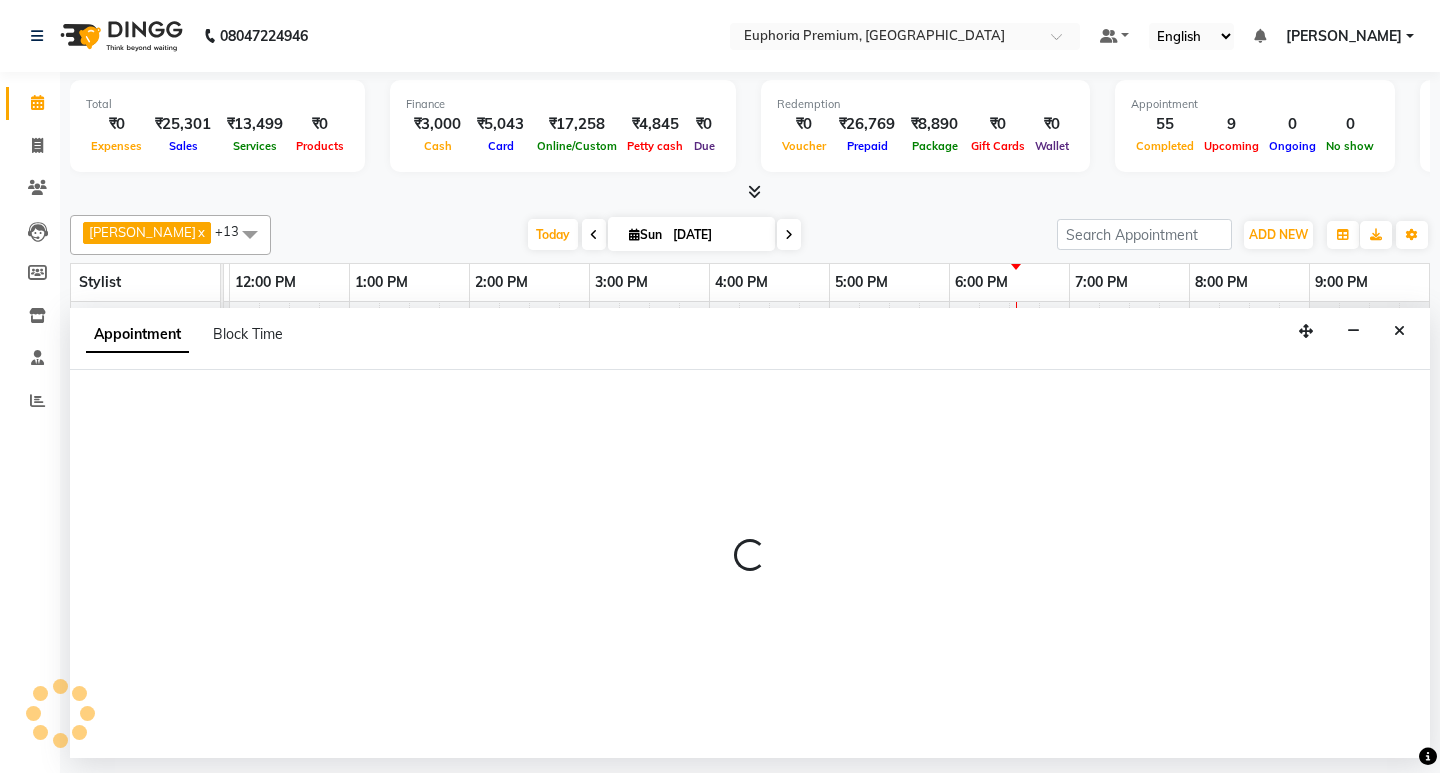 select on "tentative" 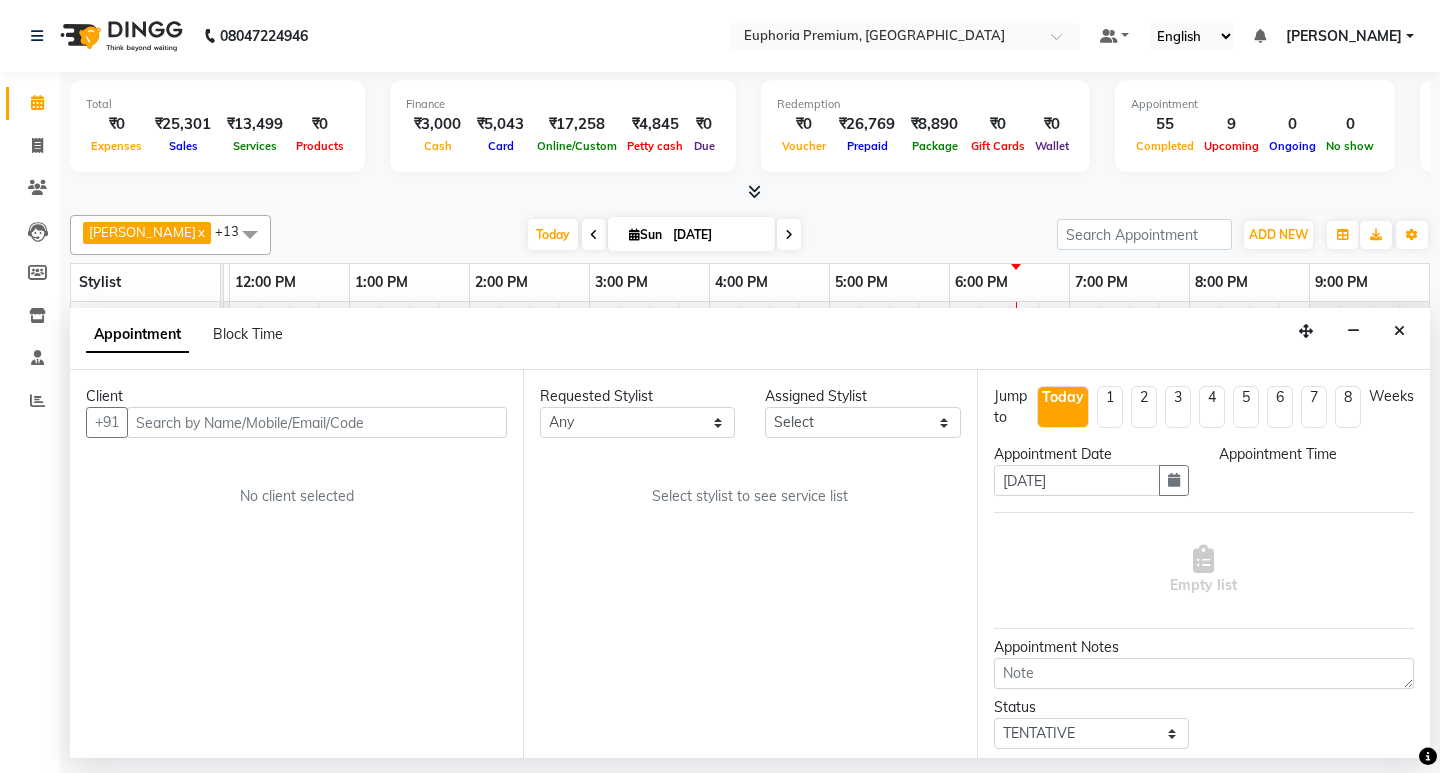 scroll, scrollTop: 0, scrollLeft: 475, axis: horizontal 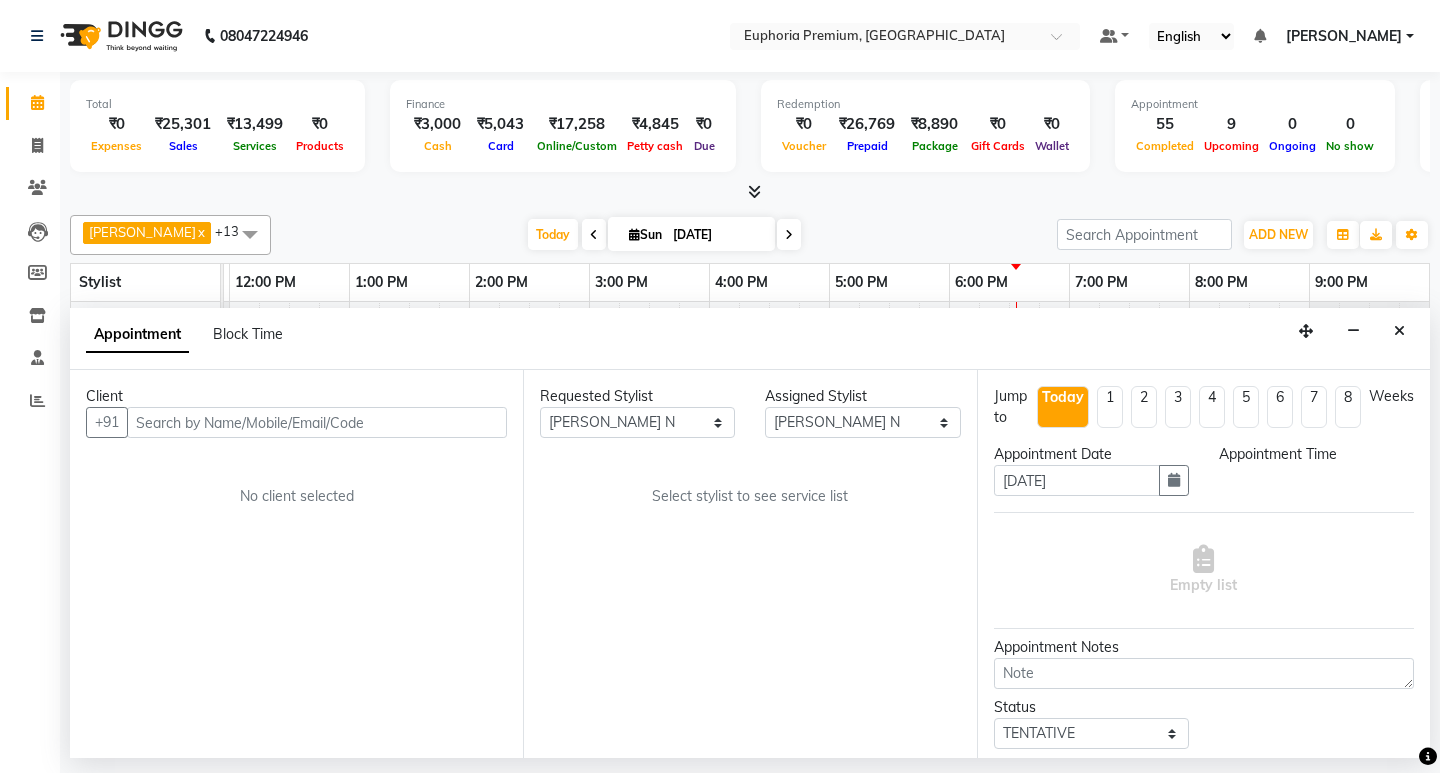 select on "960" 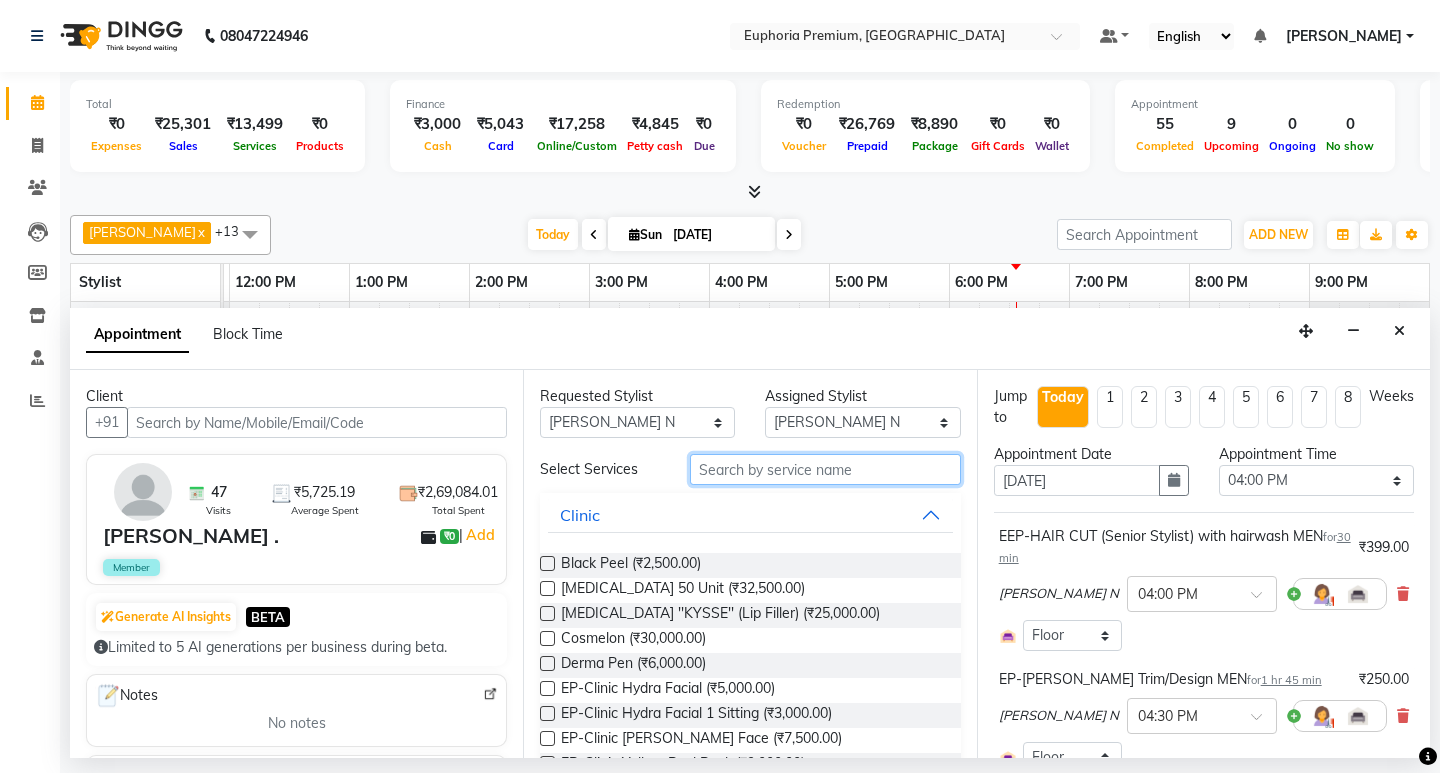 click at bounding box center [825, 469] 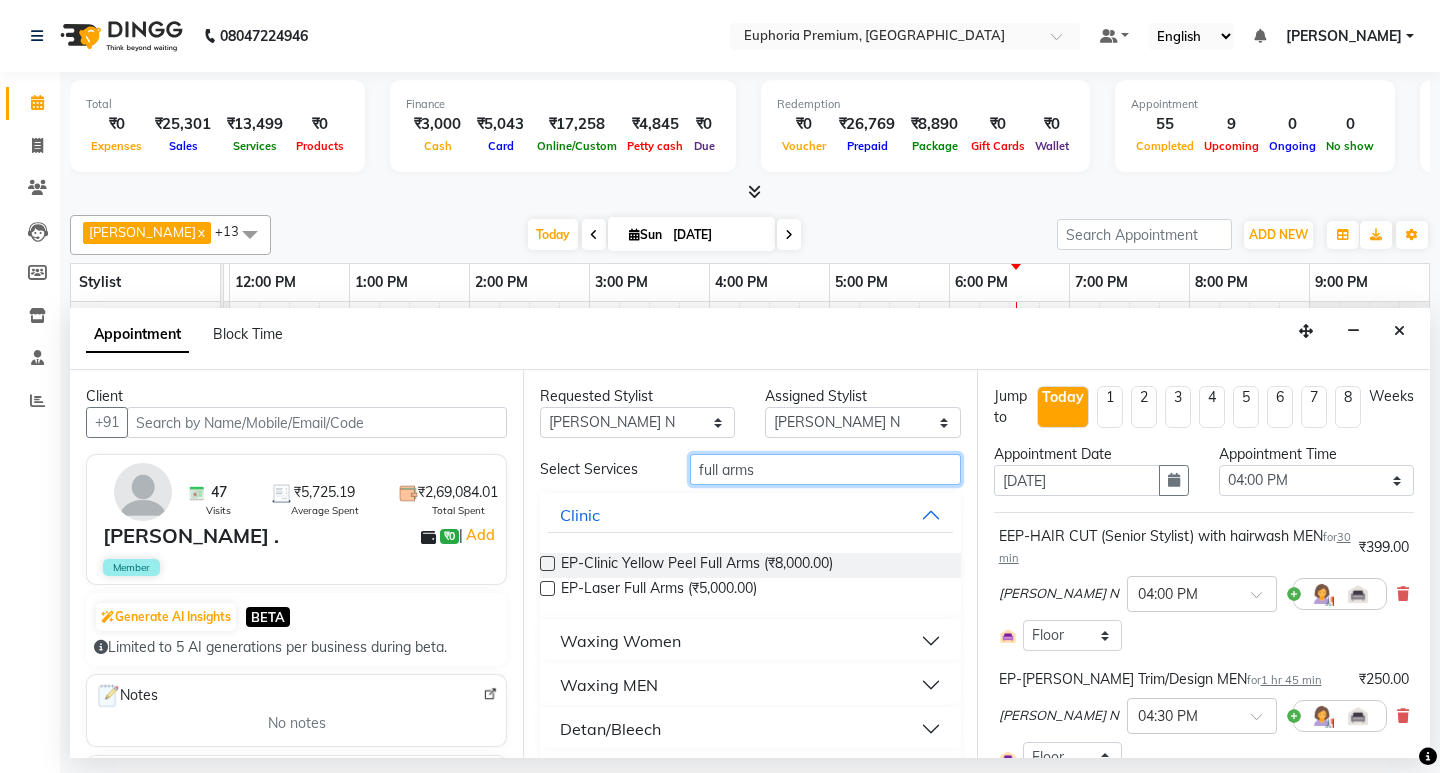 scroll, scrollTop: 53, scrollLeft: 0, axis: vertical 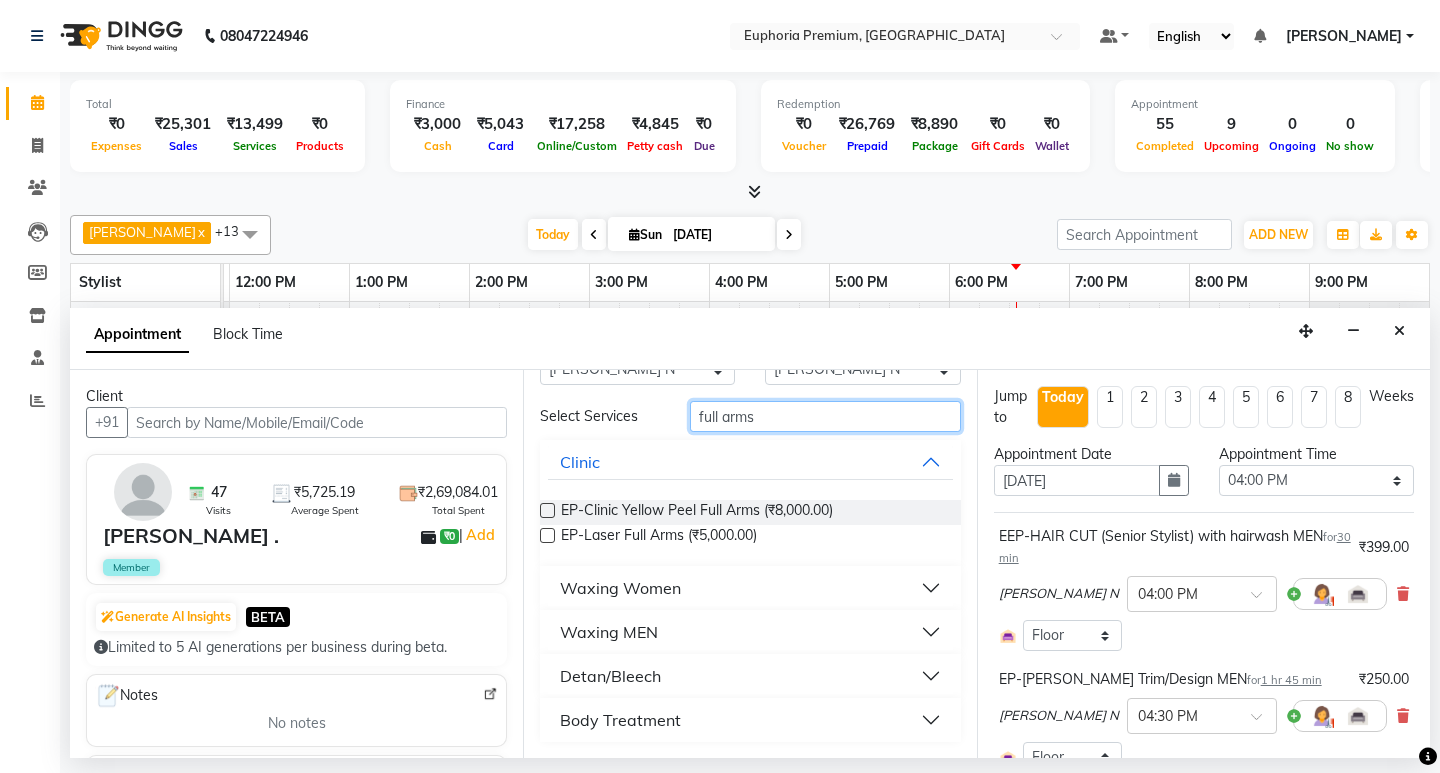 type on "full arms" 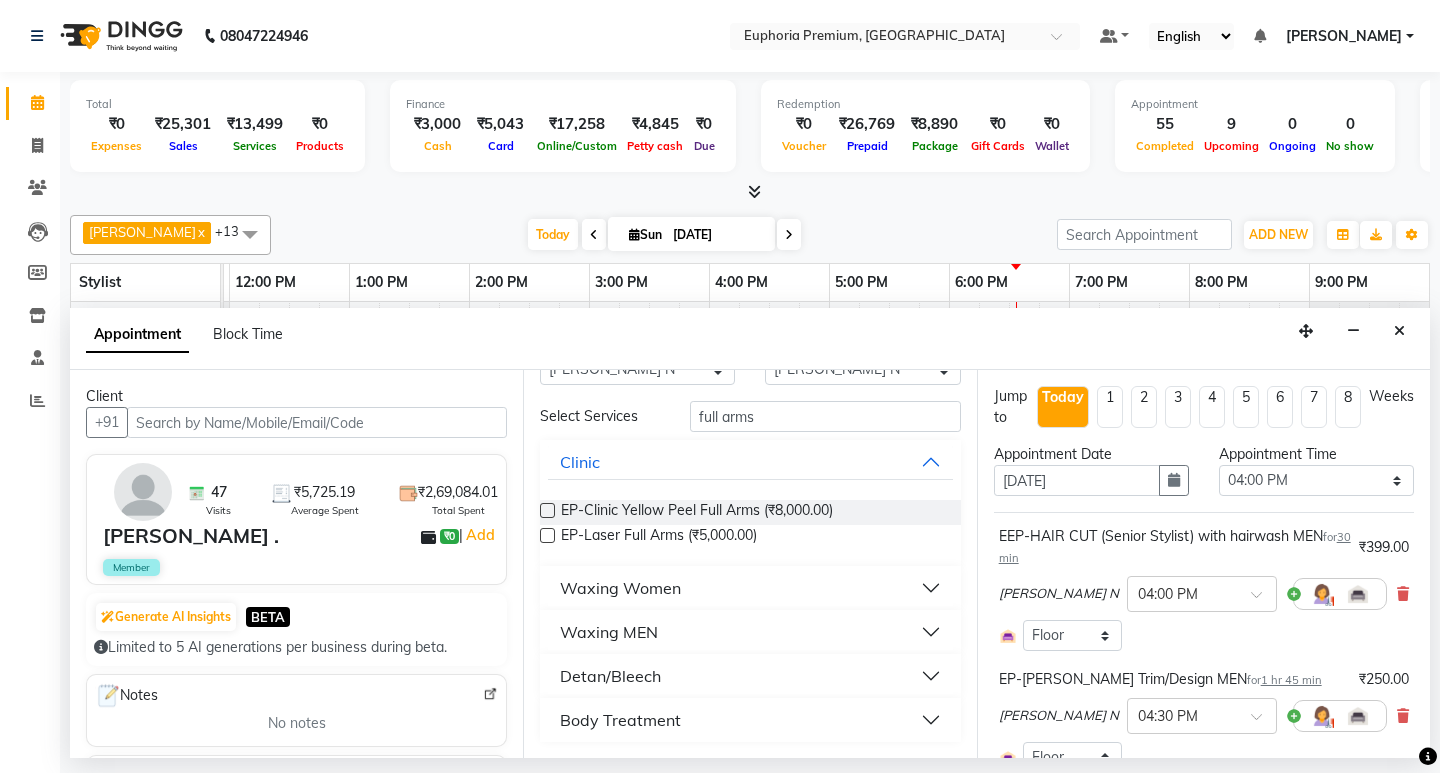 click on "Waxing MEN" at bounding box center (609, 632) 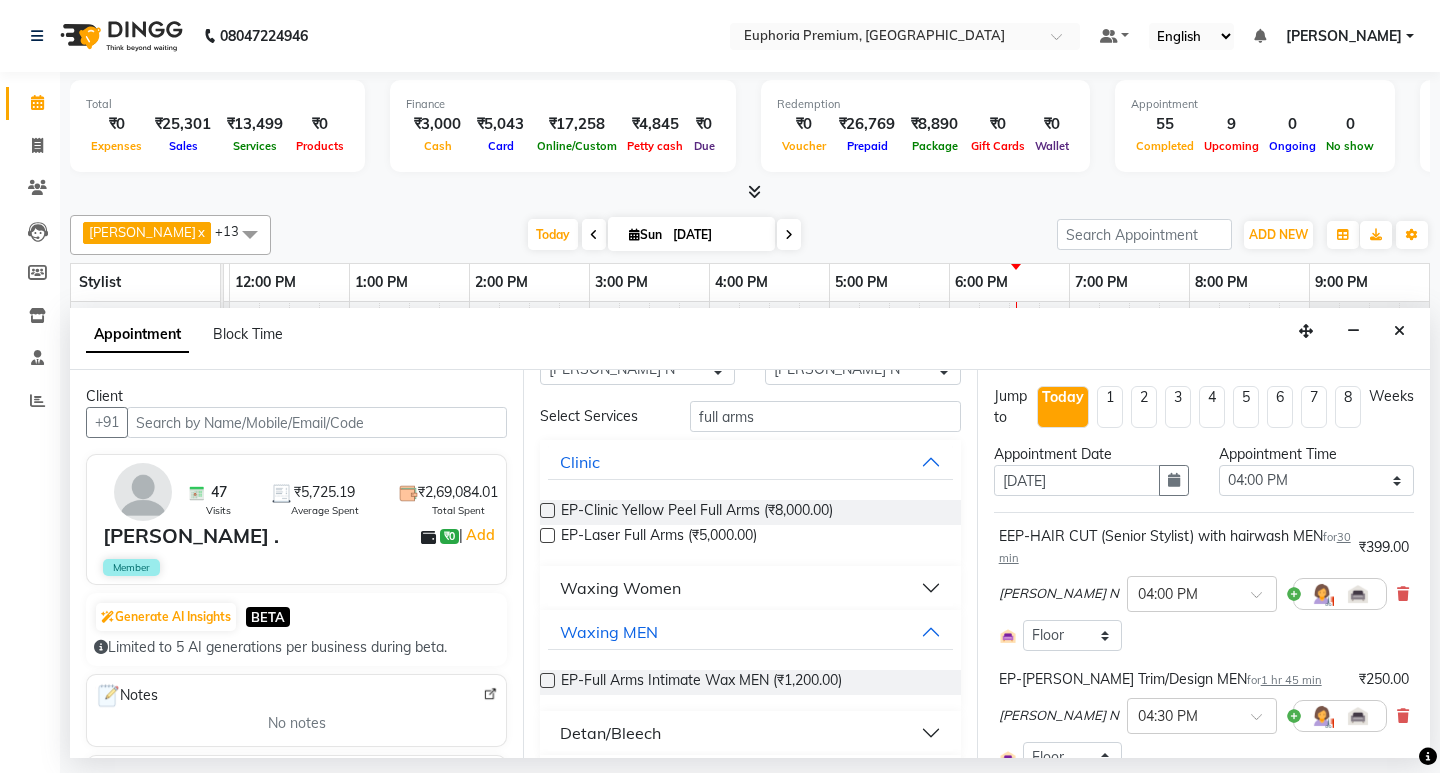 click at bounding box center [547, 680] 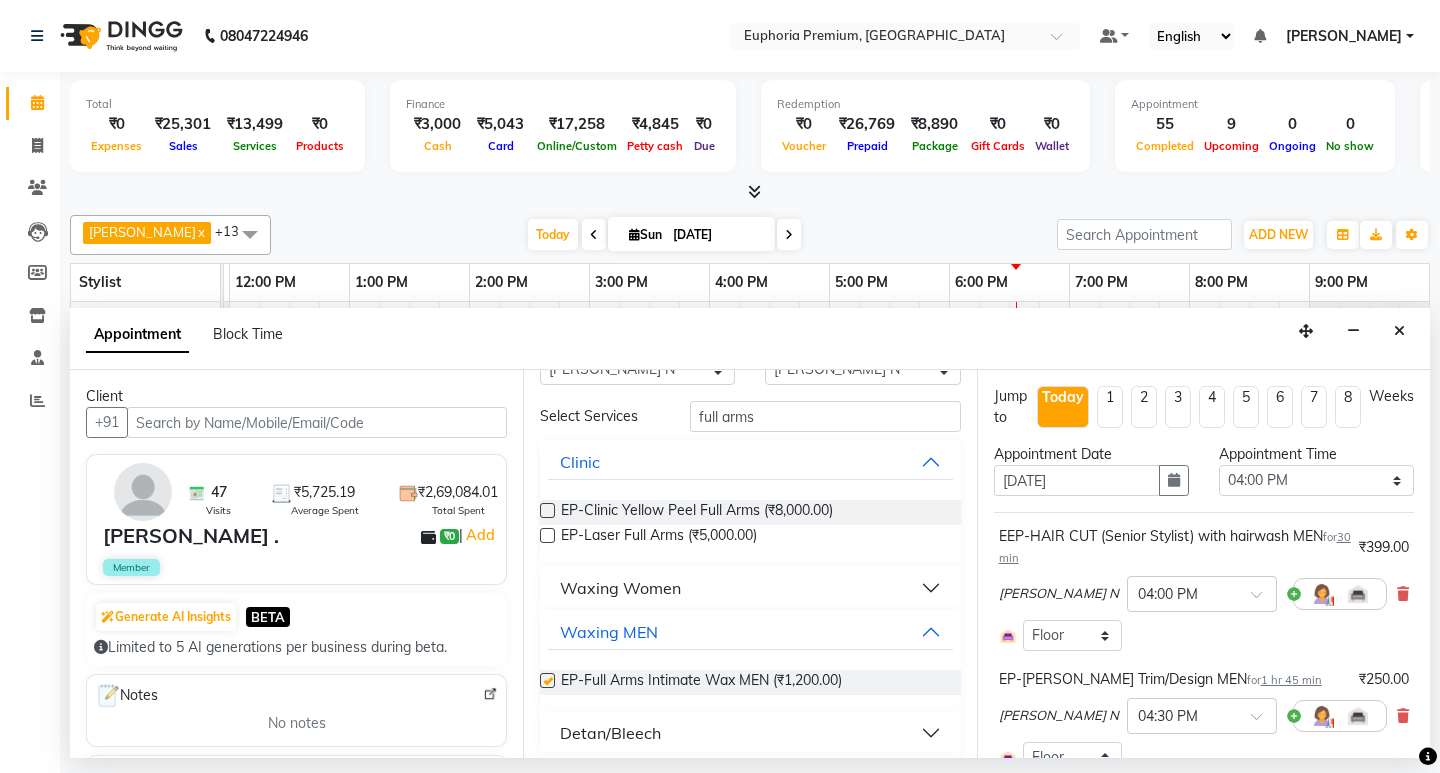 checkbox on "false" 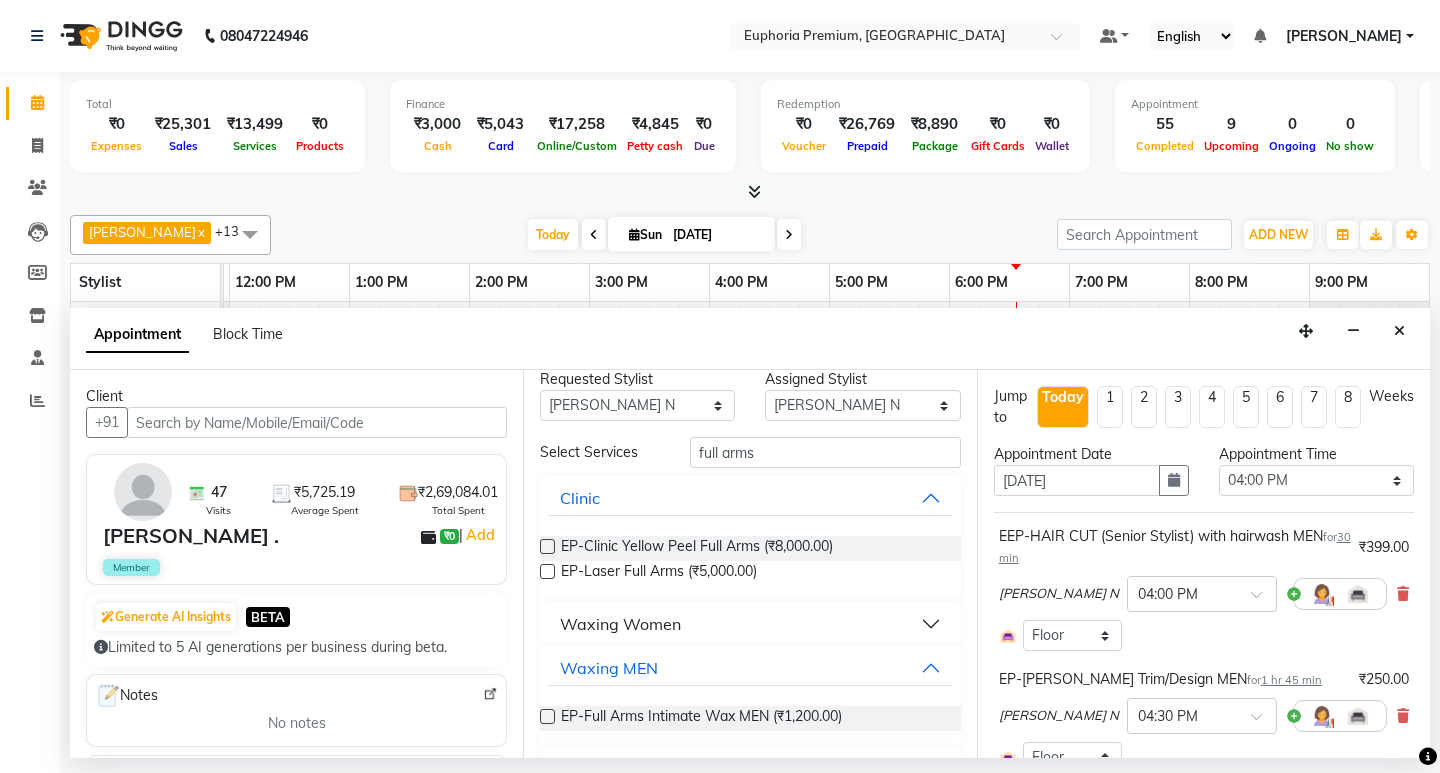 scroll, scrollTop: 0, scrollLeft: 0, axis: both 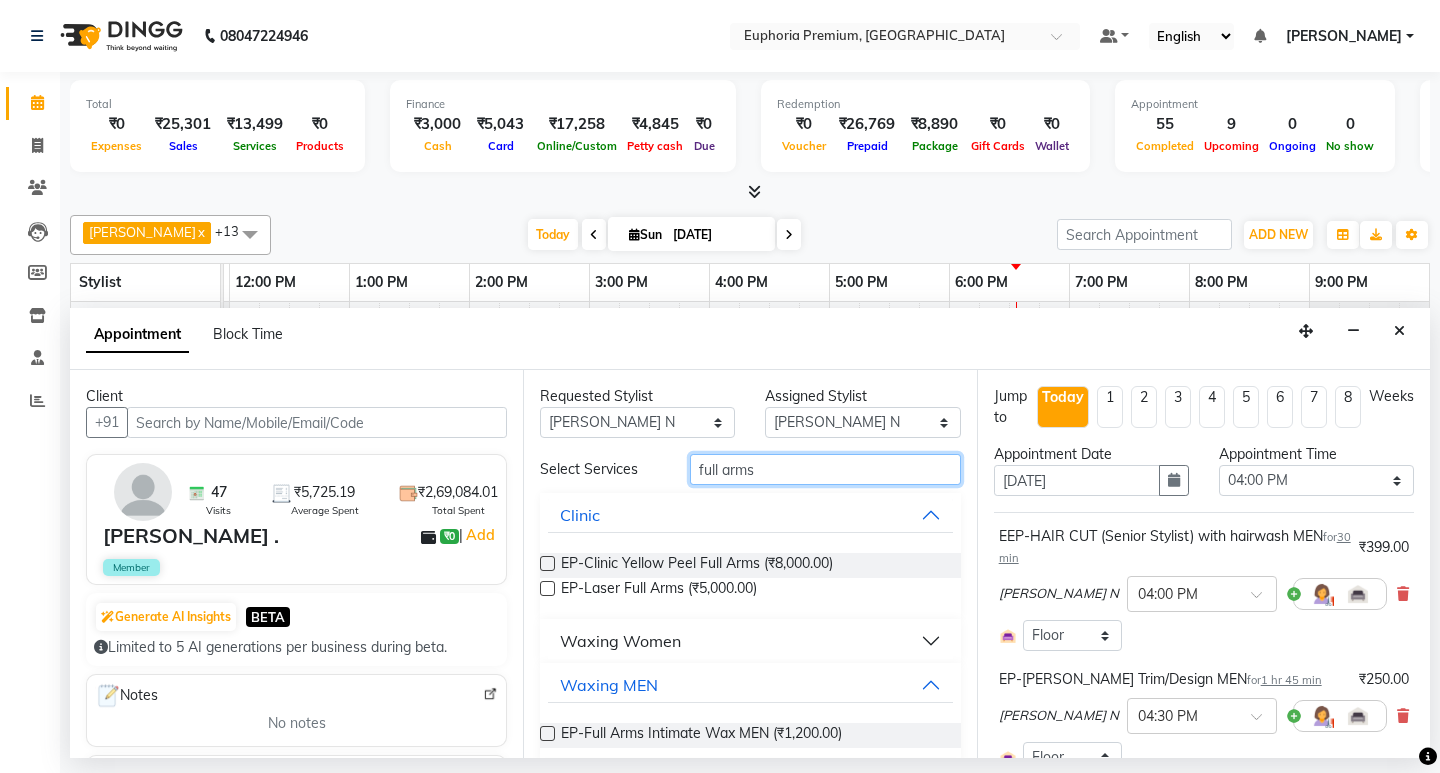 click on "full arms" at bounding box center (825, 469) 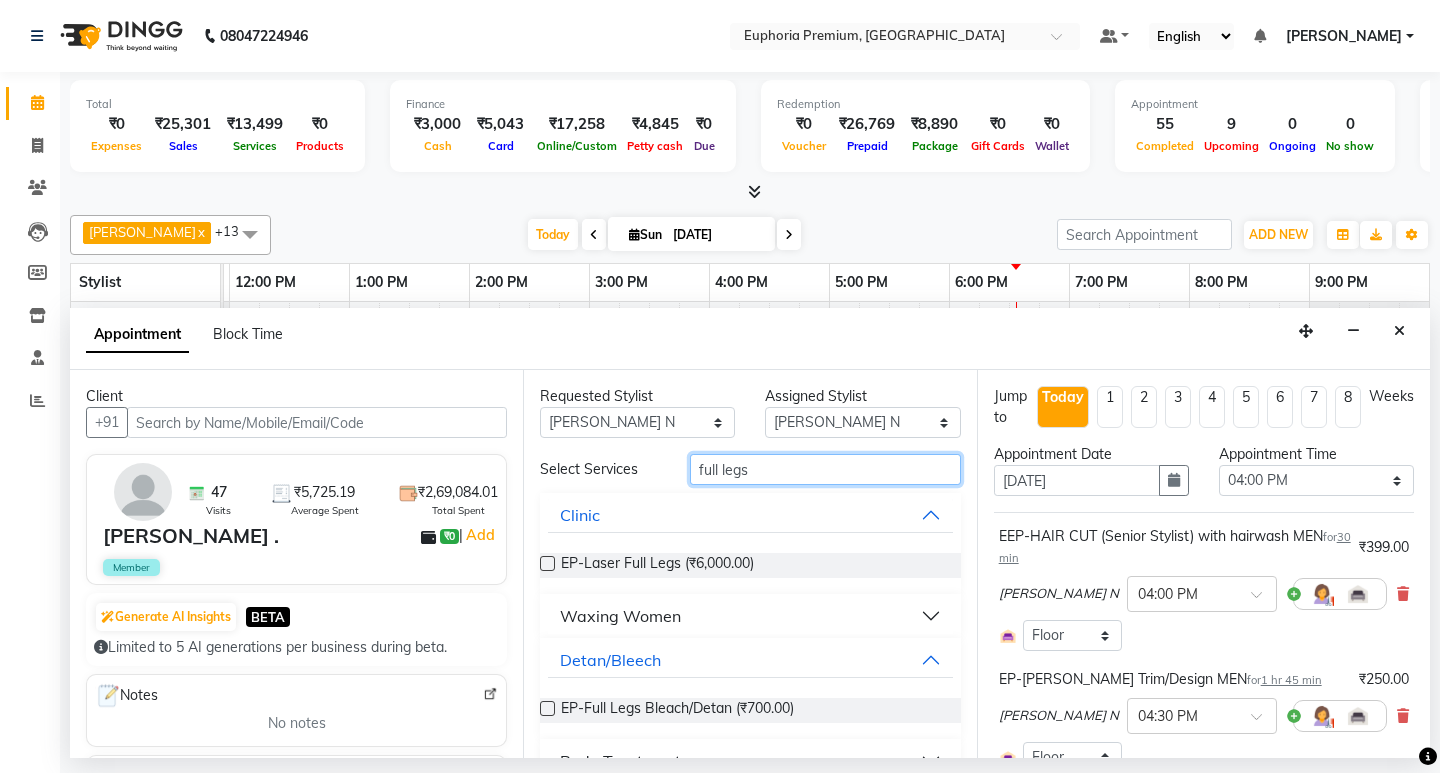 scroll, scrollTop: 41, scrollLeft: 0, axis: vertical 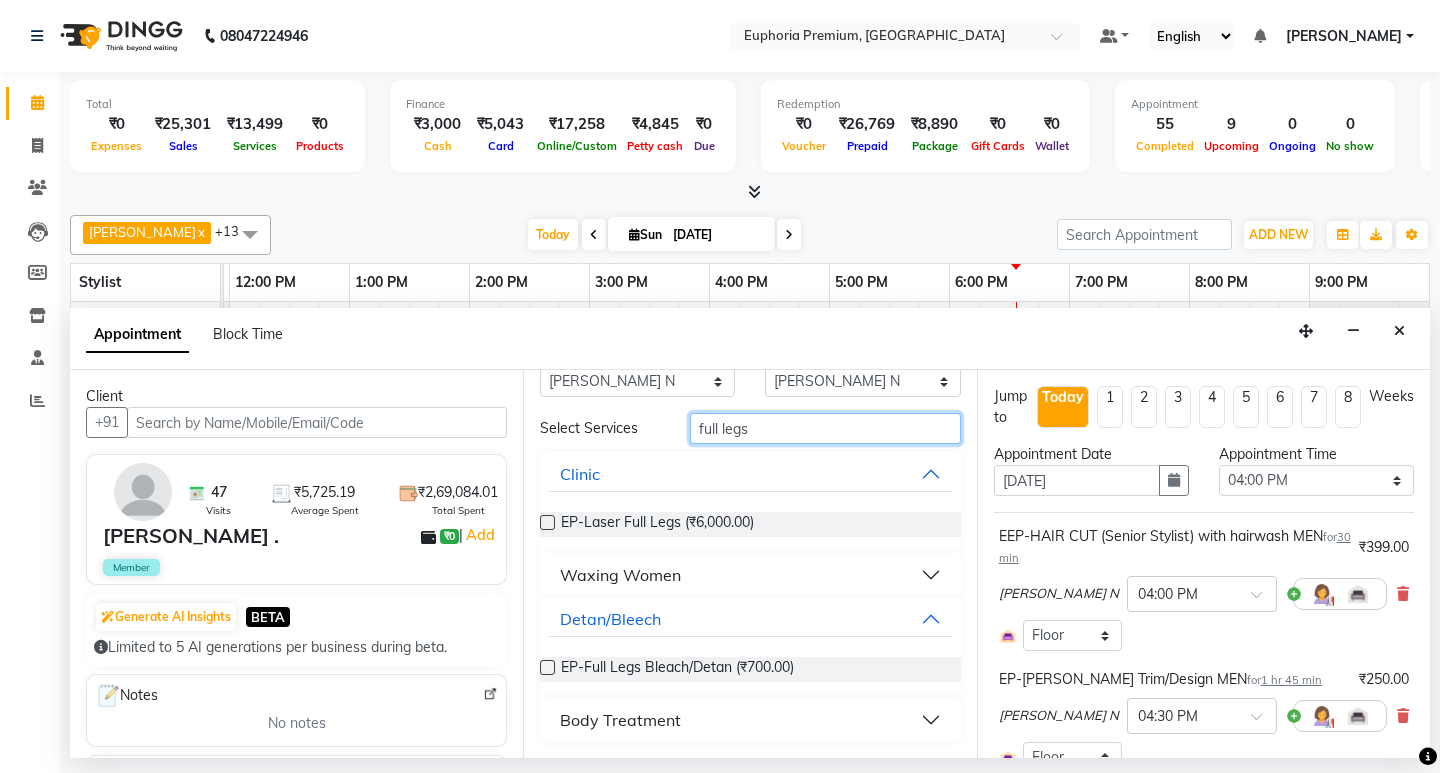 click on "full legs" at bounding box center [825, 428] 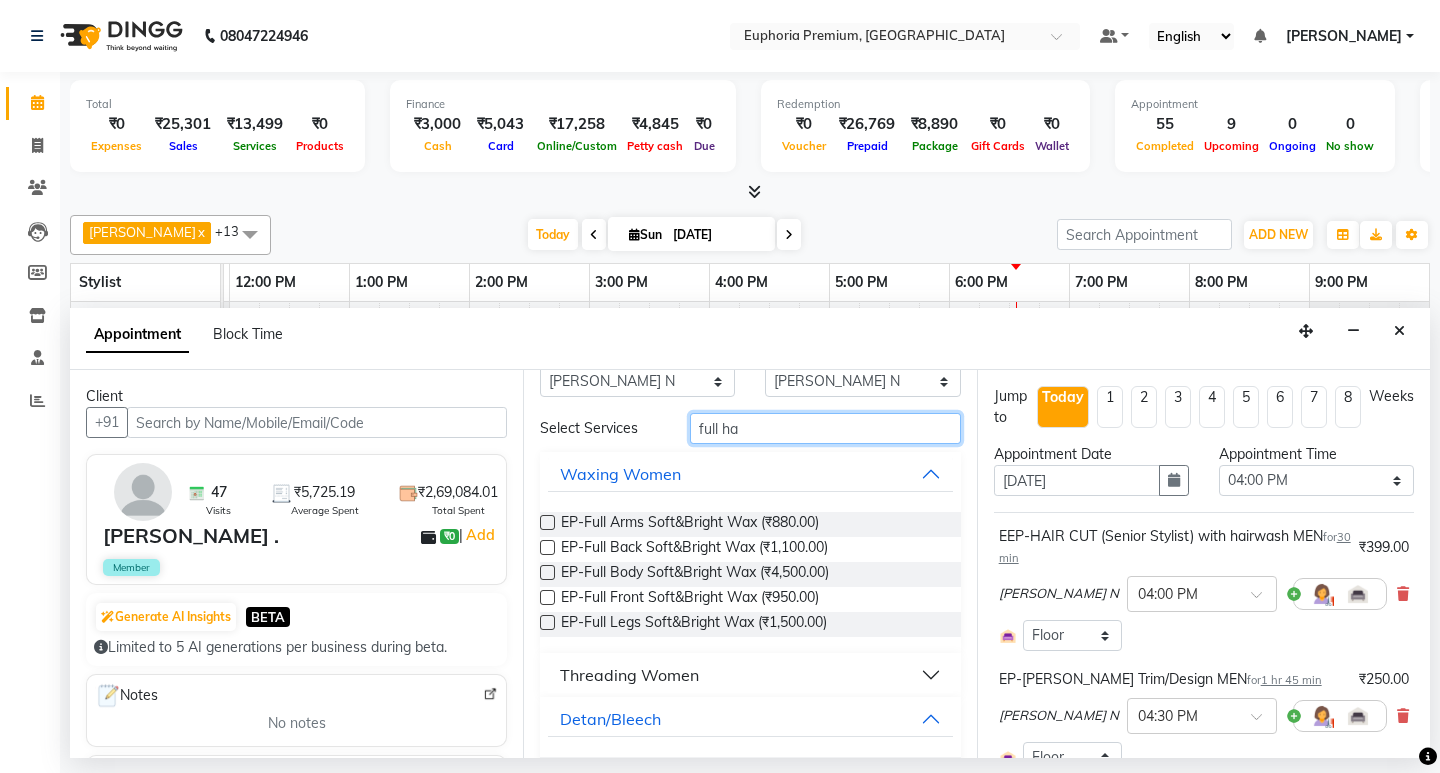 scroll, scrollTop: 0, scrollLeft: 0, axis: both 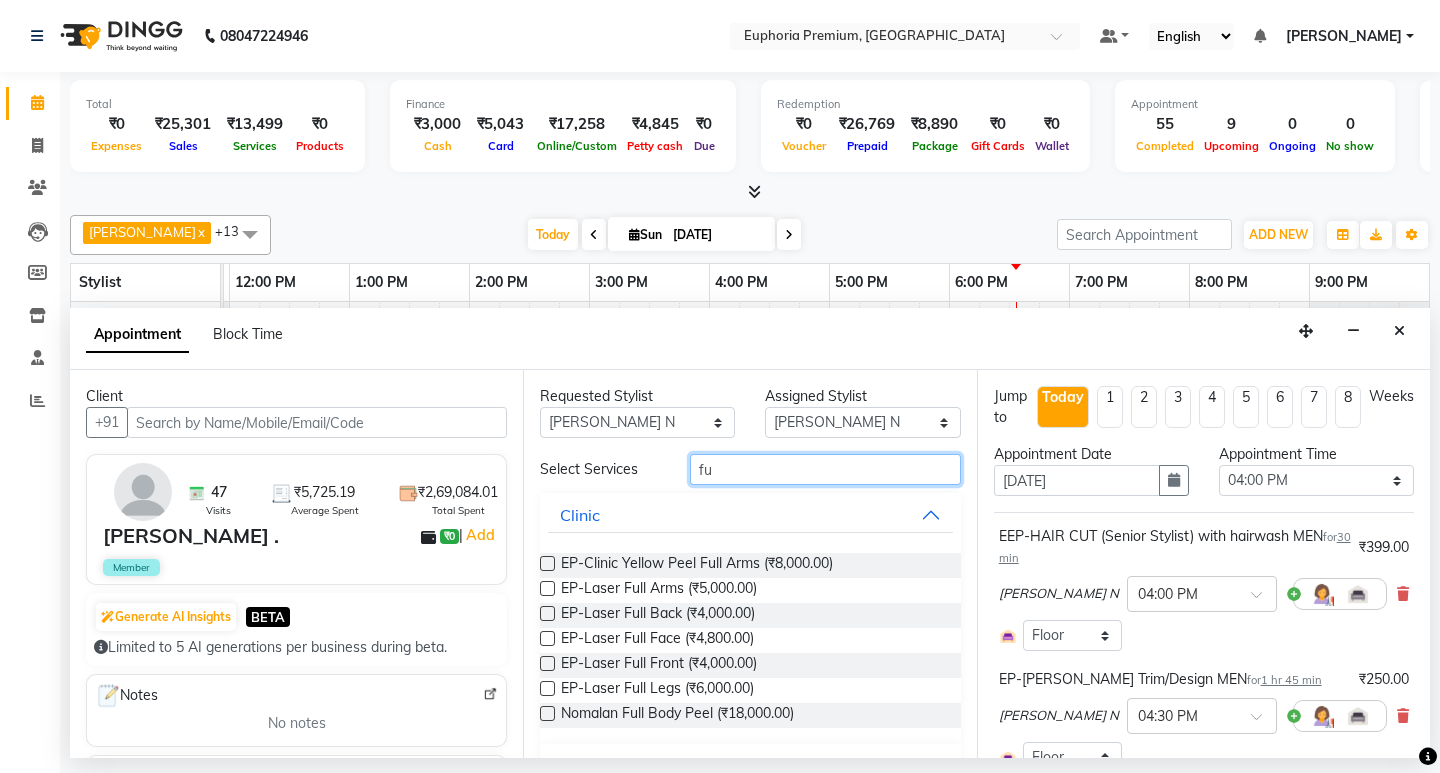 type on "f" 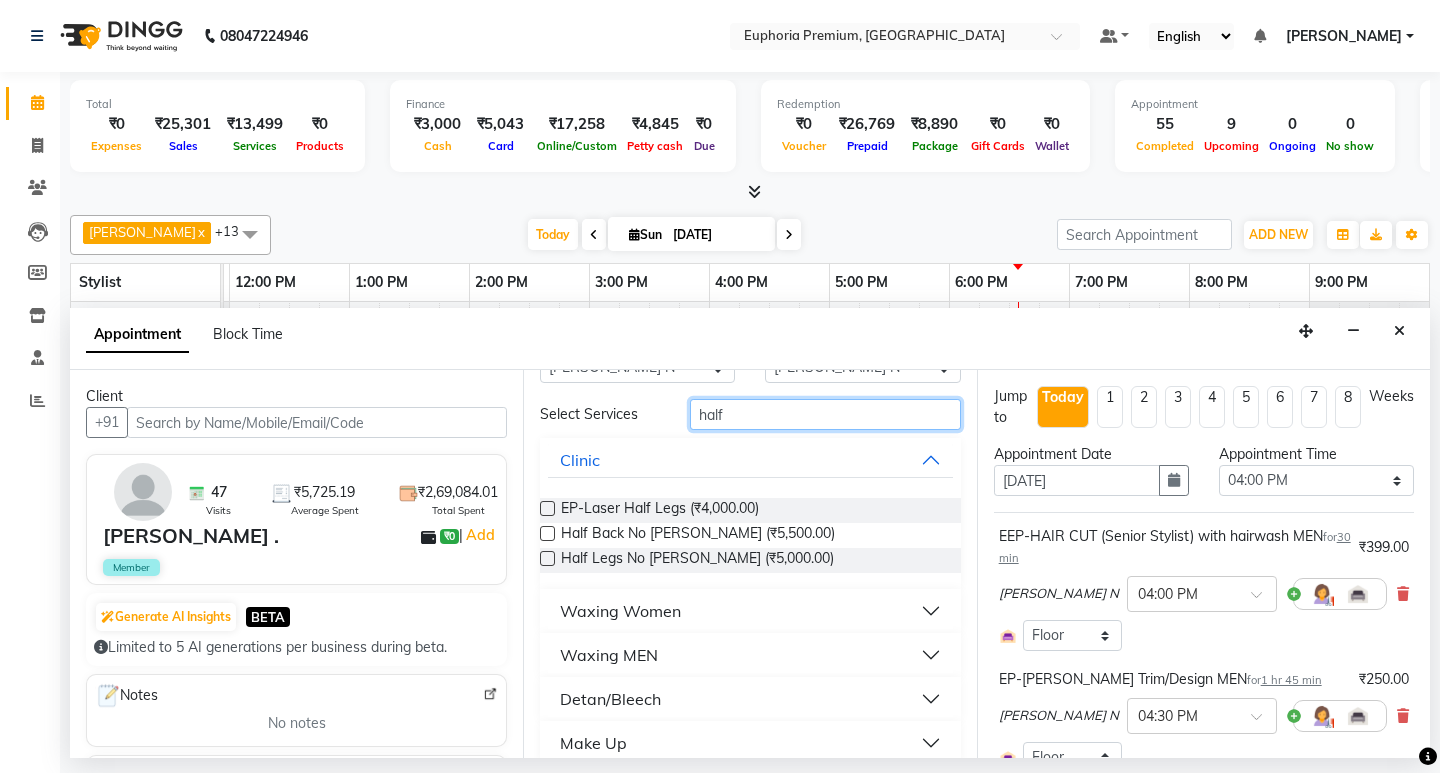 scroll, scrollTop: 78, scrollLeft: 0, axis: vertical 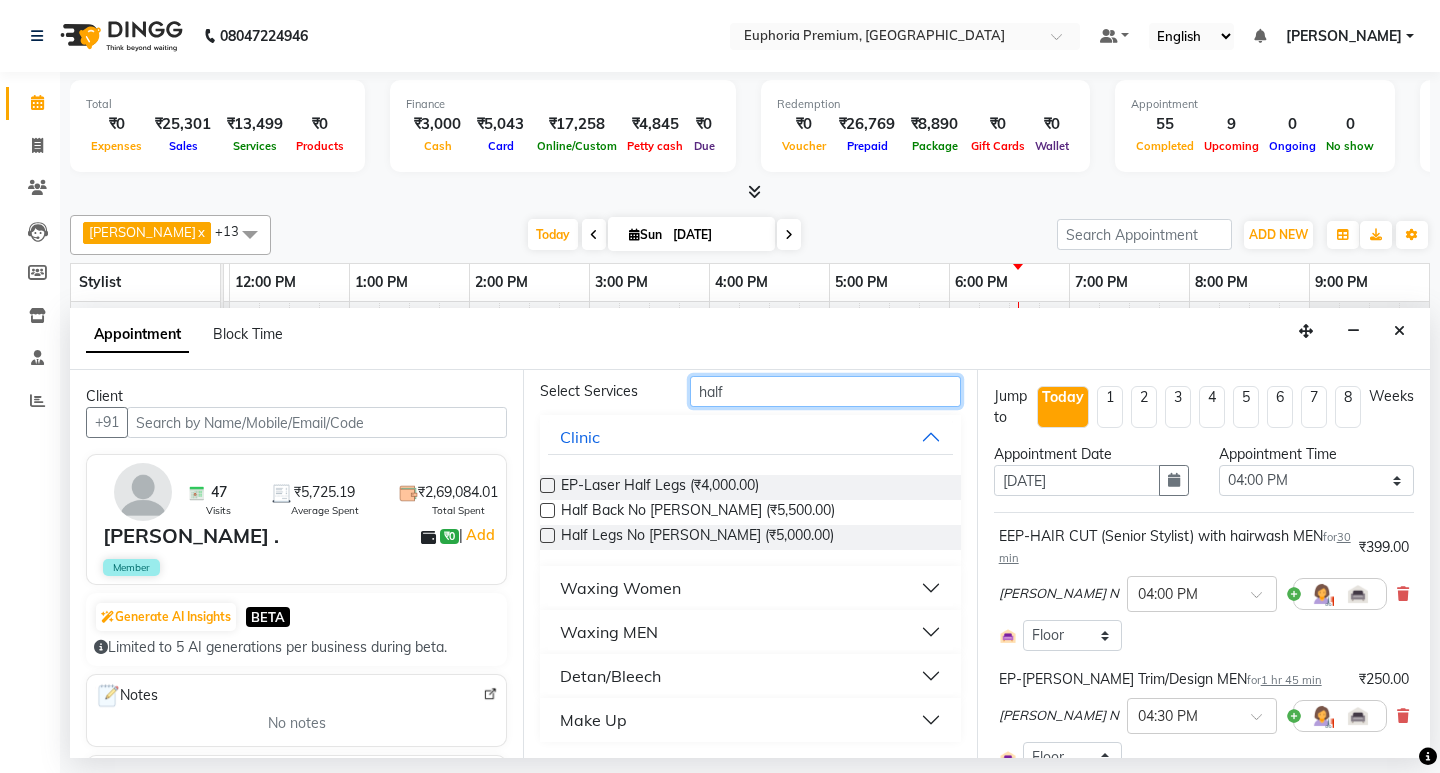 type on "half" 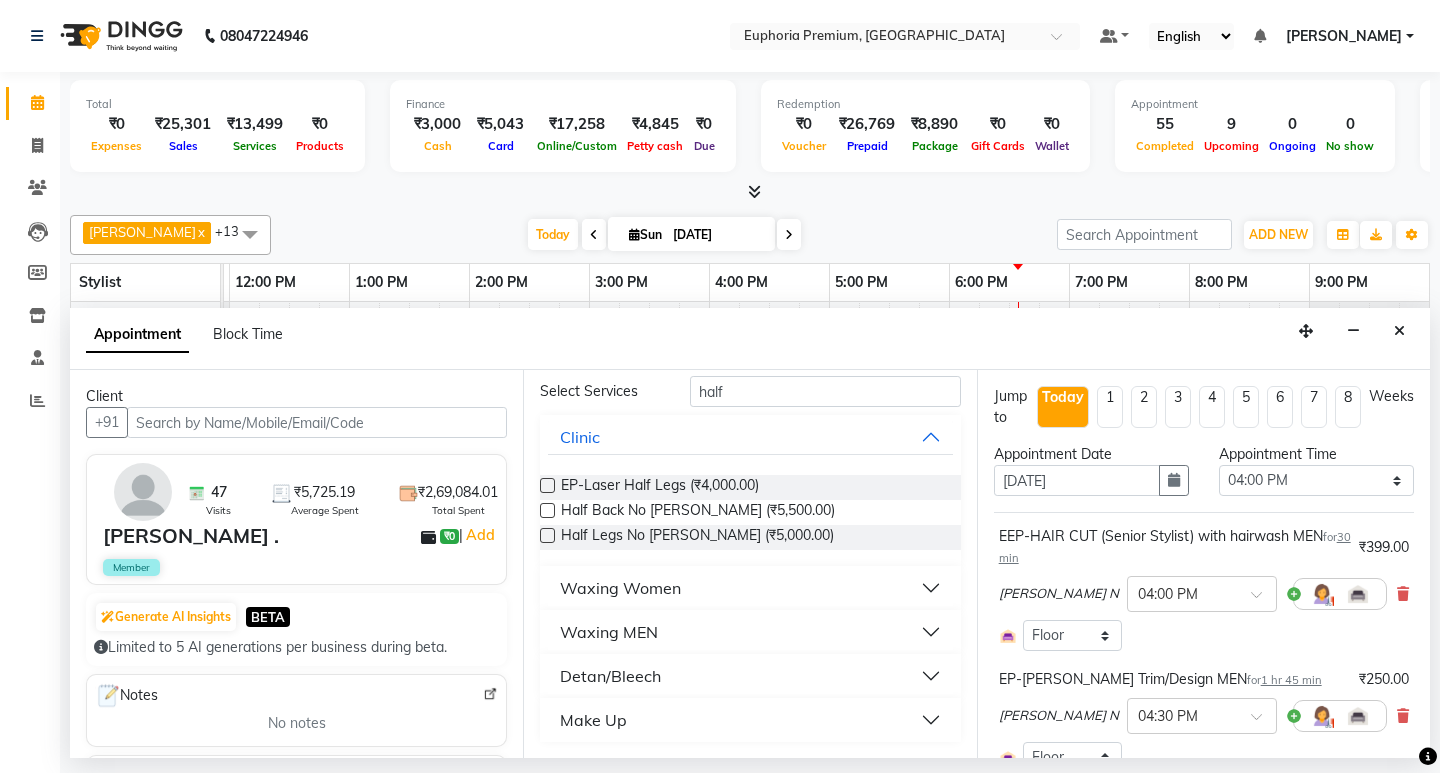 click on "Waxing MEN" at bounding box center [609, 632] 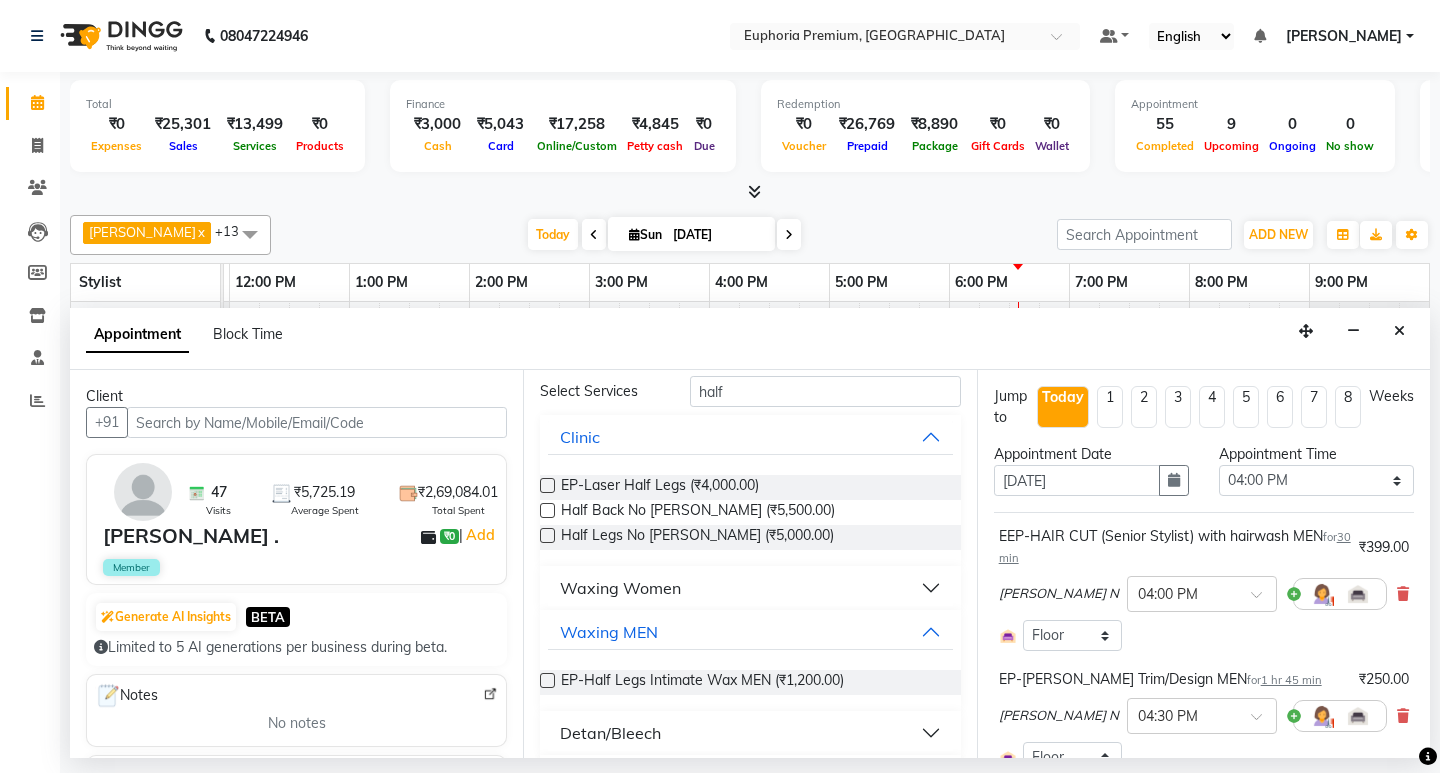 click at bounding box center [547, 680] 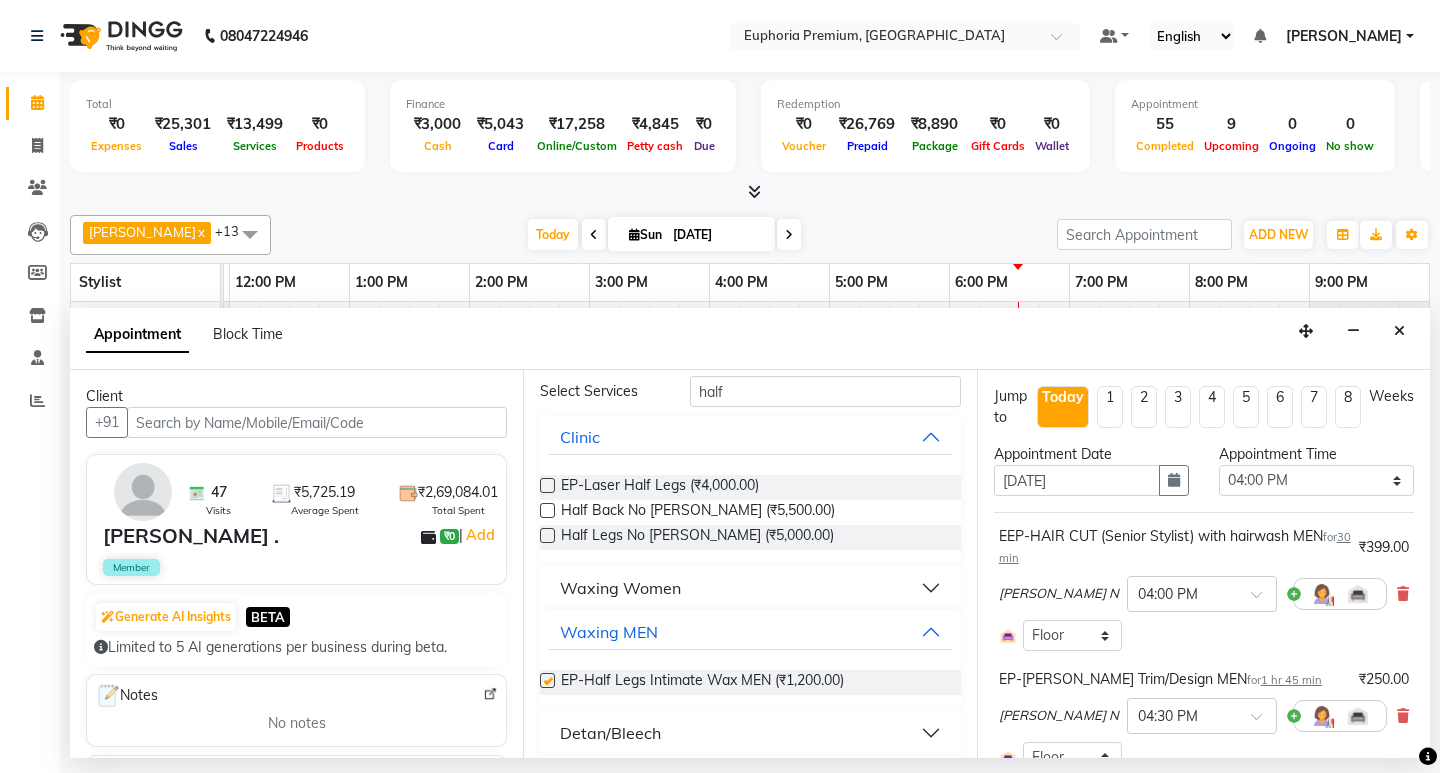 checkbox on "false" 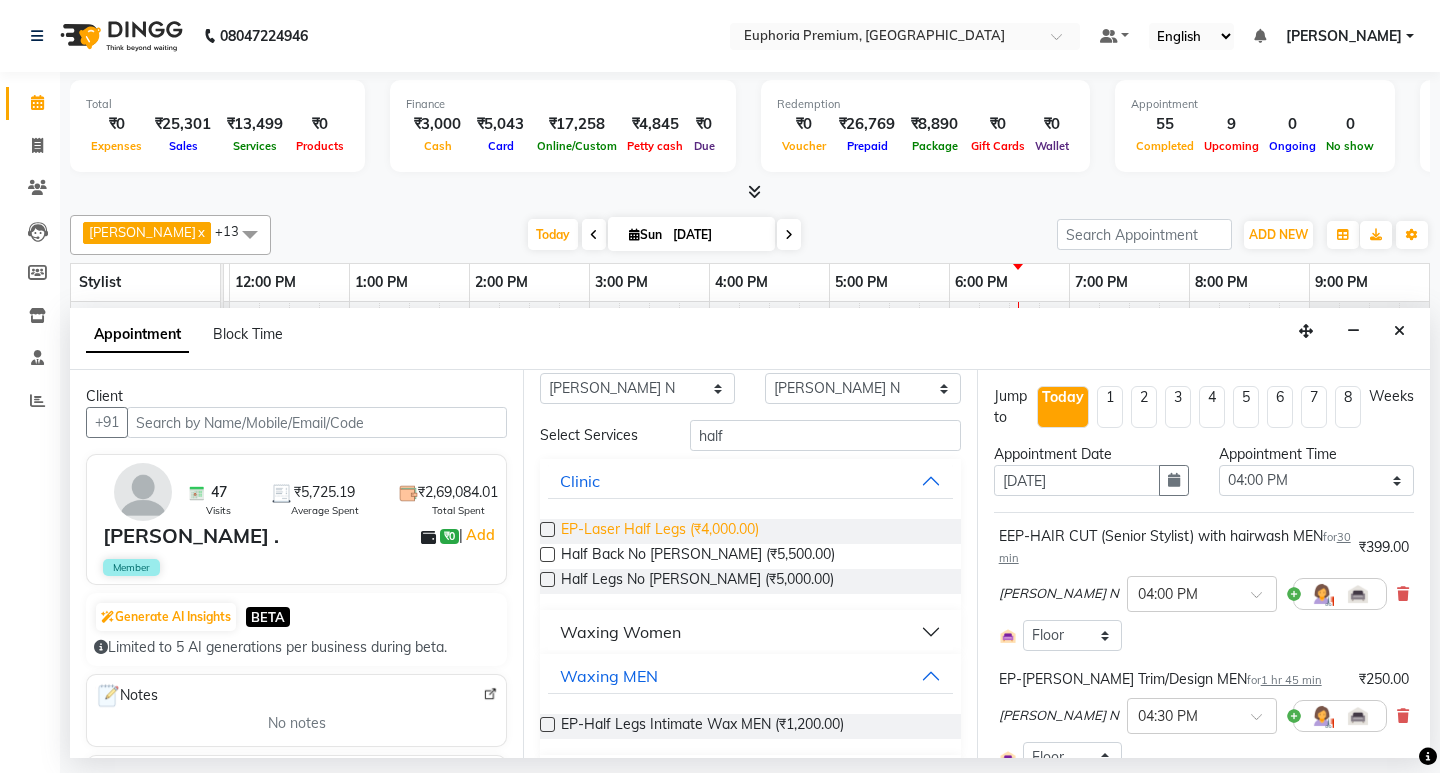 scroll, scrollTop: 0, scrollLeft: 0, axis: both 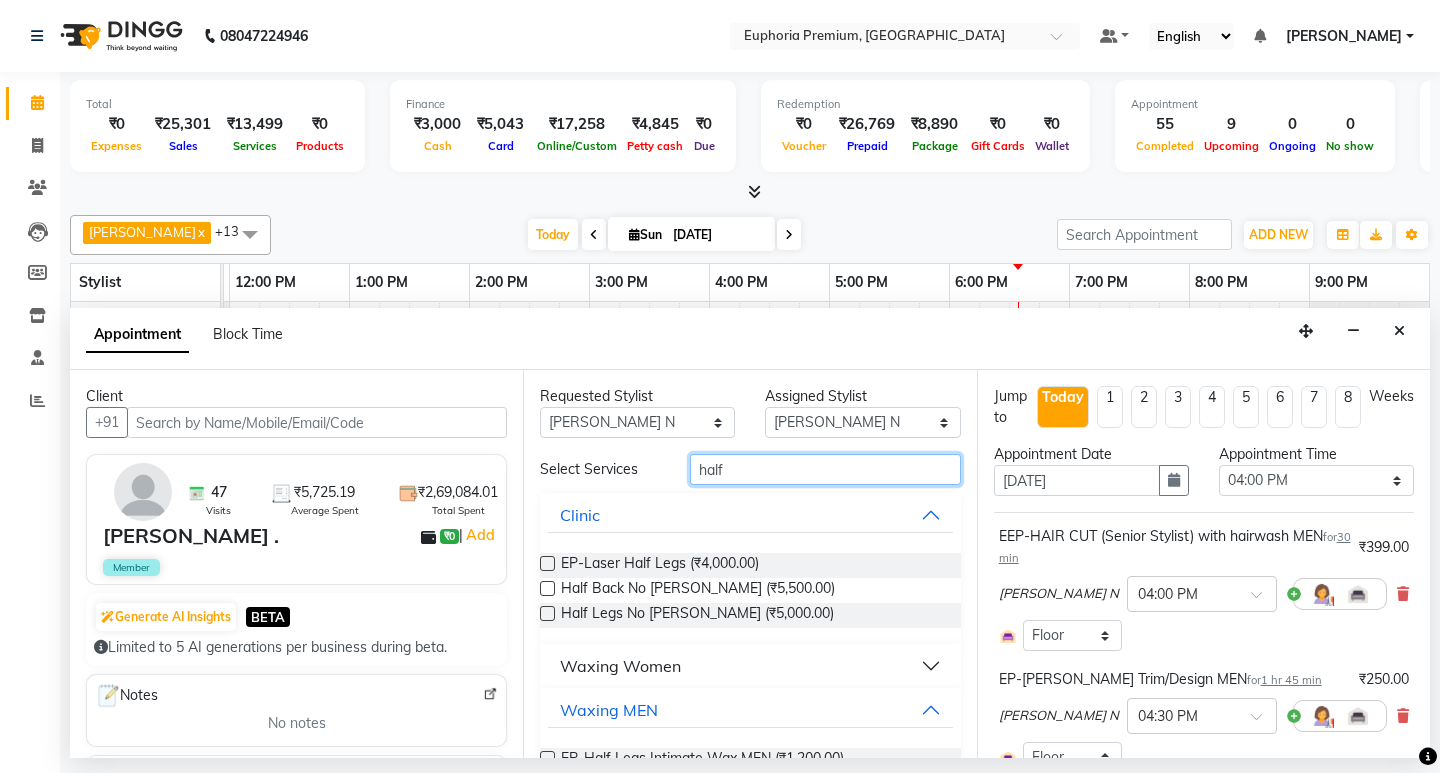 click on "half" at bounding box center (825, 469) 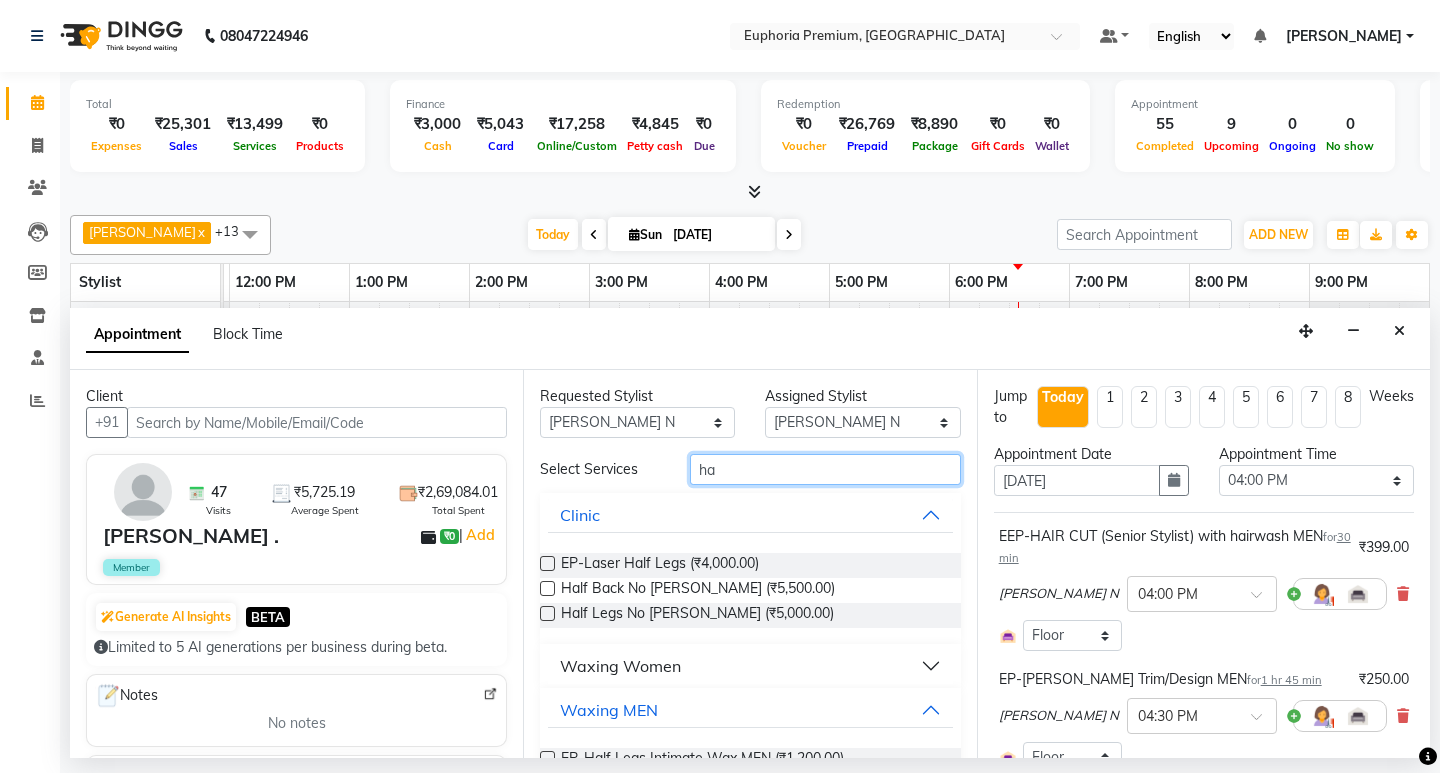 type on "h" 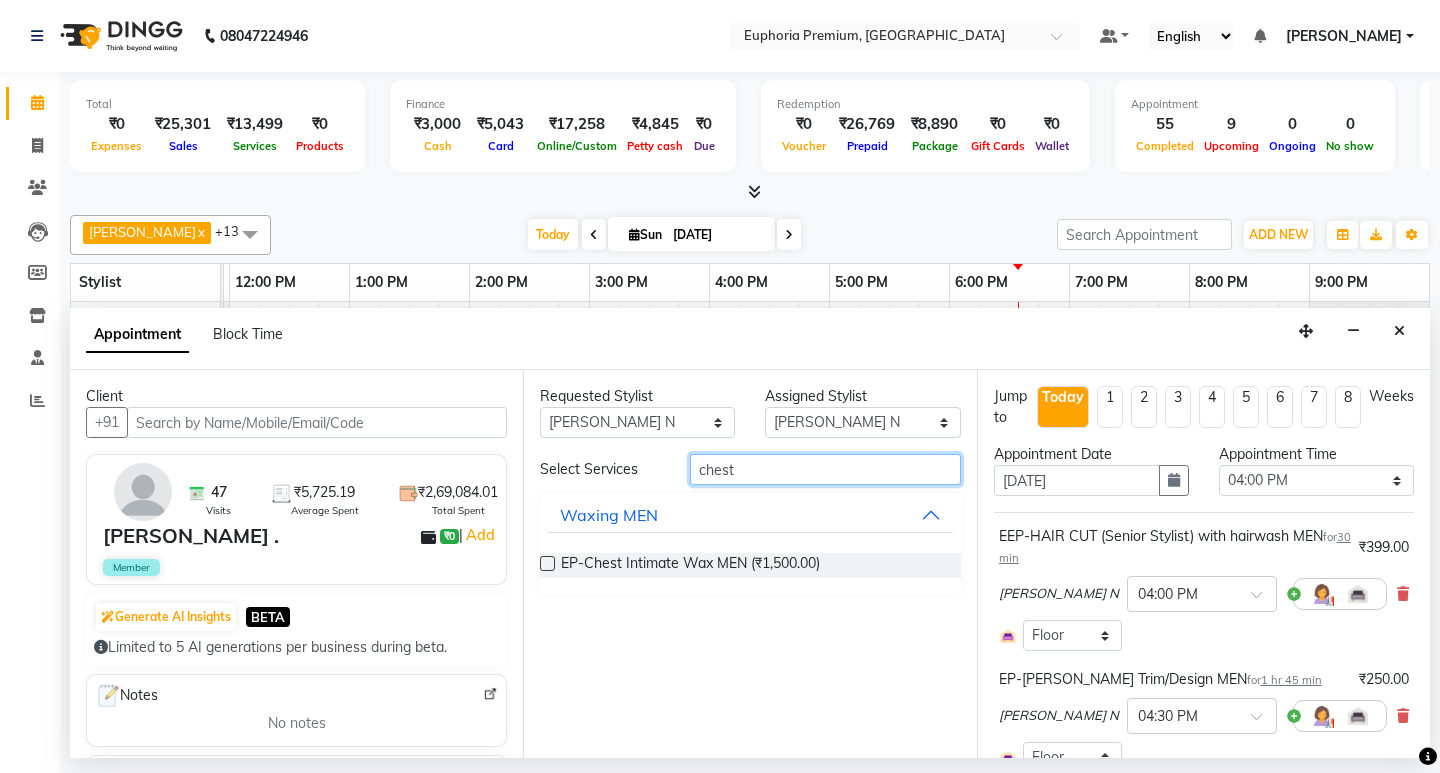 type on "chest" 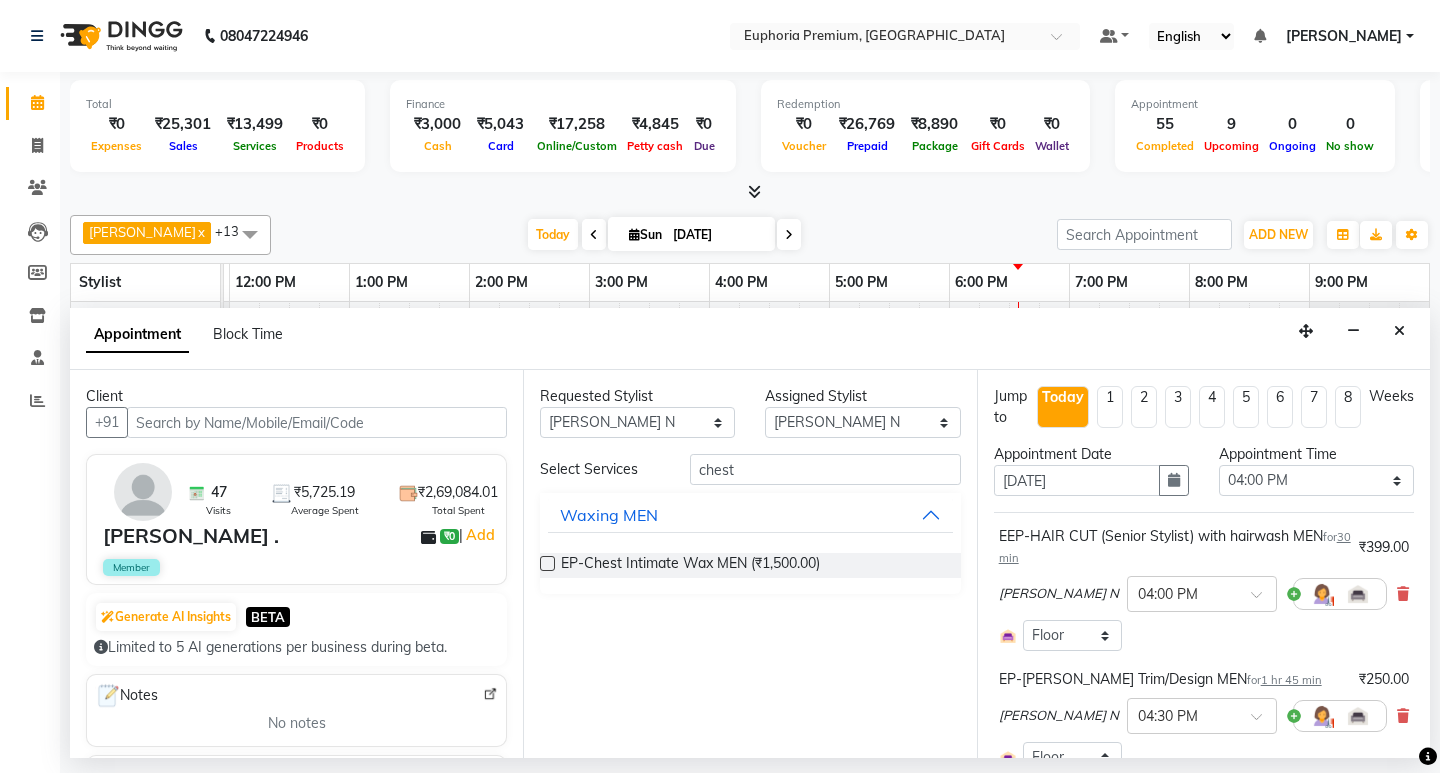 click at bounding box center [547, 563] 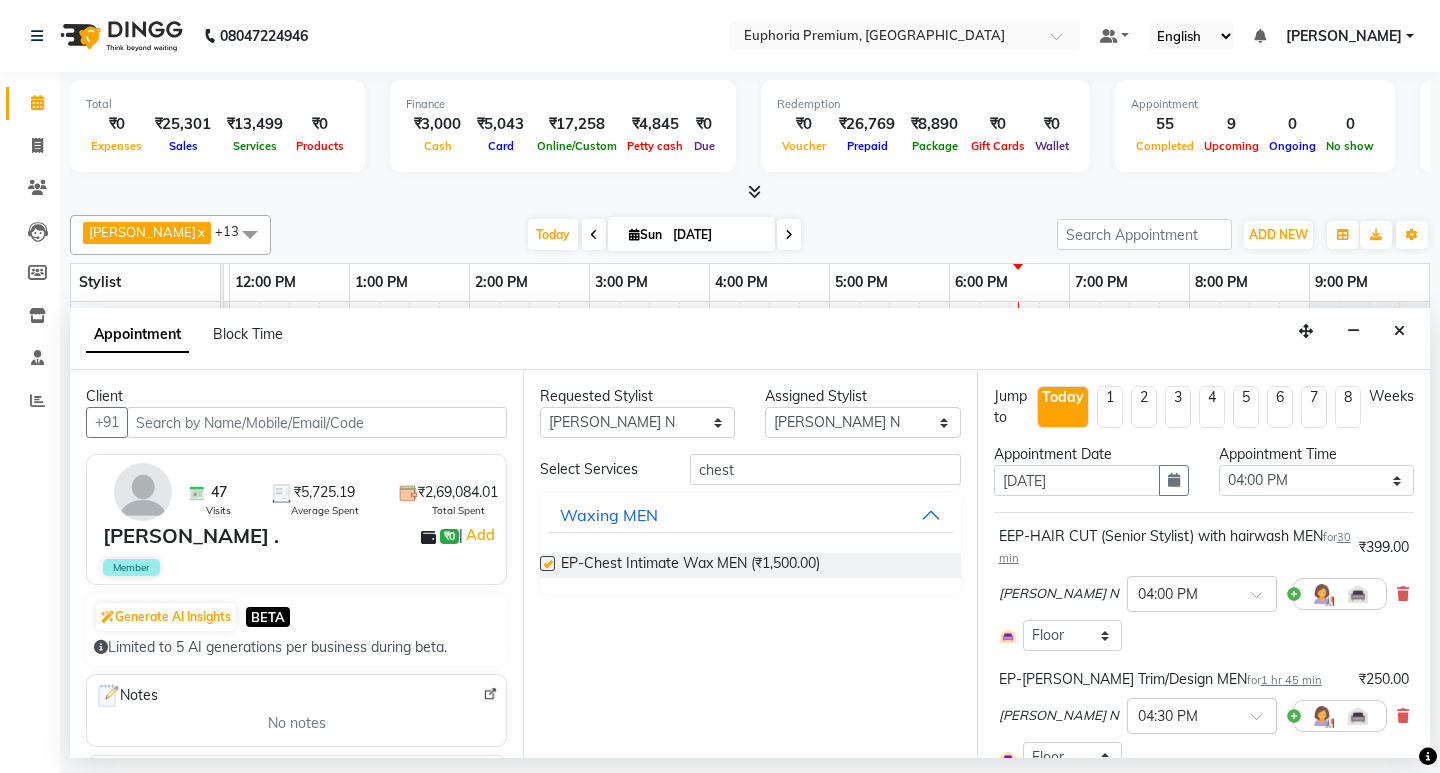 checkbox on "false" 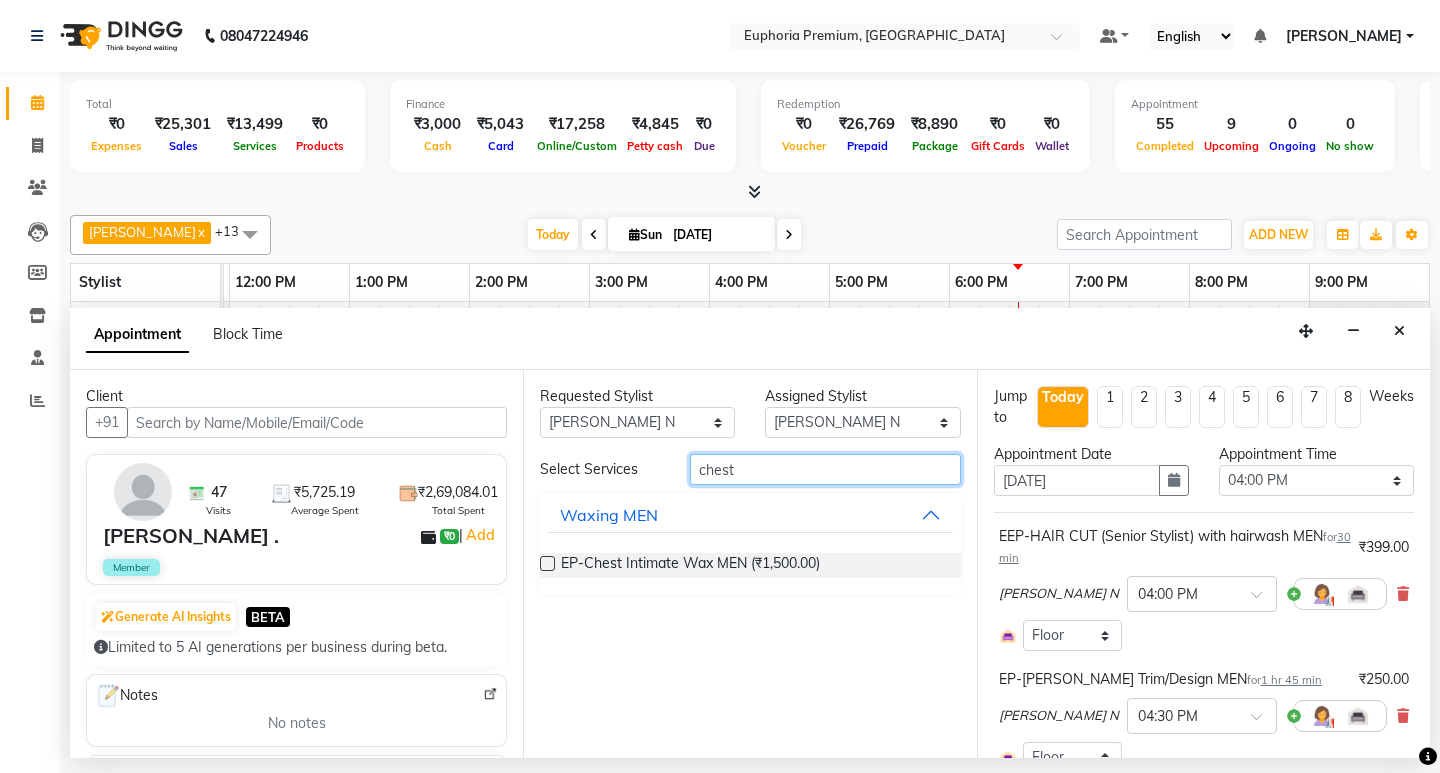 click on "chest" at bounding box center [825, 469] 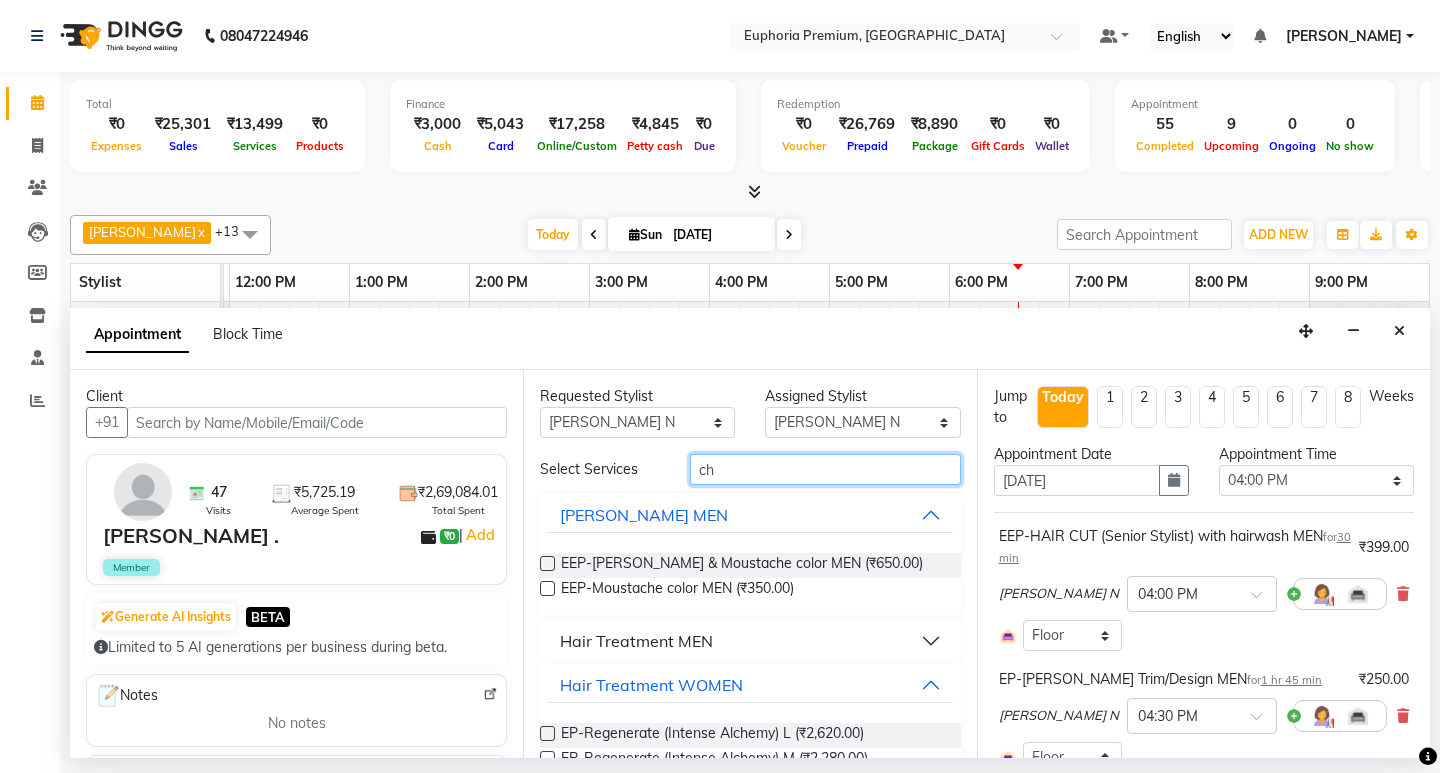 type on "c" 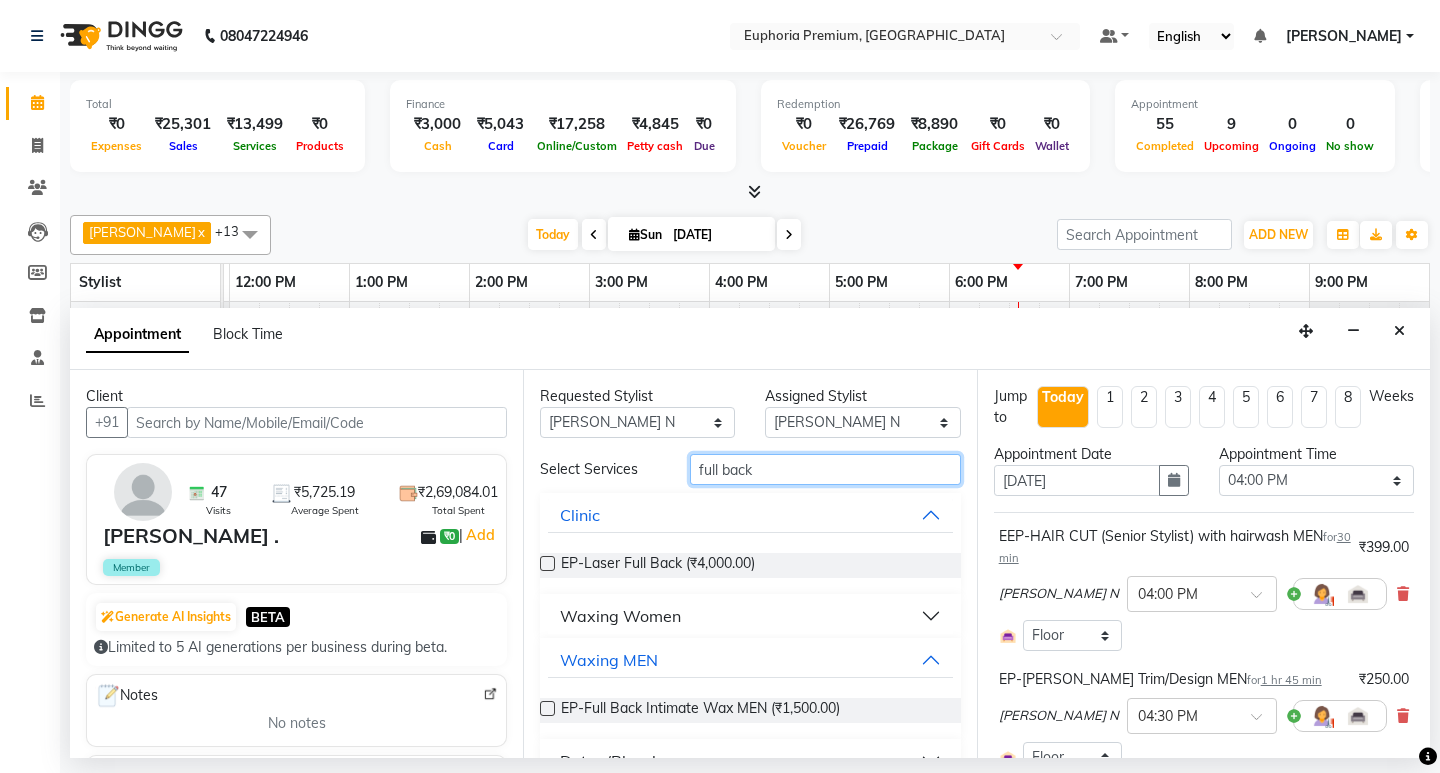 type on "full back" 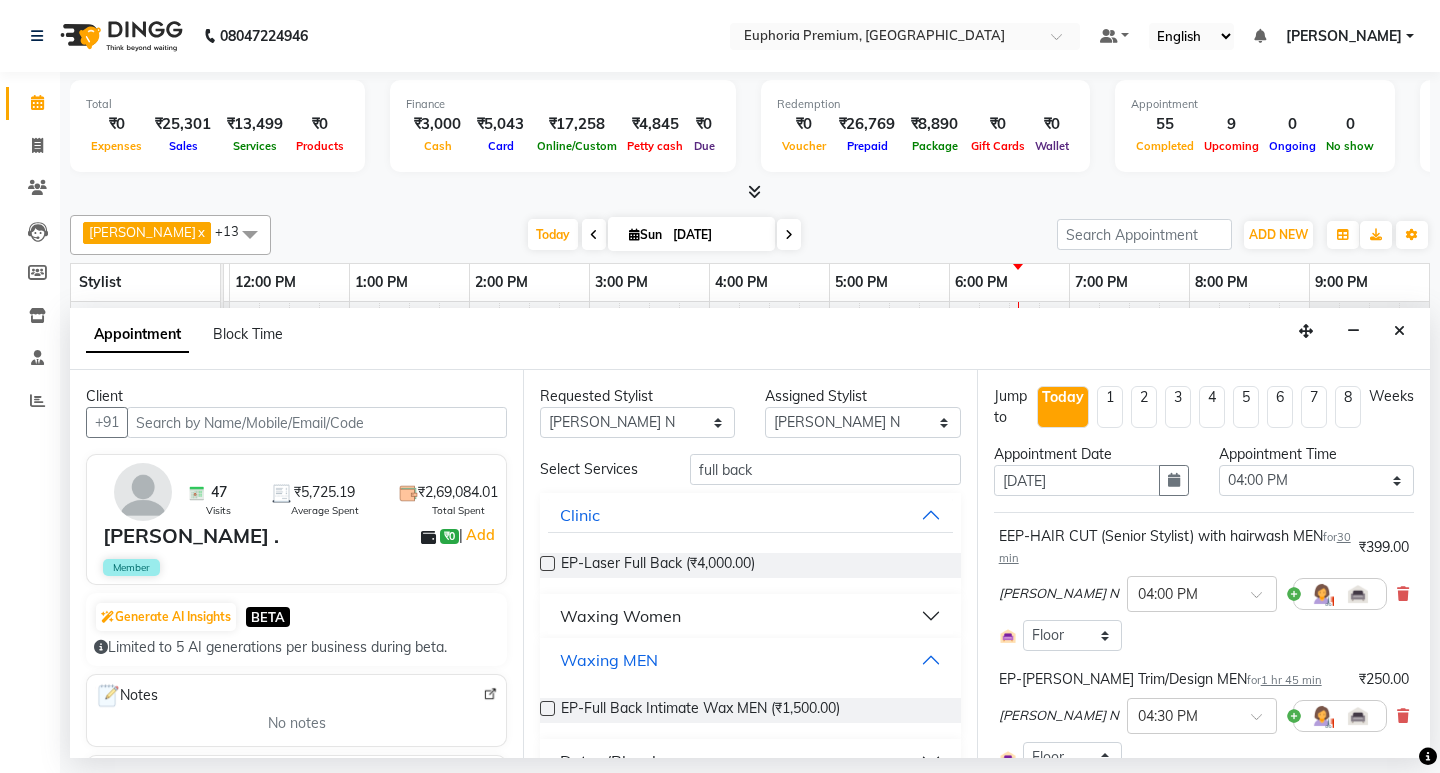 click on "Waxing MEN" at bounding box center [609, 660] 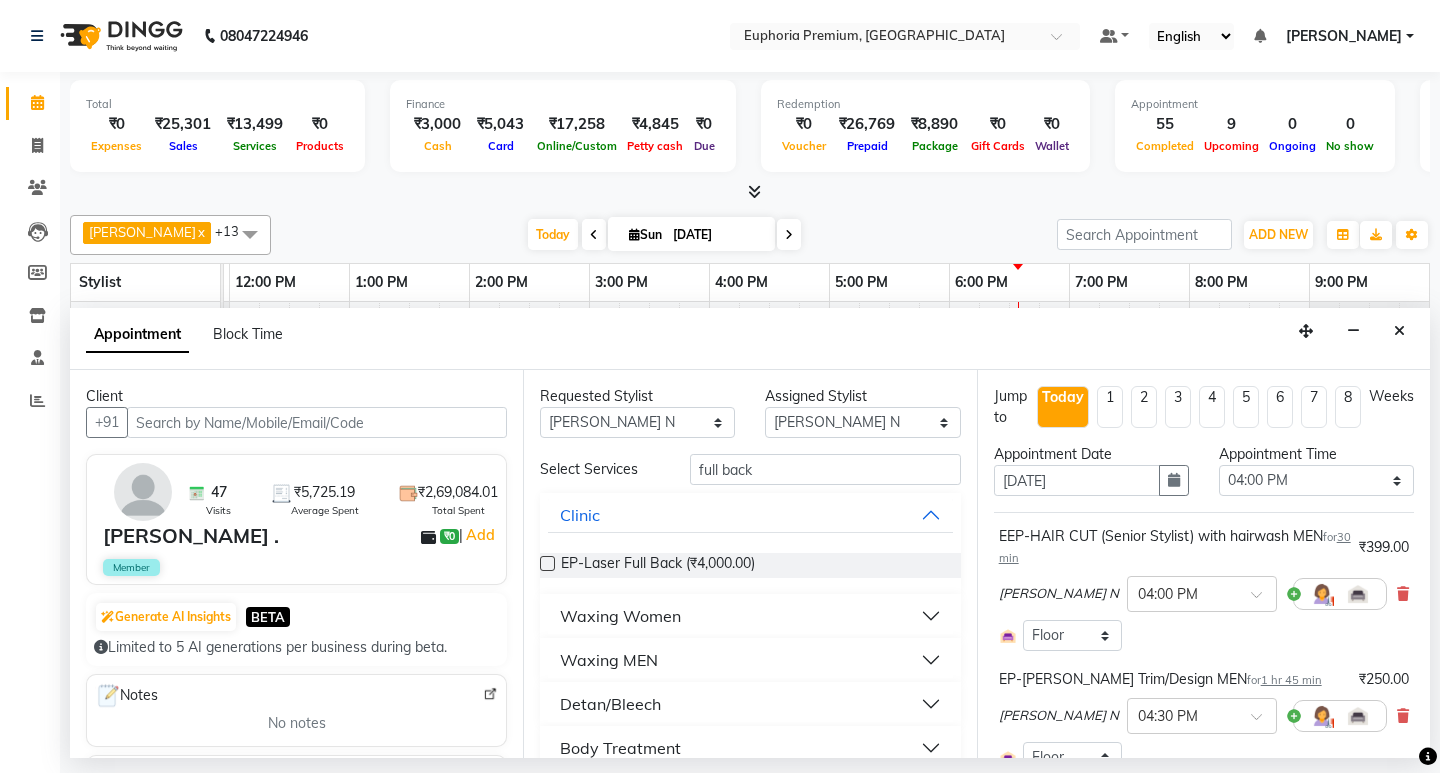 click on "Waxing MEN" at bounding box center [609, 660] 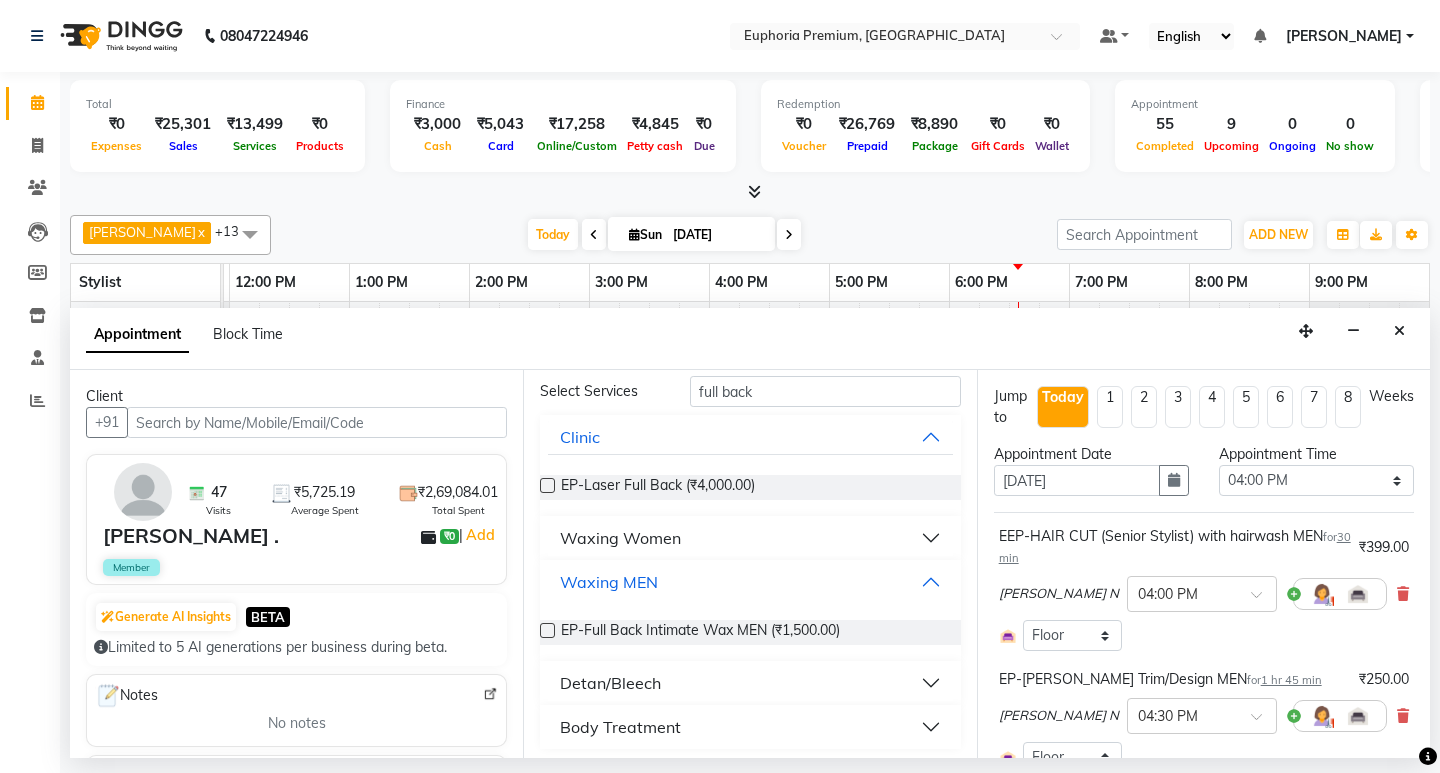 scroll, scrollTop: 85, scrollLeft: 0, axis: vertical 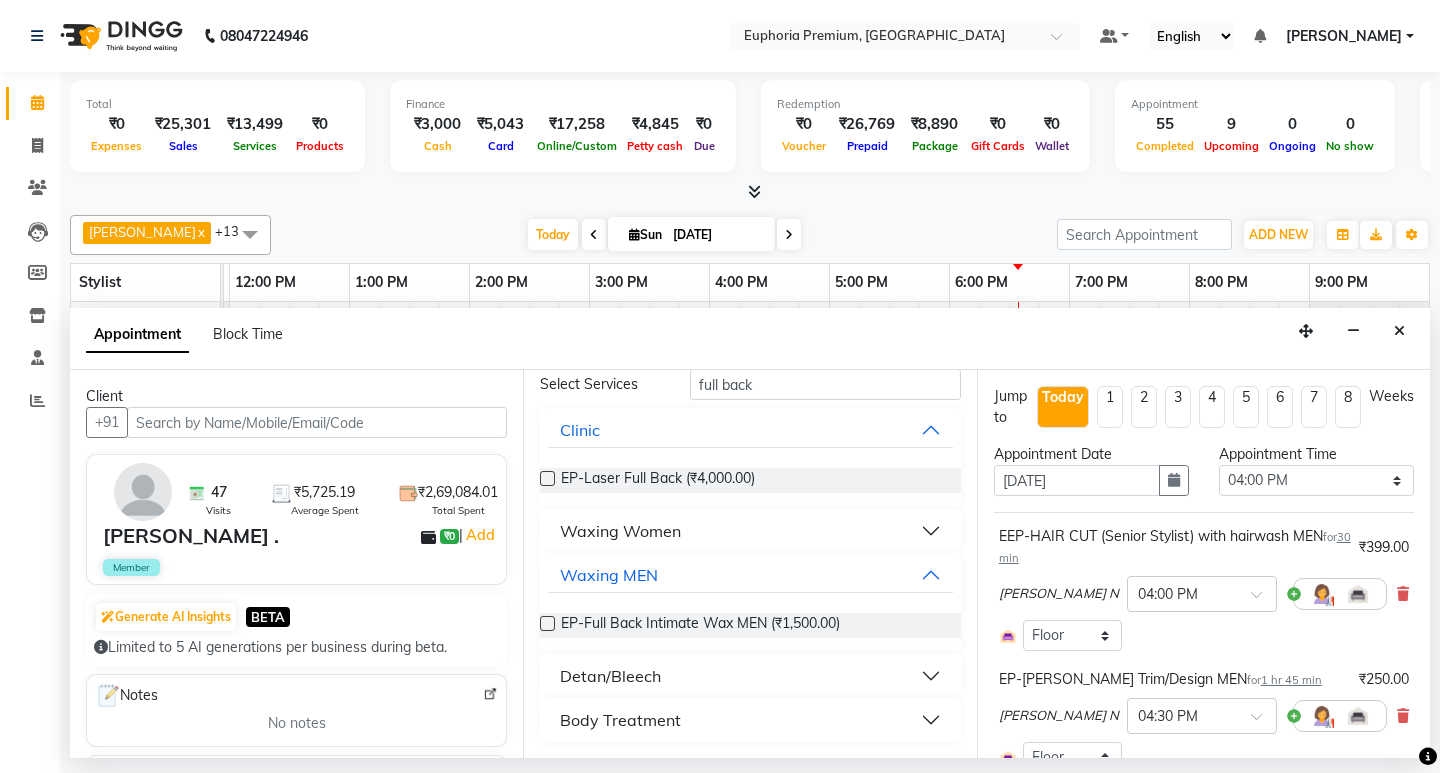 click at bounding box center [547, 623] 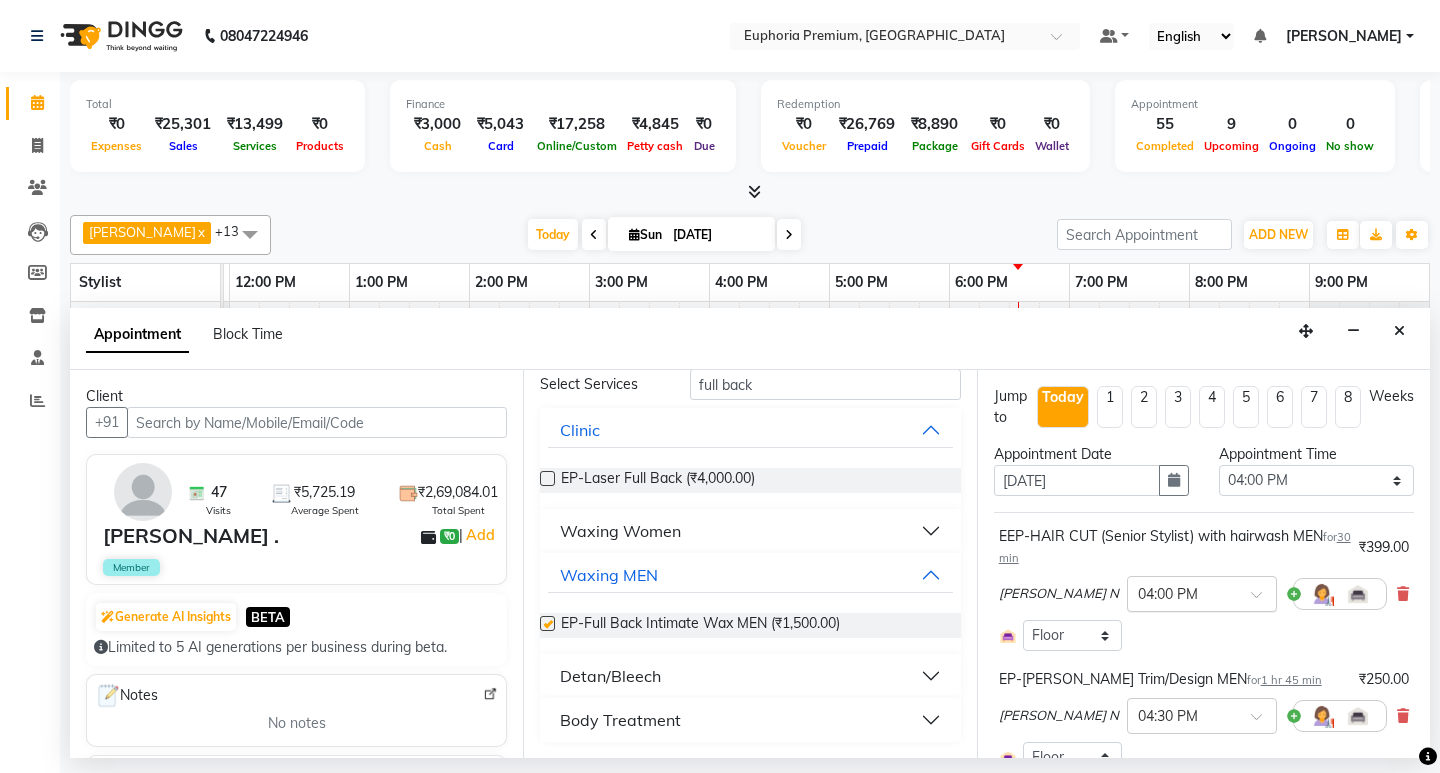 checkbox on "false" 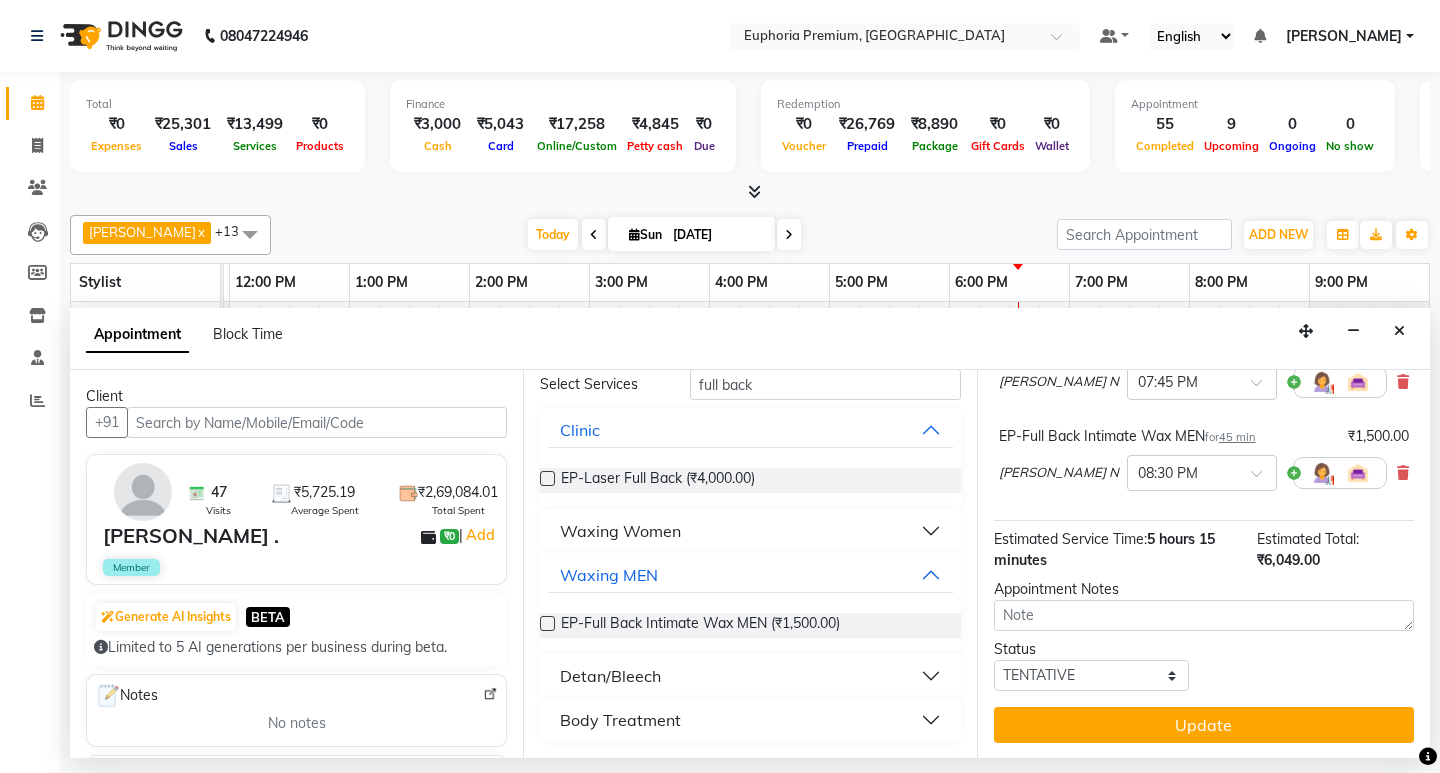 scroll, scrollTop: 639, scrollLeft: 0, axis: vertical 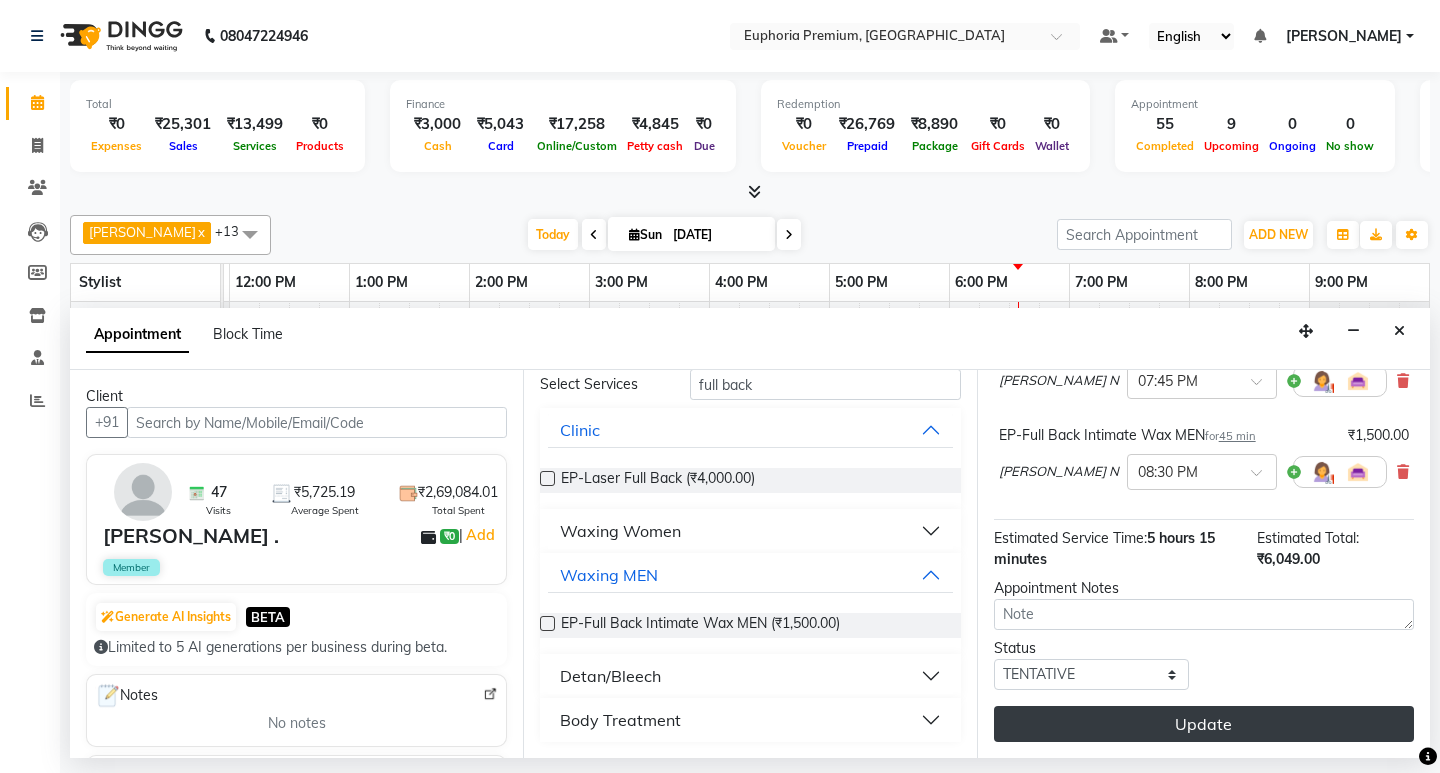 click on "Update" at bounding box center (1204, 724) 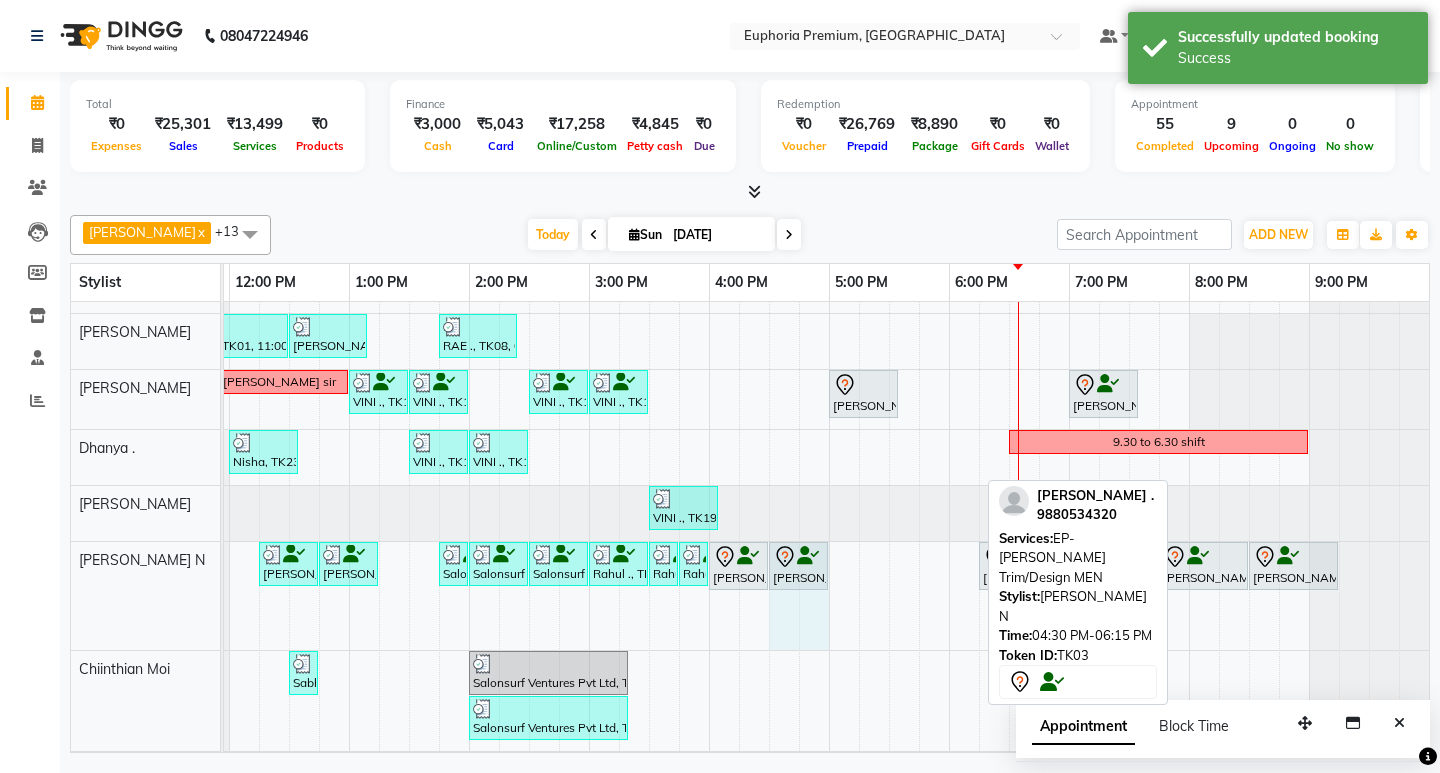 drag, startPoint x: 978, startPoint y: 565, endPoint x: 811, endPoint y: 571, distance: 167.10774 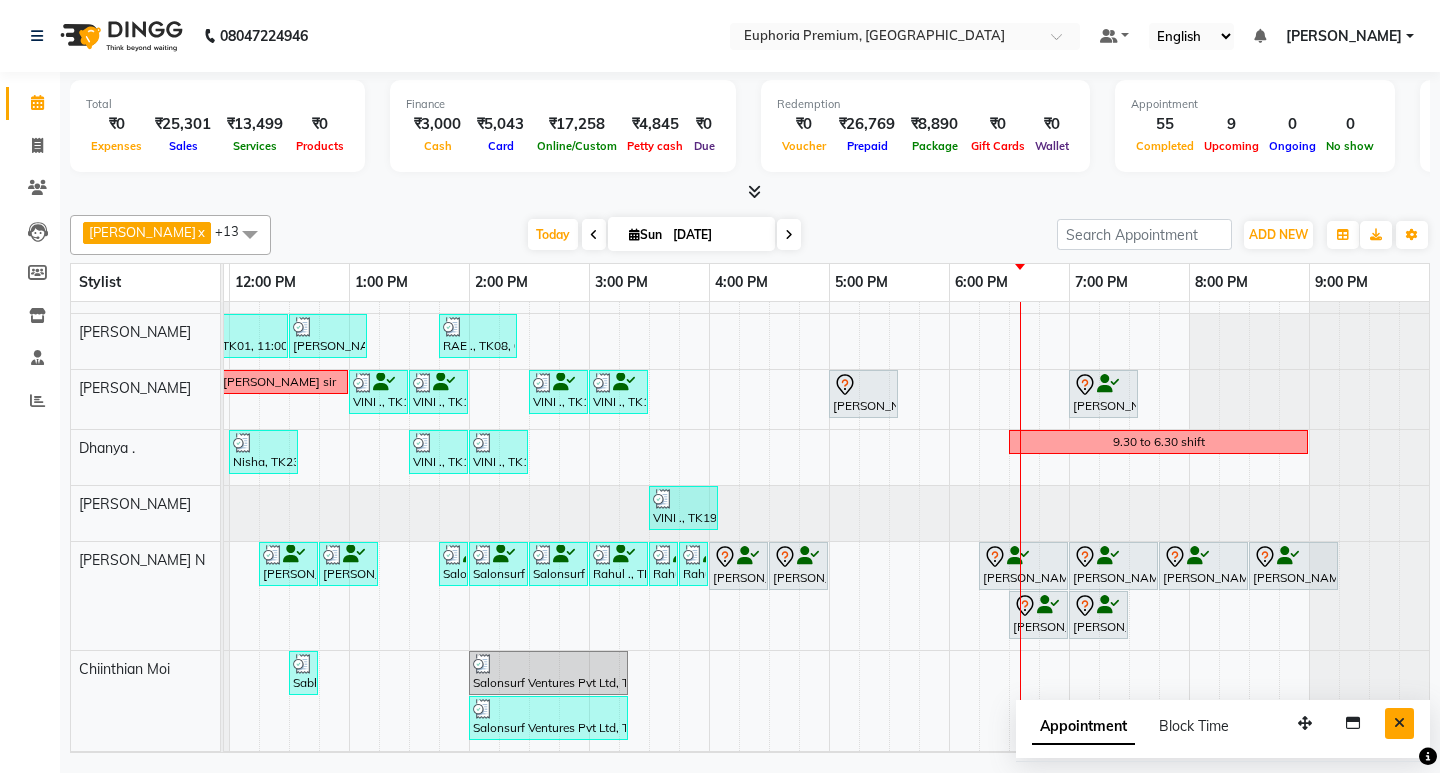 click at bounding box center [1399, 723] 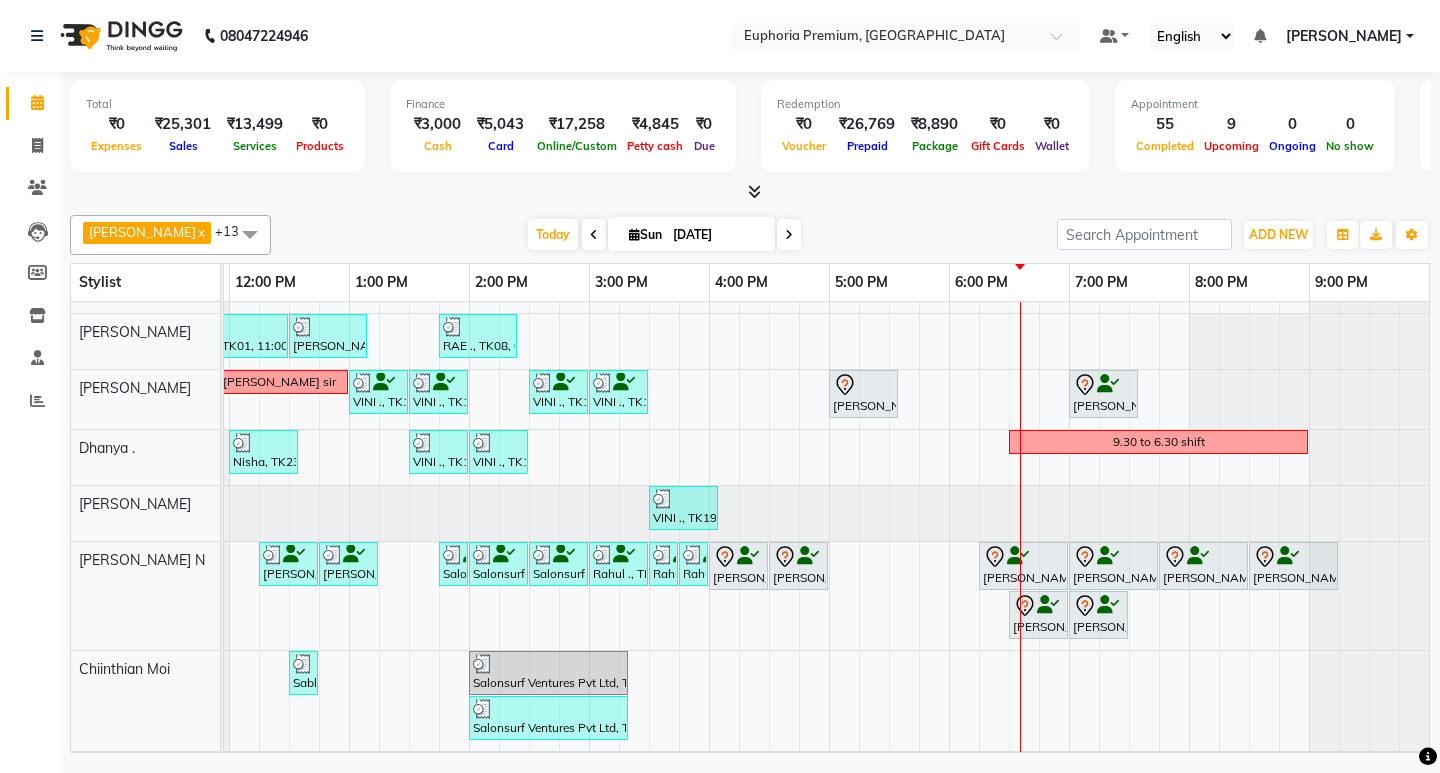 scroll, scrollTop: 544, scrollLeft: 475, axis: both 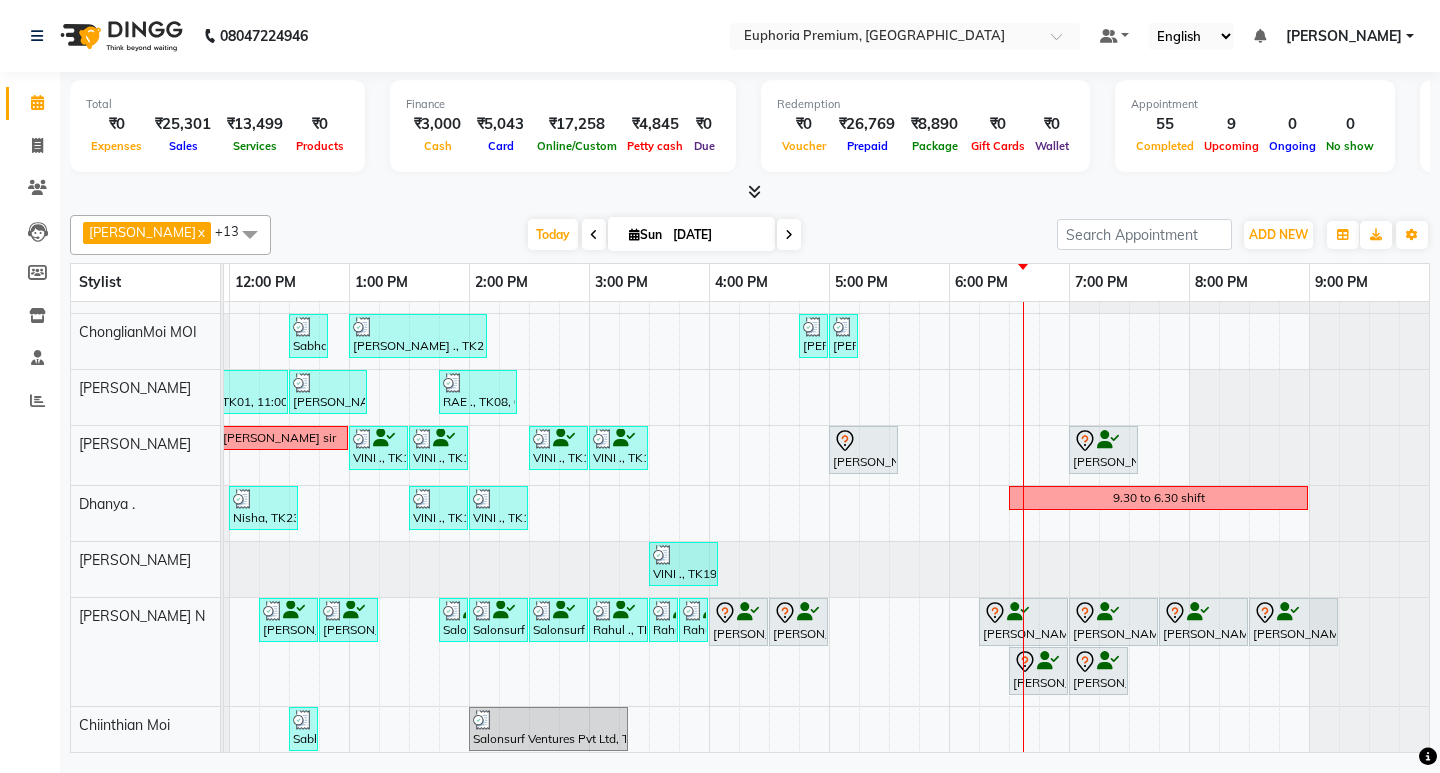 click at bounding box center (1023, 747) 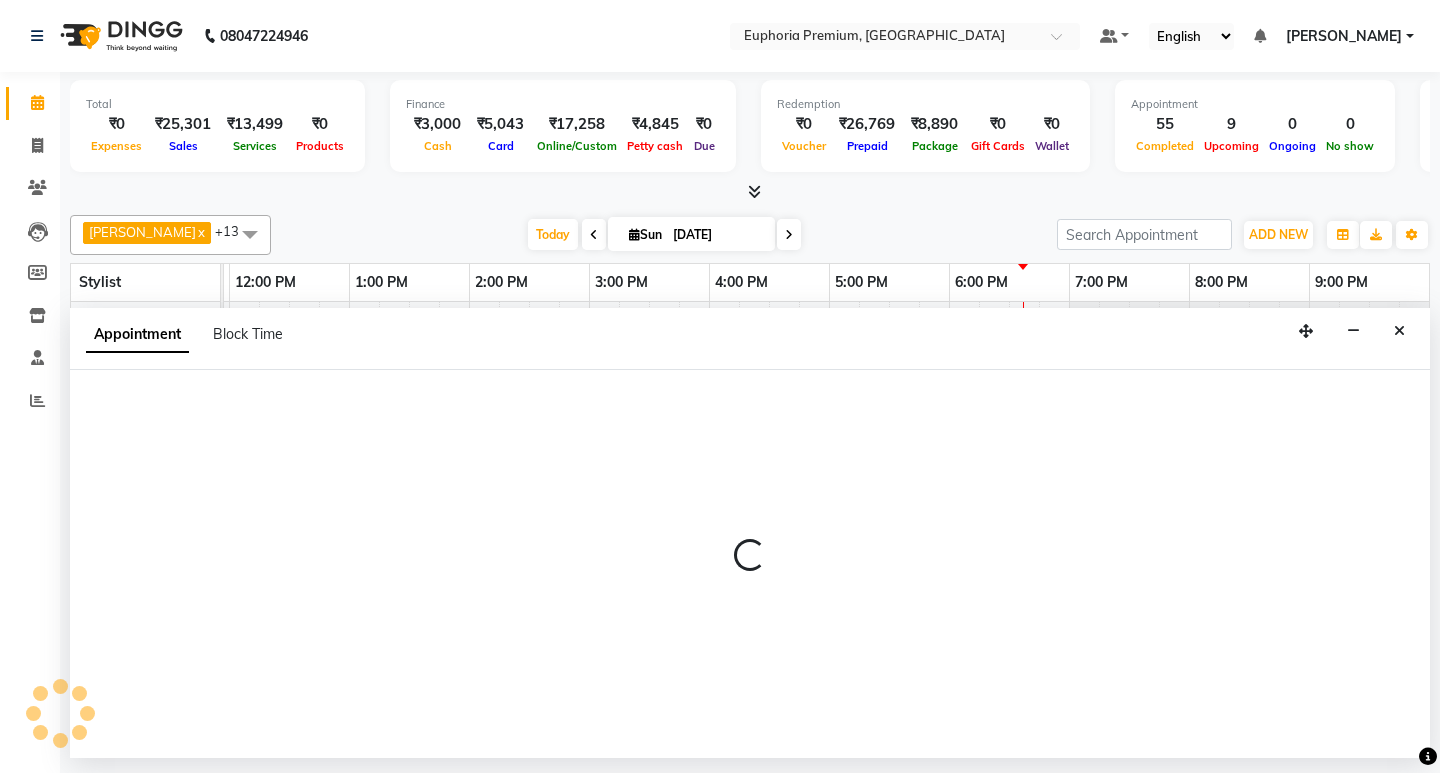select on "71614" 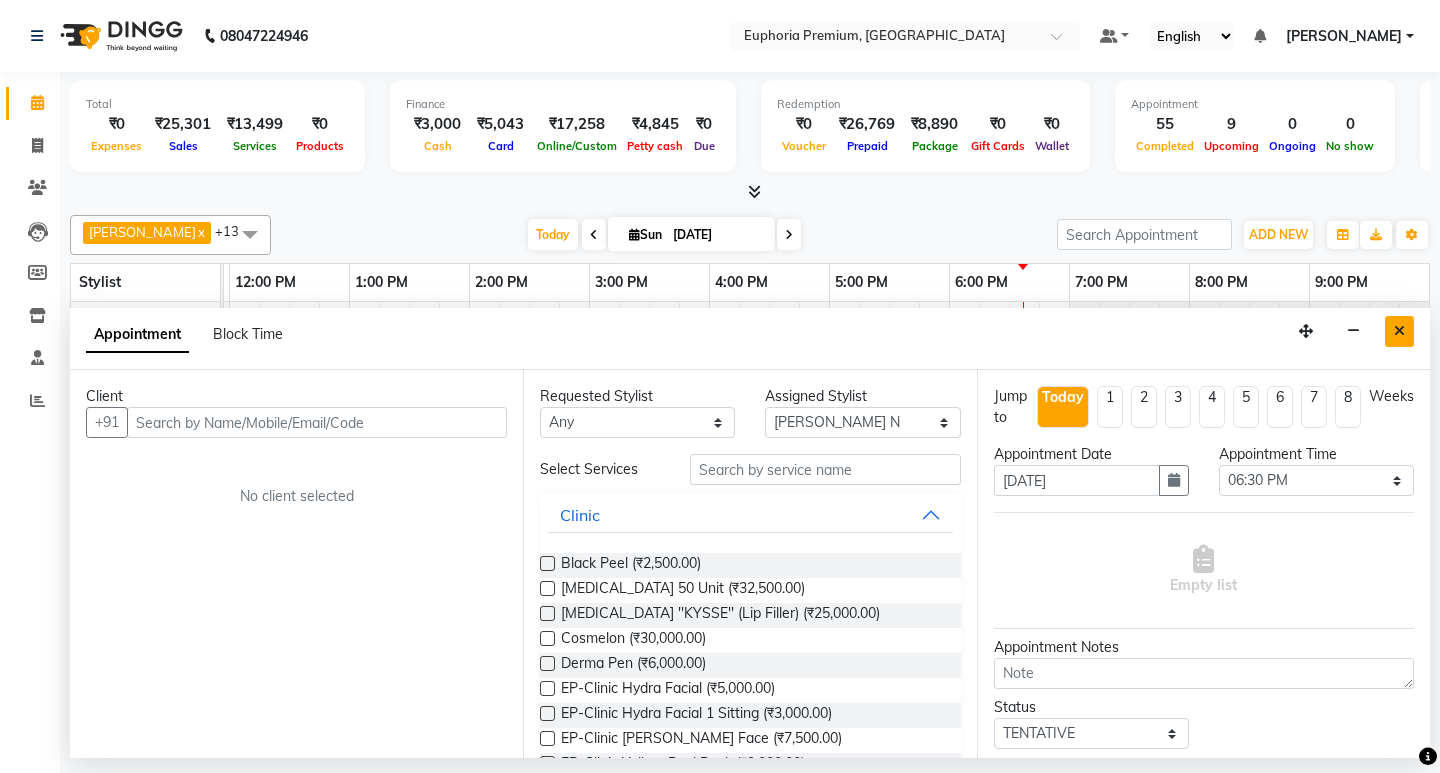 click at bounding box center [1399, 331] 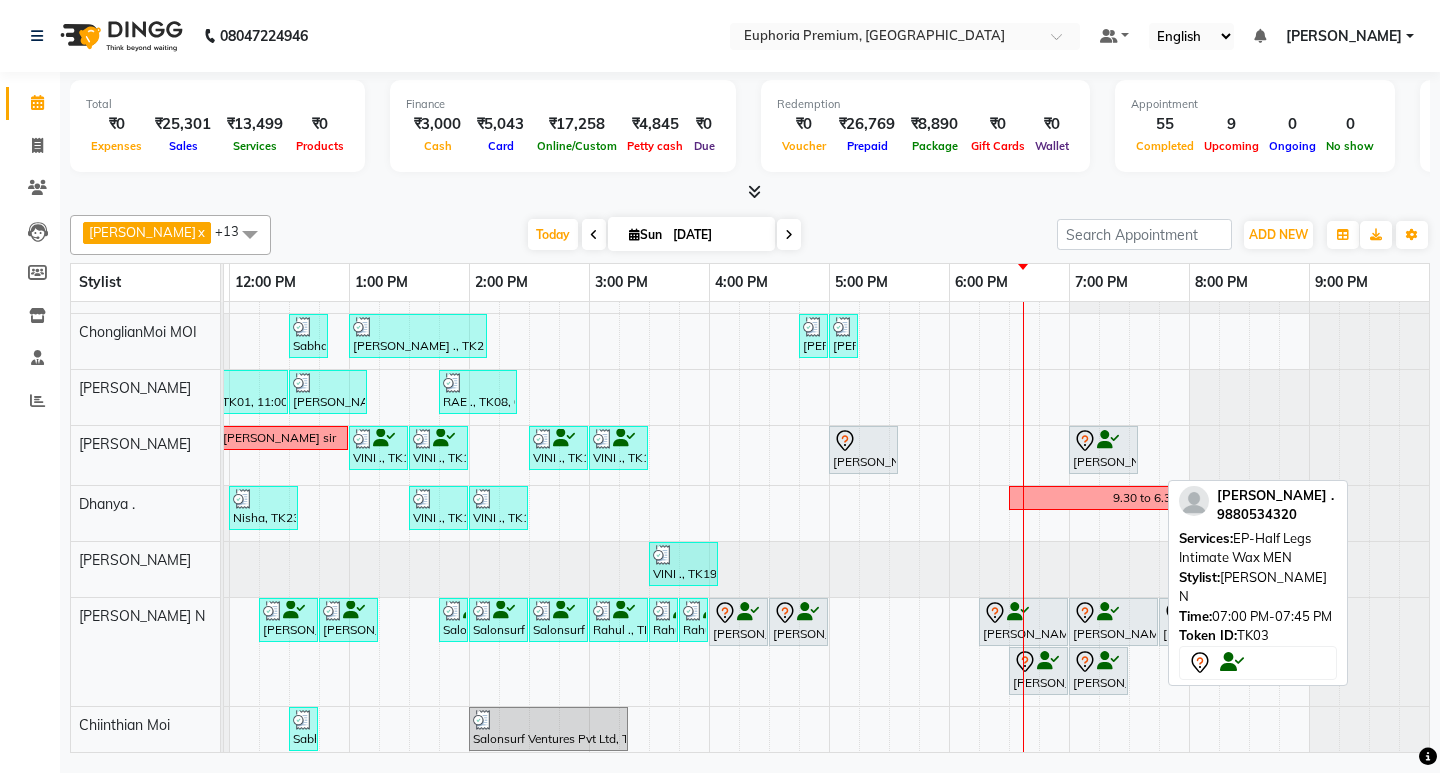 click at bounding box center [1108, 612] 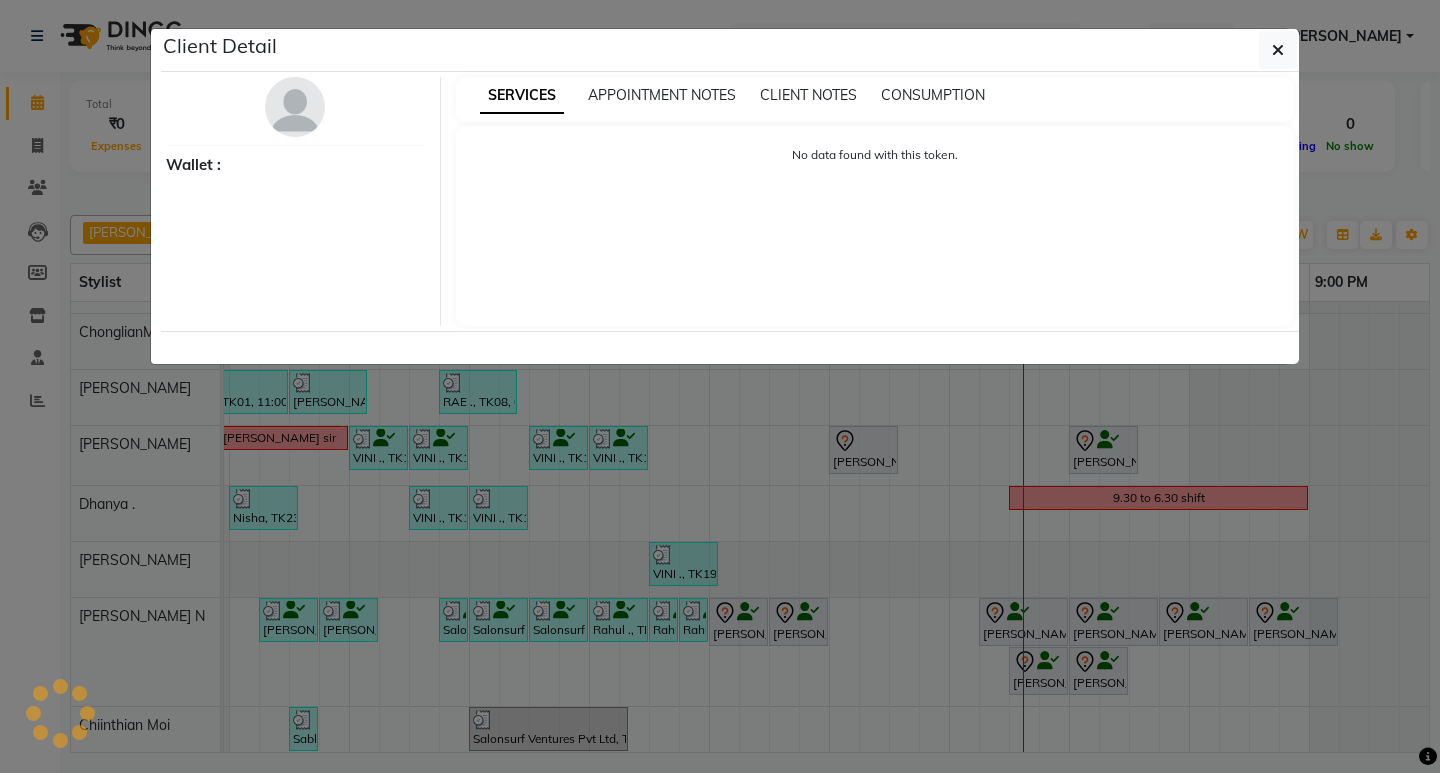 select on "7" 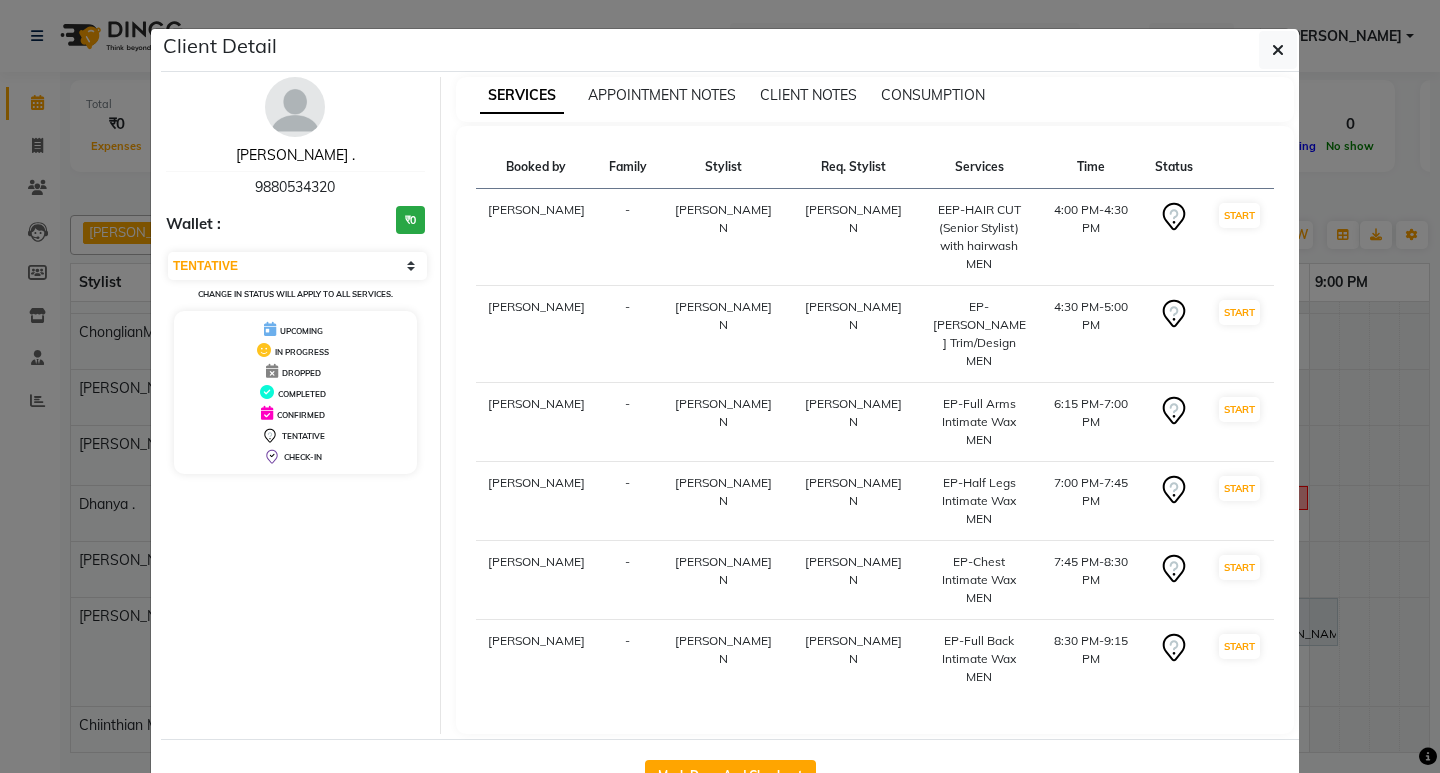 click on "[PERSON_NAME] ." at bounding box center (295, 155) 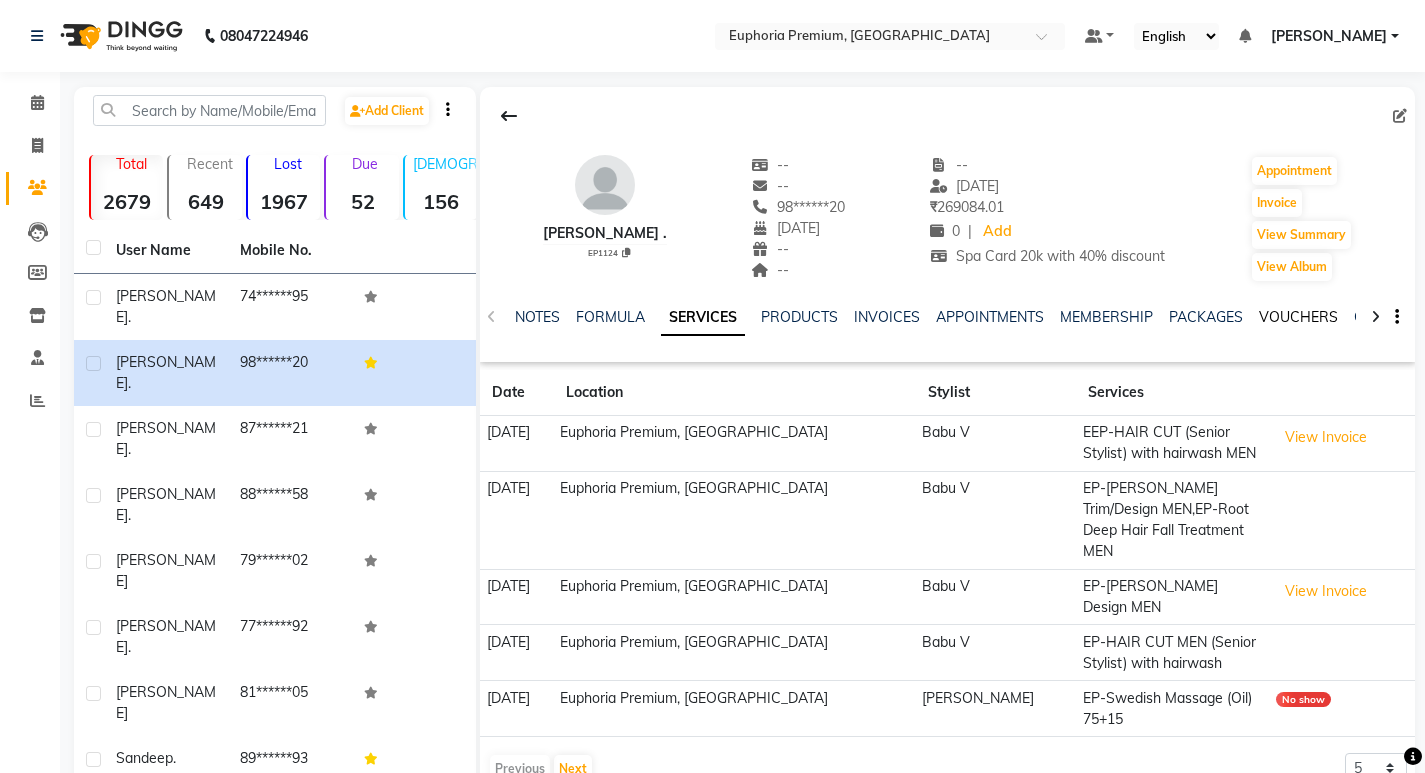 click on "VOUCHERS" 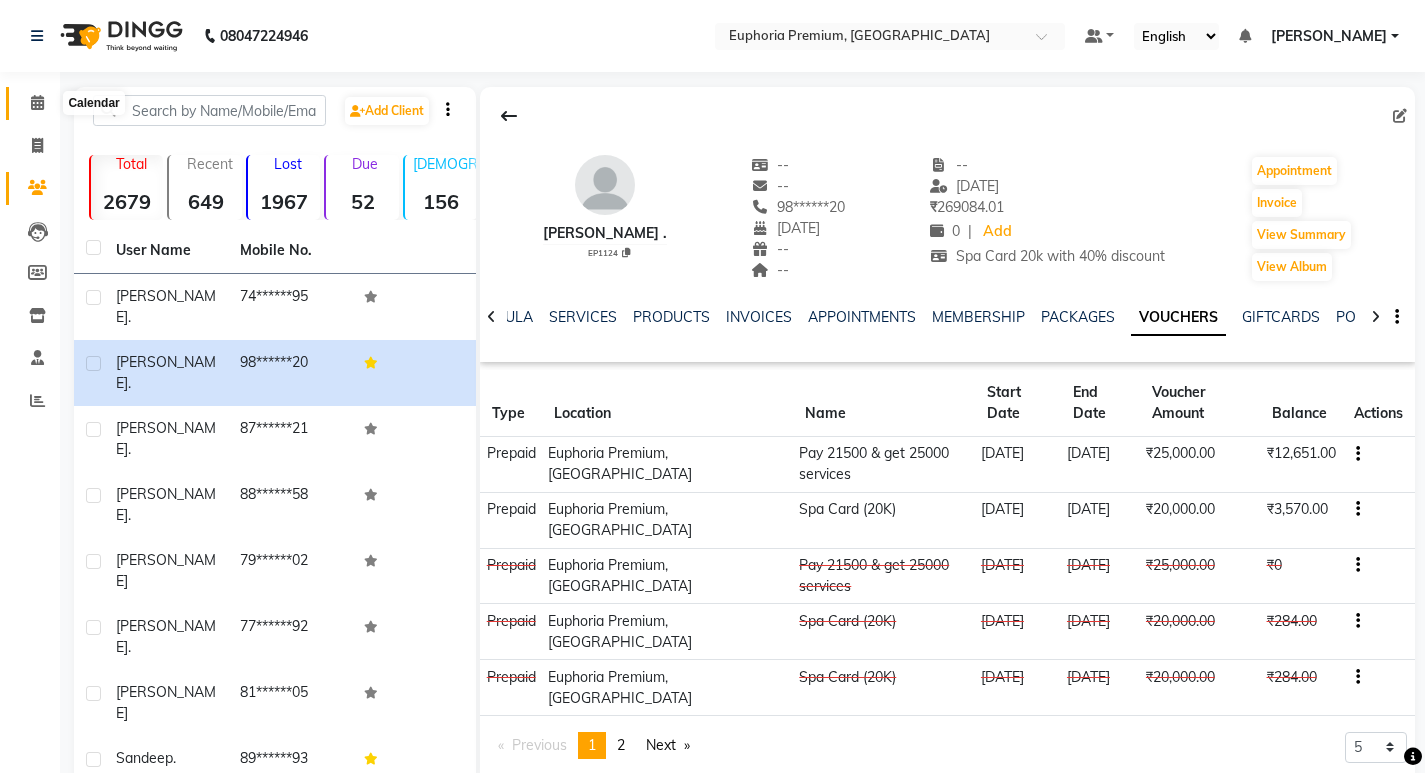 click 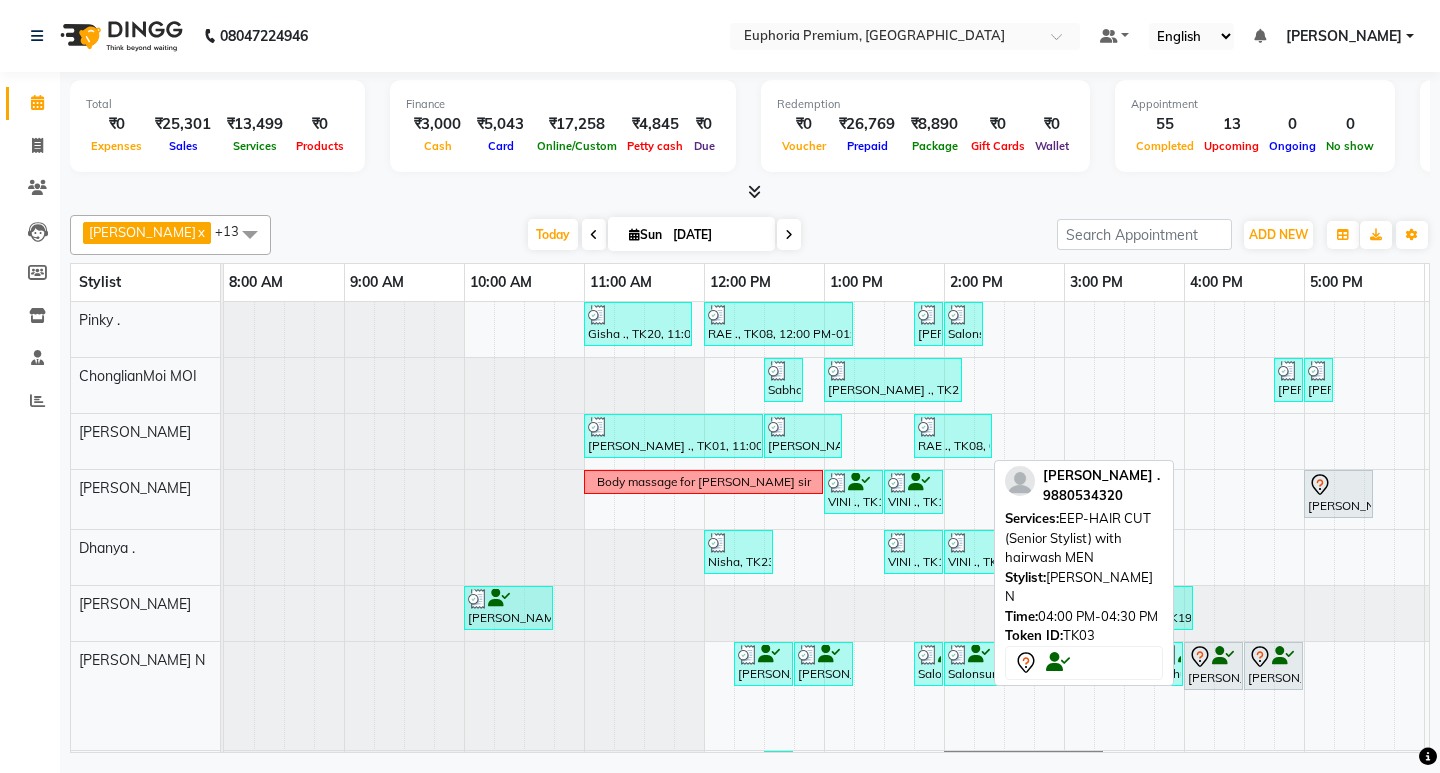 click on "[PERSON_NAME] ., TK03, 04:00 PM-04:30 PM, EEP-HAIR CUT (Senior Stylist) with hairwash MEN" at bounding box center (1213, 666) 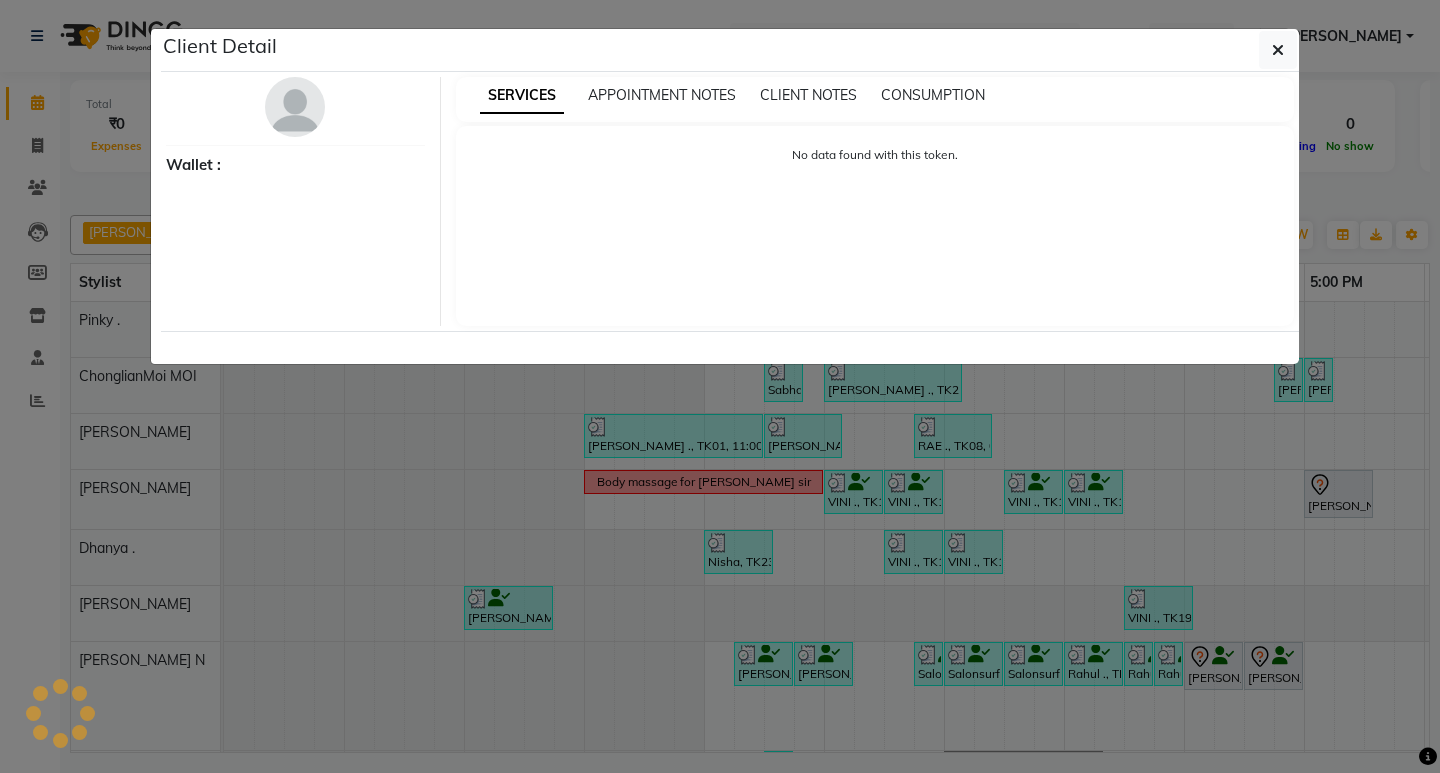 select on "7" 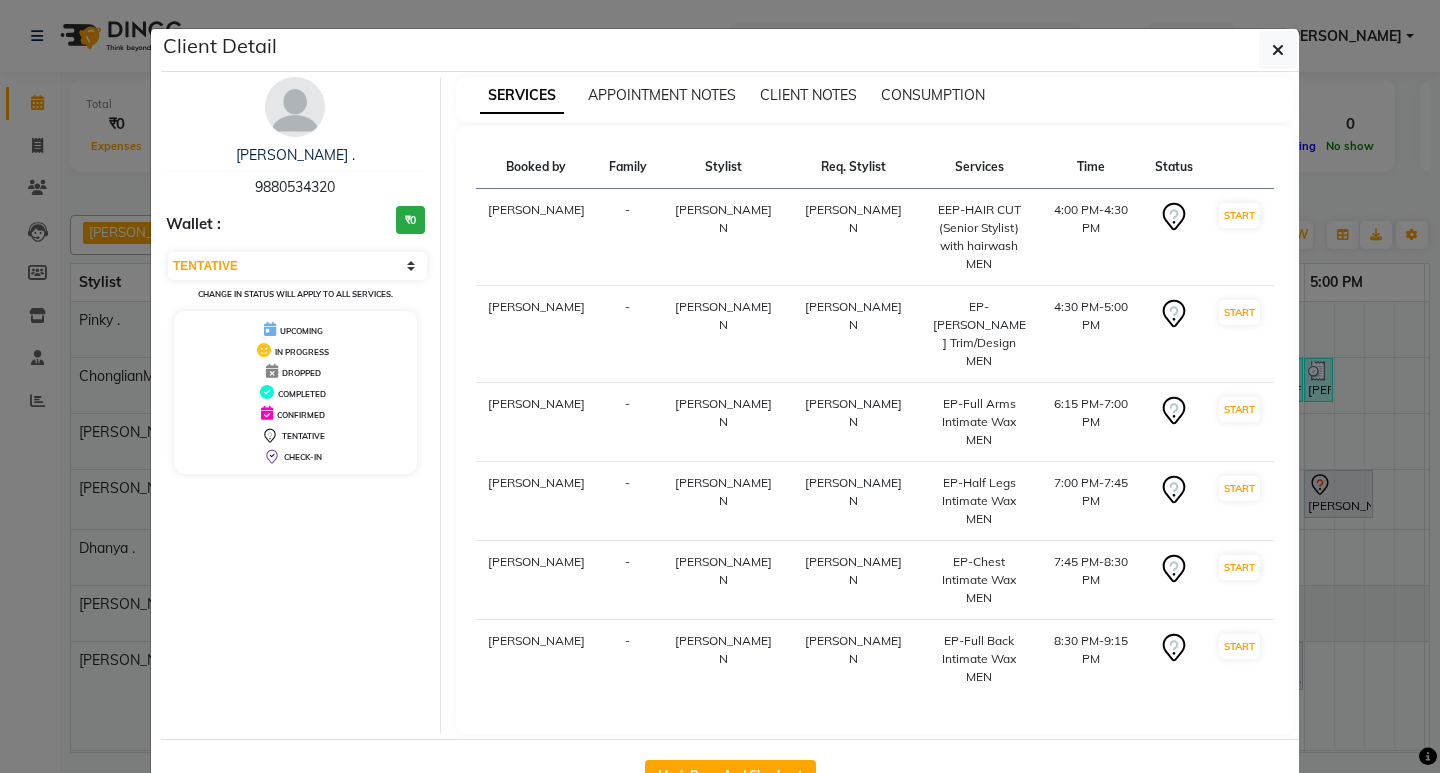 click on "9880534320" at bounding box center [295, 187] 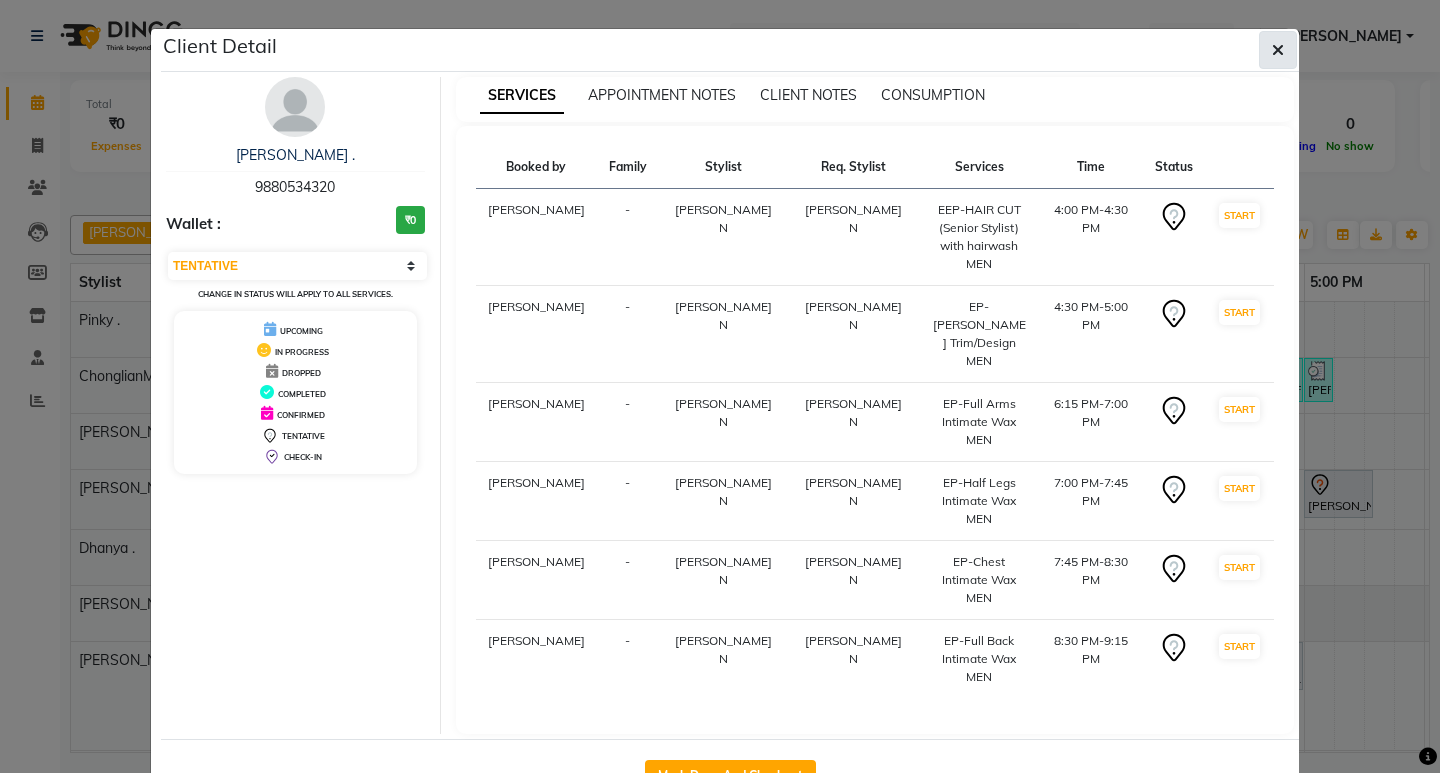 click 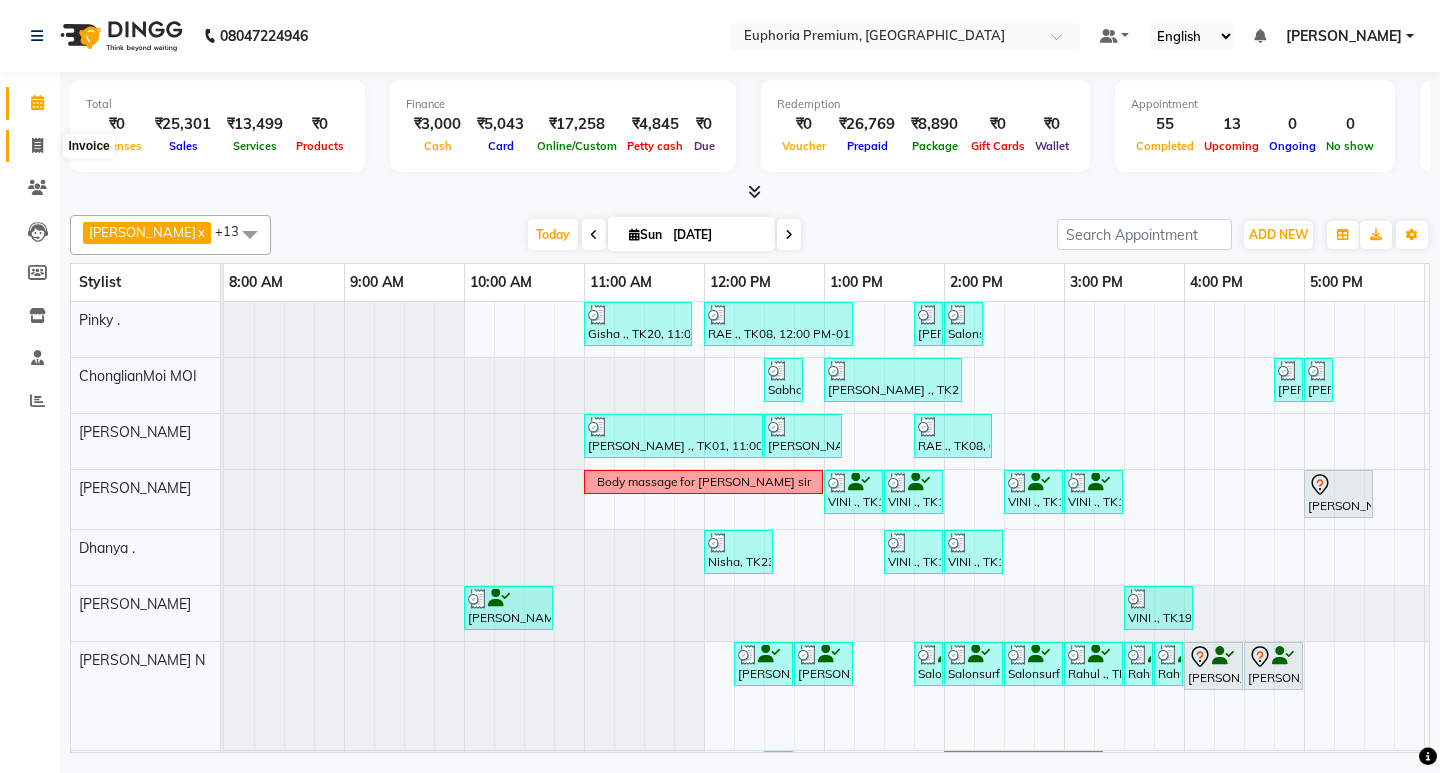click 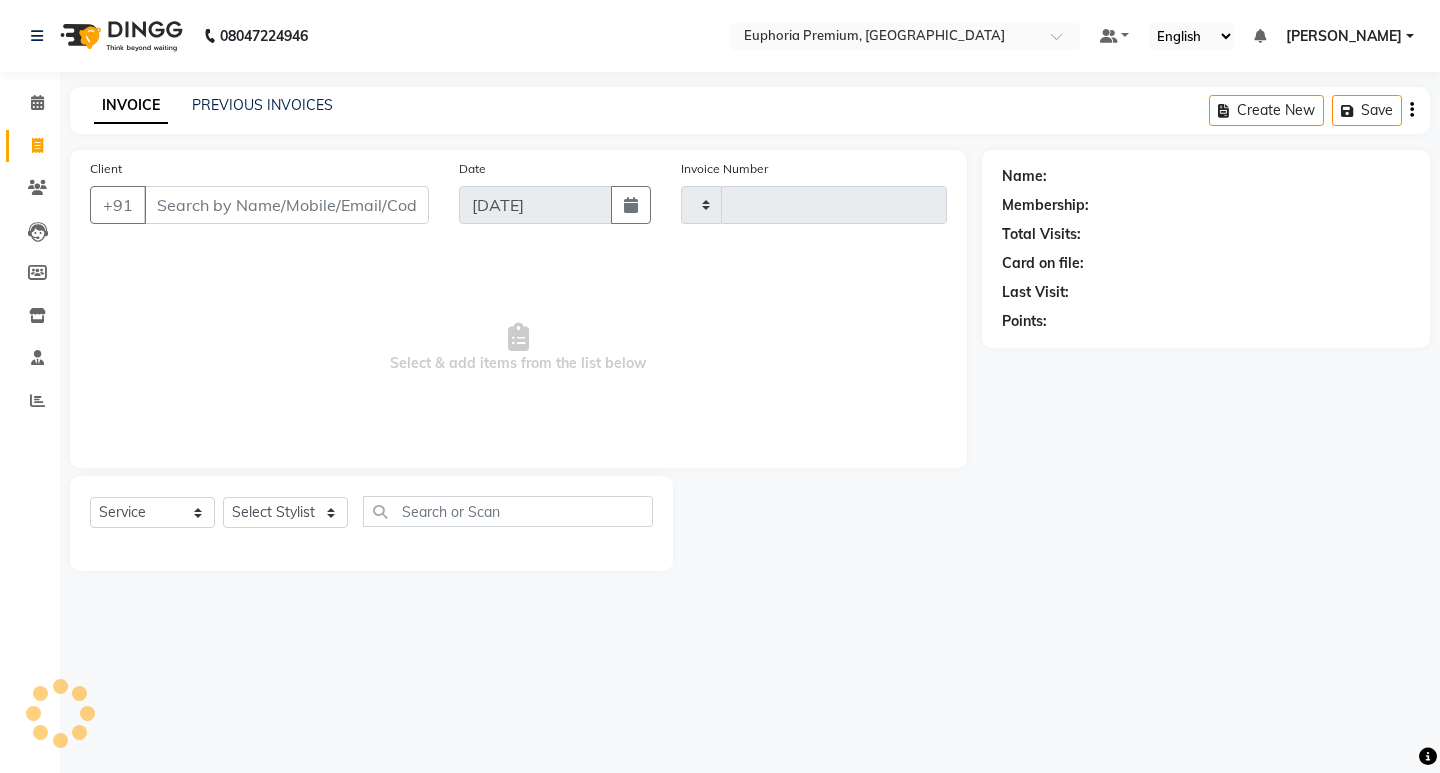 type on "1728" 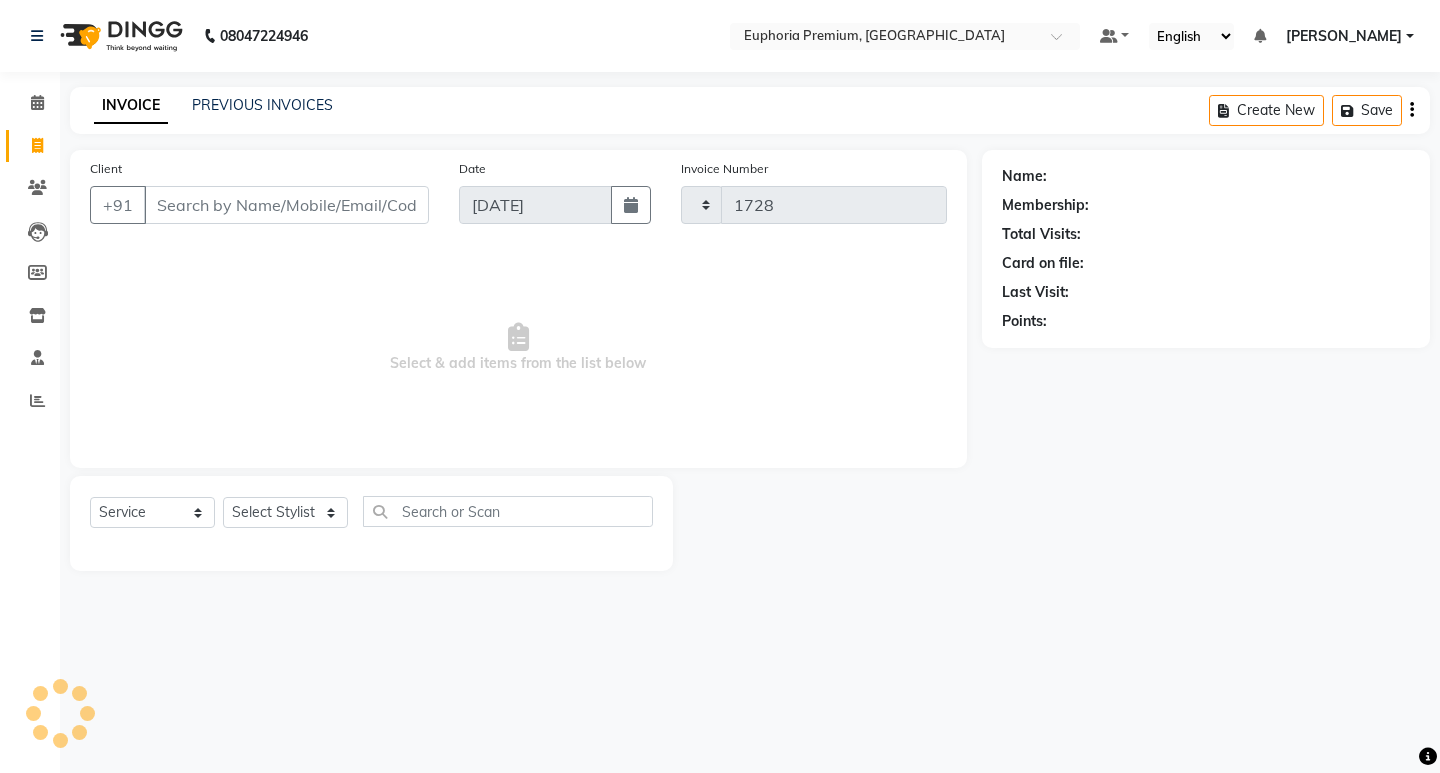 select on "7925" 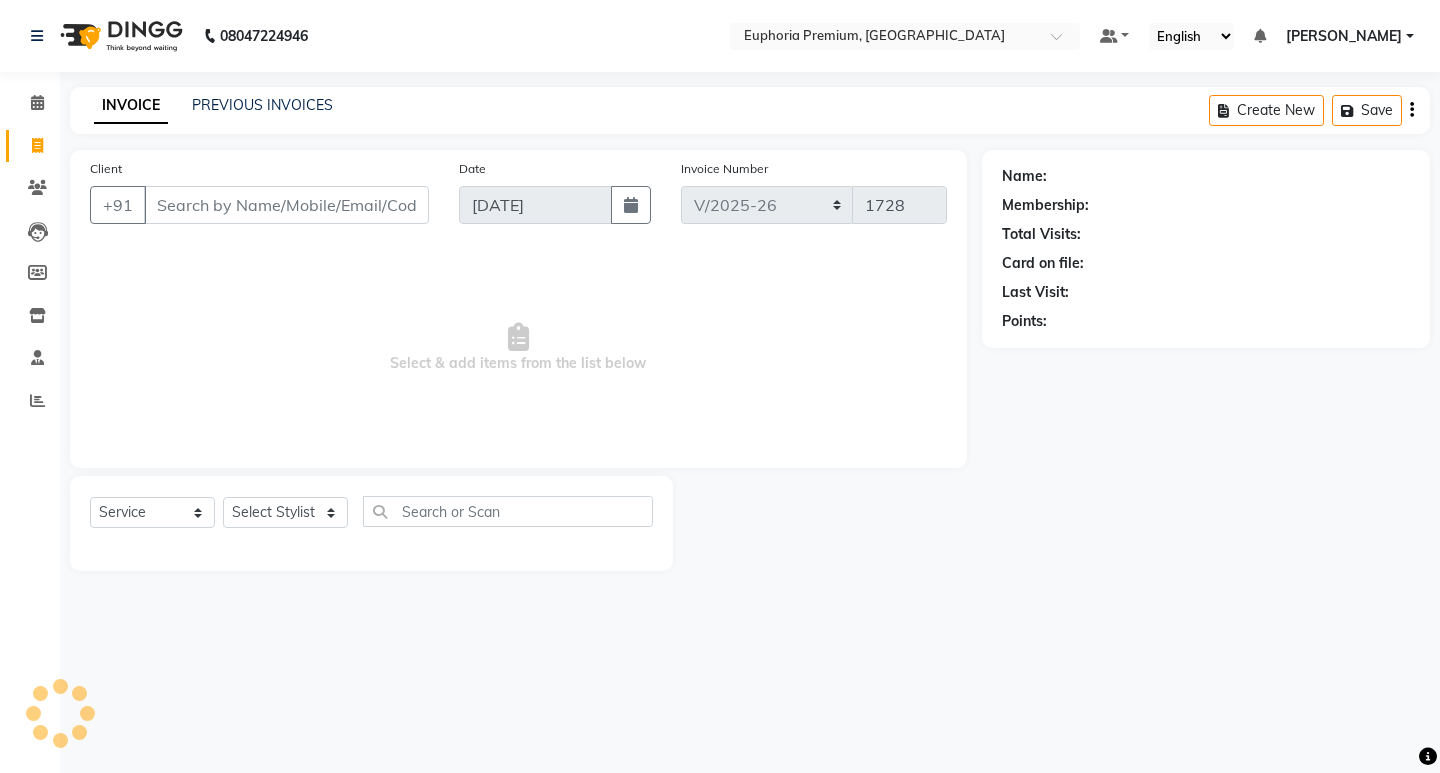 click on "Client" at bounding box center [286, 205] 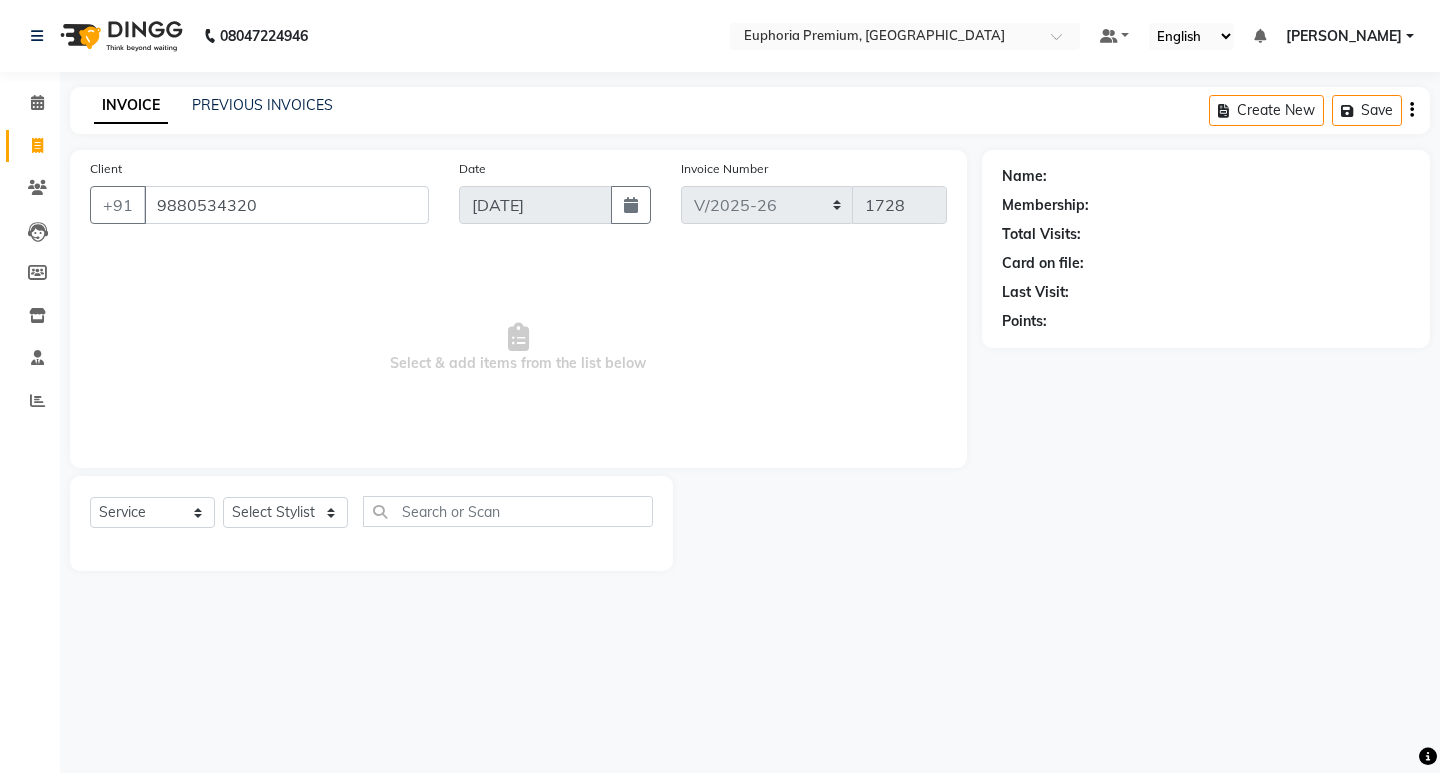 type on "9880534320" 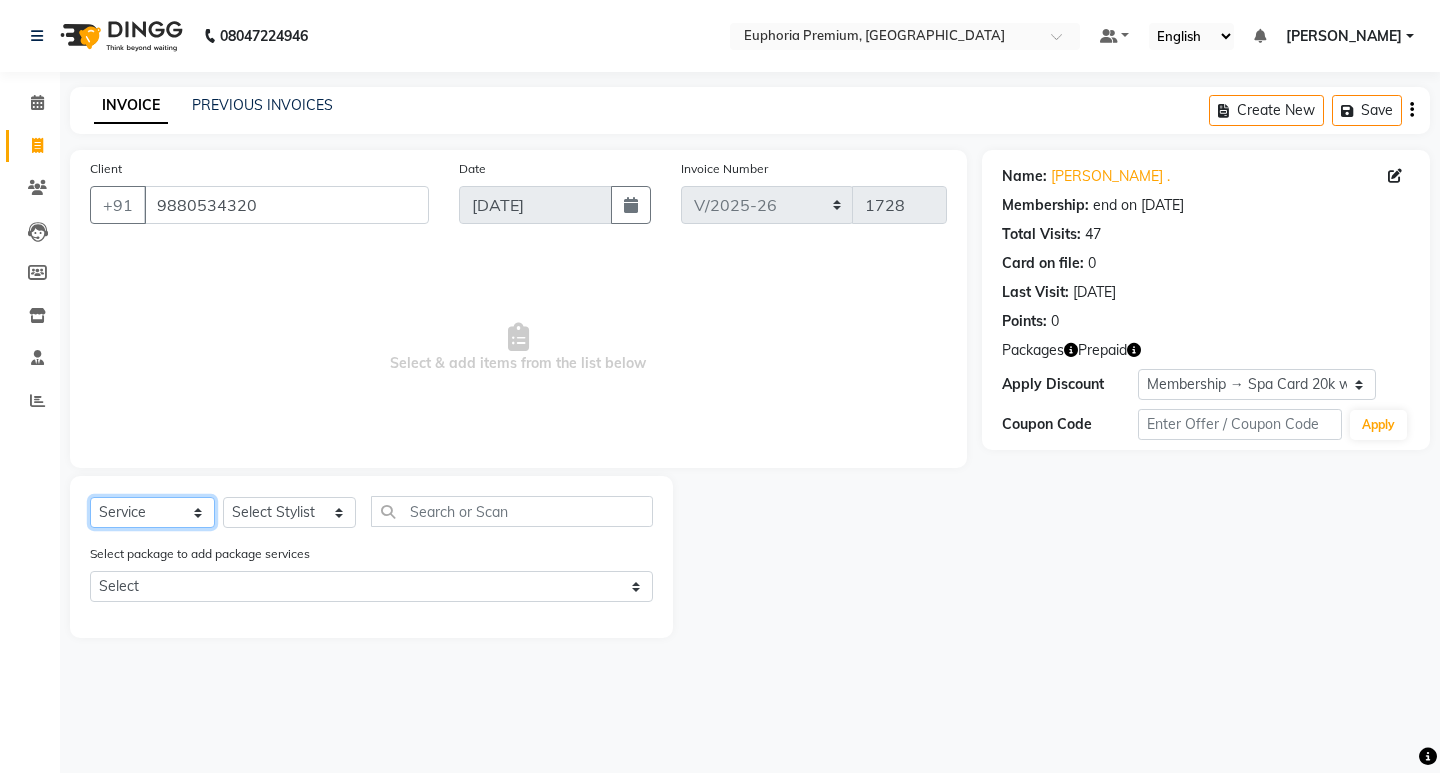 click on "Select  Service  Product  Membership  Package Voucher Prepaid Gift Card" 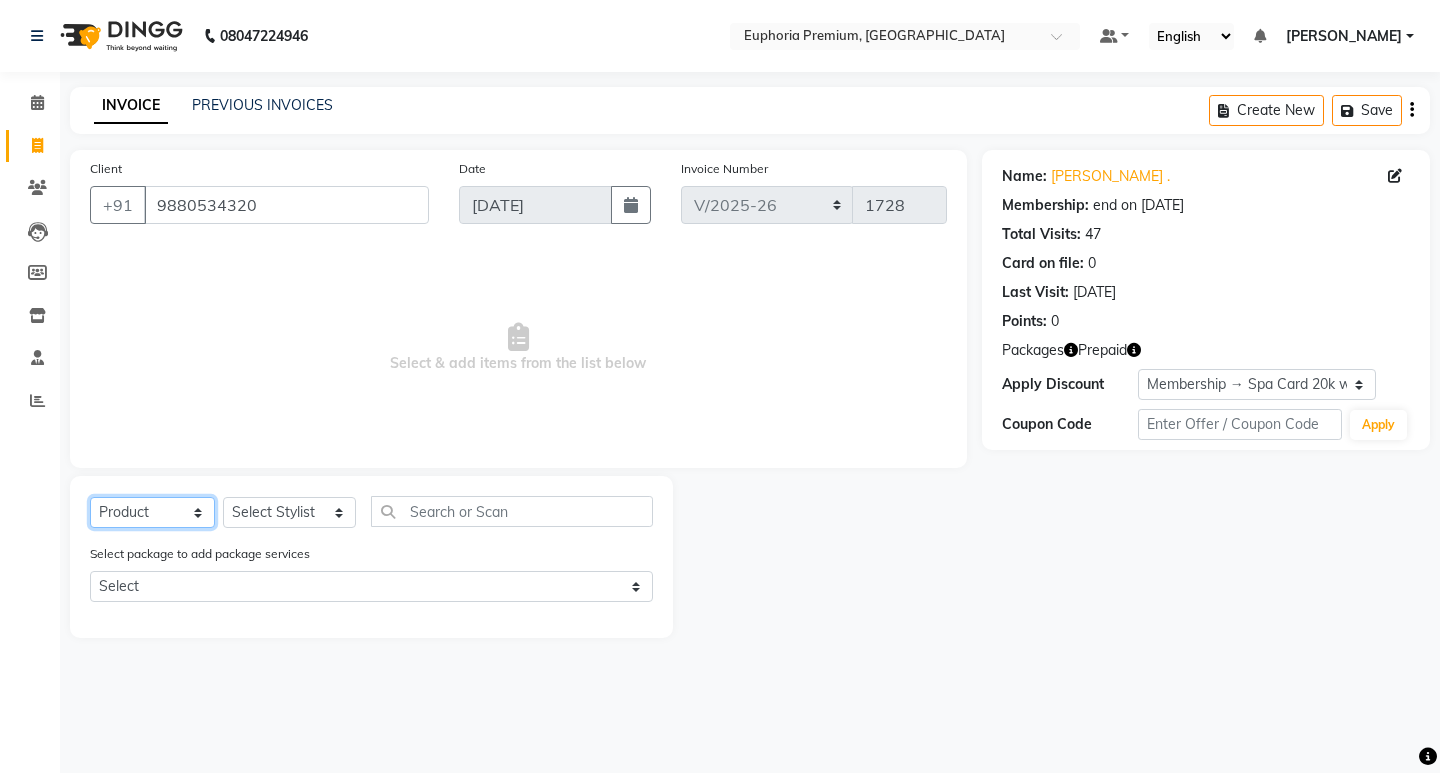 click on "Select  Service  Product  Membership  Package Voucher Prepaid Gift Card" 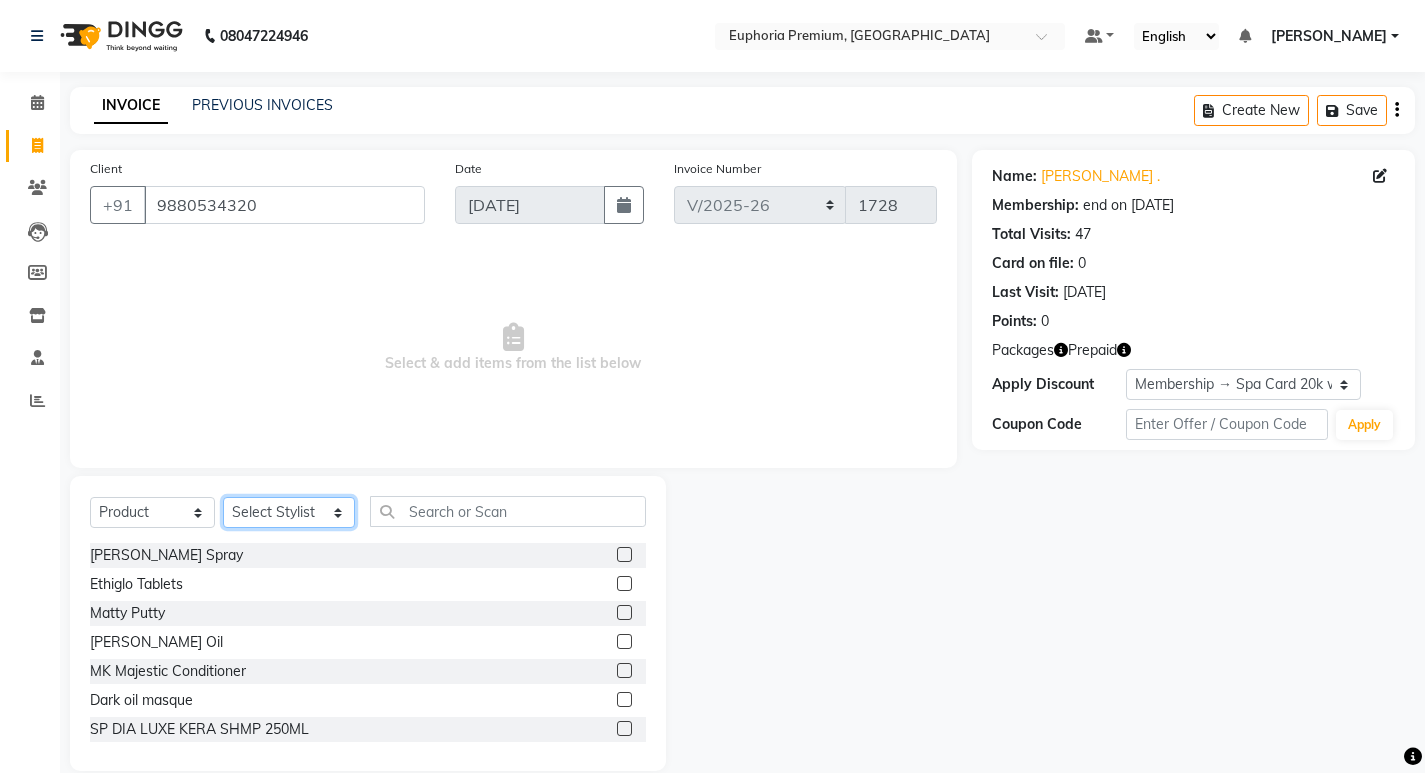 click on "Select Stylist Admin Babu V Bharath N [PERSON_NAME] [PERSON_NAME] N  Chiinthian Moi ChonglianMoi MOI [PERSON_NAME] . [PERSON_NAME] . Dingg Diya [PERSON_NAME] [PERSON_NAME] K [PERSON_NAME] [PERSON_NAME] [PERSON_NAME] [MEDICAL_DATA] Pinky . Priya  K Rosy Sanate [PERSON_NAME] [PERSON_NAME] Shishi L [PERSON_NAME] M [PERSON_NAME]" 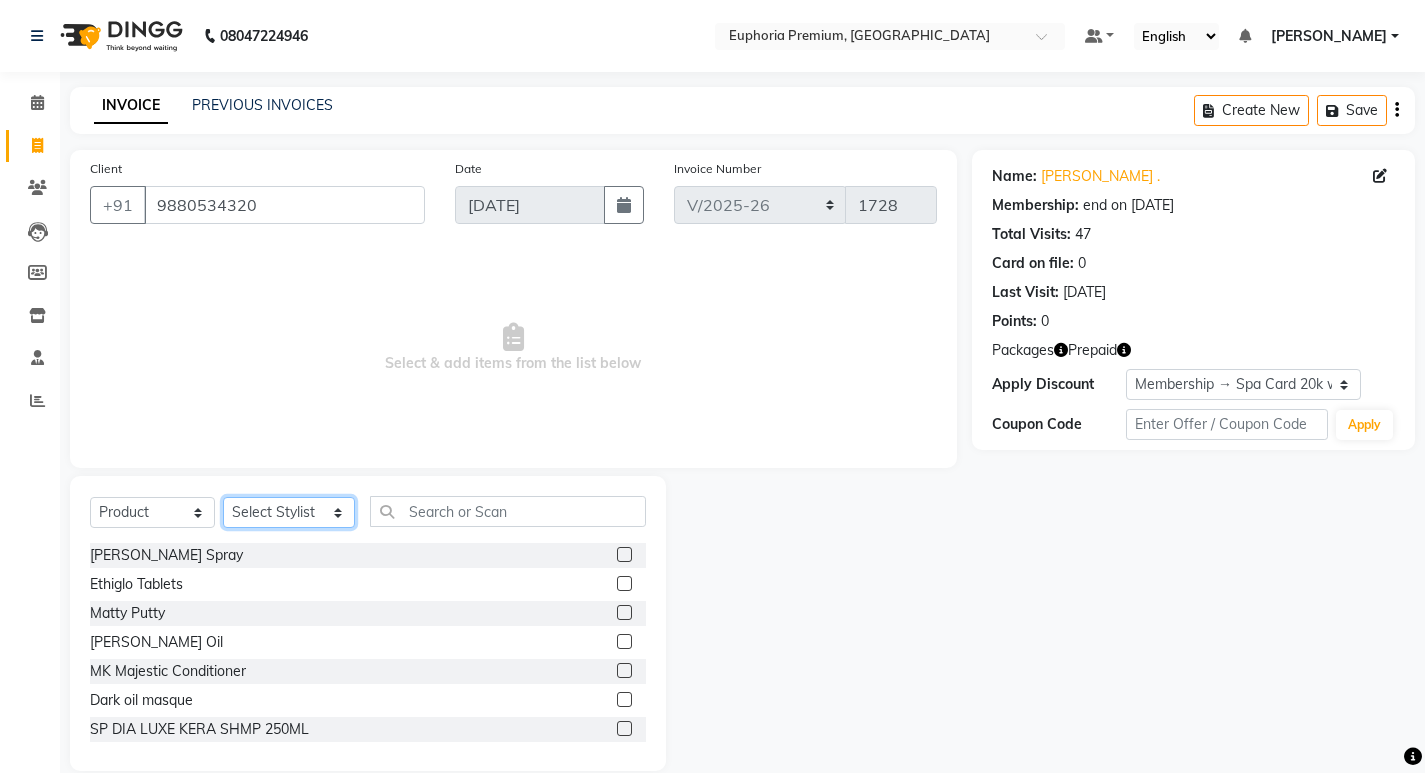 select on "71614" 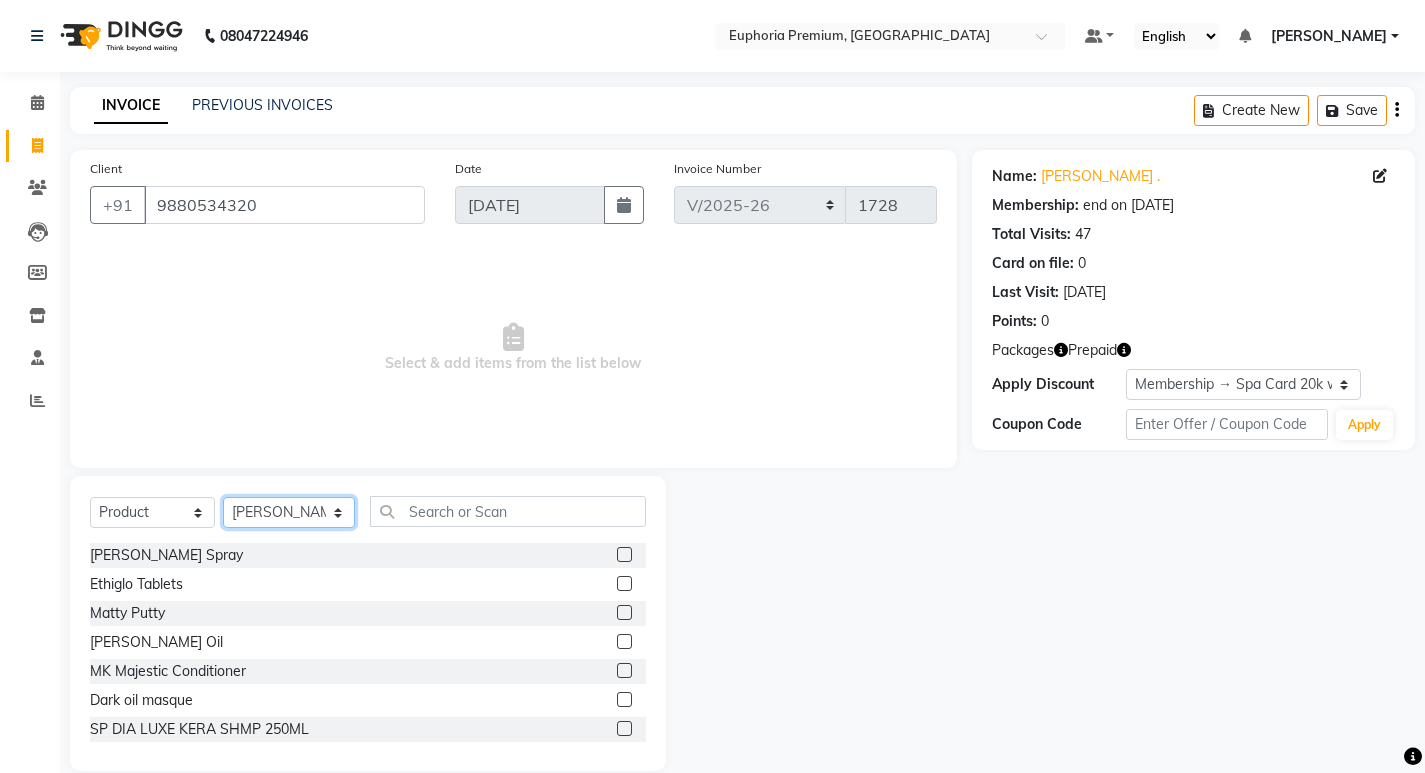 click on "Select Stylist Admin Babu V Bharath N [PERSON_NAME] [PERSON_NAME] N  Chiinthian Moi ChonglianMoi MOI [PERSON_NAME] . [PERSON_NAME] . Dingg Diya [PERSON_NAME] [PERSON_NAME] K [PERSON_NAME] [PERSON_NAME] [PERSON_NAME] [MEDICAL_DATA] Pinky . Priya  K Rosy Sanate [PERSON_NAME] [PERSON_NAME] Shishi L [PERSON_NAME] M [PERSON_NAME]" 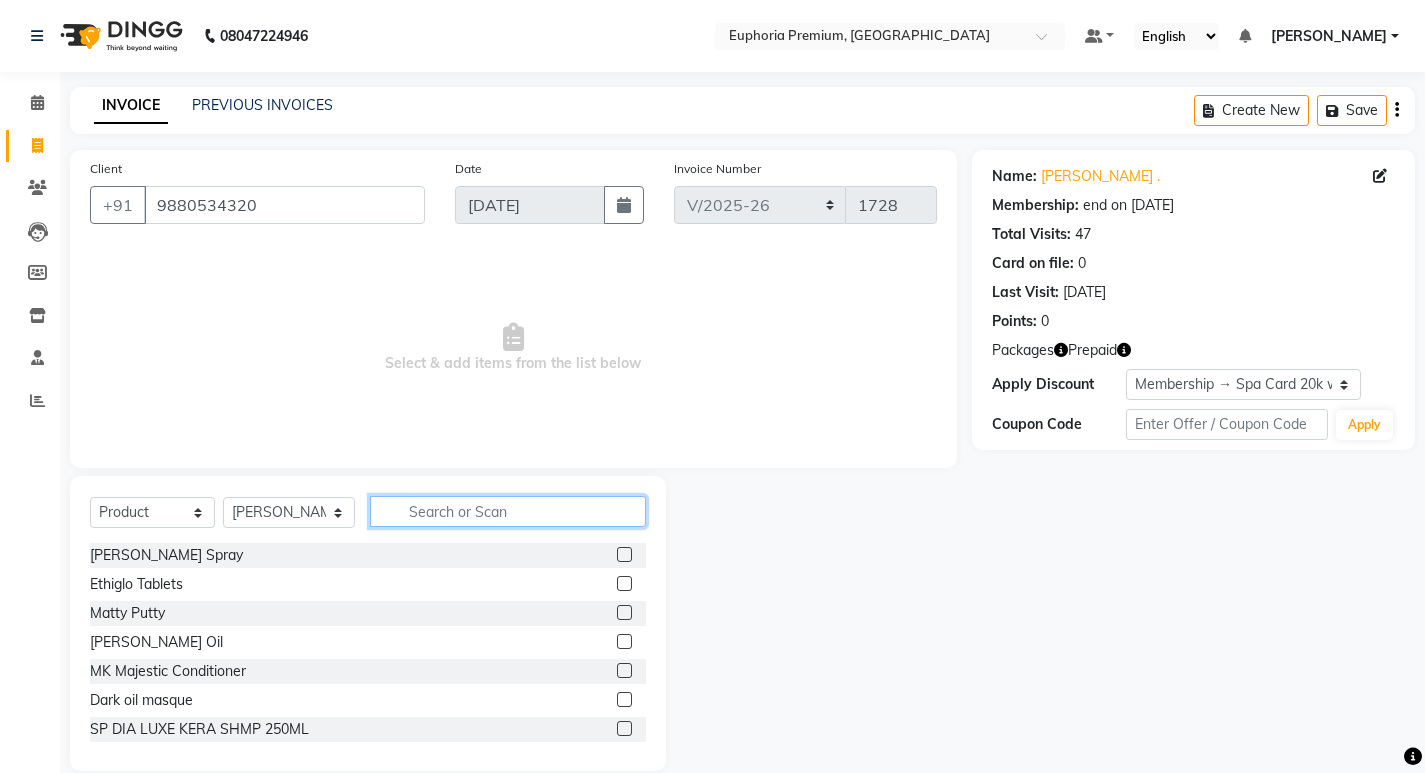 click 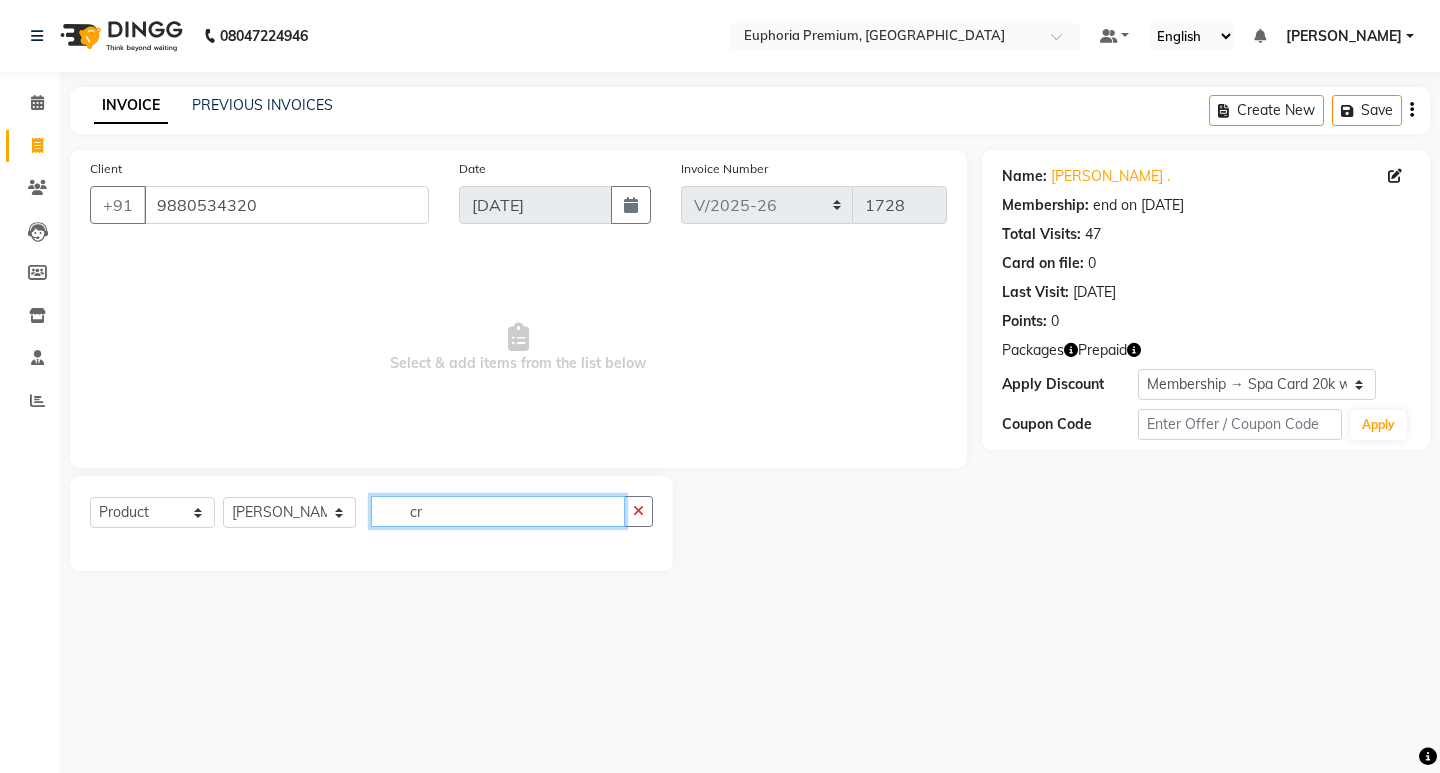 type on "c" 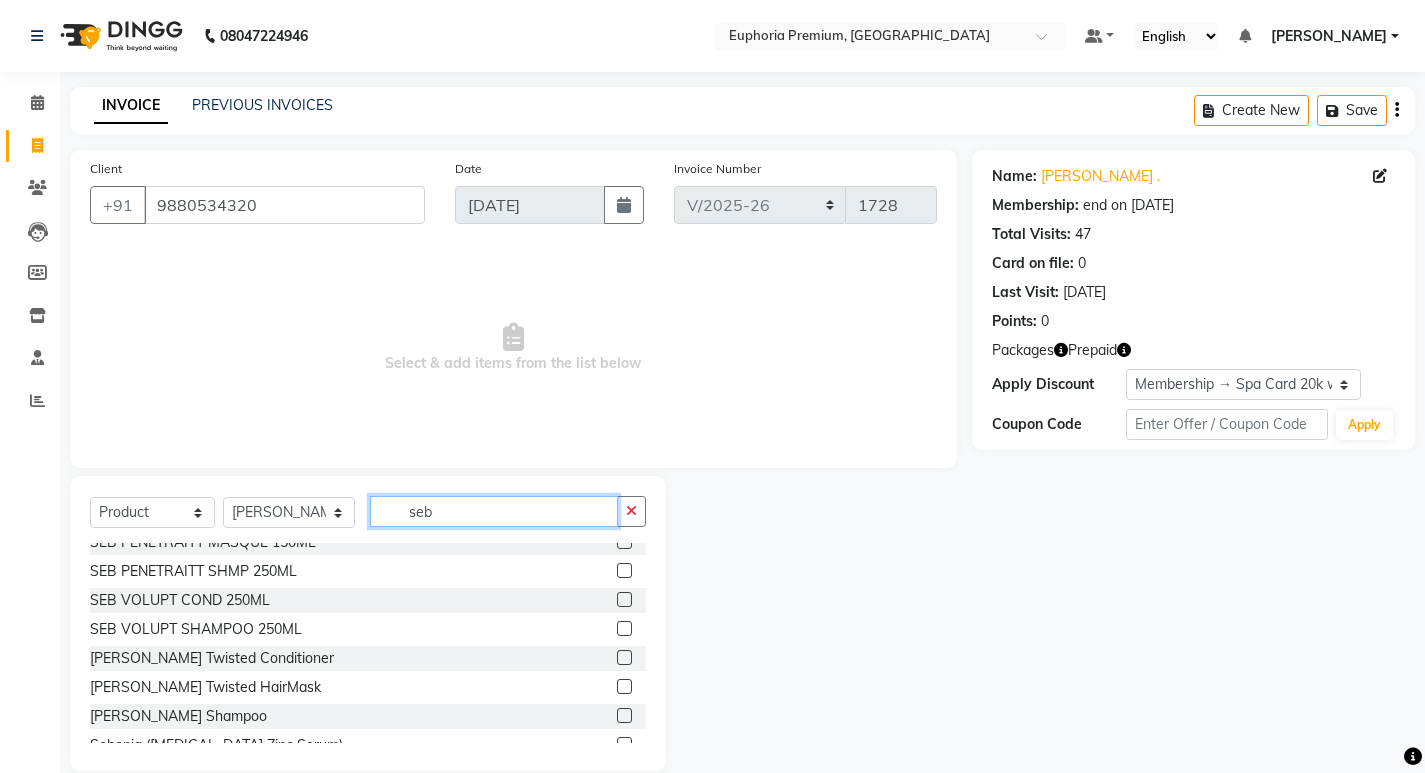scroll, scrollTop: 438, scrollLeft: 0, axis: vertical 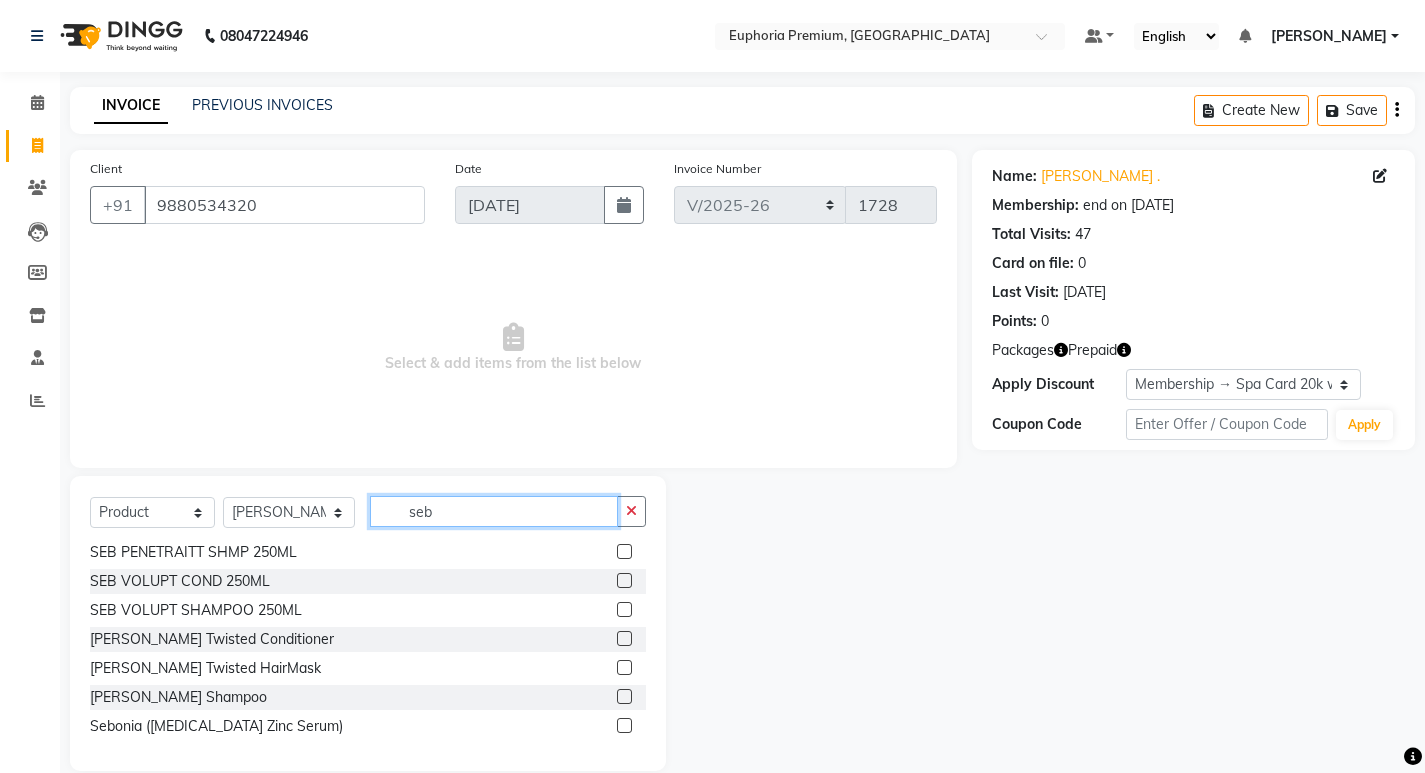 click on "seb" 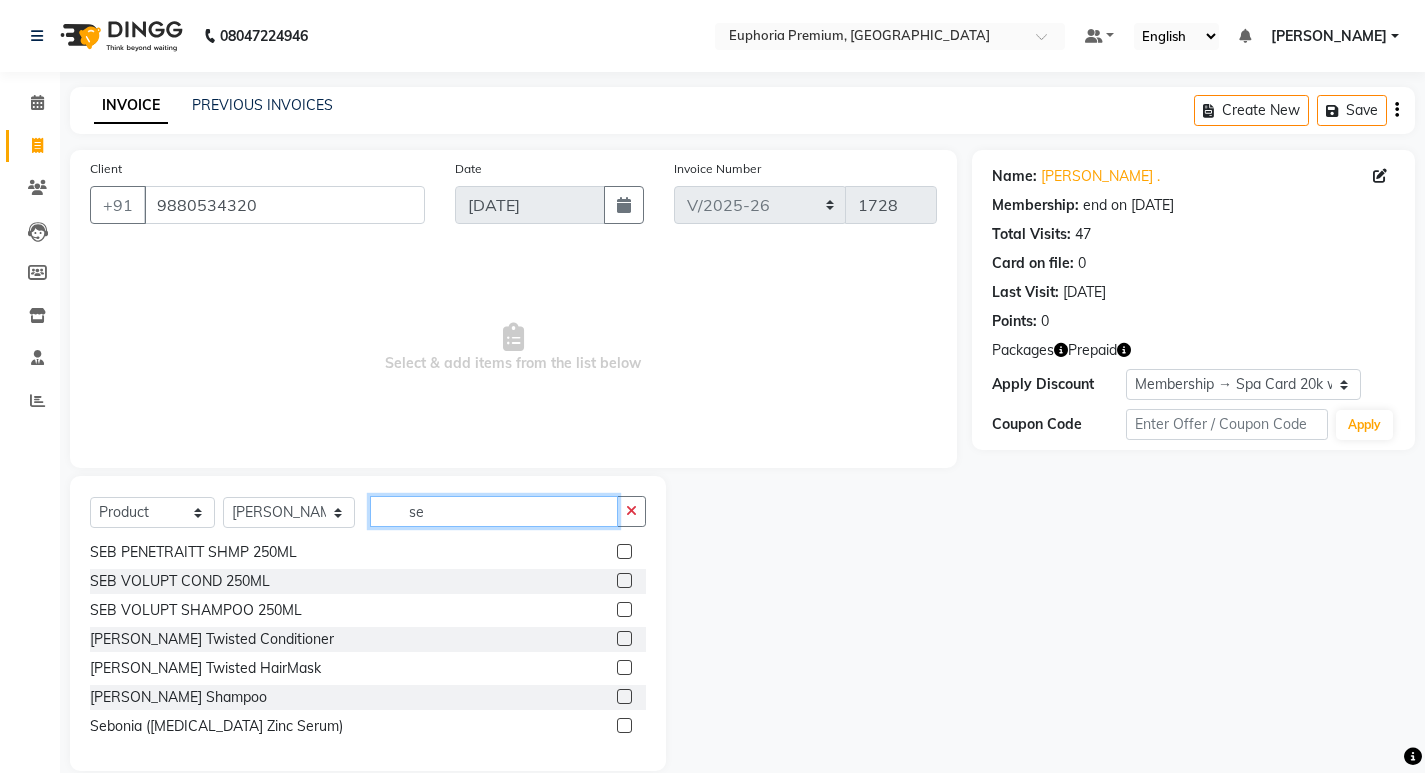 type on "s" 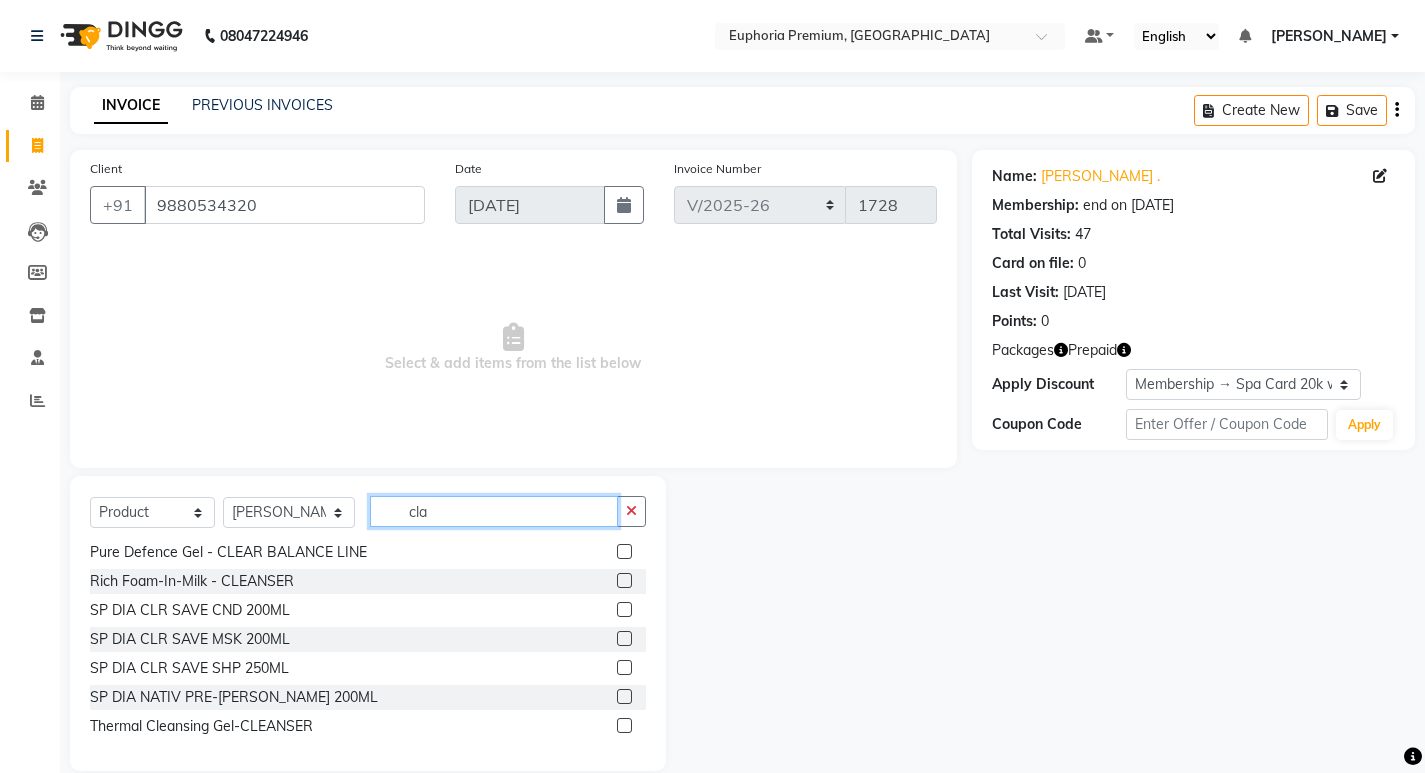 scroll, scrollTop: 0, scrollLeft: 0, axis: both 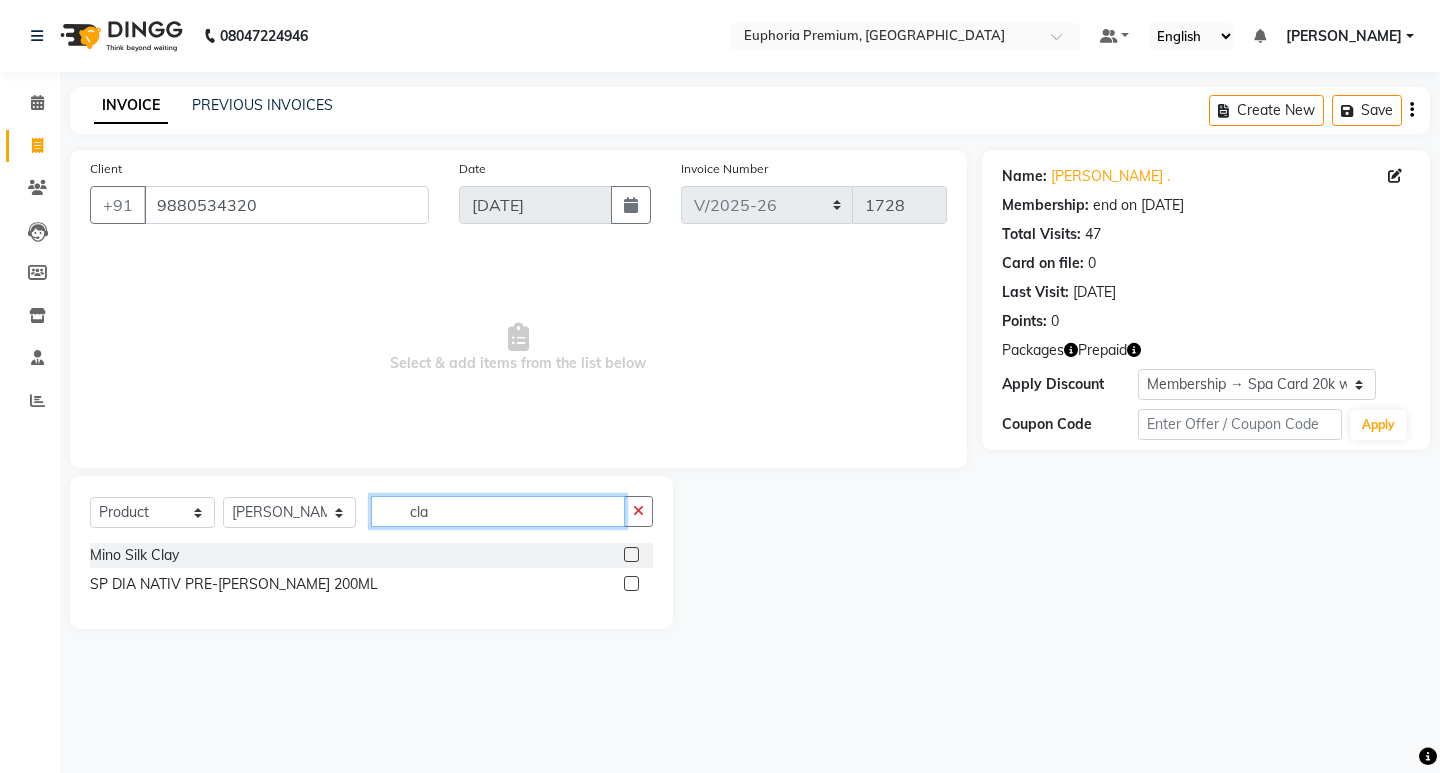 click on "cla" 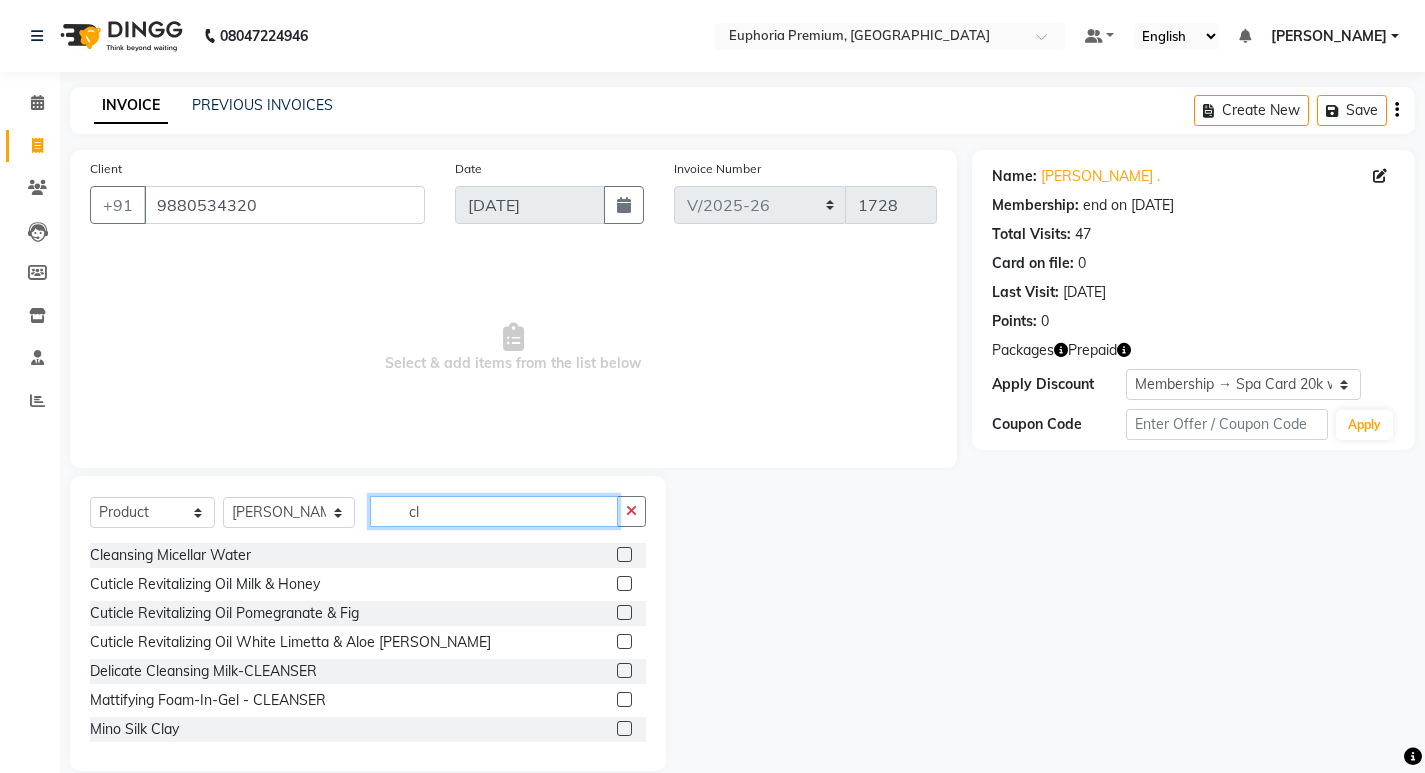 type on "c" 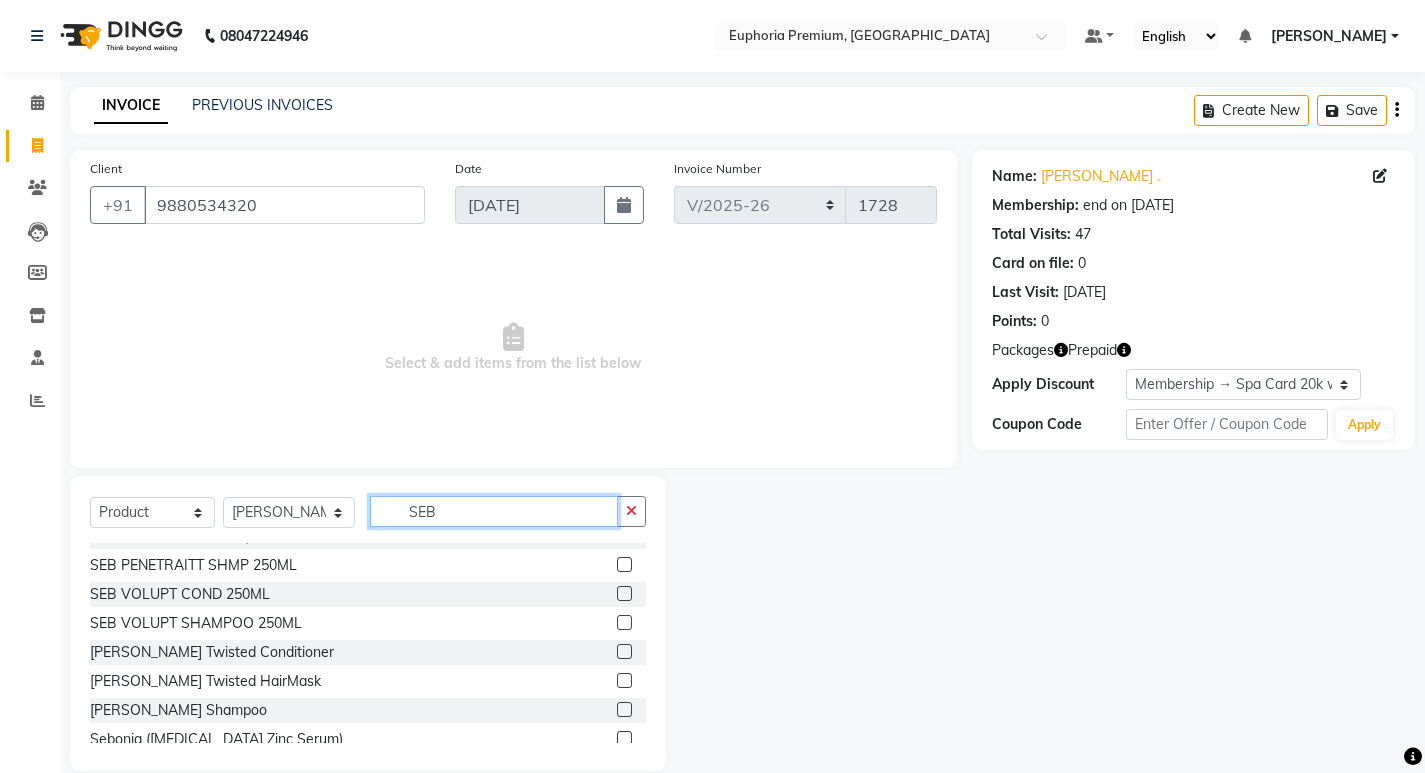 scroll, scrollTop: 438, scrollLeft: 0, axis: vertical 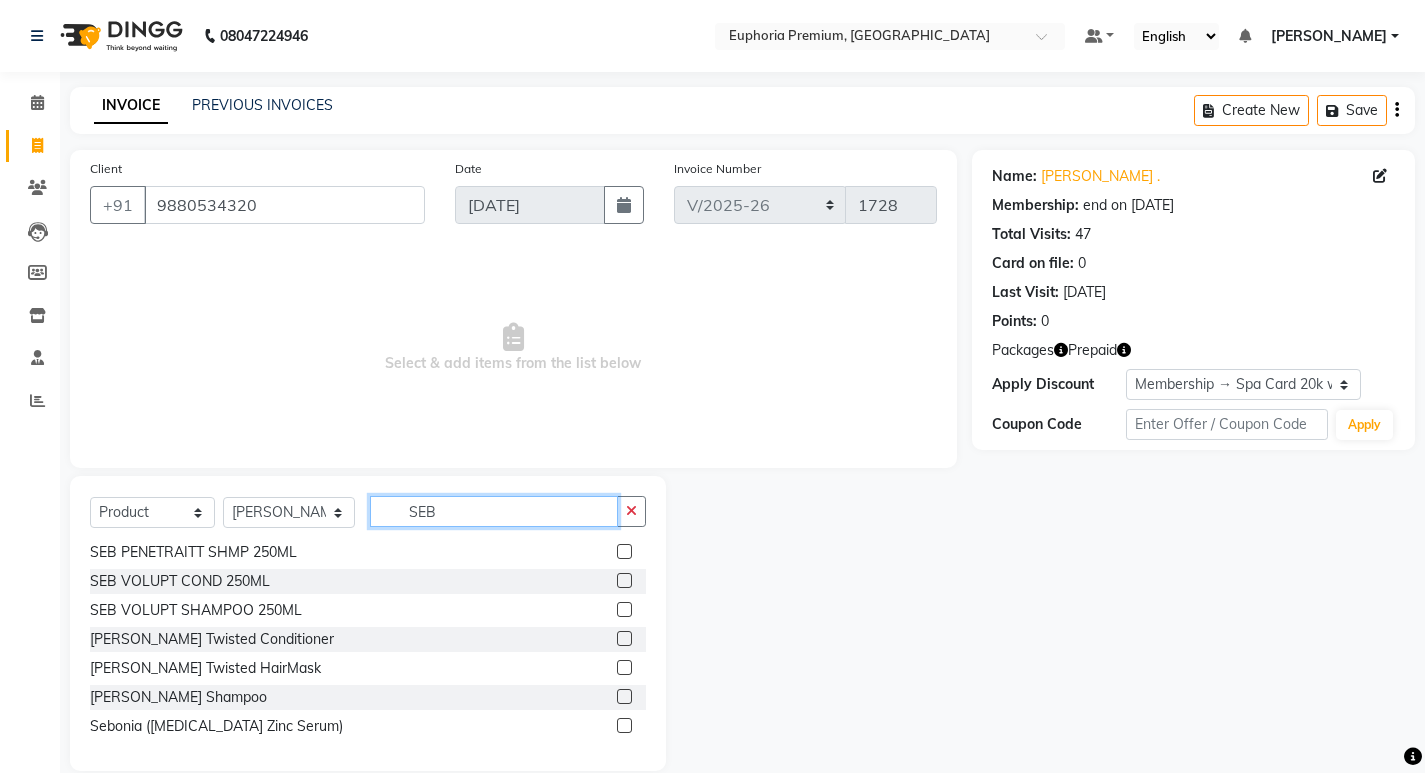 type on "SEB" 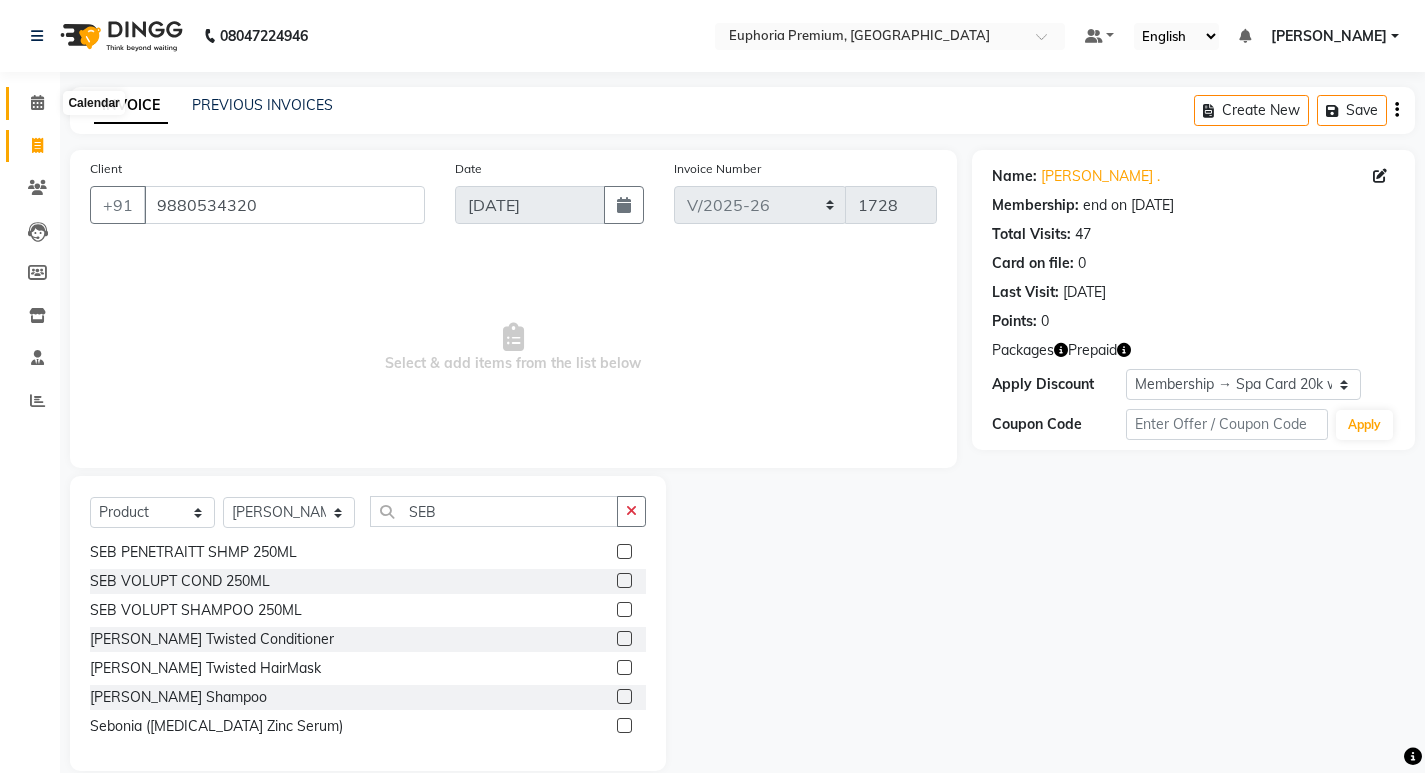 click 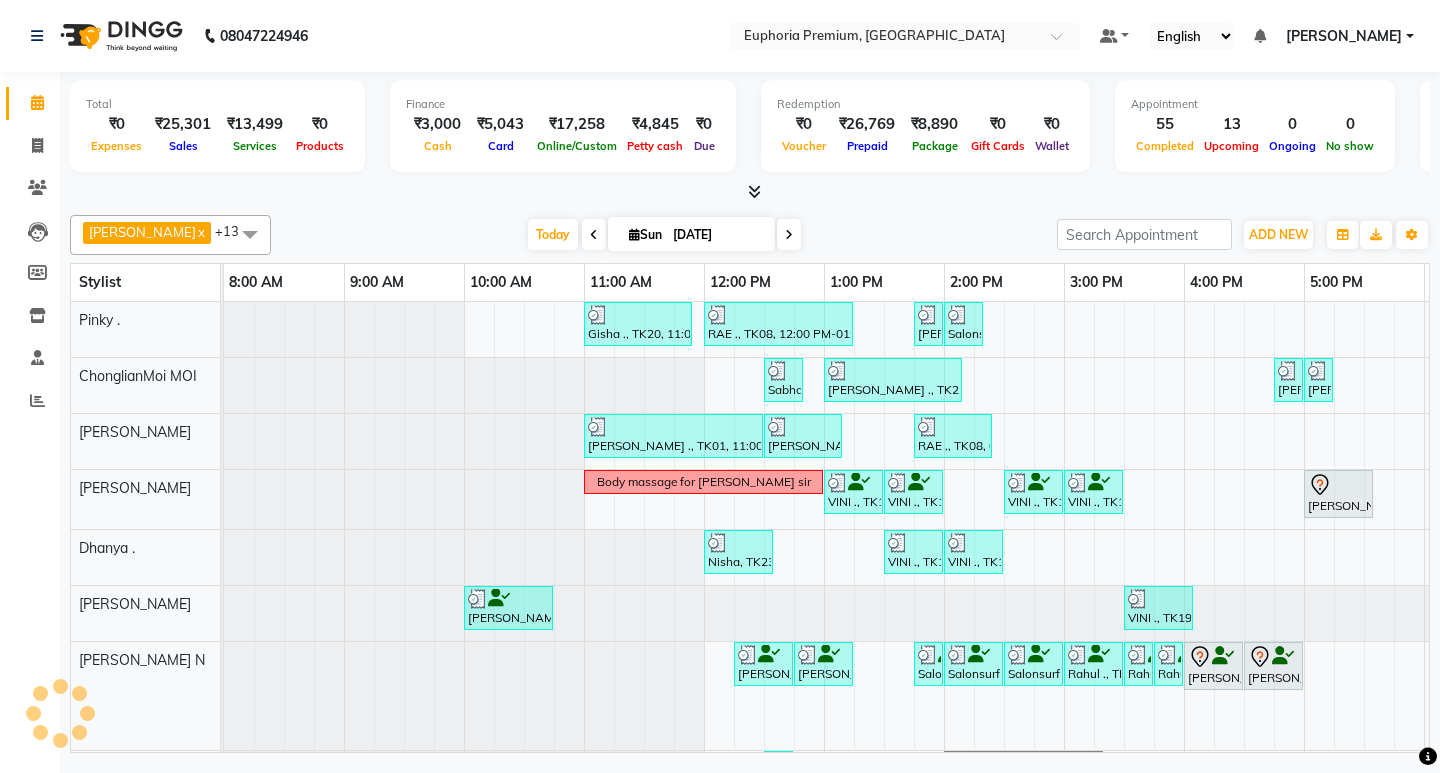 scroll, scrollTop: 0, scrollLeft: 0, axis: both 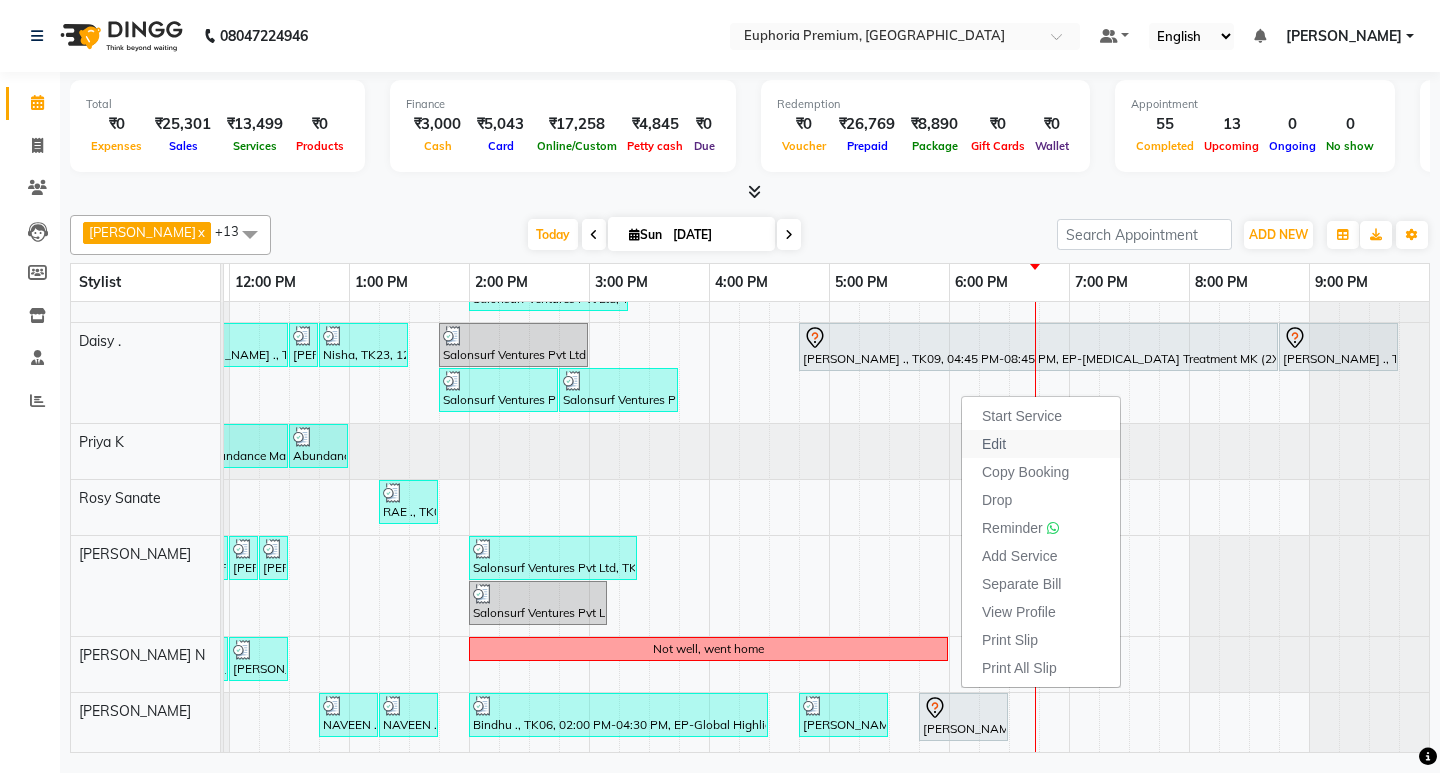 click on "Edit" at bounding box center [994, 444] 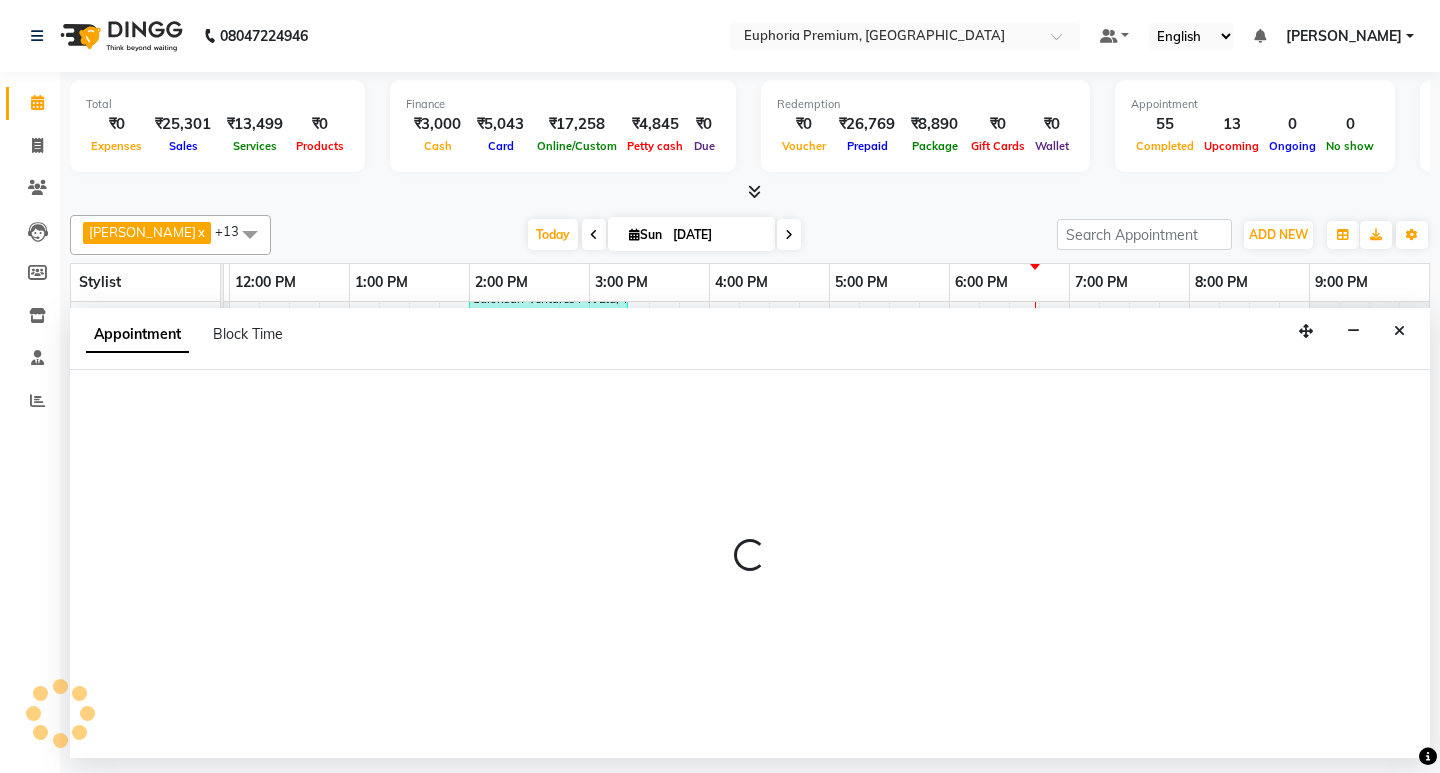 select on "tentative" 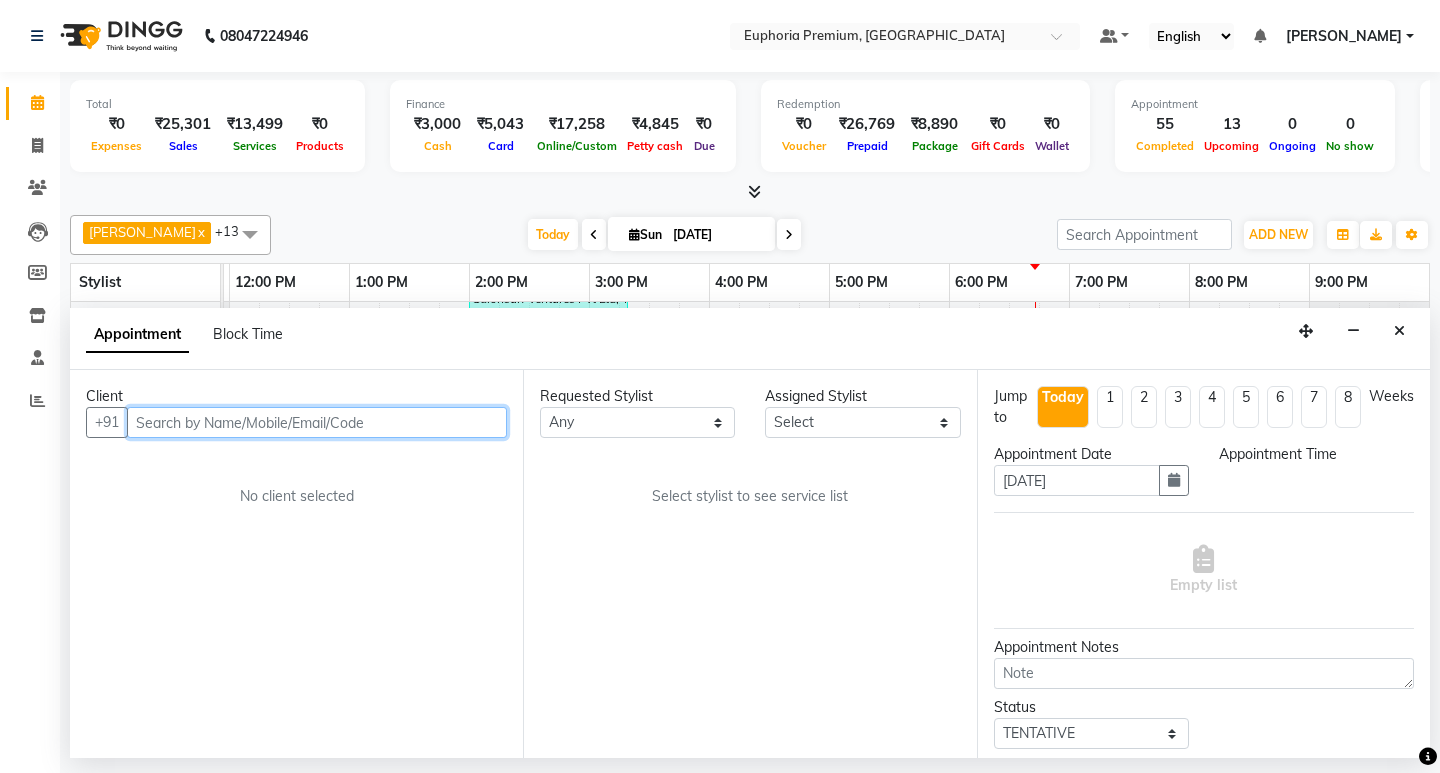 scroll, scrollTop: 0, scrollLeft: 475, axis: horizontal 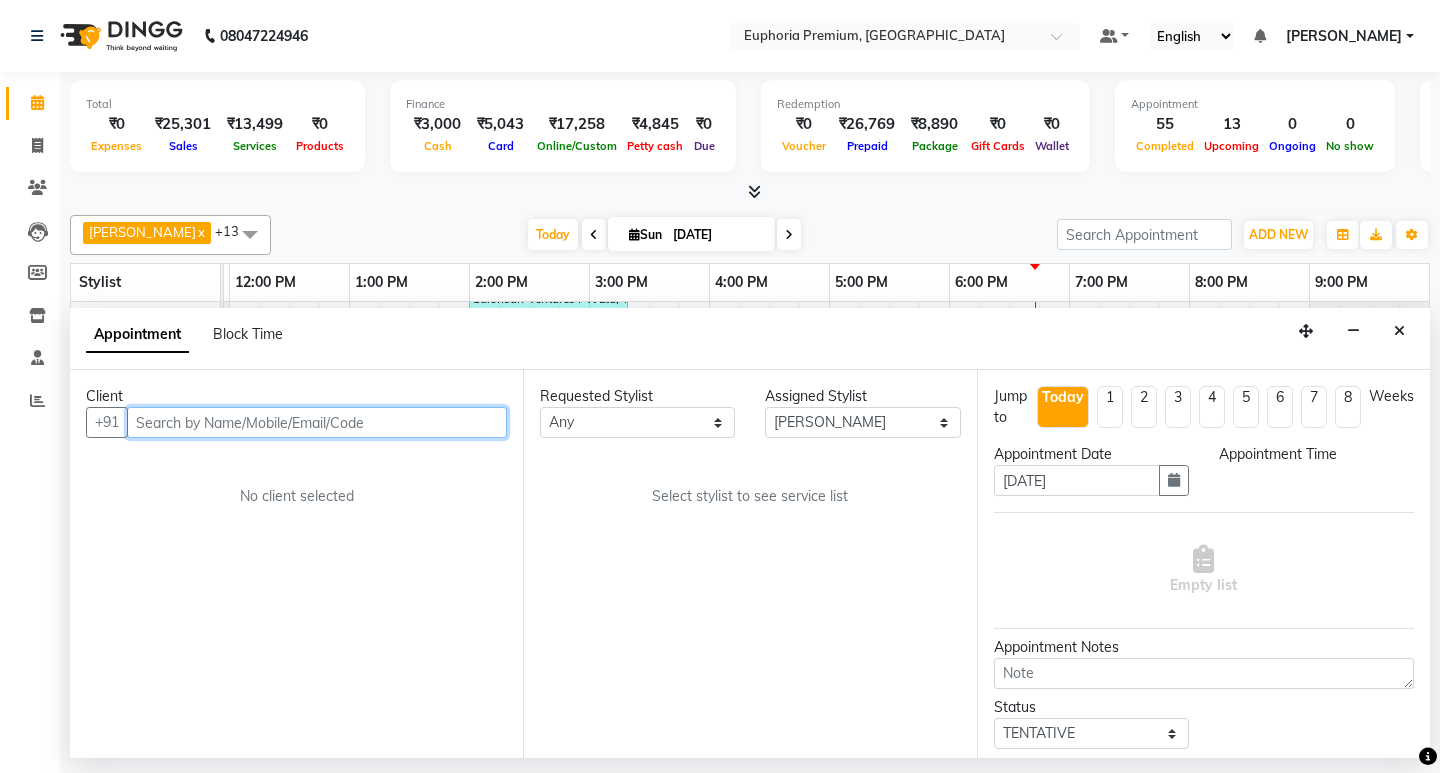 select on "1020" 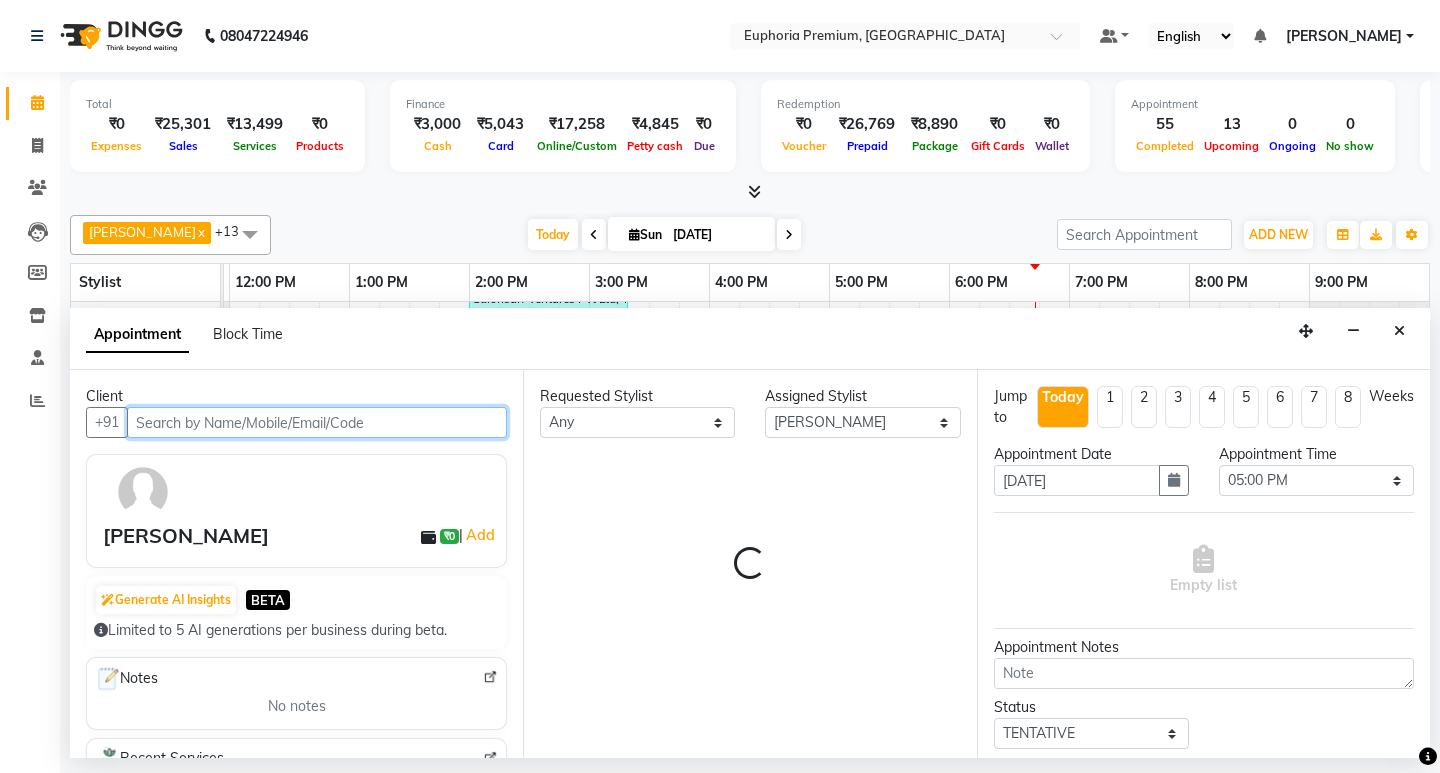select on "4006" 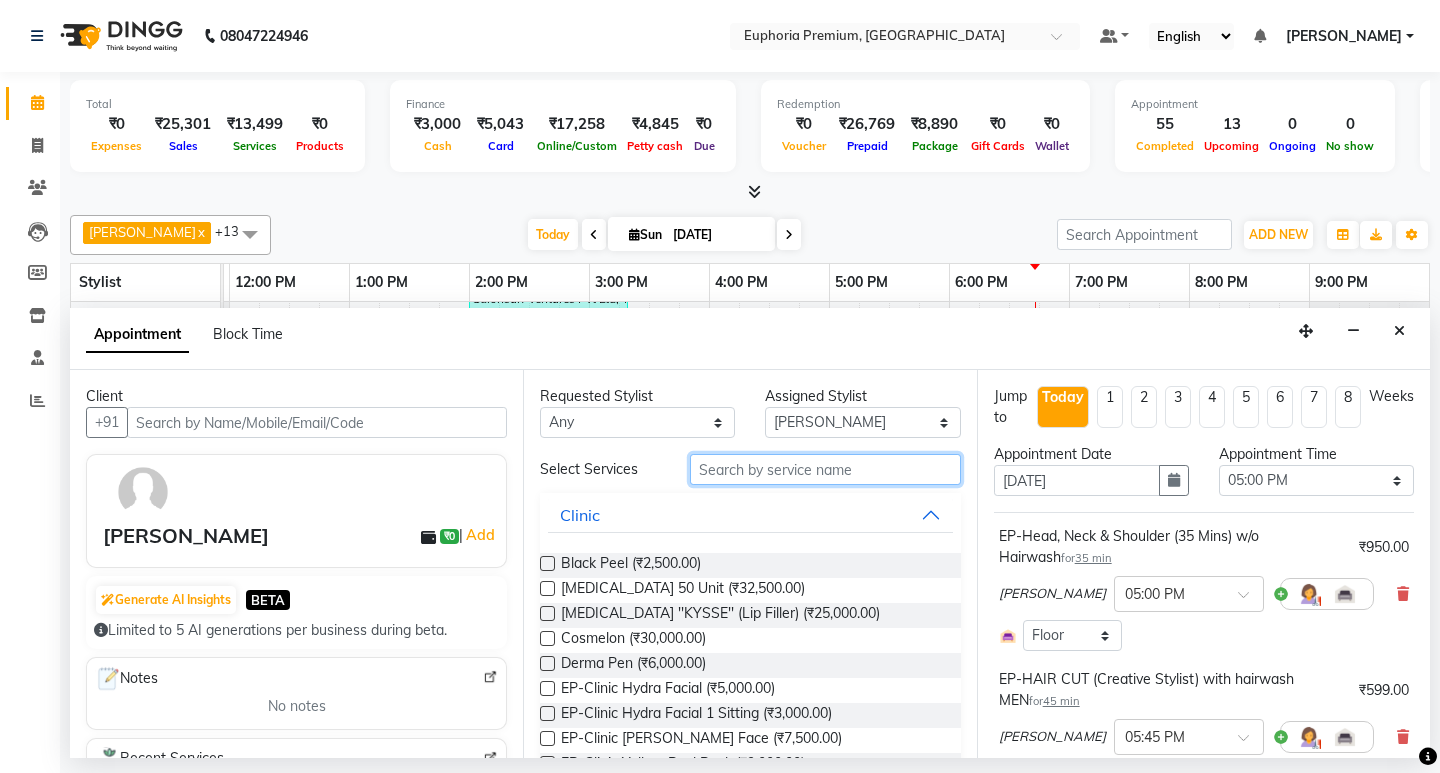 click at bounding box center [825, 469] 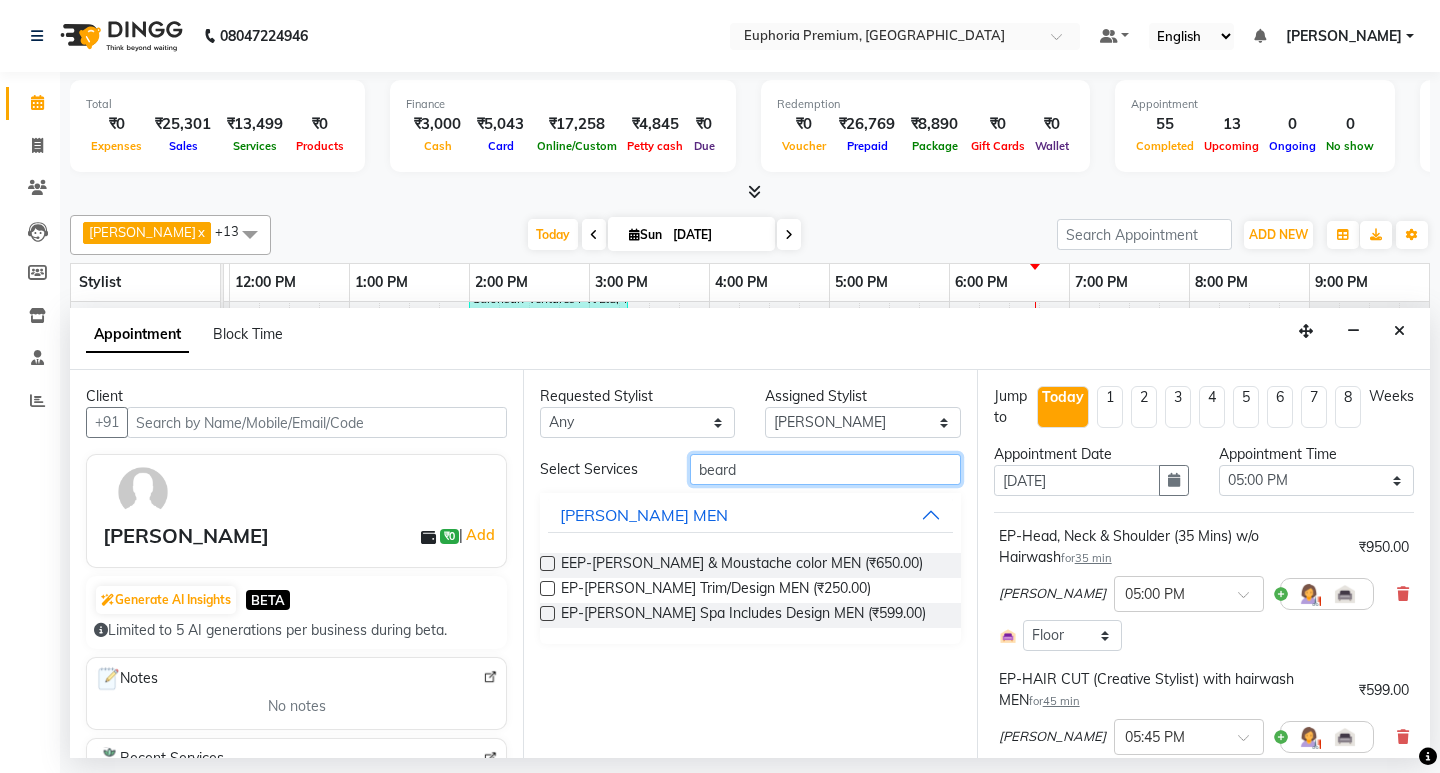 type on "beard" 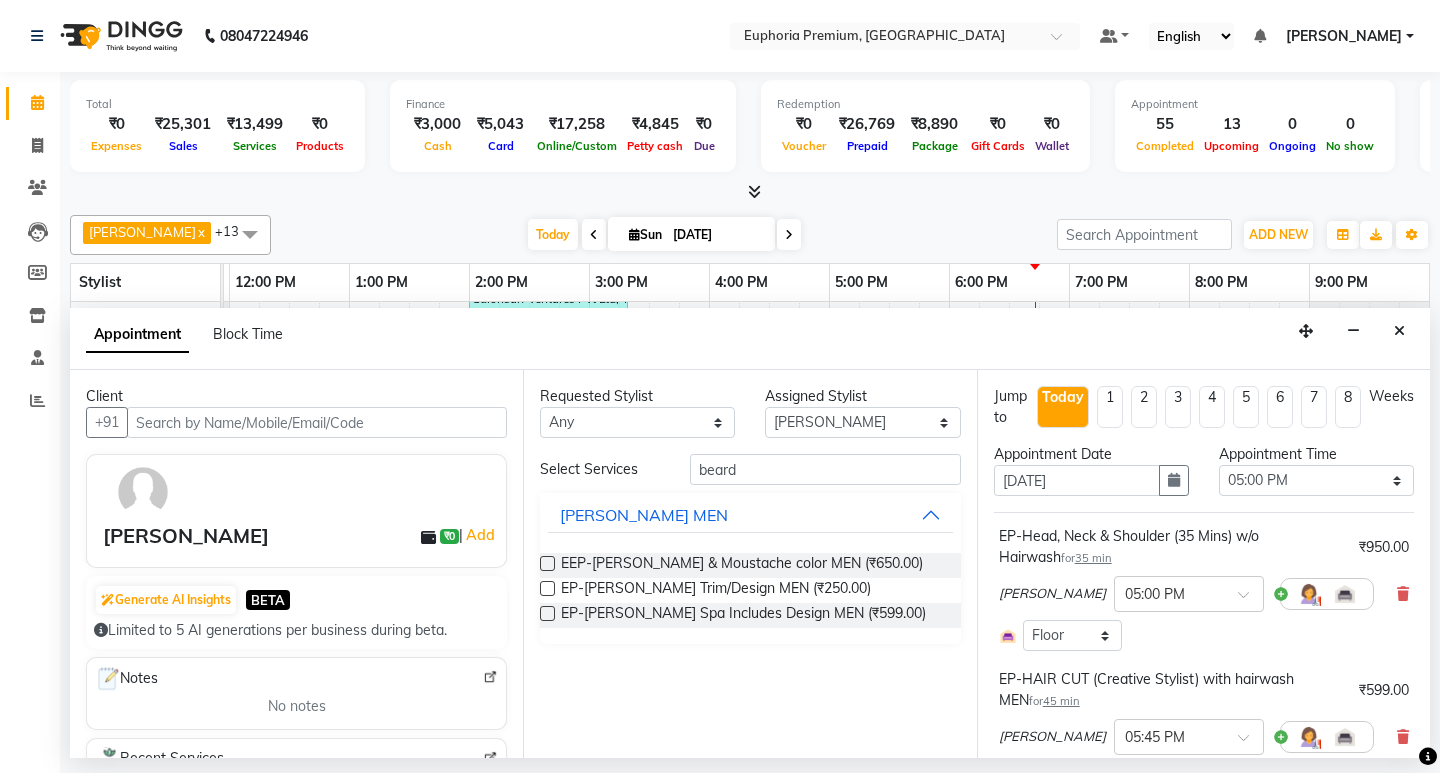 click at bounding box center (547, 588) 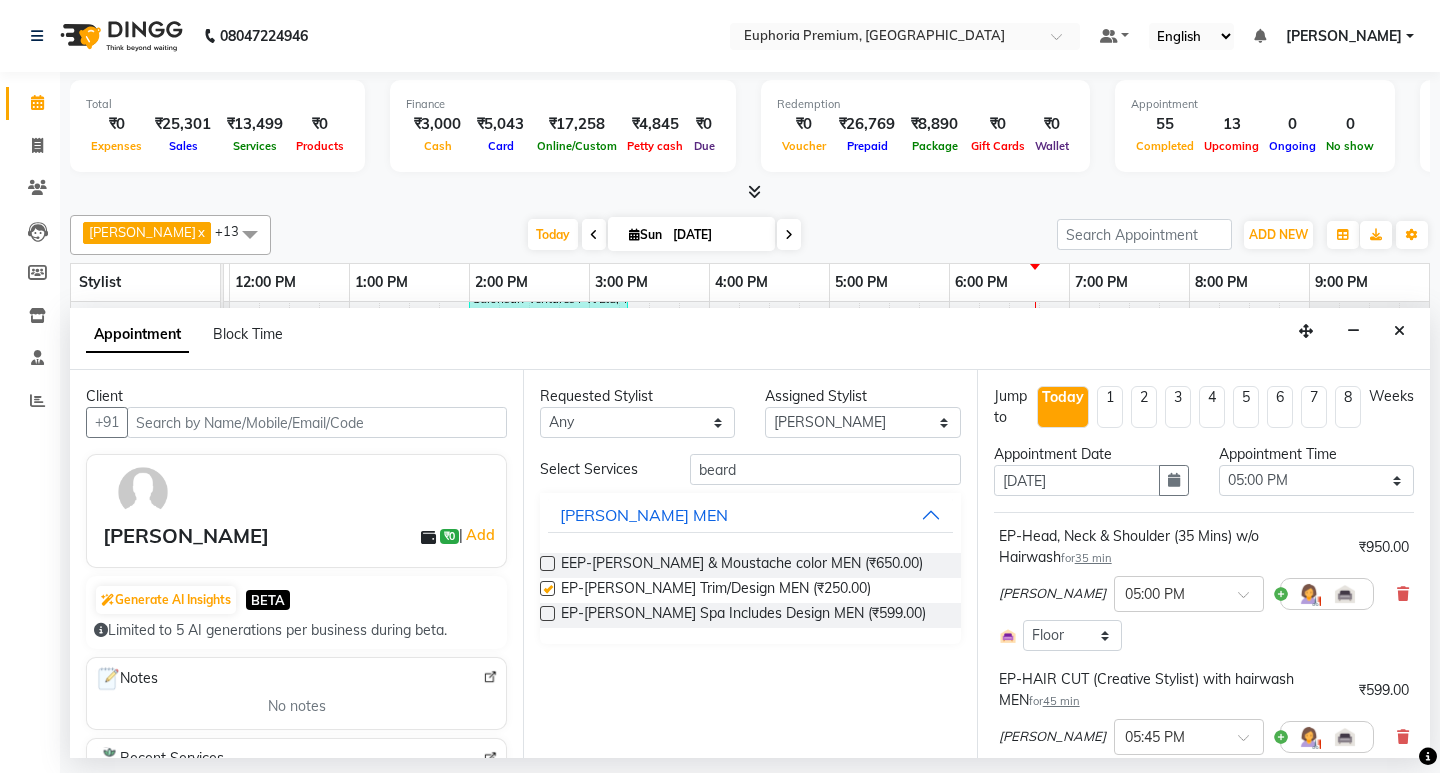 checkbox on "false" 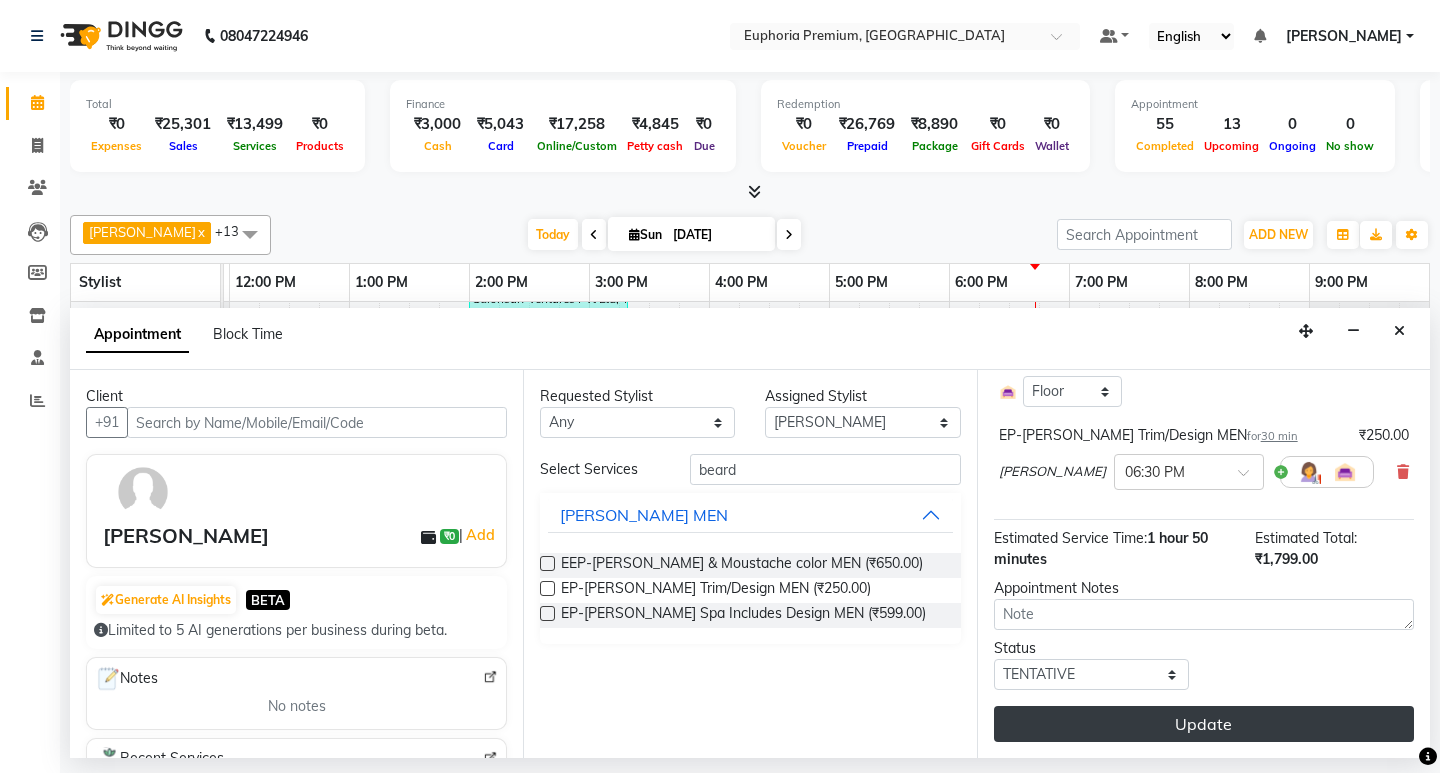 click on "Update" at bounding box center (1204, 724) 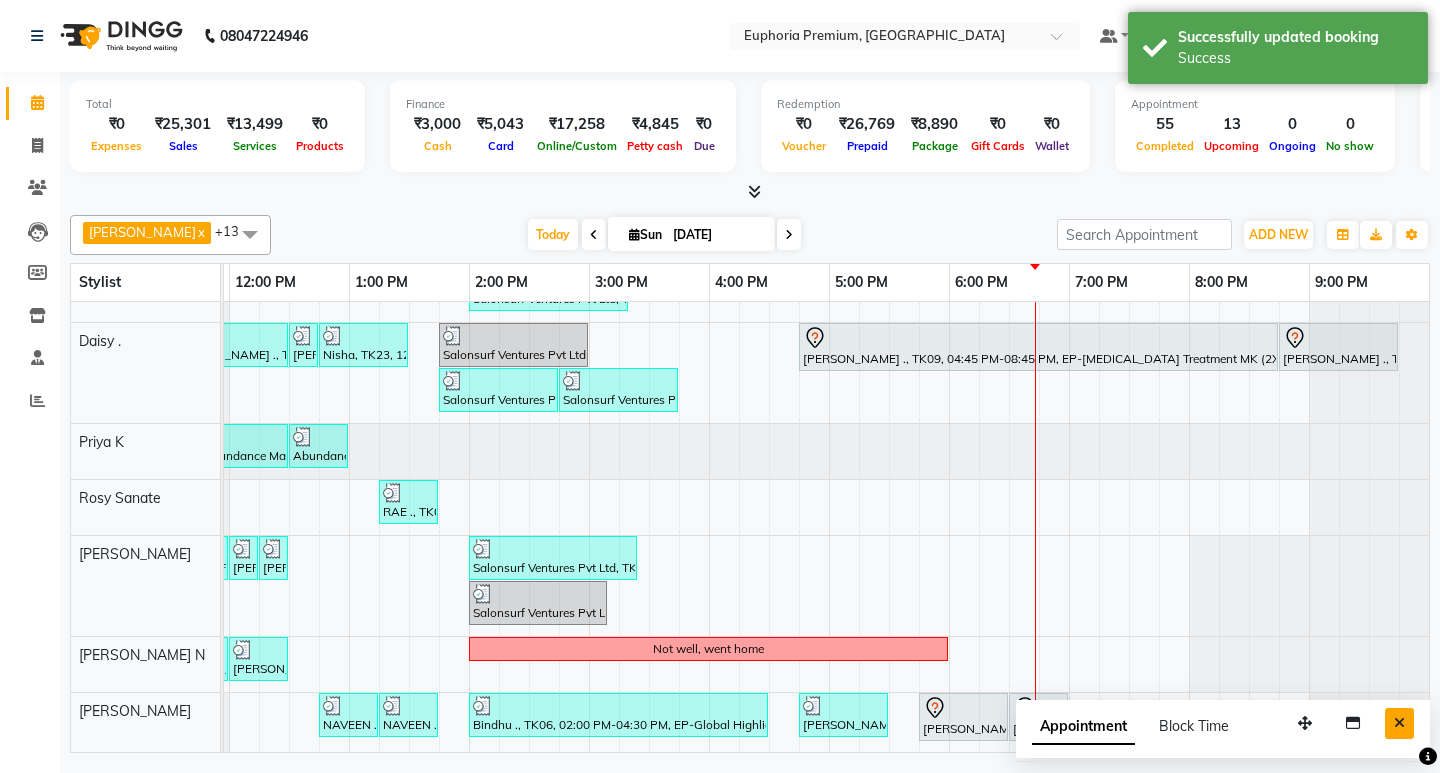 click at bounding box center (1399, 723) 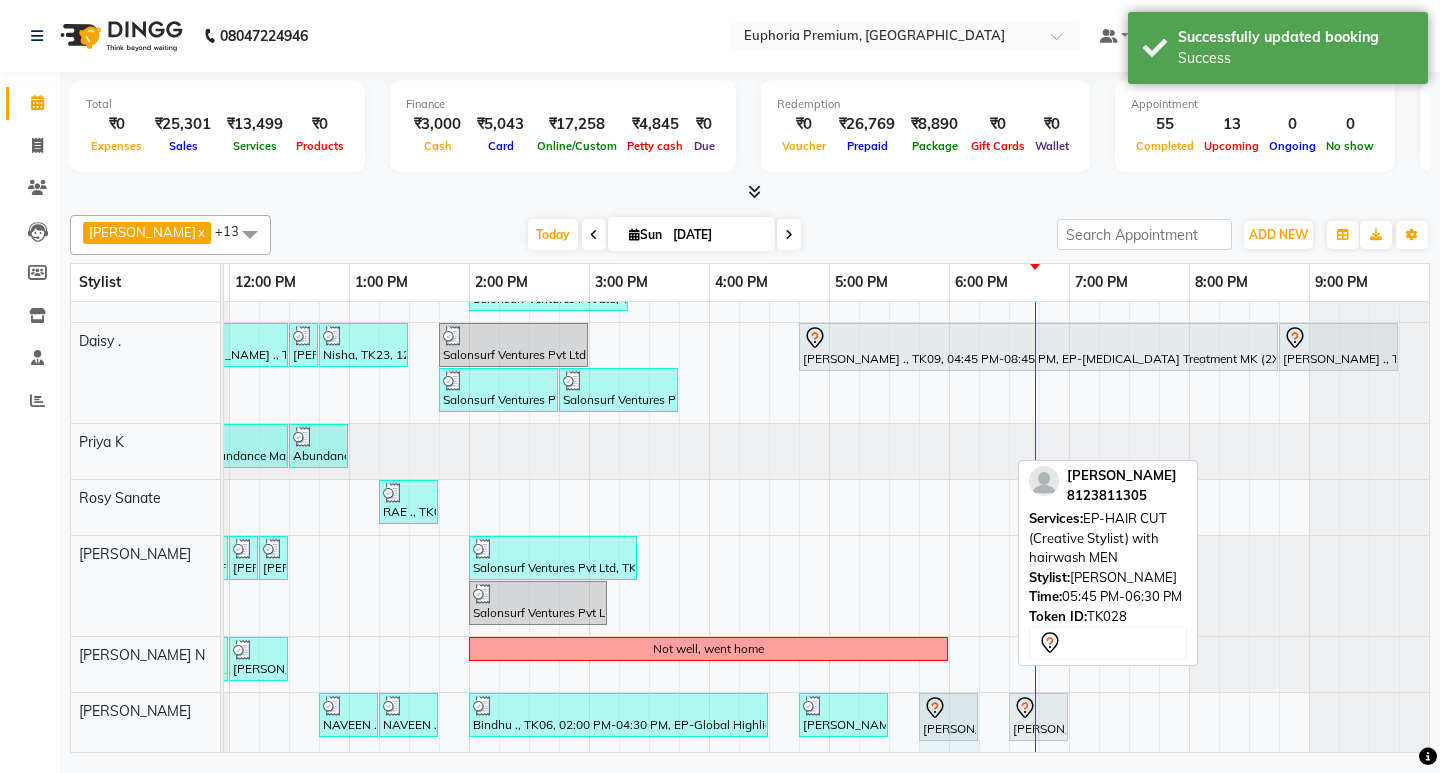 drag, startPoint x: 1004, startPoint y: 694, endPoint x: 977, endPoint y: 702, distance: 28.160255 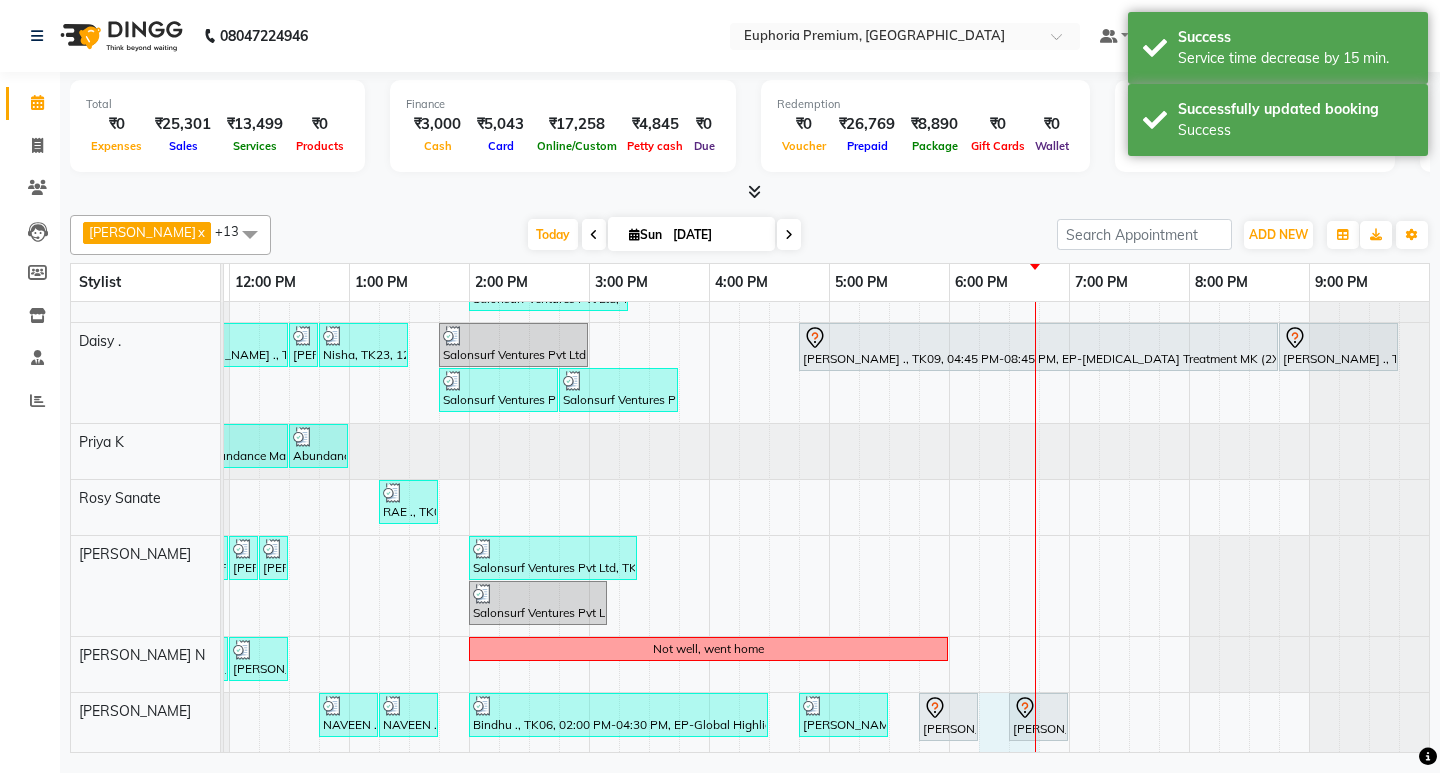 drag, startPoint x: 1036, startPoint y: 697, endPoint x: 999, endPoint y: 703, distance: 37.48333 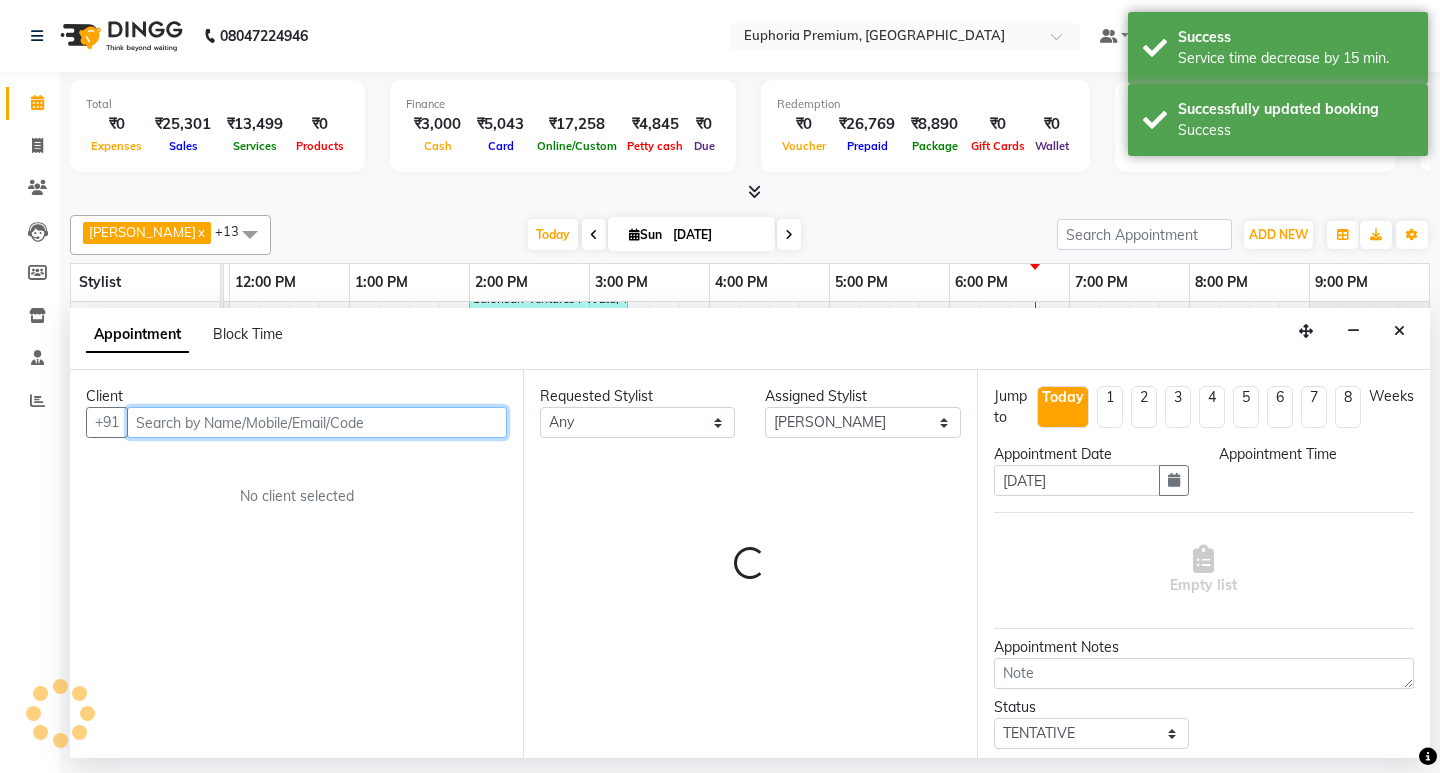 select on "1095" 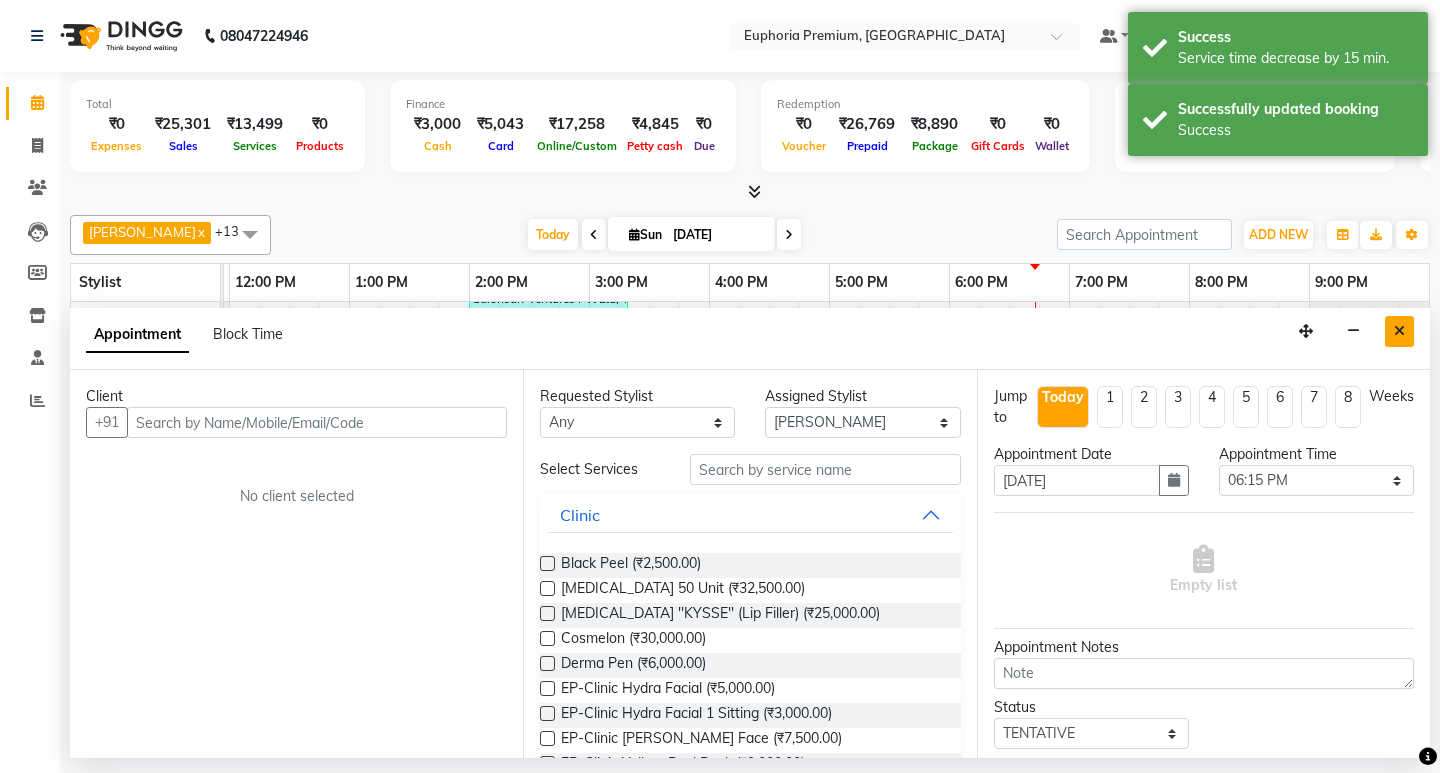 click at bounding box center (1399, 331) 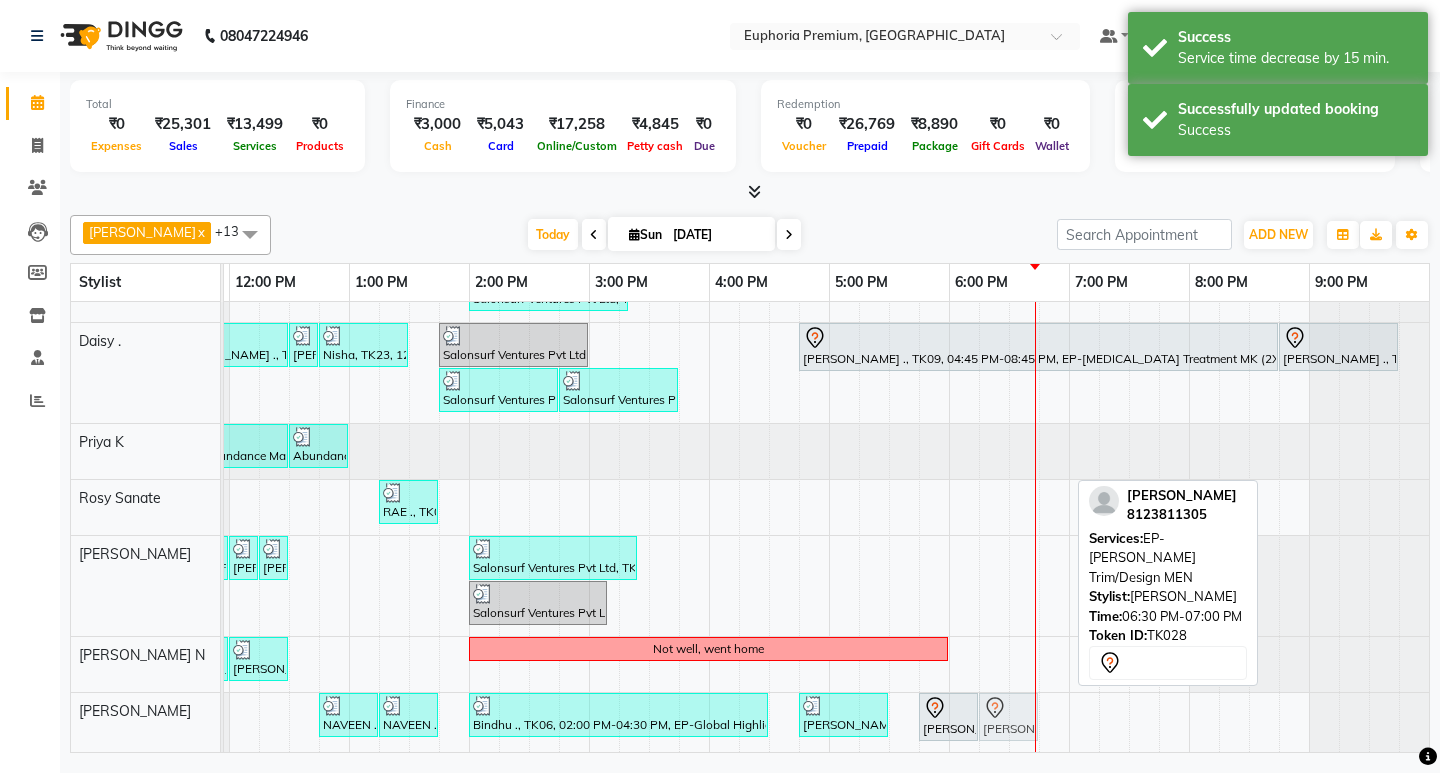 drag, startPoint x: 1033, startPoint y: 702, endPoint x: 1010, endPoint y: 706, distance: 23.345236 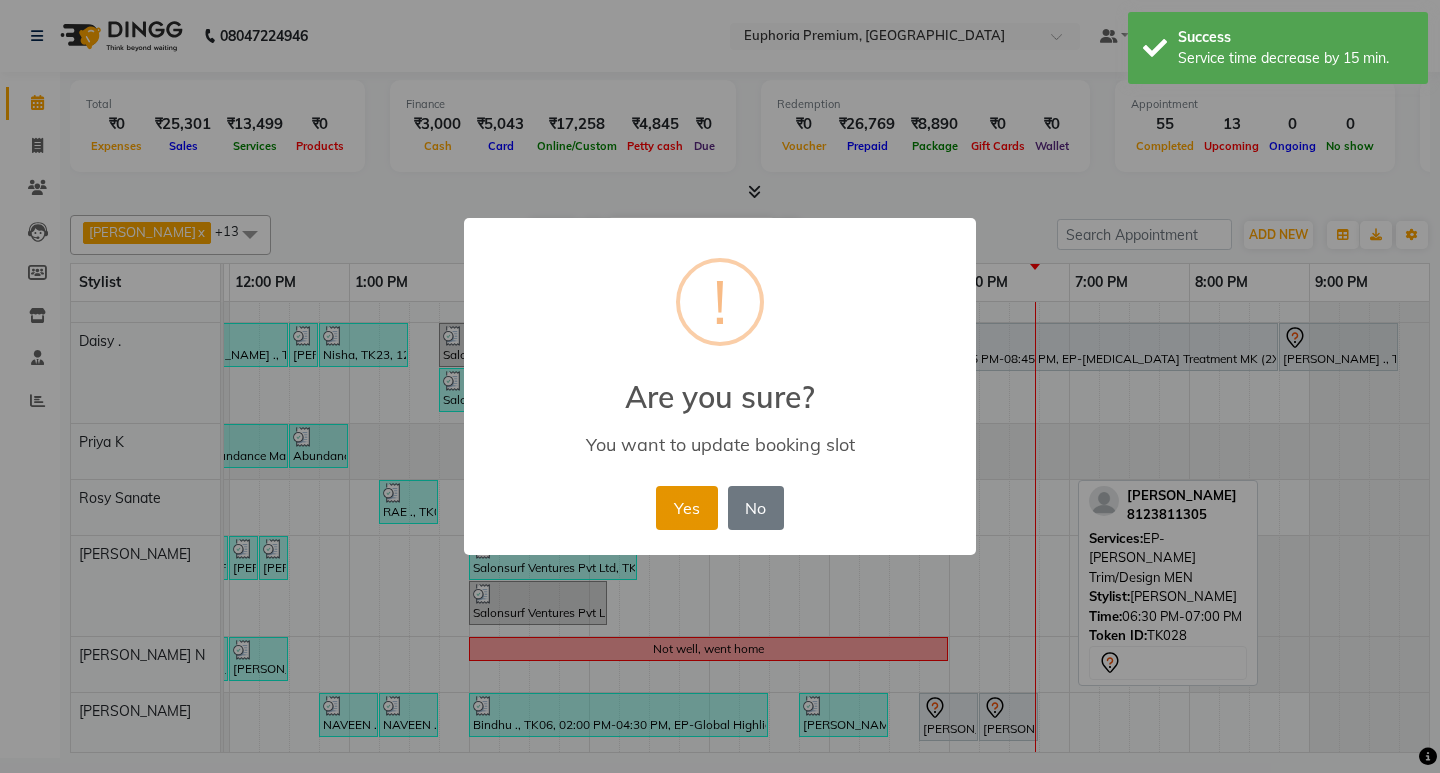 click on "Yes" at bounding box center (686, 508) 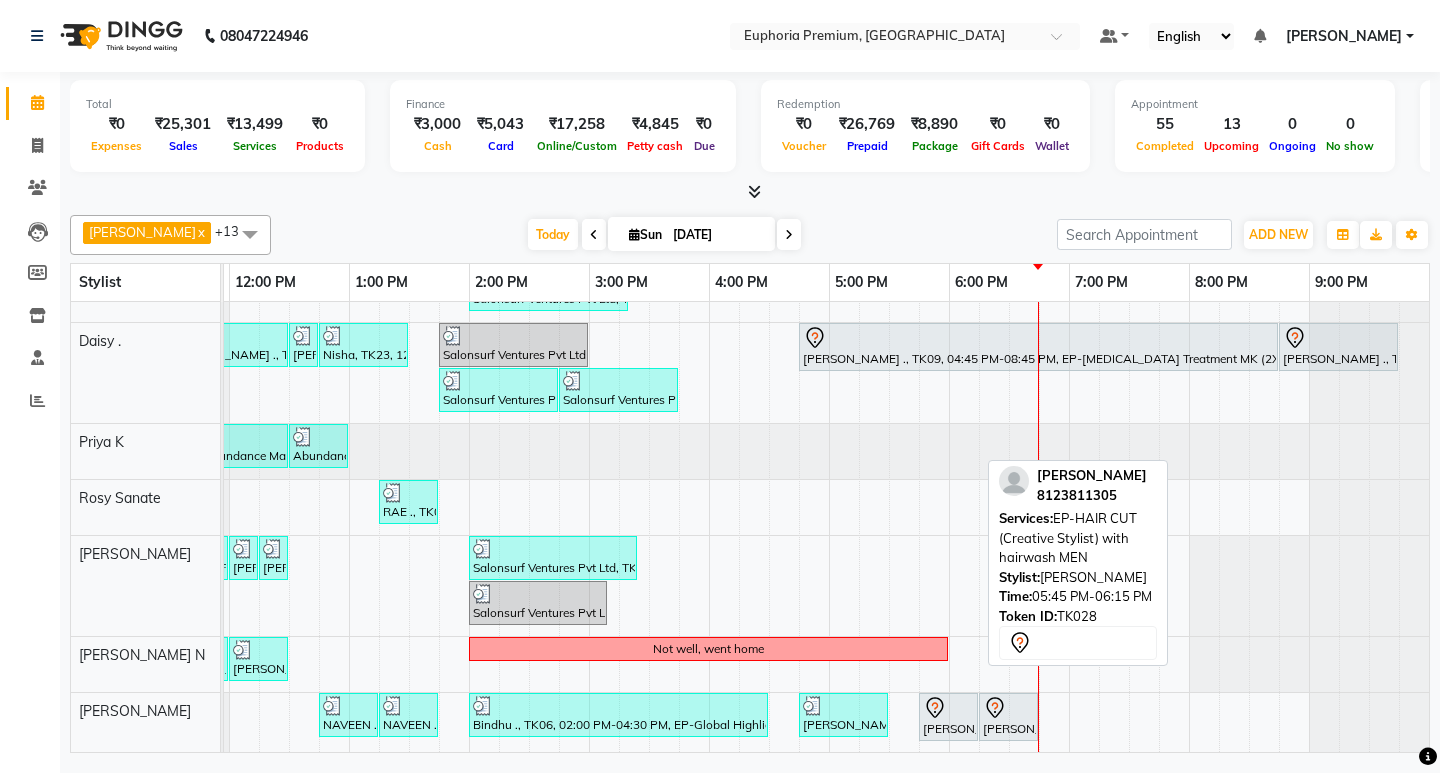 click at bounding box center (948, 708) 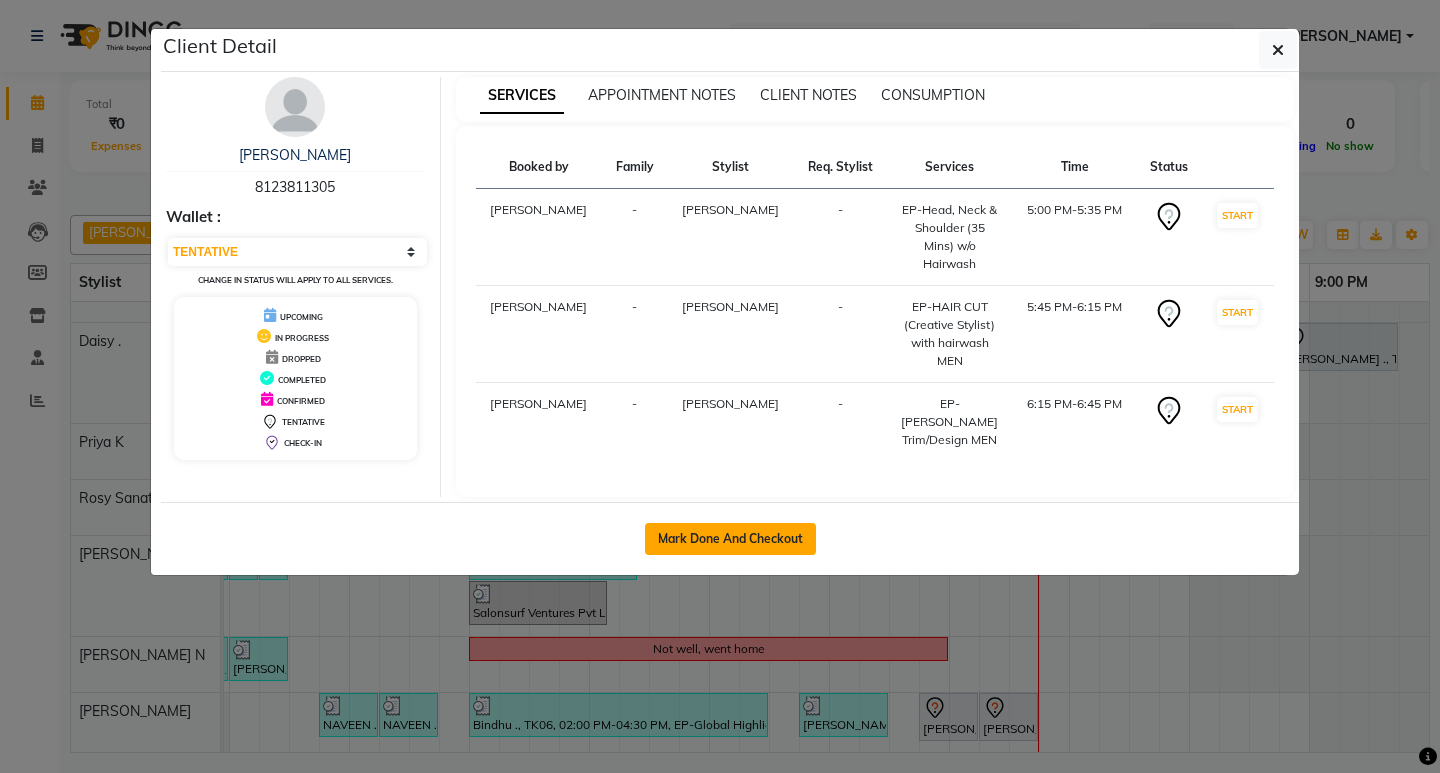 click on "Mark Done And Checkout" 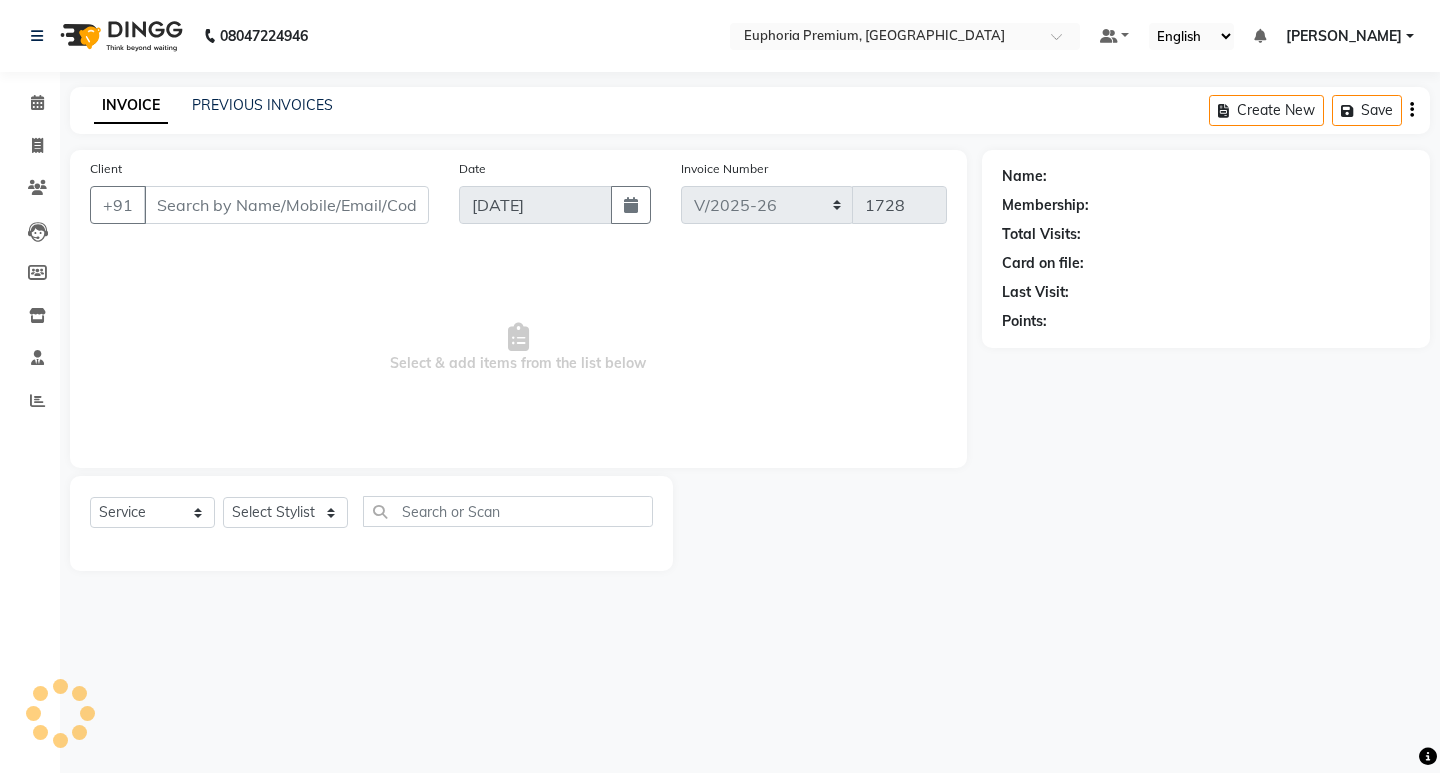 type on "81******05" 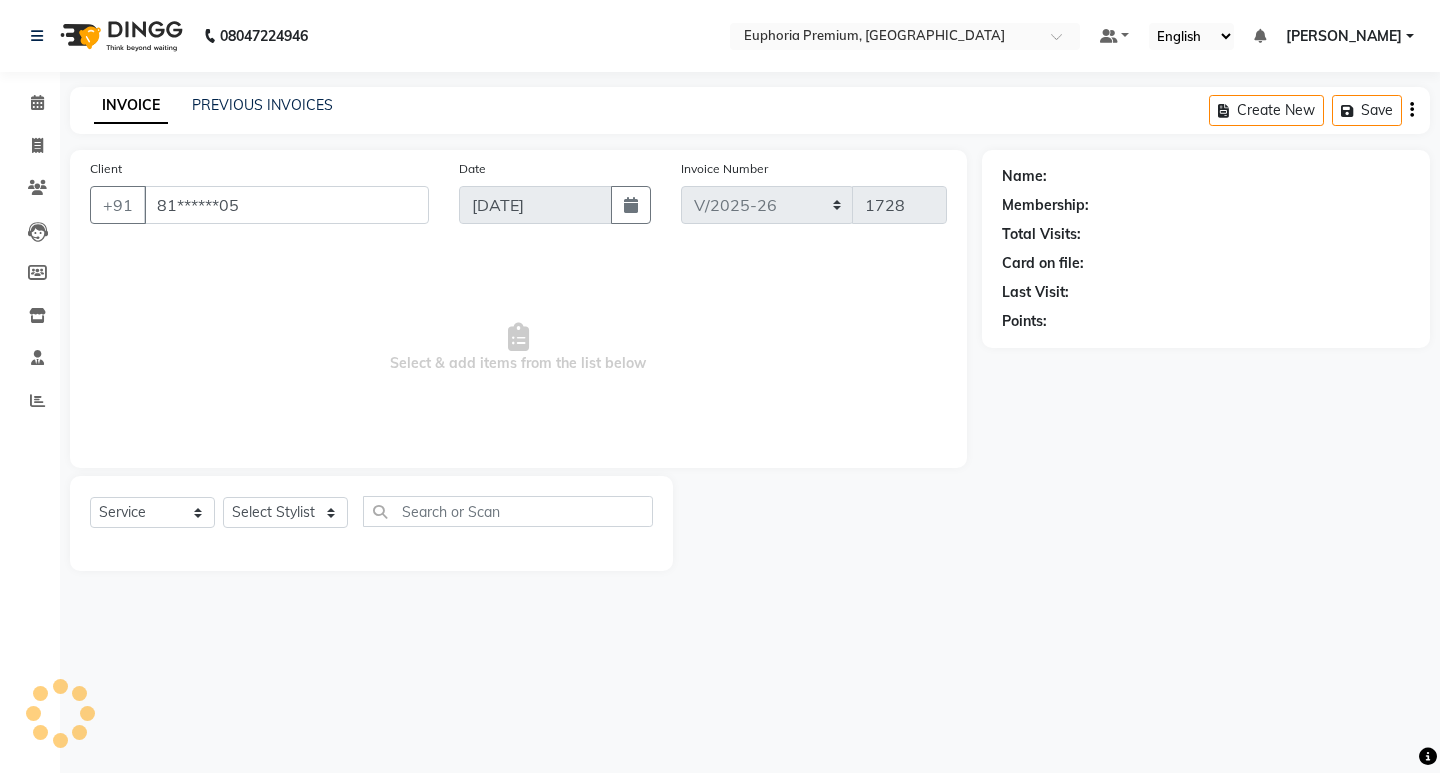 select on "75141" 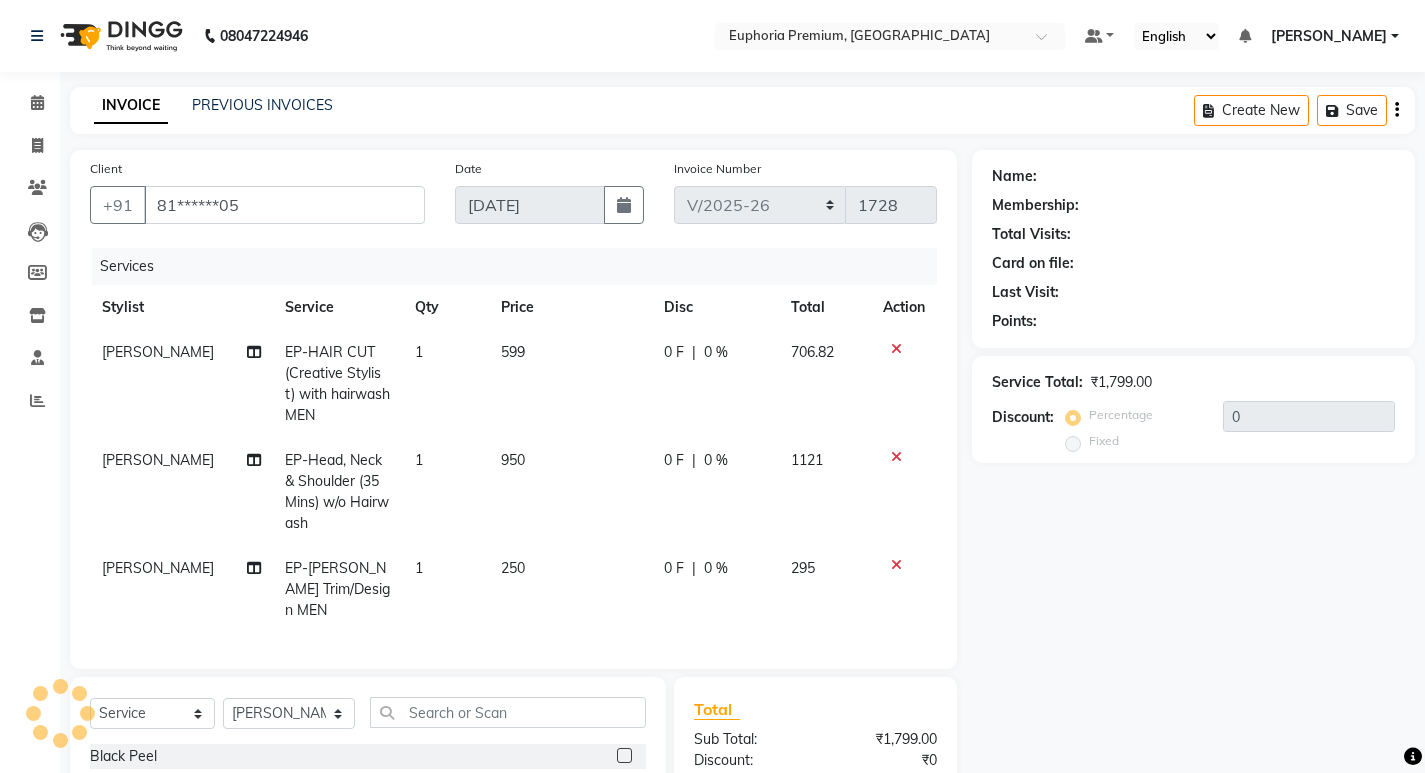 select on "1: Object" 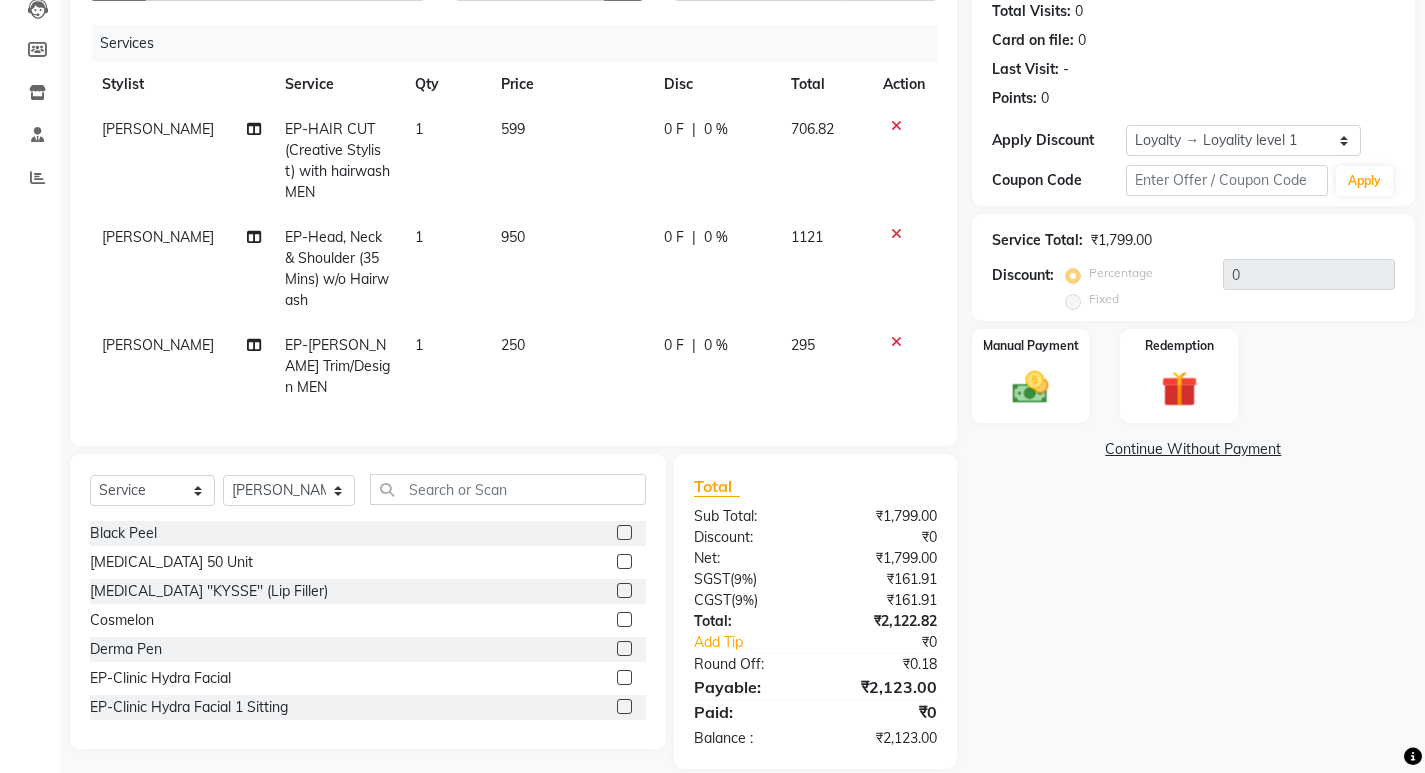 scroll, scrollTop: 243, scrollLeft: 0, axis: vertical 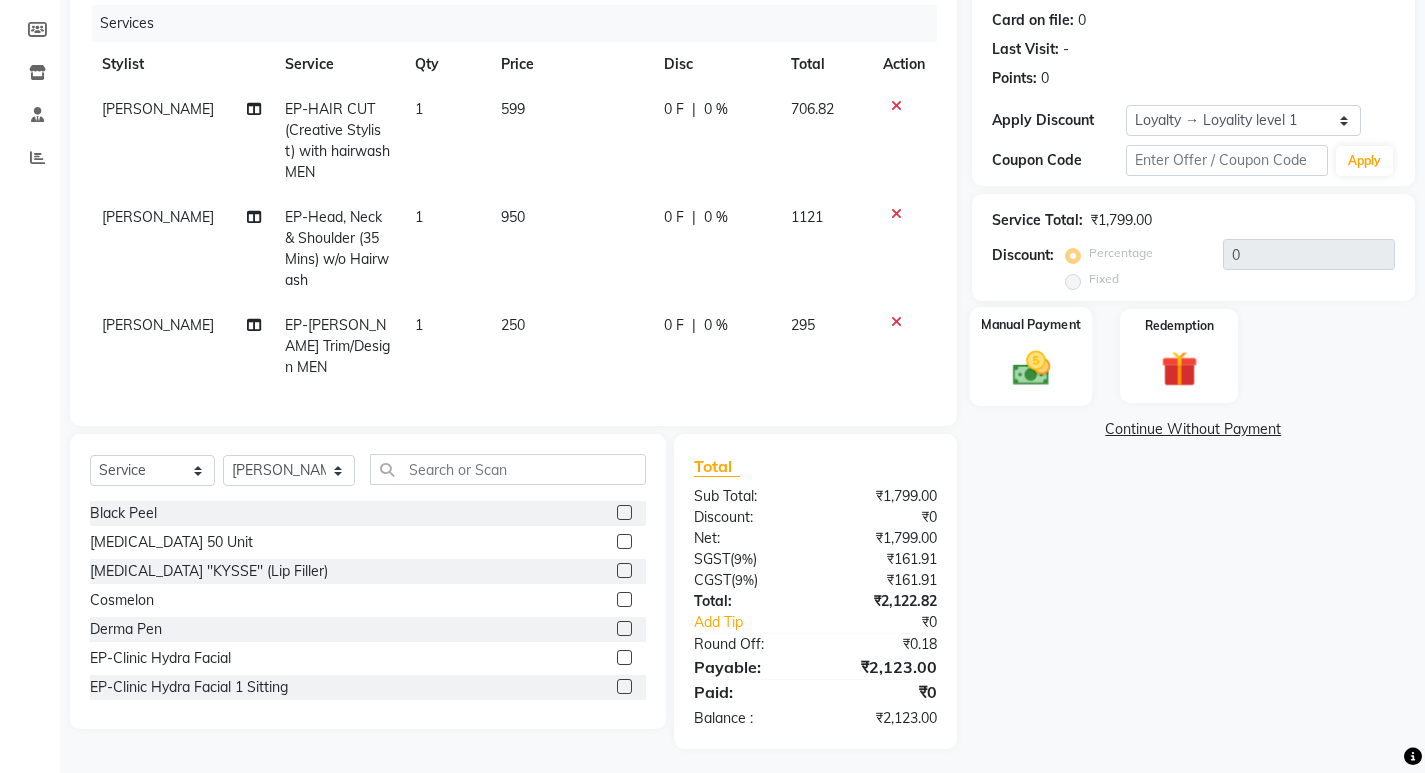 click 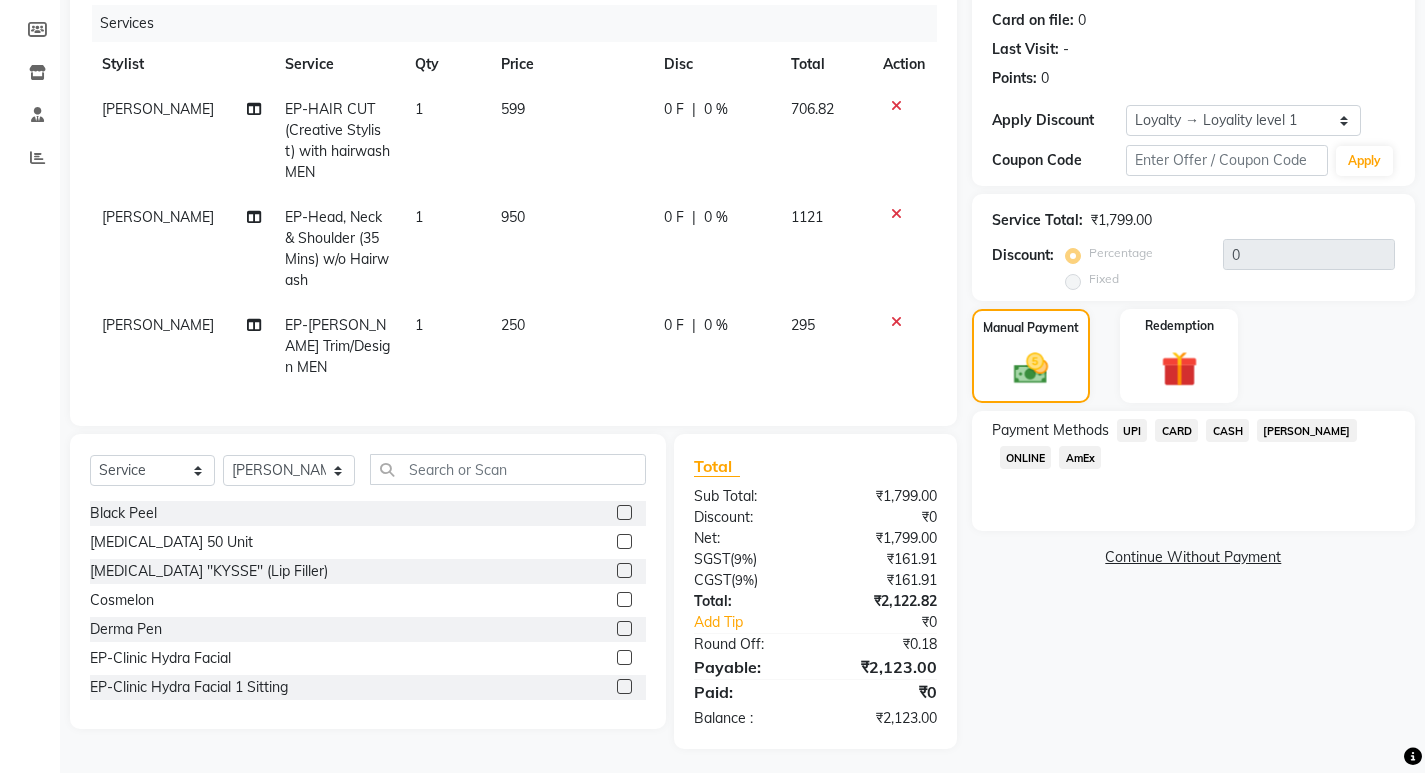 click on "CARD" 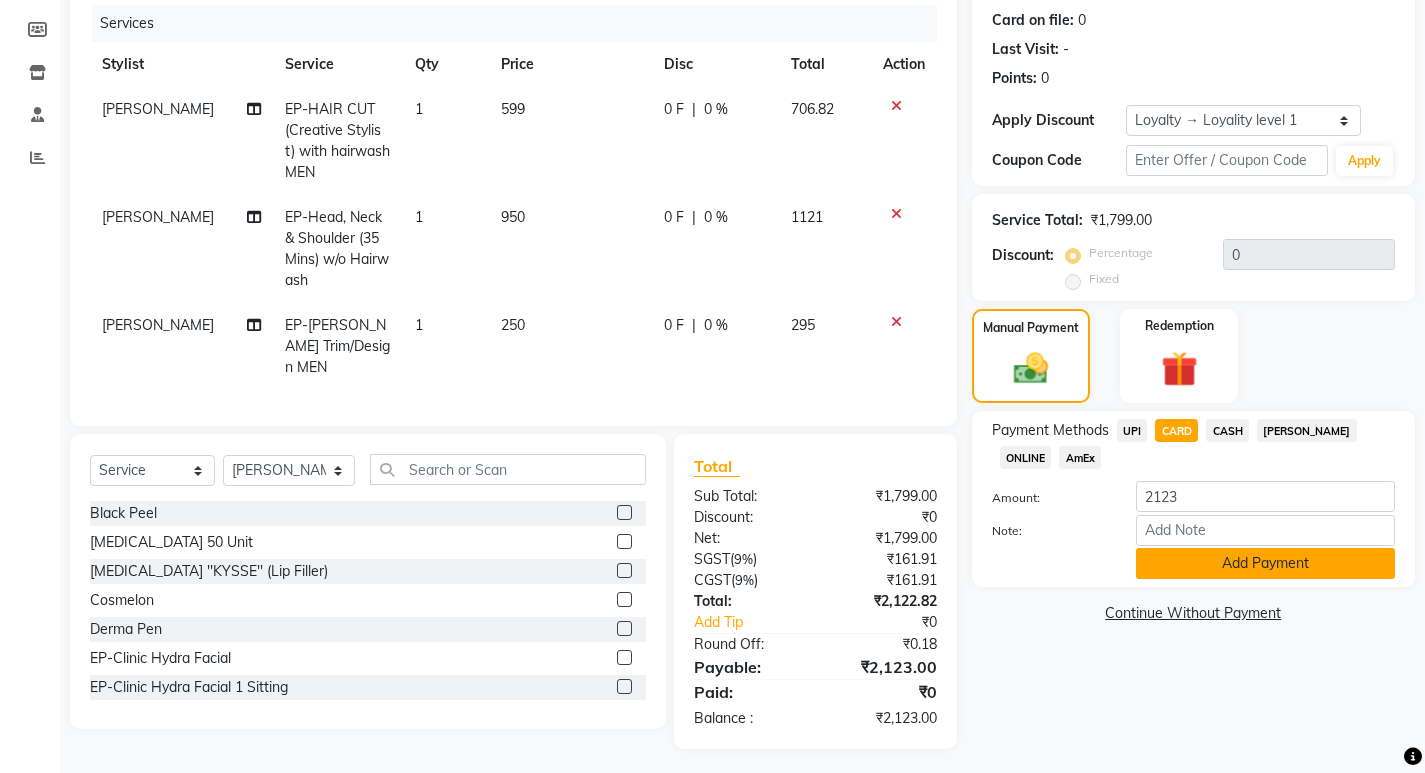 click on "Add Payment" 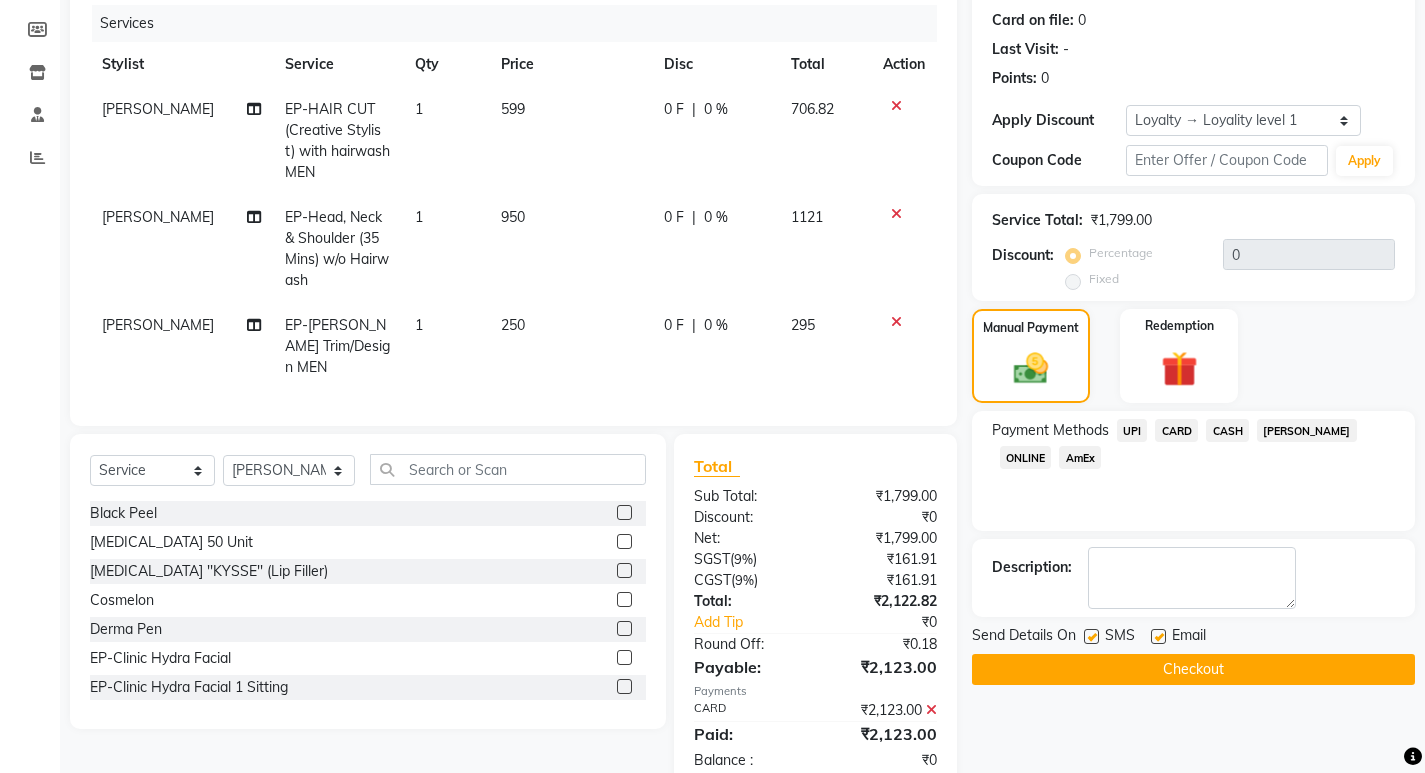 click on "Checkout" 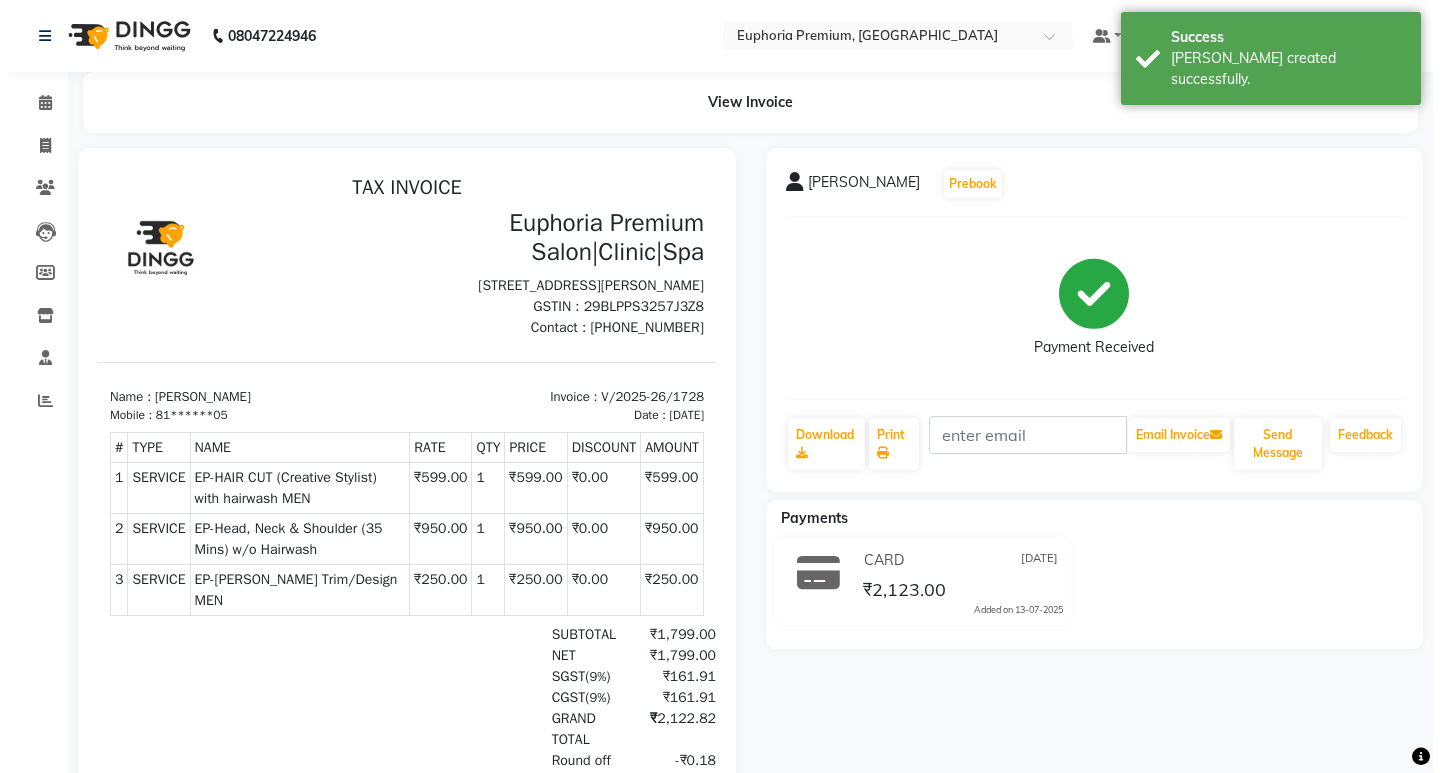 scroll, scrollTop: 0, scrollLeft: 0, axis: both 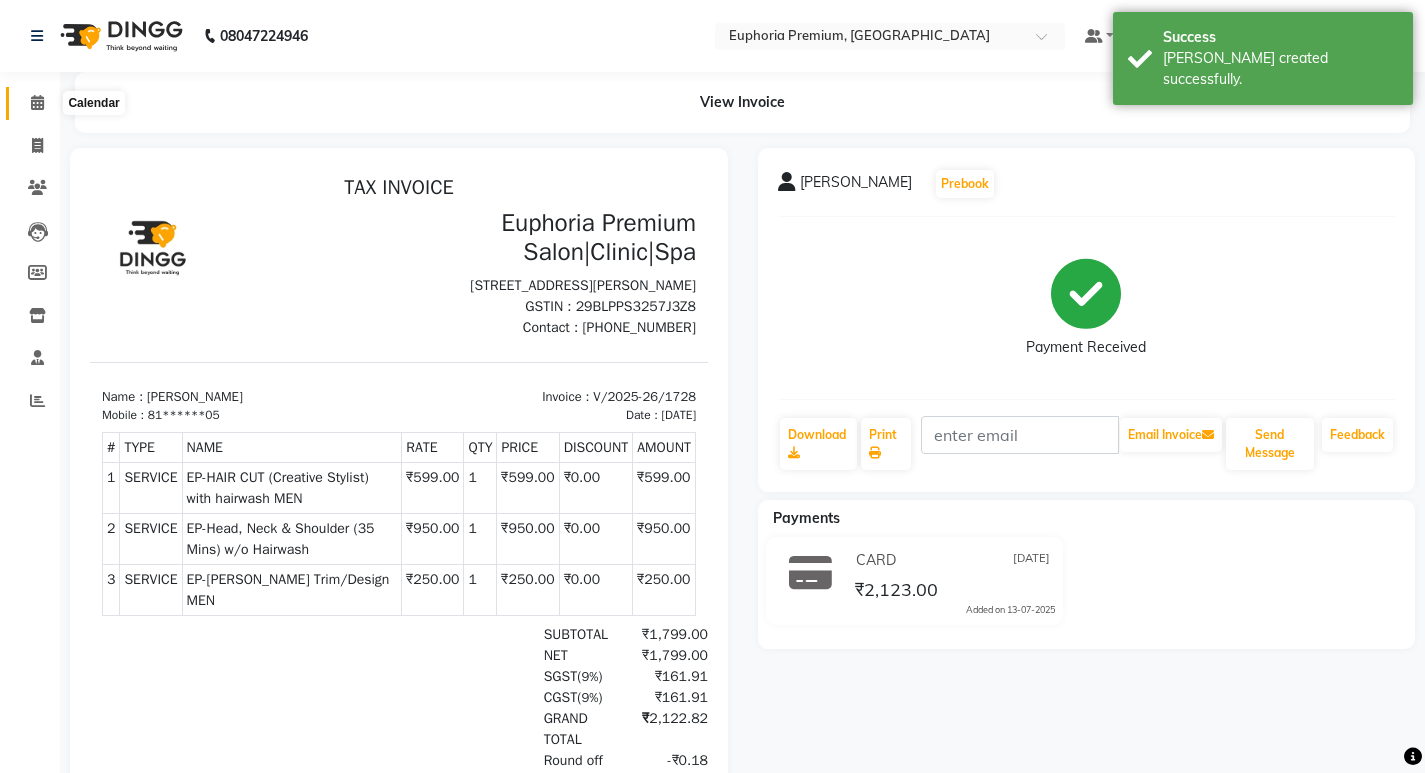 click 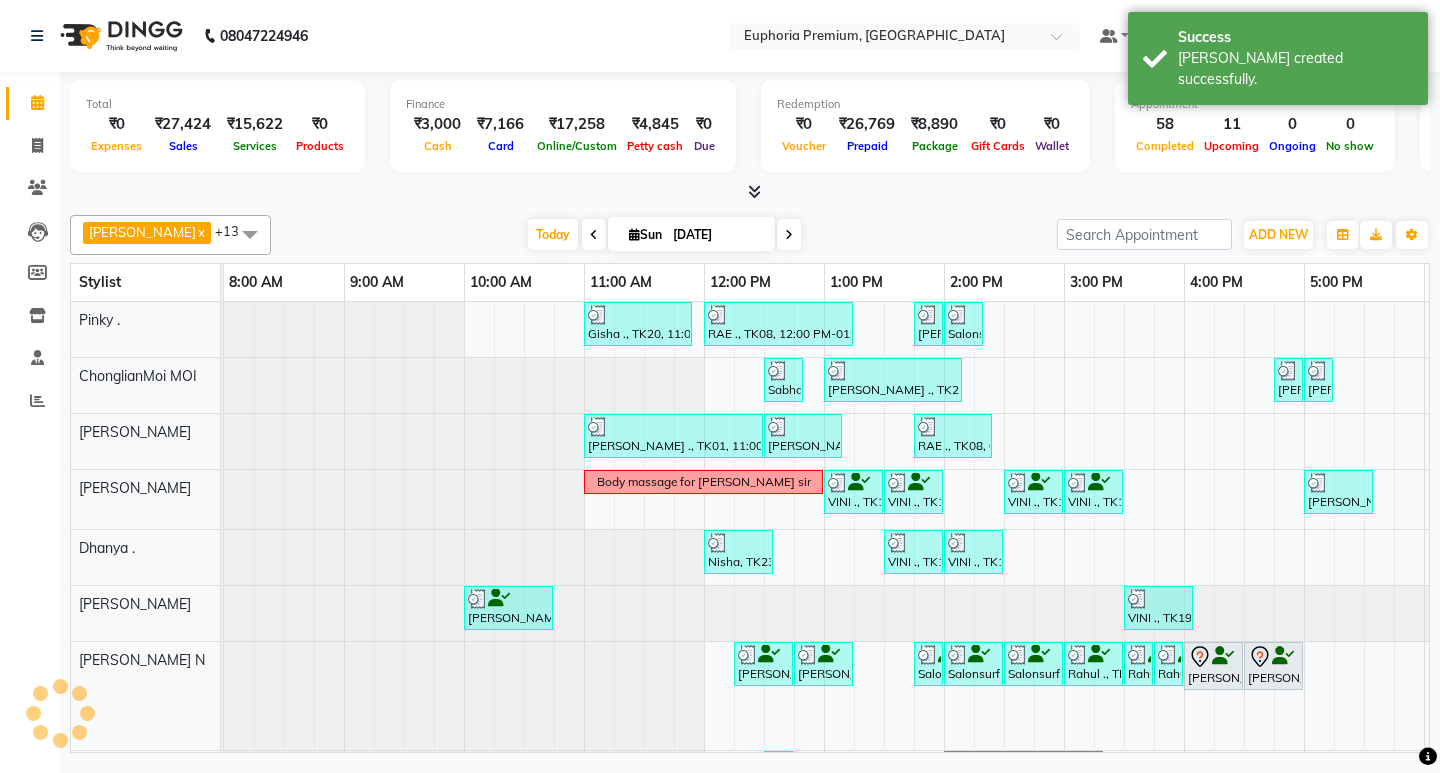 scroll, scrollTop: 0, scrollLeft: 0, axis: both 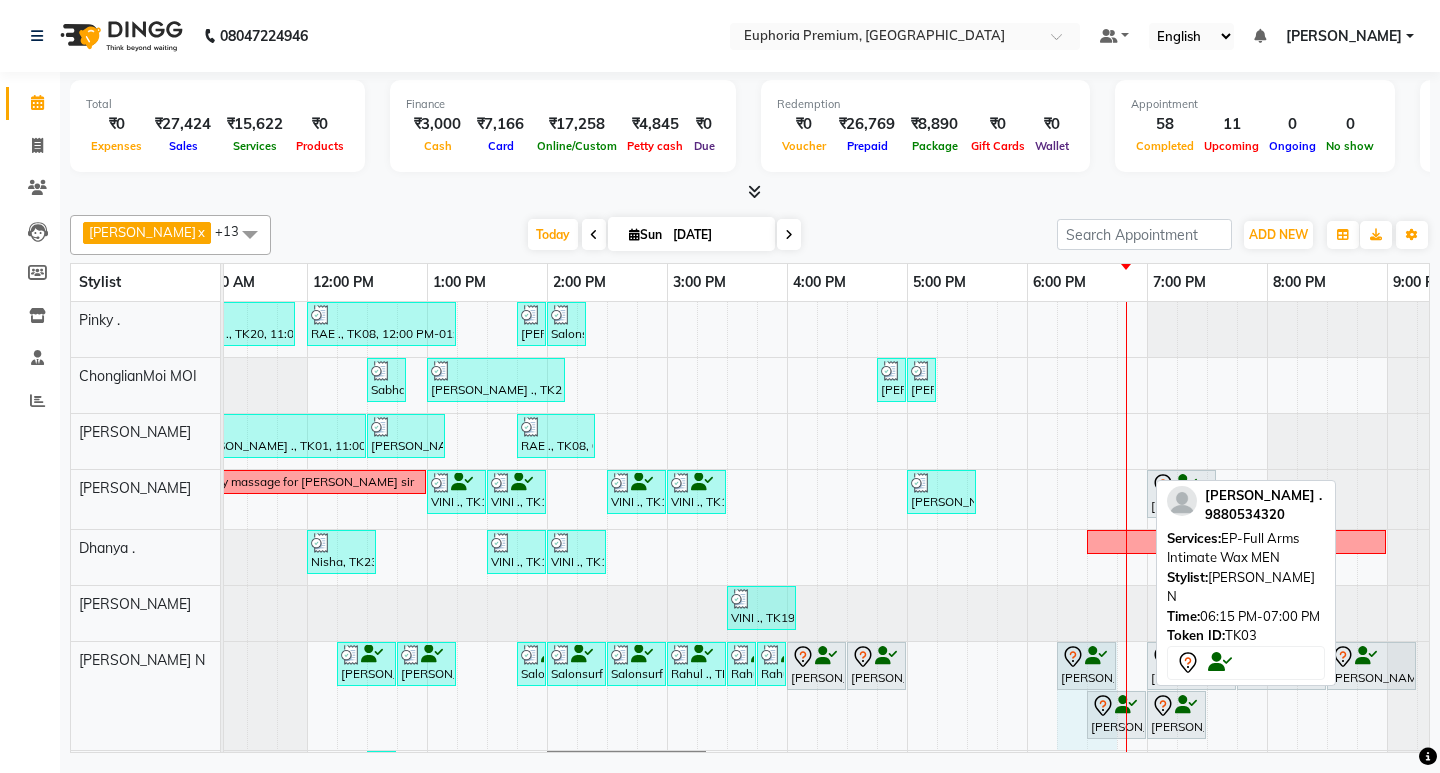 drag, startPoint x: 1145, startPoint y: 663, endPoint x: 1105, endPoint y: 659, distance: 40.1995 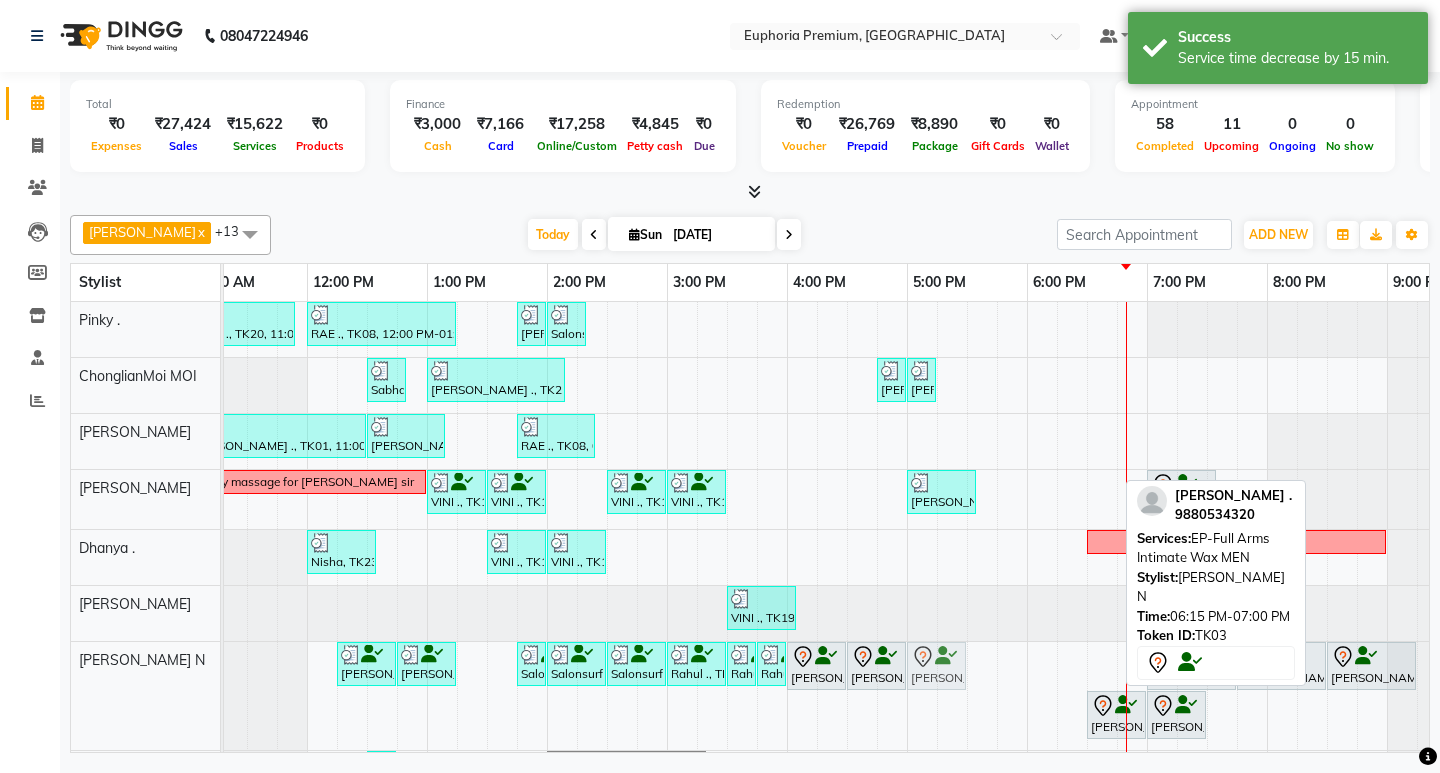 drag, startPoint x: 1081, startPoint y: 663, endPoint x: 926, endPoint y: 683, distance: 156.285 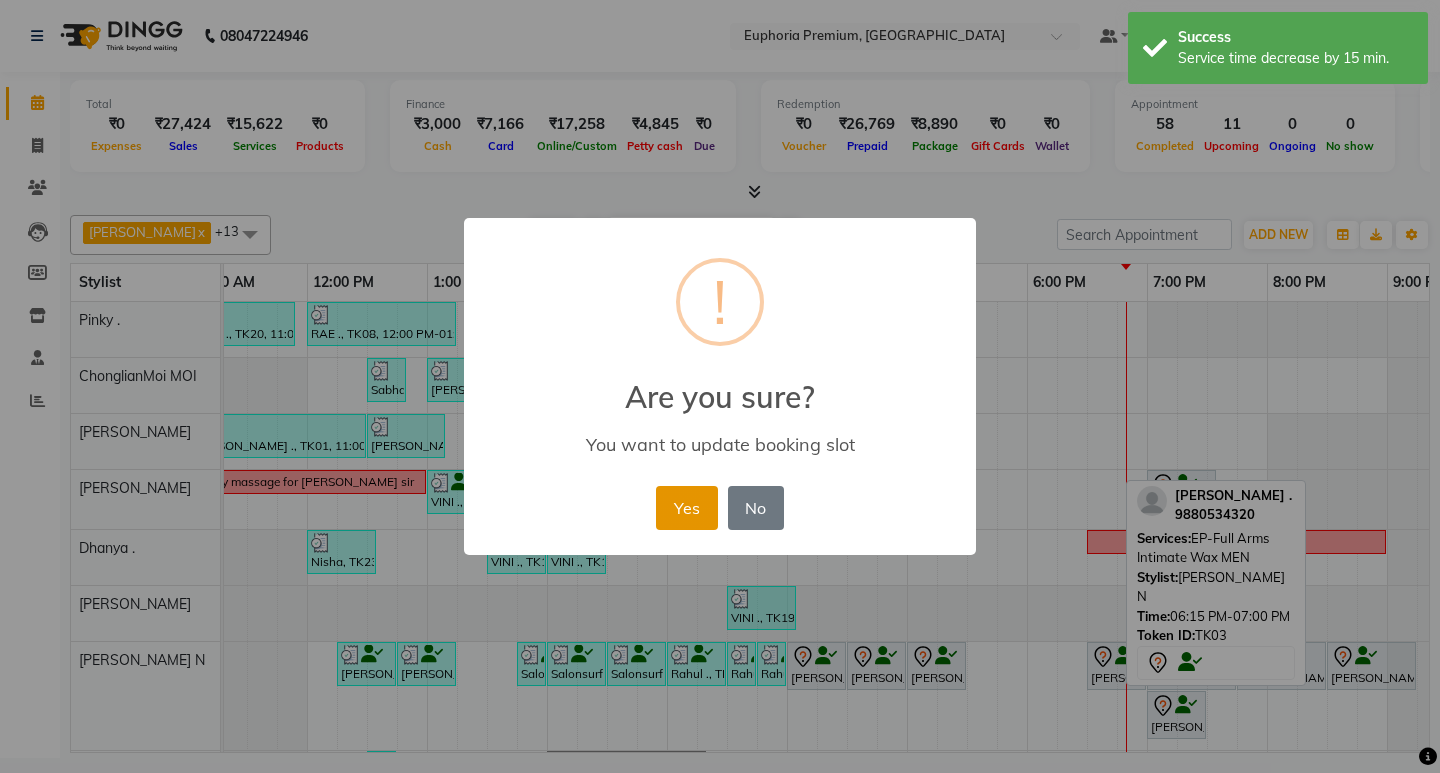 click on "Yes" at bounding box center (686, 508) 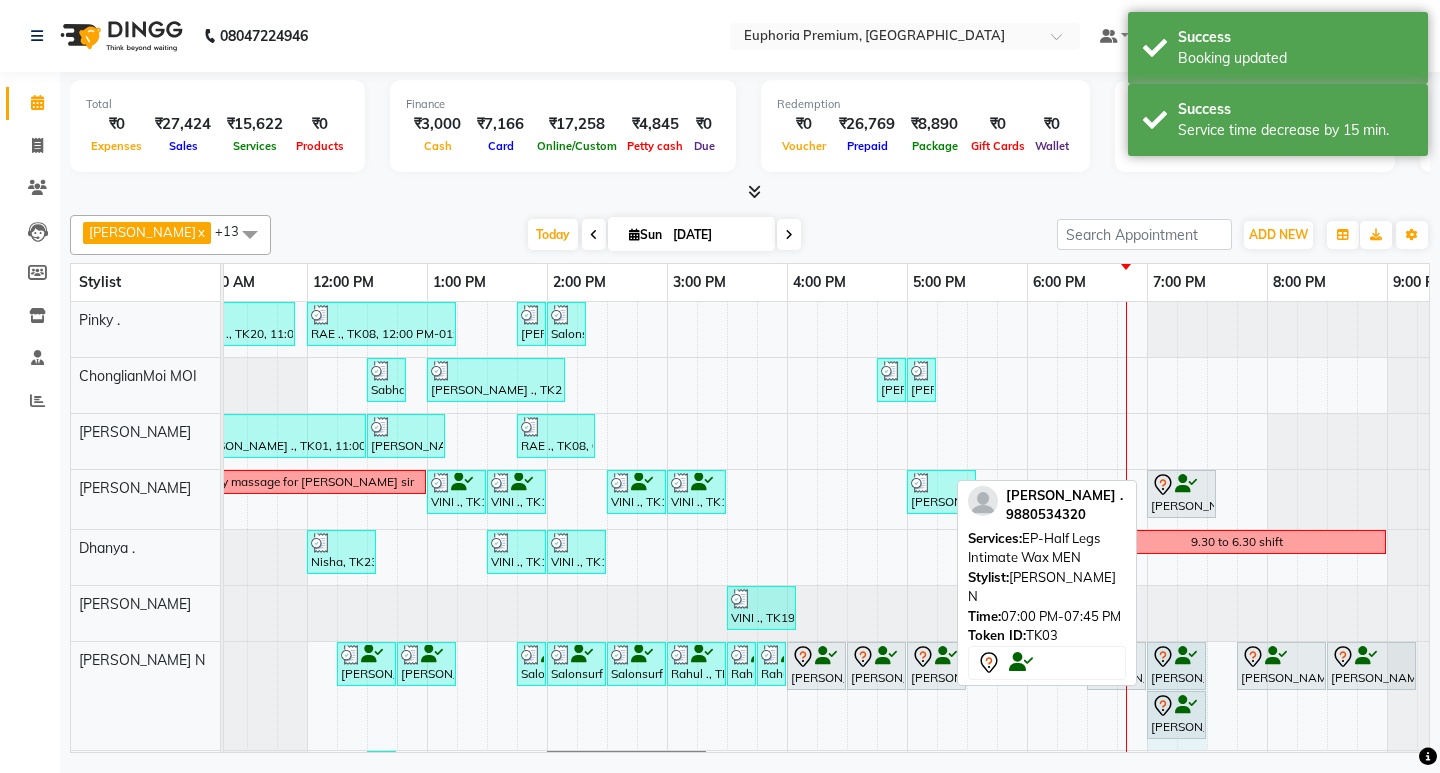 drag, startPoint x: 1233, startPoint y: 665, endPoint x: 1200, endPoint y: 671, distance: 33.54102 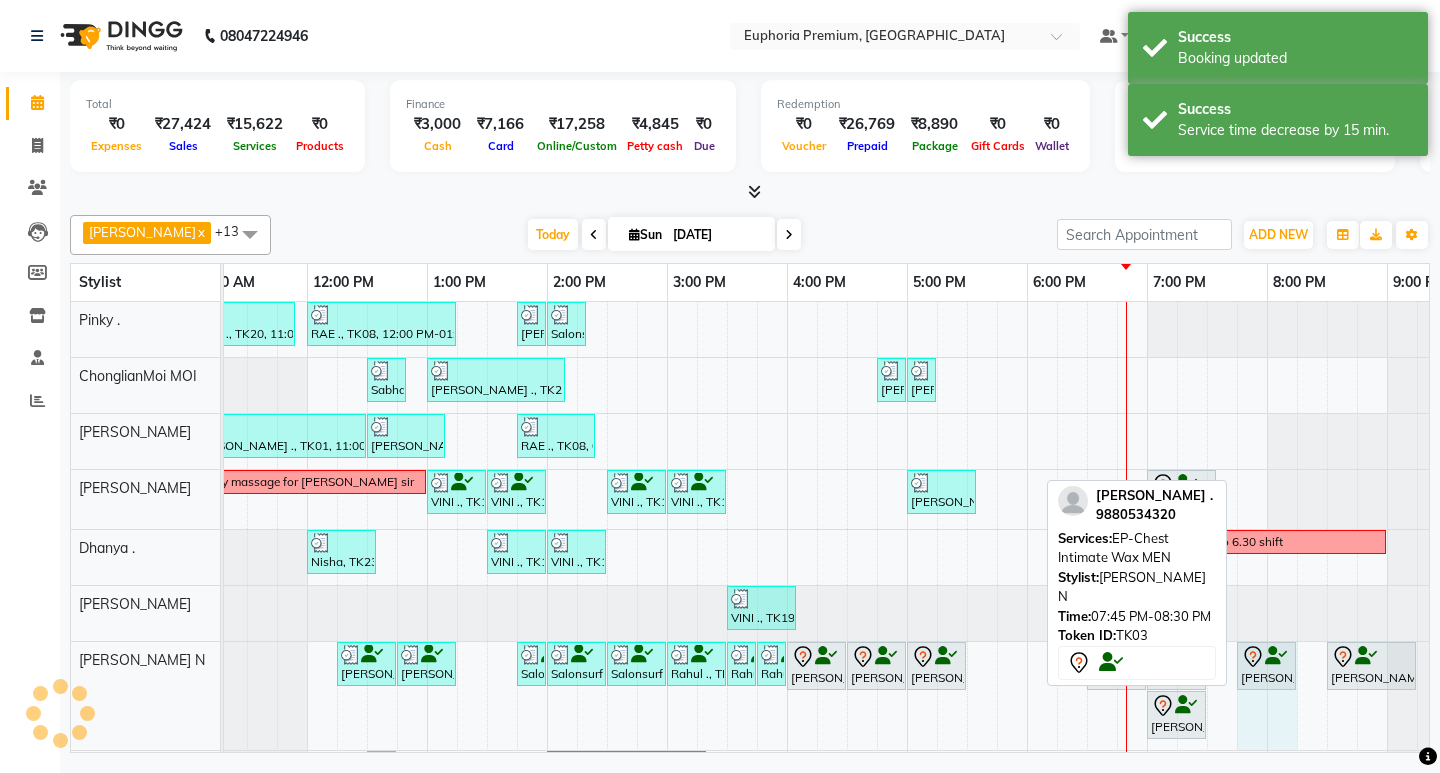click on "[PERSON_NAME] ., TK12, 12:15 PM-12:45 PM, EP-[PERSON_NAME] Trim/Design MEN     [PERSON_NAME] ., TK12, 12:45 PM-01:15 PM, EEP-HAIR CUT (Senior Stylist) with hairwash MEN     Salonsurf Ventures Pvt Ltd, TK25, 01:45 PM-02:00 PM, EEP-HAIR CUT (Senior Stylist) with hairwash MEN     Salonsurf Ventures Pvt Ltd, TK25, 02:00 PM-02:30 PM, EP-Regenerate (Intense Alchemy) MEN     Salonsurf Ventures Pvt Ltd, TK25, 02:30 PM-03:00 PM, EP-[PERSON_NAME] Trim/Design MEN     Rahul ., TK27, 03:00 PM-03:30 PM, EP-[PERSON_NAME] Trim/Design MEN     Rahul ., TK27, 03:30 PM-03:45 PM, EP-[PERSON_NAME] Trim/Design MEN     Rahul ., TK27, 03:45 PM-03:50 PM, EP-Shampoo (Wella)             [PERSON_NAME] ., TK03, 04:00 PM-04:30 PM, EEP-HAIR CUT (Senior Stylist) with hairwash MEN             Anand ., TK03, 04:30 PM-05:00 PM, EP-[PERSON_NAME] Trim/Design MEN             Anand ., TK03, 05:00 PM-05:30 PM, EP-Full Arms Intimate Wax MEN             Jakson ., TK14, 06:30 PM-07:00 PM, EEP-HAIR CUT (Senior Stylist) with hairwash MEN" at bounding box center [-173, 696] 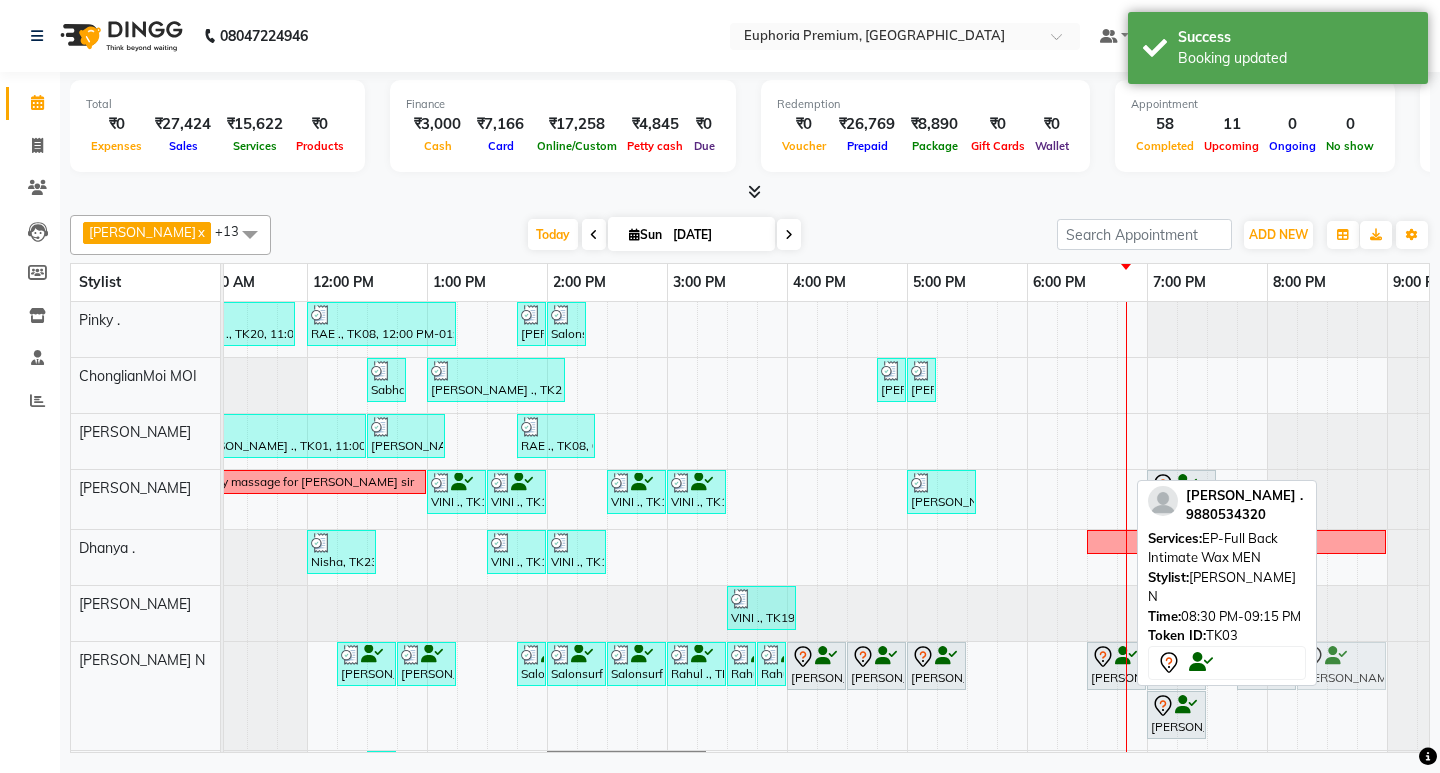 click on "[PERSON_NAME] ., TK12, 12:15 PM-12:45 PM, EP-[PERSON_NAME] Trim/Design MEN     [PERSON_NAME] ., TK12, 12:45 PM-01:15 PM, EEP-HAIR CUT (Senior Stylist) with hairwash MEN     Salonsurf Ventures Pvt Ltd, TK25, 01:45 PM-02:00 PM, EEP-HAIR CUT (Senior Stylist) with hairwash MEN     Salonsurf Ventures Pvt Ltd, TK25, 02:00 PM-02:30 PM, EP-Regenerate (Intense Alchemy) MEN     Salonsurf Ventures Pvt Ltd, TK25, 02:30 PM-03:00 PM, EP-[PERSON_NAME] Trim/Design MEN     Rahul ., TK27, 03:00 PM-03:30 PM, EP-[PERSON_NAME] Trim/Design MEN     Rahul ., TK27, 03:30 PM-03:45 PM, EP-[PERSON_NAME] Trim/Design MEN     Rahul ., TK27, 03:45 PM-03:50 PM, EP-Shampoo (Wella)             [PERSON_NAME] ., TK03, 04:00 PM-04:30 PM, EEP-HAIR CUT (Senior Stylist) with hairwash MEN             Anand ., TK03, 04:30 PM-05:00 PM, EP-[PERSON_NAME] Trim/Design MEN             Anand ., TK03, 05:00 PM-05:30 PM, EP-Full Arms Intimate Wax MEN             Jakson ., TK14, 06:30 PM-07:00 PM, EEP-HAIR CUT (Senior Stylist) with hairwash MEN" at bounding box center [-173, 696] 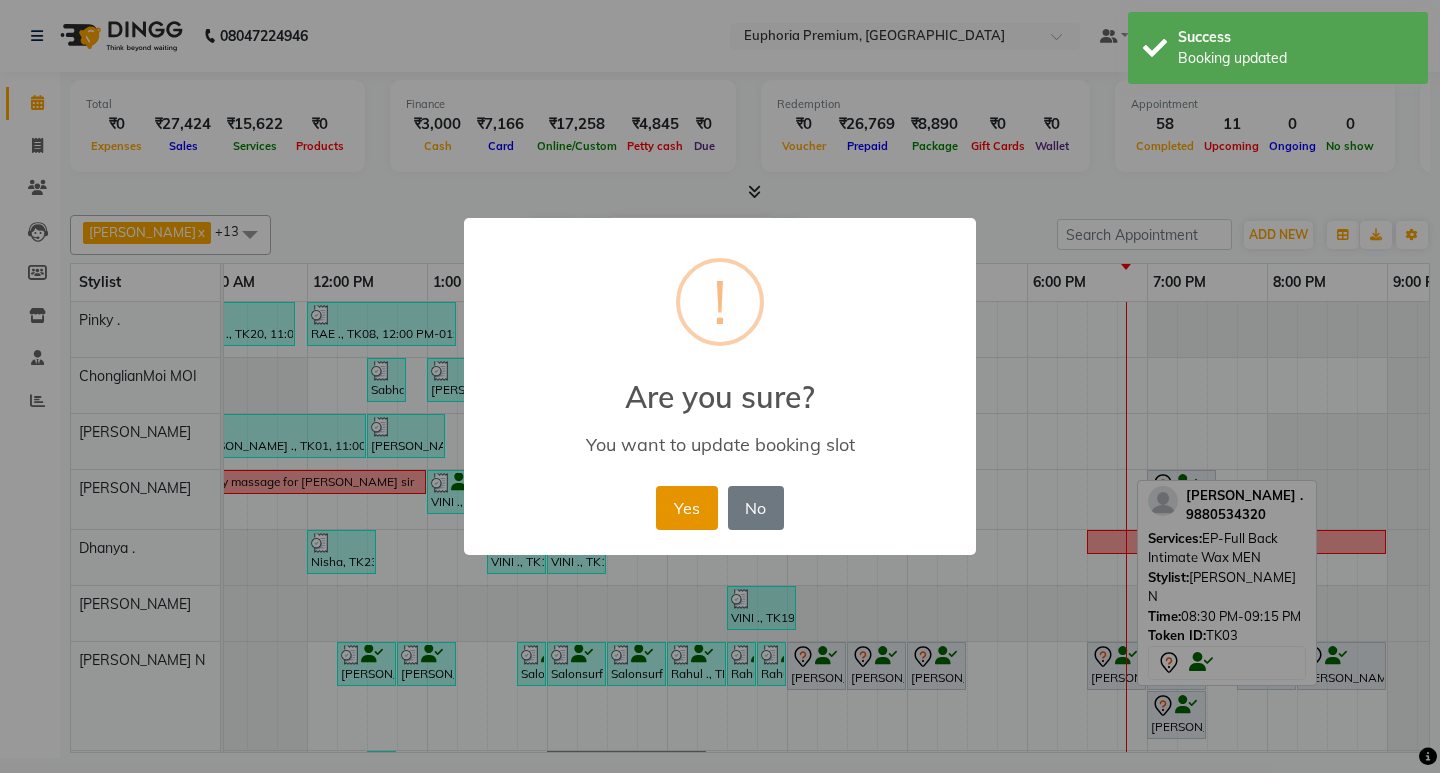 click on "Yes" at bounding box center (686, 508) 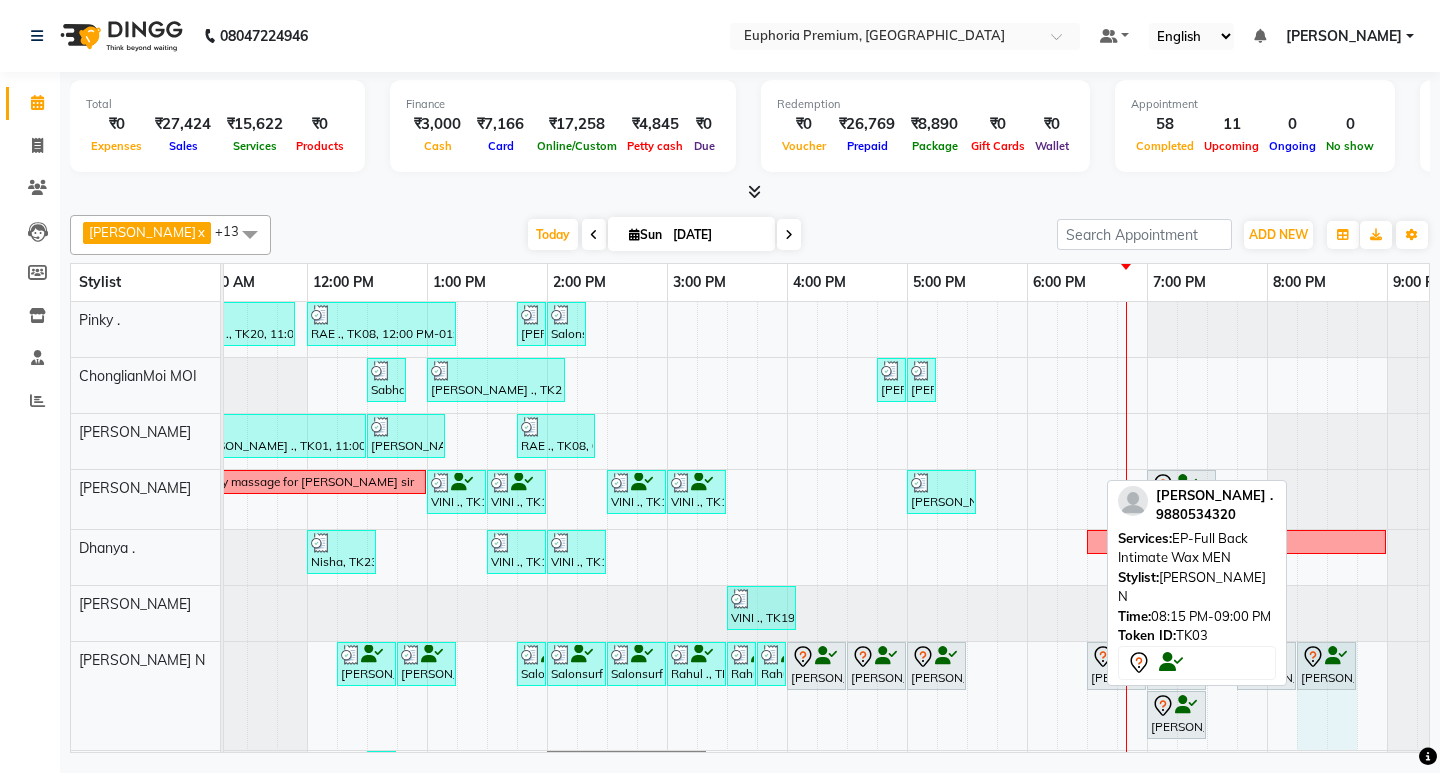 drag, startPoint x: 1383, startPoint y: 660, endPoint x: 1348, endPoint y: 659, distance: 35.014282 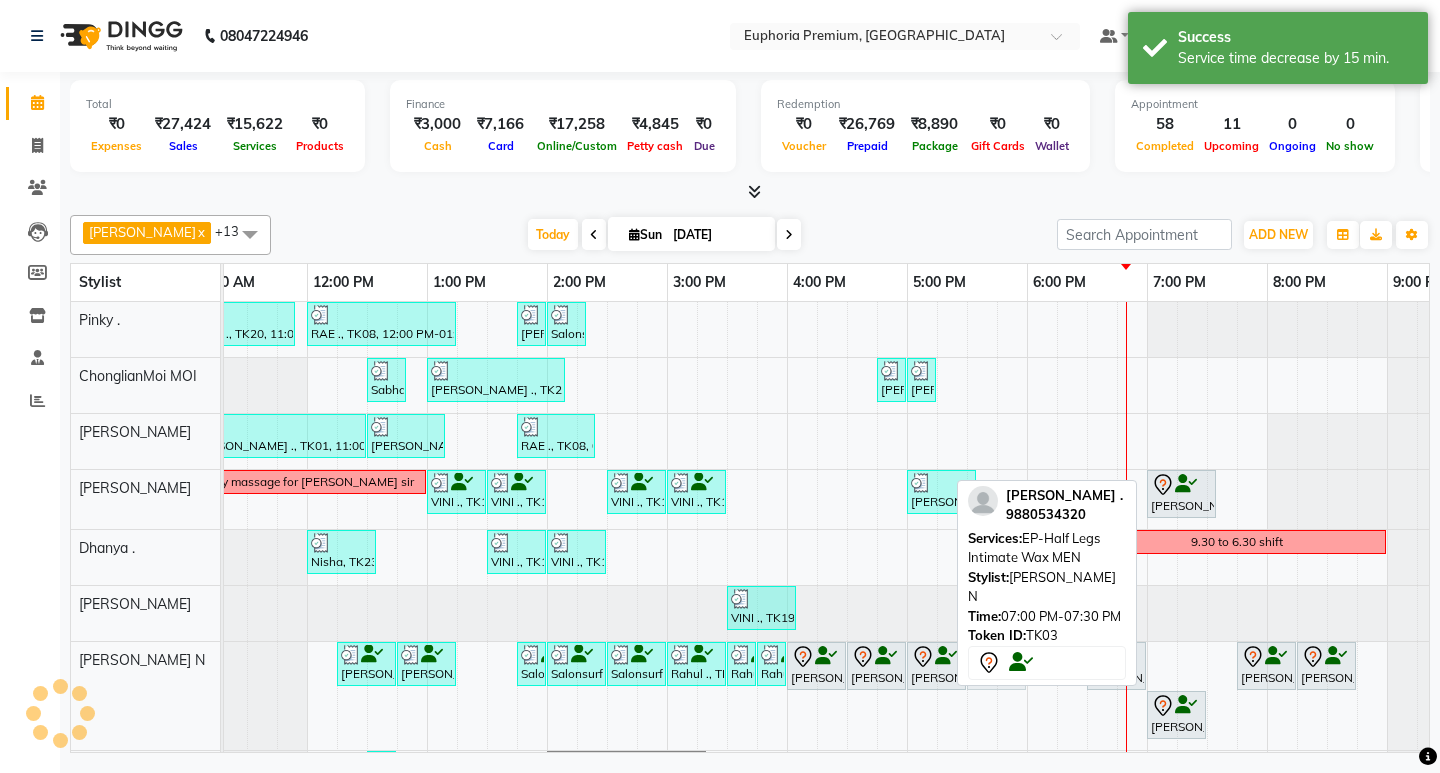 drag, startPoint x: 1172, startPoint y: 656, endPoint x: 994, endPoint y: 659, distance: 178.02528 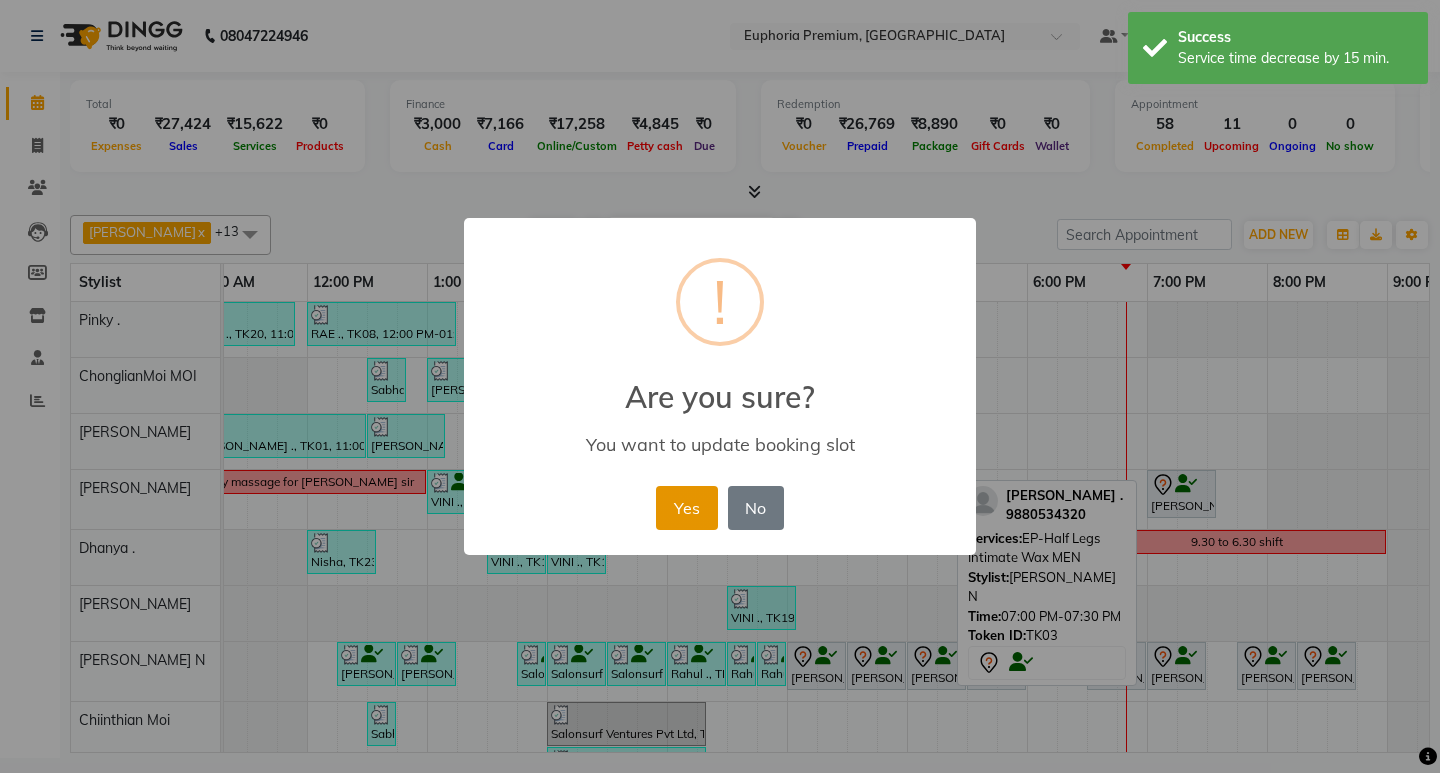 click on "Yes" at bounding box center (686, 508) 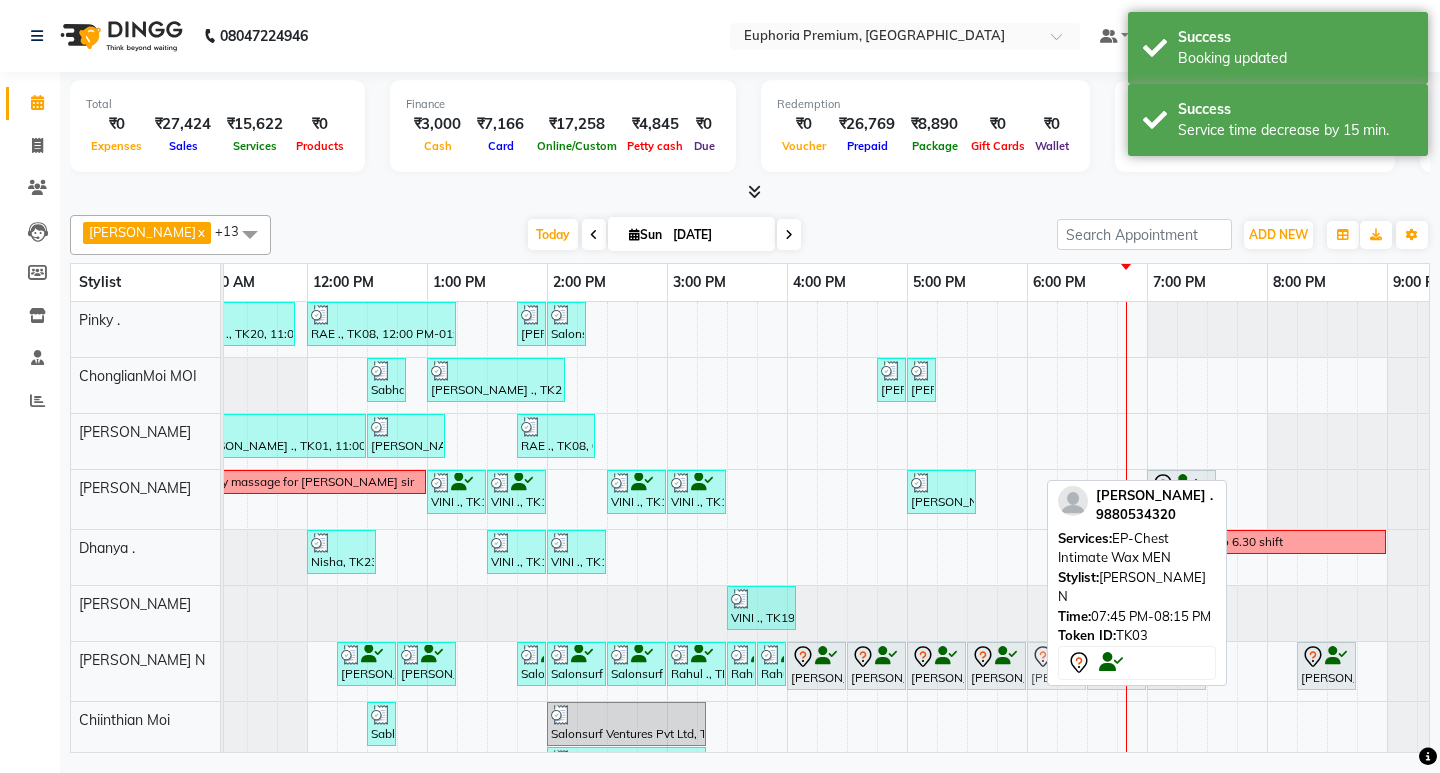drag, startPoint x: 1274, startPoint y: 663, endPoint x: 1063, endPoint y: 660, distance: 211.02133 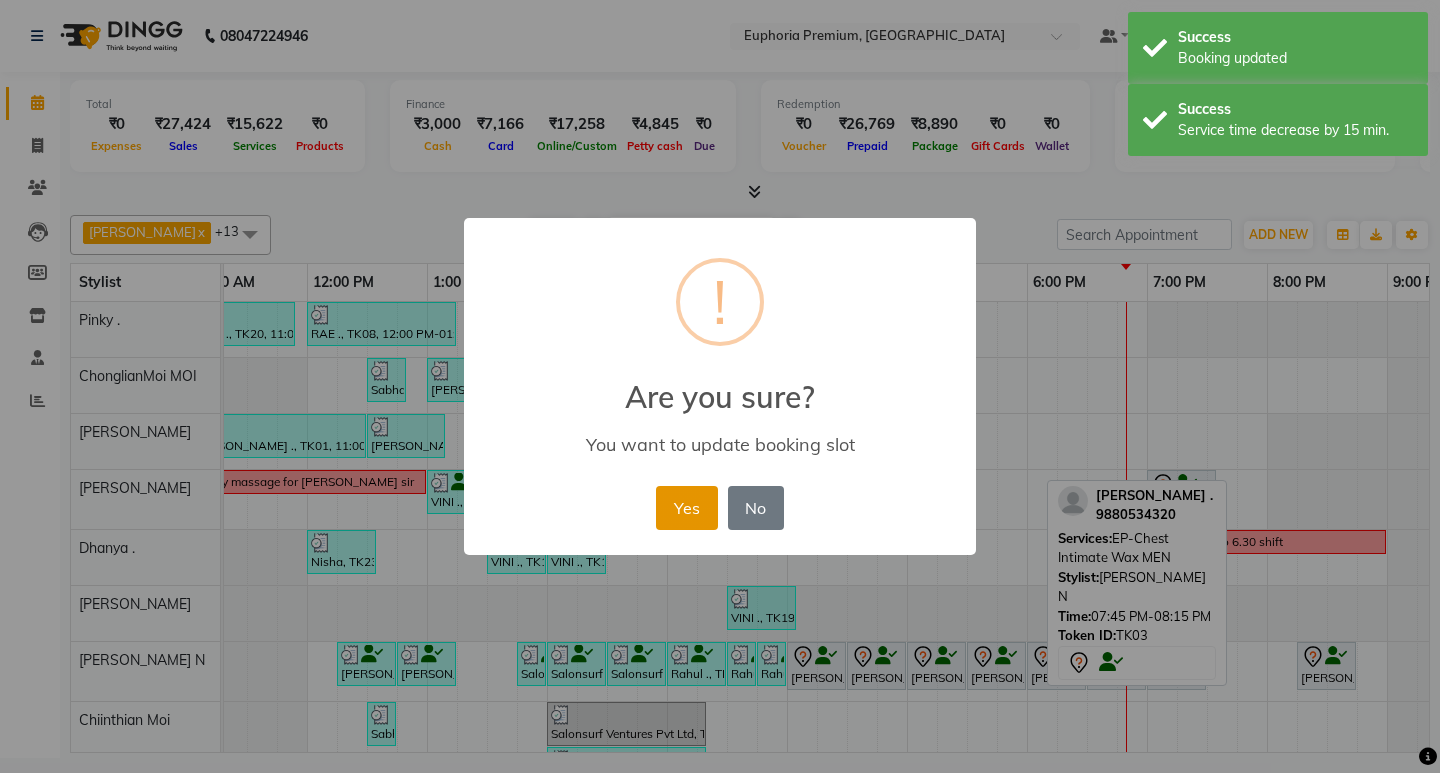 drag, startPoint x: 680, startPoint y: 504, endPoint x: 835, endPoint y: 537, distance: 158.47397 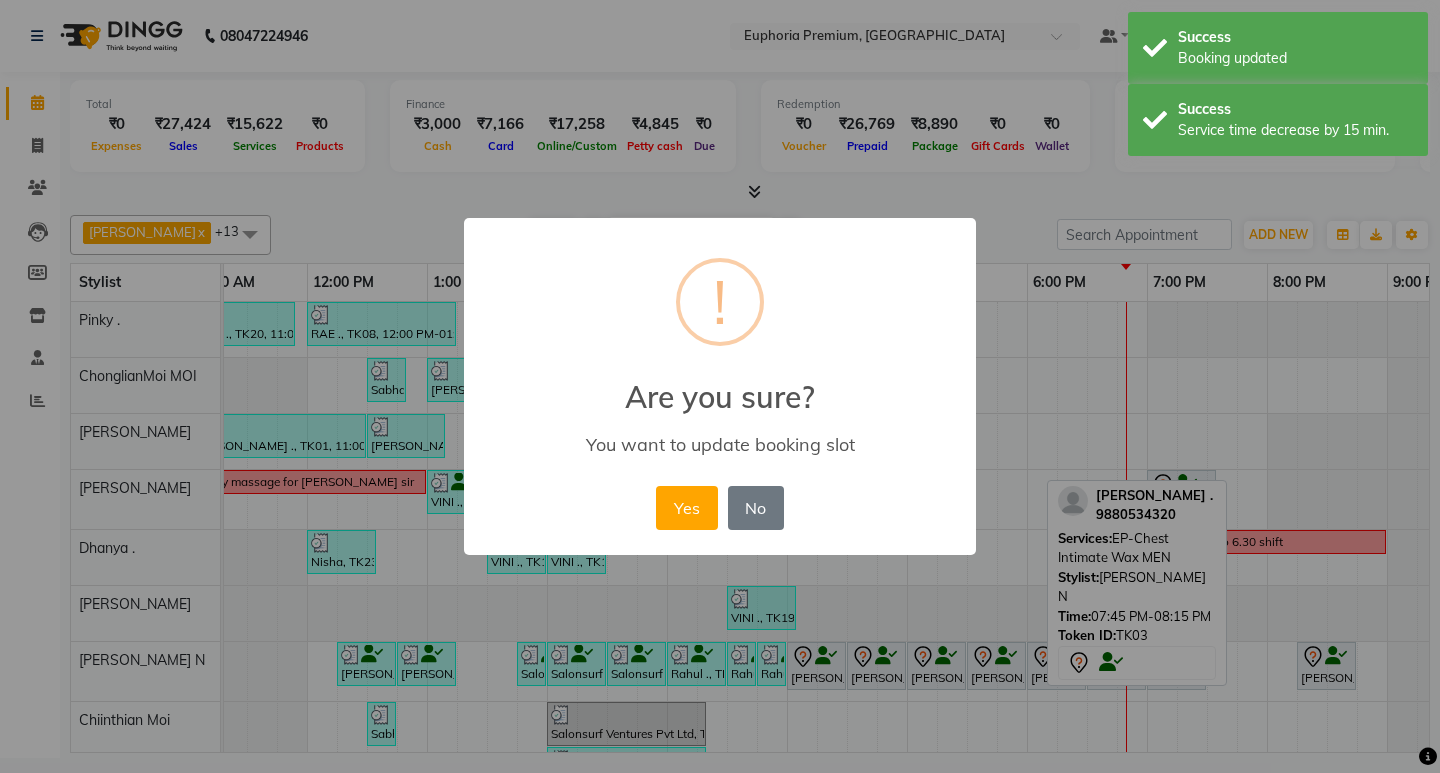 click on "Yes" at bounding box center (686, 508) 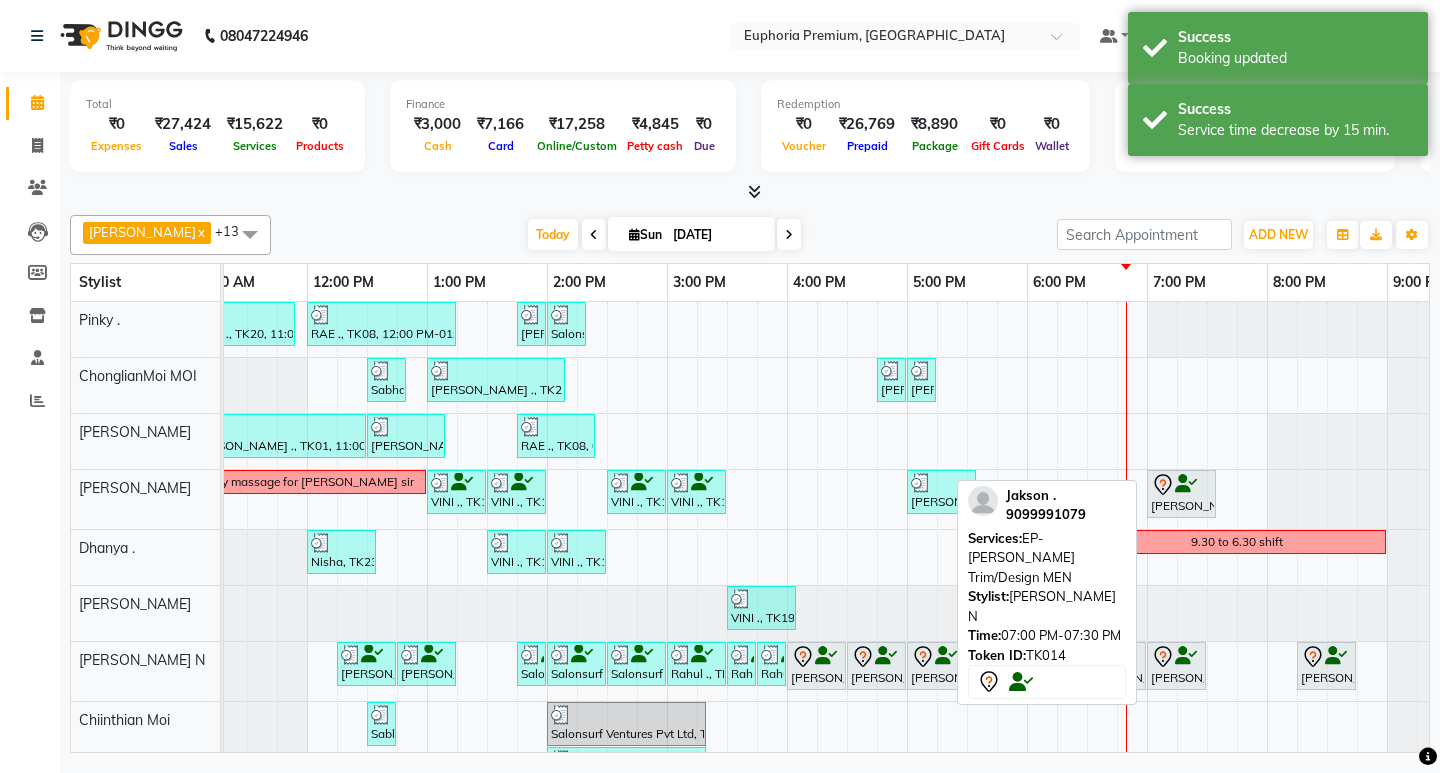 click on "[PERSON_NAME] ., TK12, 12:15 PM-12:45 PM, EP-[PERSON_NAME] Trim/Design MEN     [PERSON_NAME] ., TK12, 12:45 PM-01:15 PM, EEP-HAIR CUT (Senior Stylist) with hairwash MEN     Salonsurf Ventures Pvt Ltd, TK25, 01:45 PM-02:00 PM, EEP-HAIR CUT (Senior Stylist) with hairwash MEN     Salonsurf Ventures Pvt Ltd, TK25, 02:00 PM-02:30 PM, EP-Regenerate (Intense Alchemy) MEN     Salonsurf Ventures Pvt Ltd, TK25, 02:30 PM-03:00 PM, EP-[PERSON_NAME] Trim/Design MEN     Rahul ., TK27, 03:00 PM-03:30 PM, EP-[PERSON_NAME] Trim/Design MEN     Rahul ., TK27, 03:30 PM-03:45 PM, EP-[PERSON_NAME] Trim/Design MEN     Rahul ., TK27, 03:45 PM-03:50 PM, EP-Shampoo (Wella)             [PERSON_NAME] ., TK03, 04:00 PM-04:30 PM, EEP-HAIR CUT (Senior Stylist) with hairwash MEN             Anand ., TK03, 04:30 PM-05:00 PM, EP-[PERSON_NAME] Trim/Design MEN             Anand ., TK03, 05:00 PM-05:30 PM, EP-Full Arms Intimate Wax MEN             Anand ., TK03, 05:30 PM-06:00 PM, EP-Half Legs Intimate Wax MEN             [PERSON_NAME] ., TK03, 06:00 PM-06:30 PM, EP-Chest Intimate Wax MEN" at bounding box center [-173, 671] 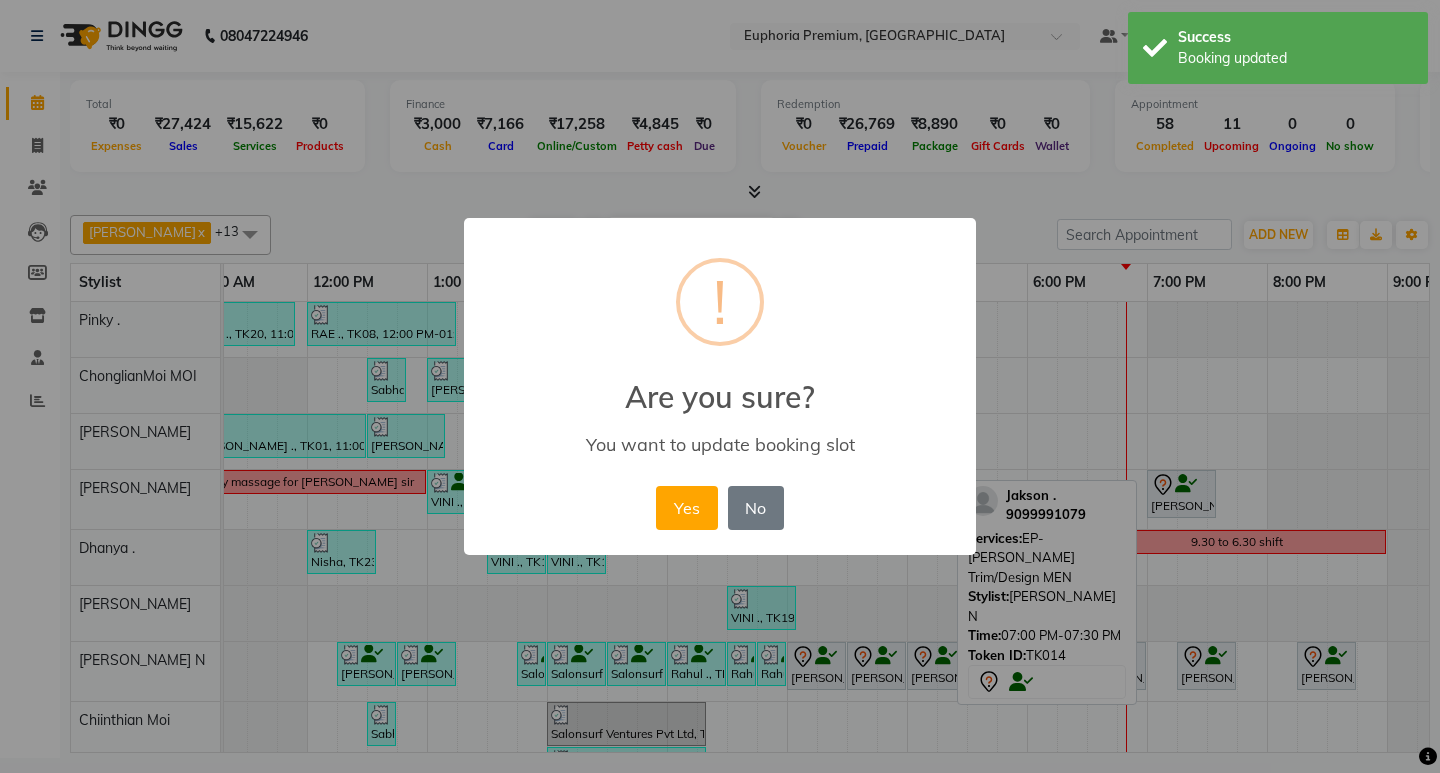 click on "× ! Are you sure? You want to update booking slot Yes No No" at bounding box center (720, 386) 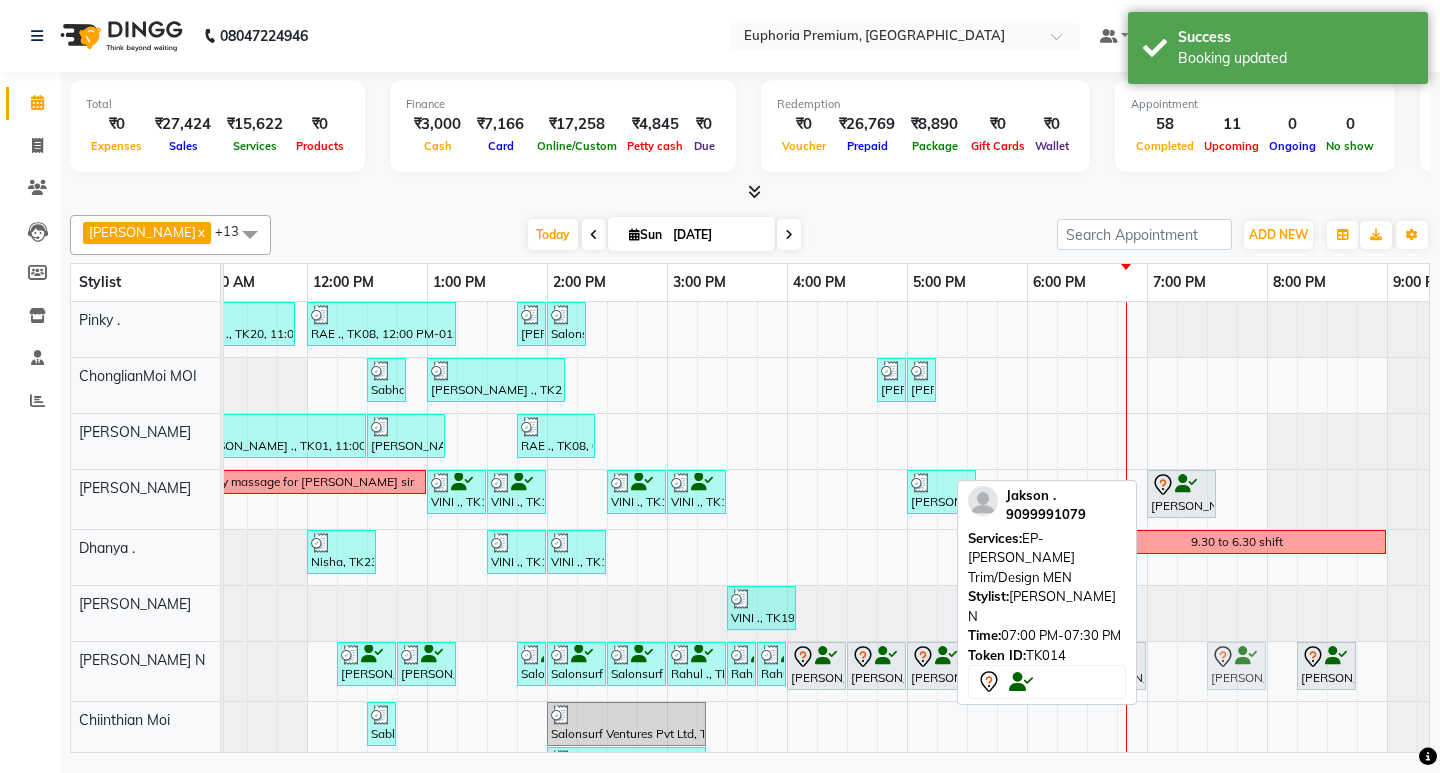 drag, startPoint x: 1175, startPoint y: 668, endPoint x: 1236, endPoint y: 660, distance: 61.522354 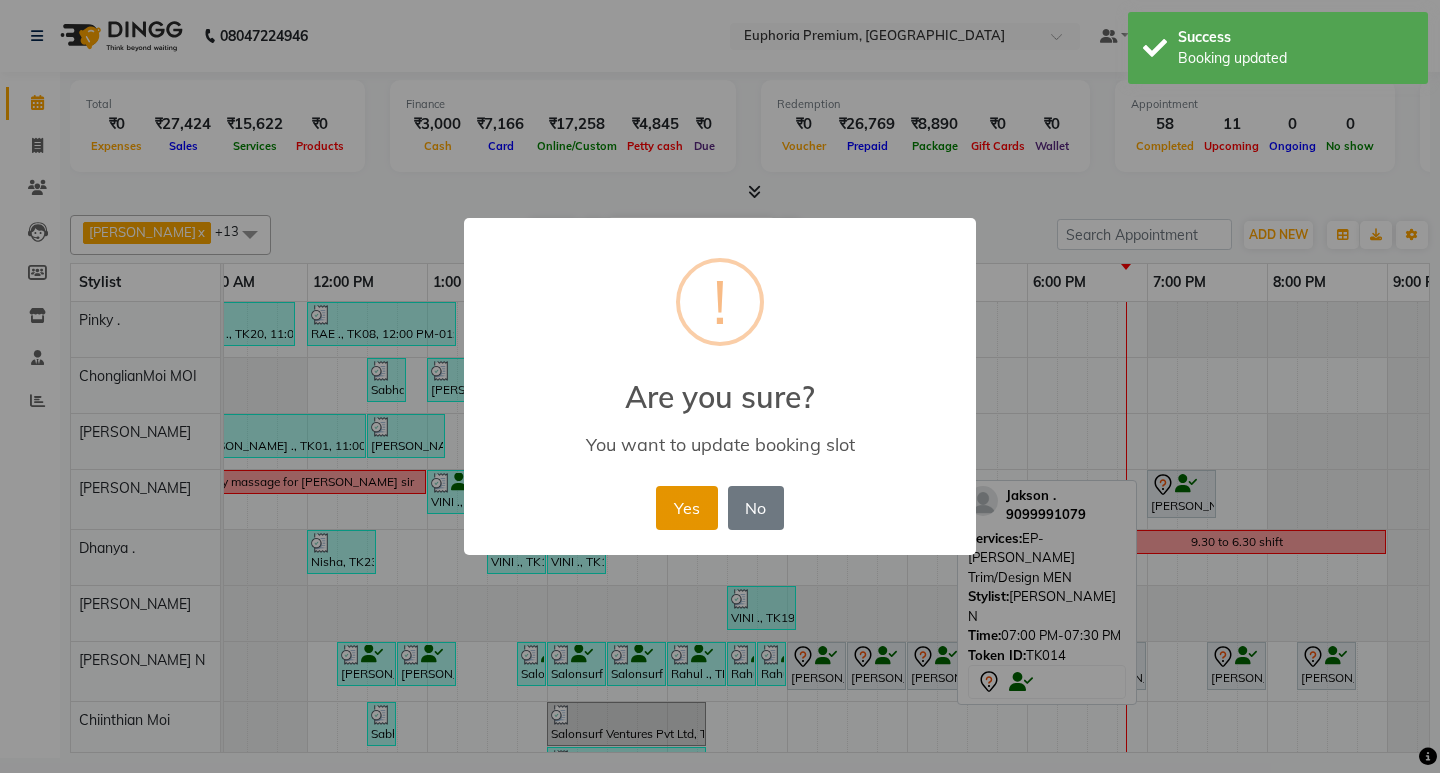 click on "Yes" at bounding box center (686, 508) 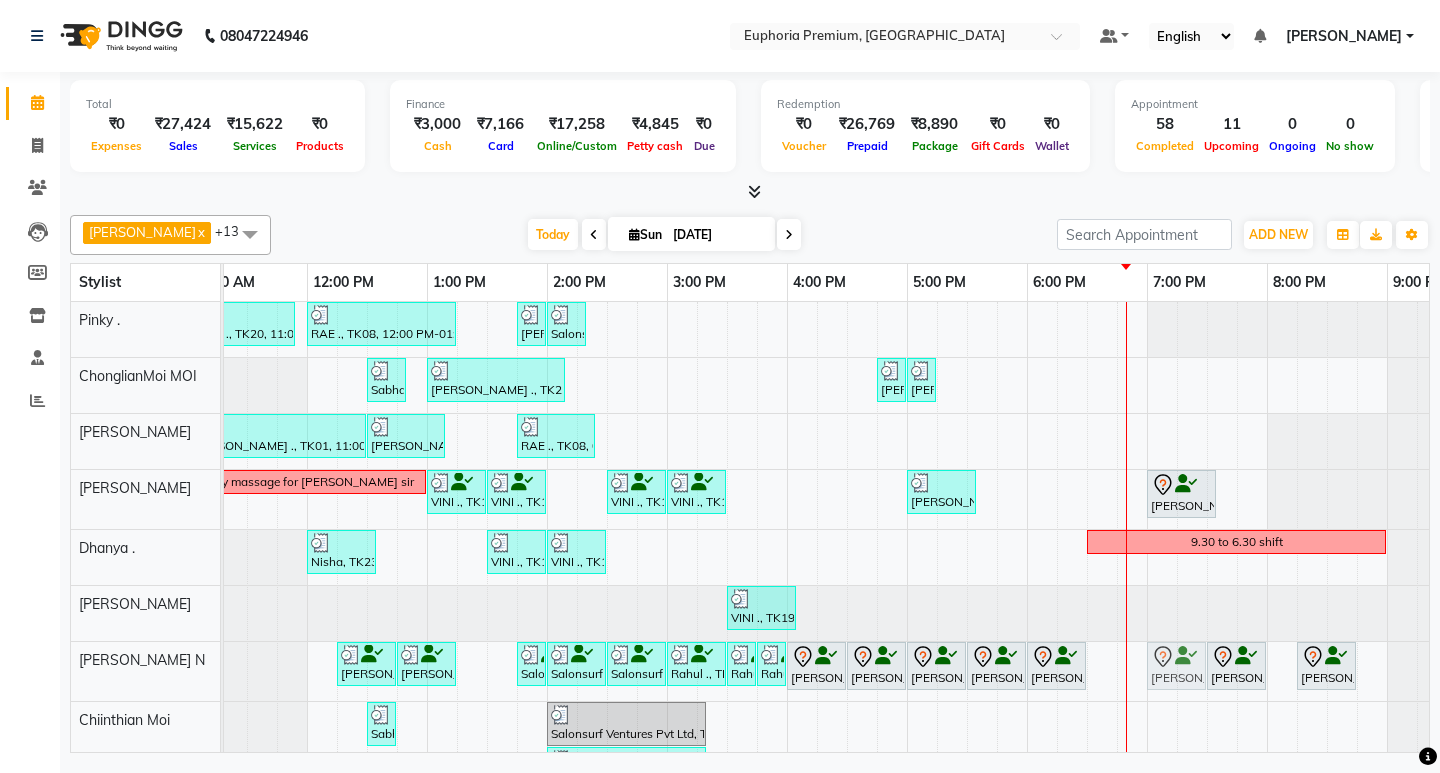 drag, startPoint x: 1119, startPoint y: 673, endPoint x: 1189, endPoint y: 665, distance: 70.45566 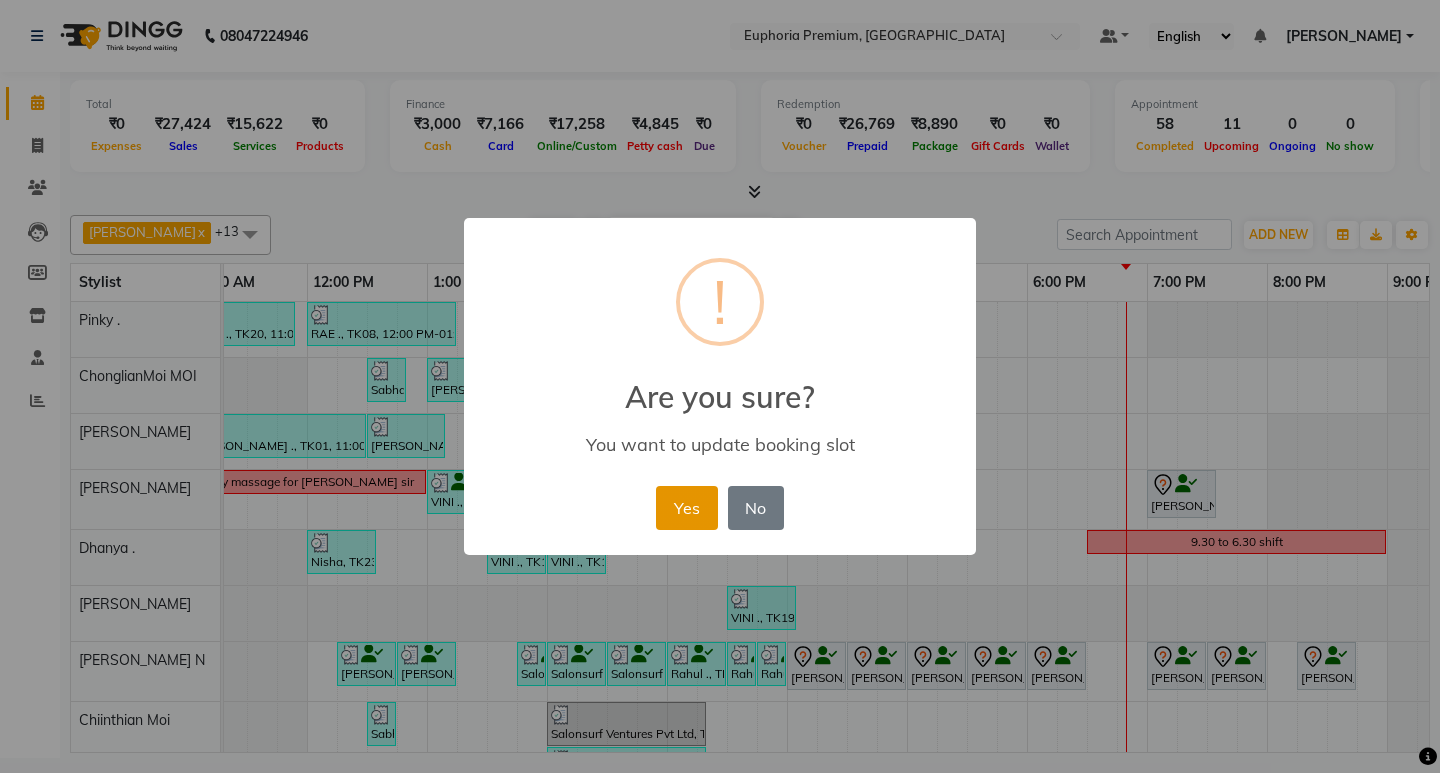 click on "Yes" at bounding box center [686, 508] 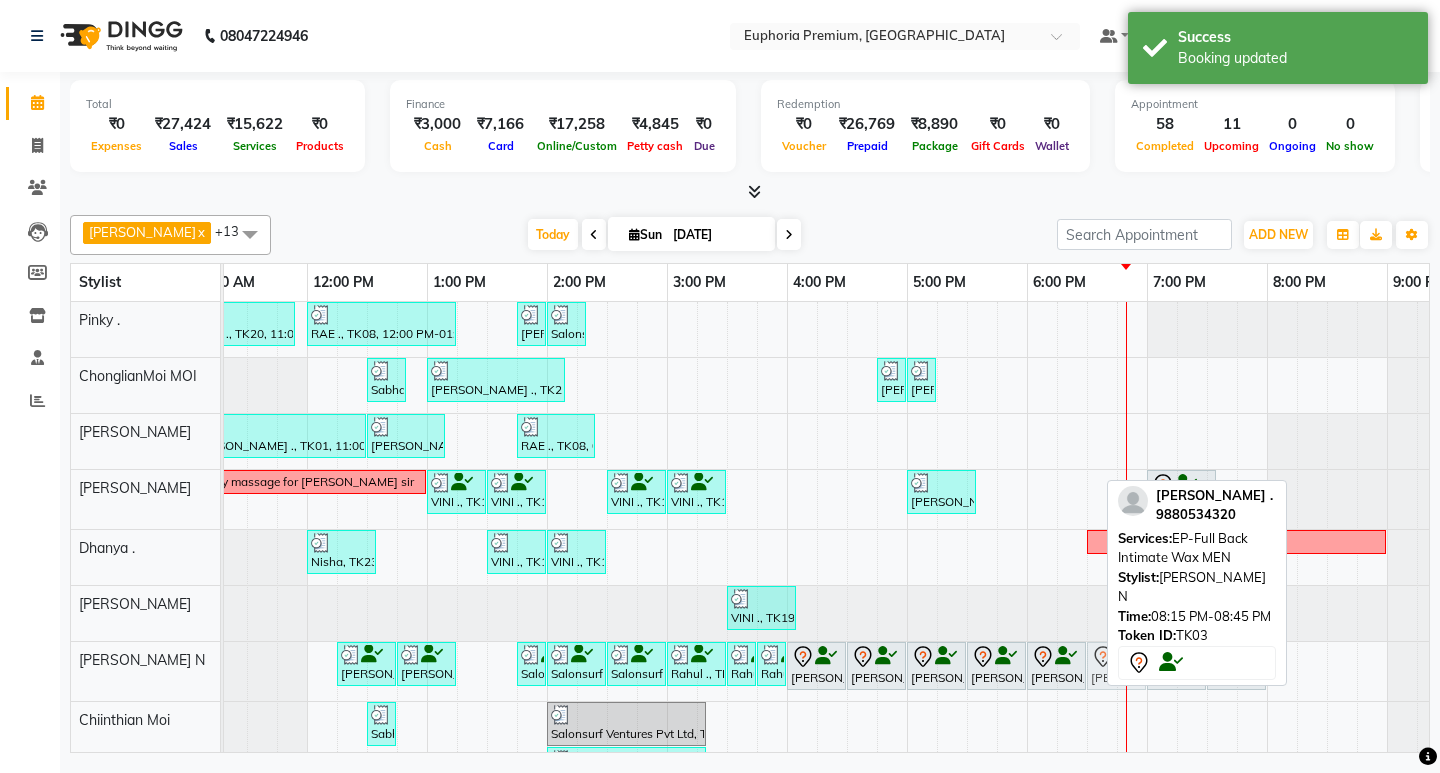 drag, startPoint x: 1317, startPoint y: 668, endPoint x: 1109, endPoint y: 673, distance: 208.06009 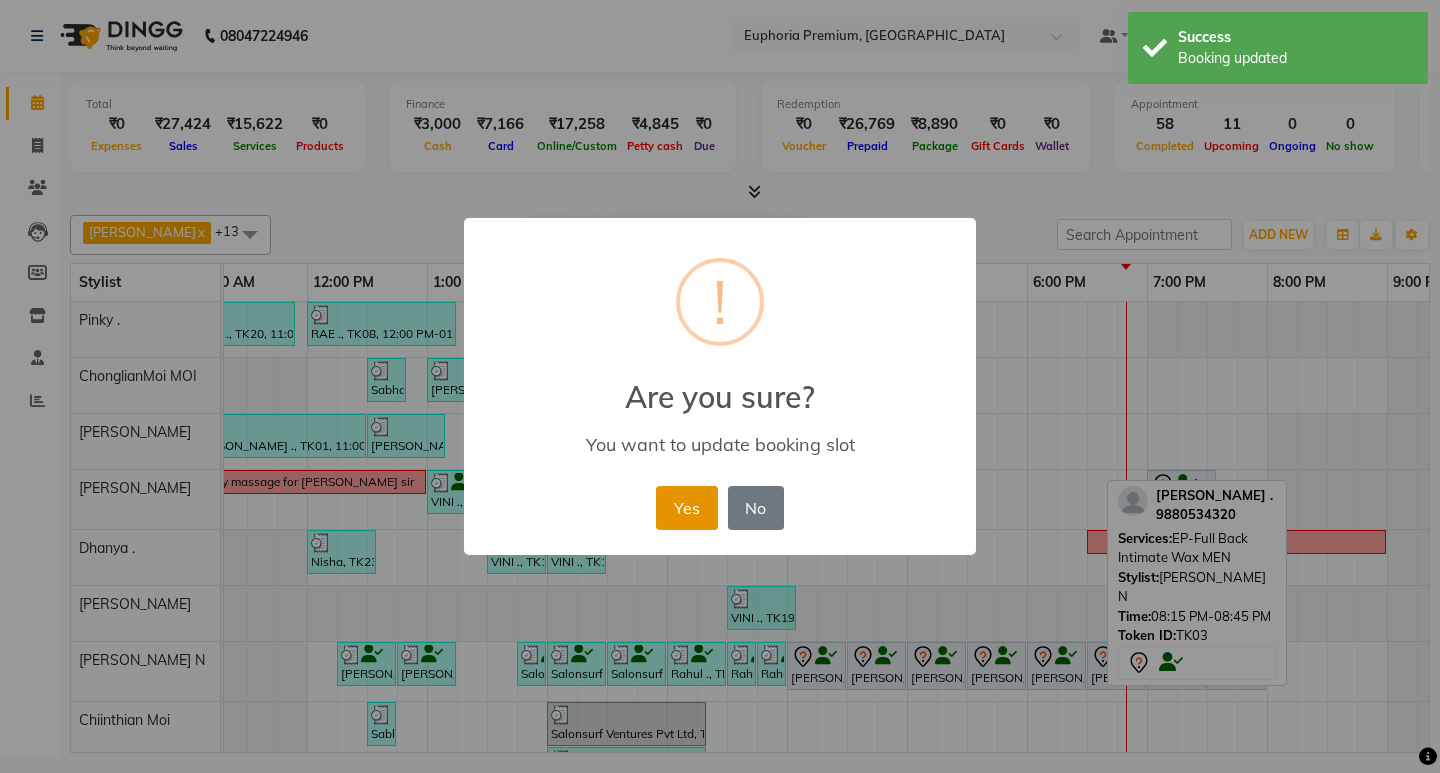 click on "Yes" at bounding box center (686, 508) 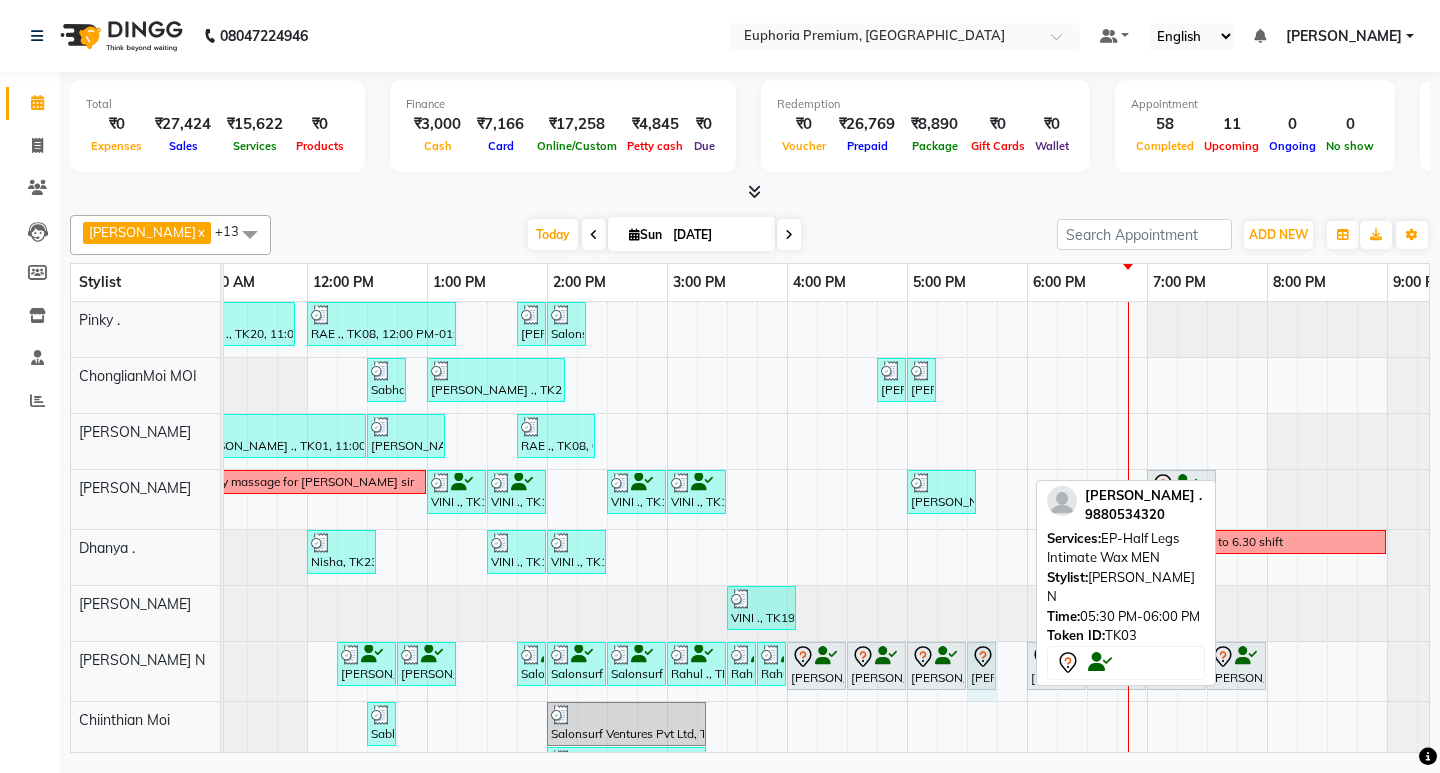 drag, startPoint x: 1021, startPoint y: 665, endPoint x: 990, endPoint y: 666, distance: 31.016125 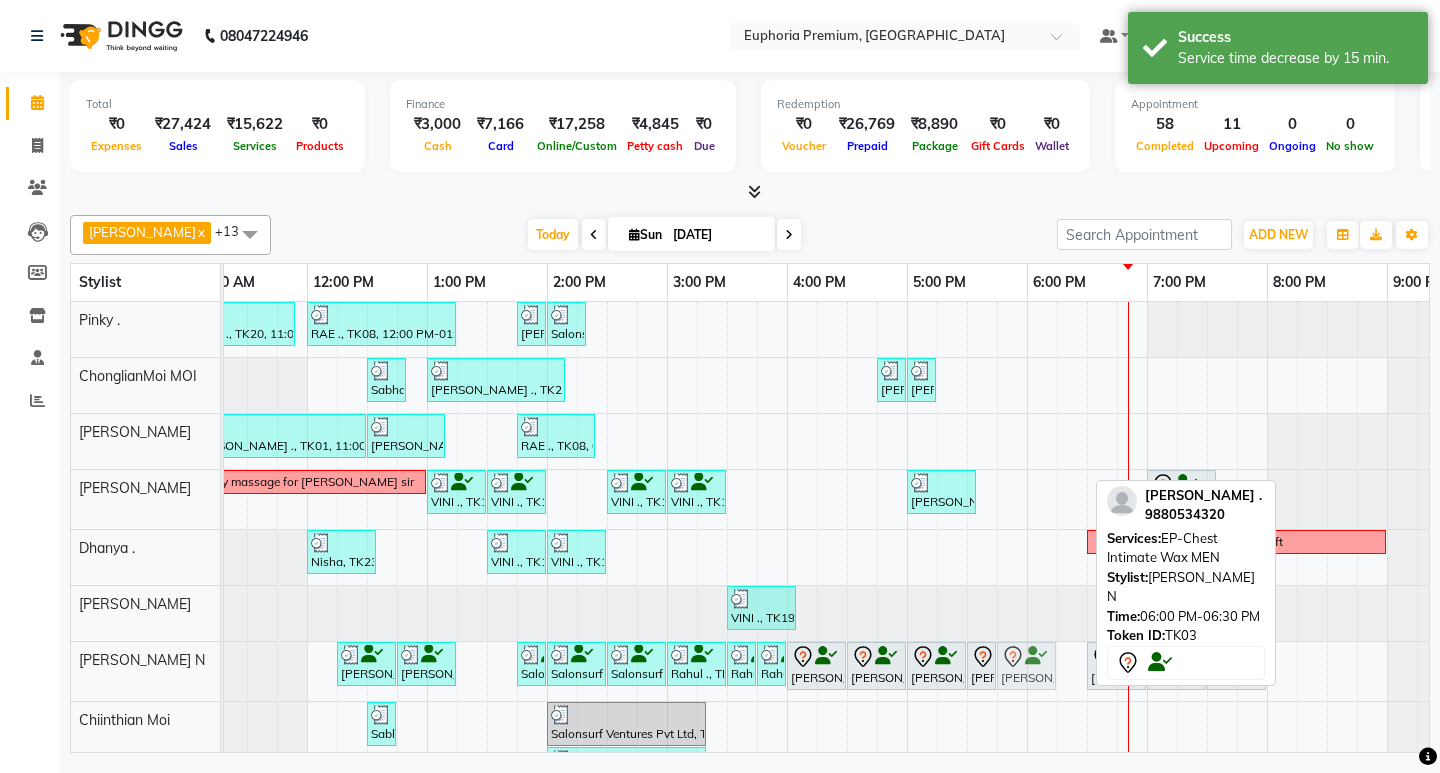 drag, startPoint x: 1049, startPoint y: 668, endPoint x: 1028, endPoint y: 666, distance: 21.095022 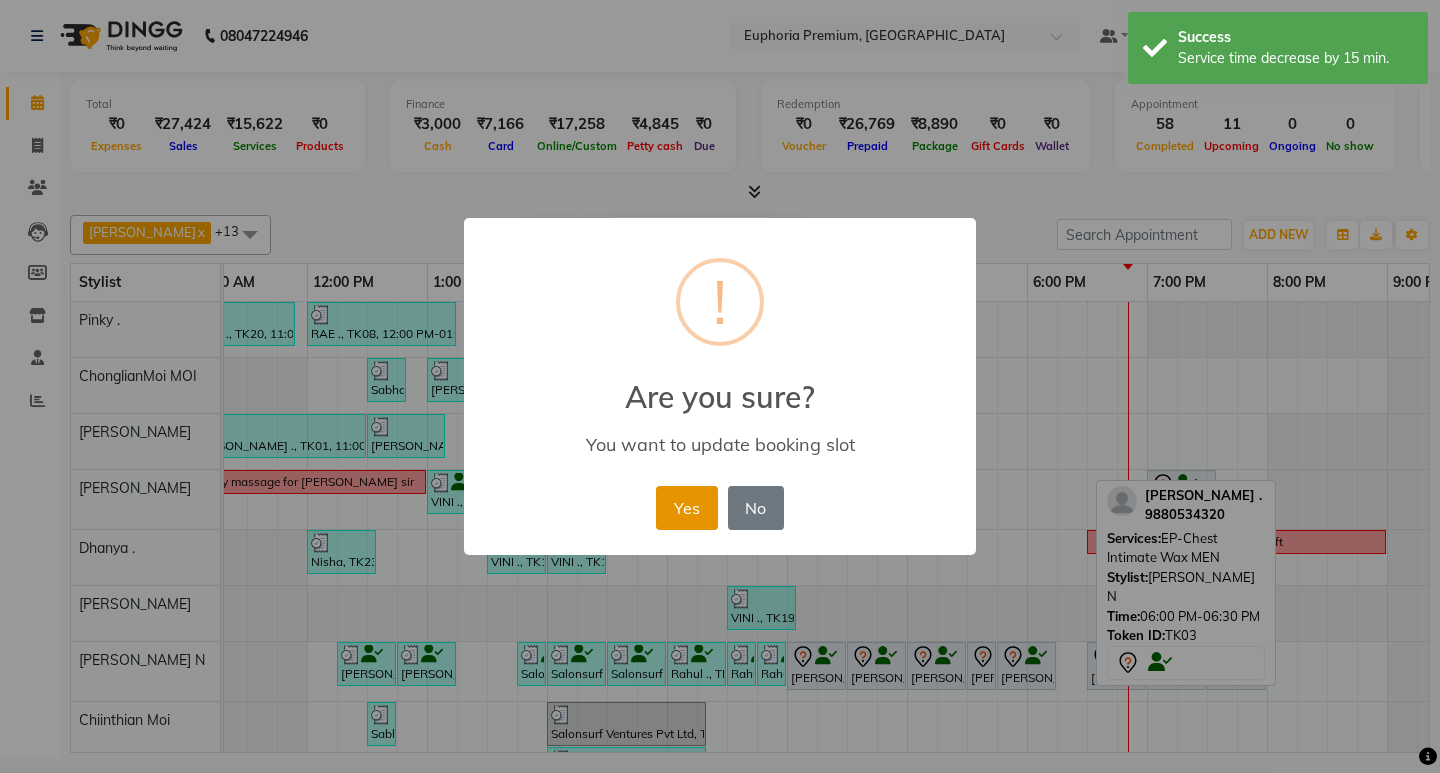 click on "Yes" at bounding box center (686, 508) 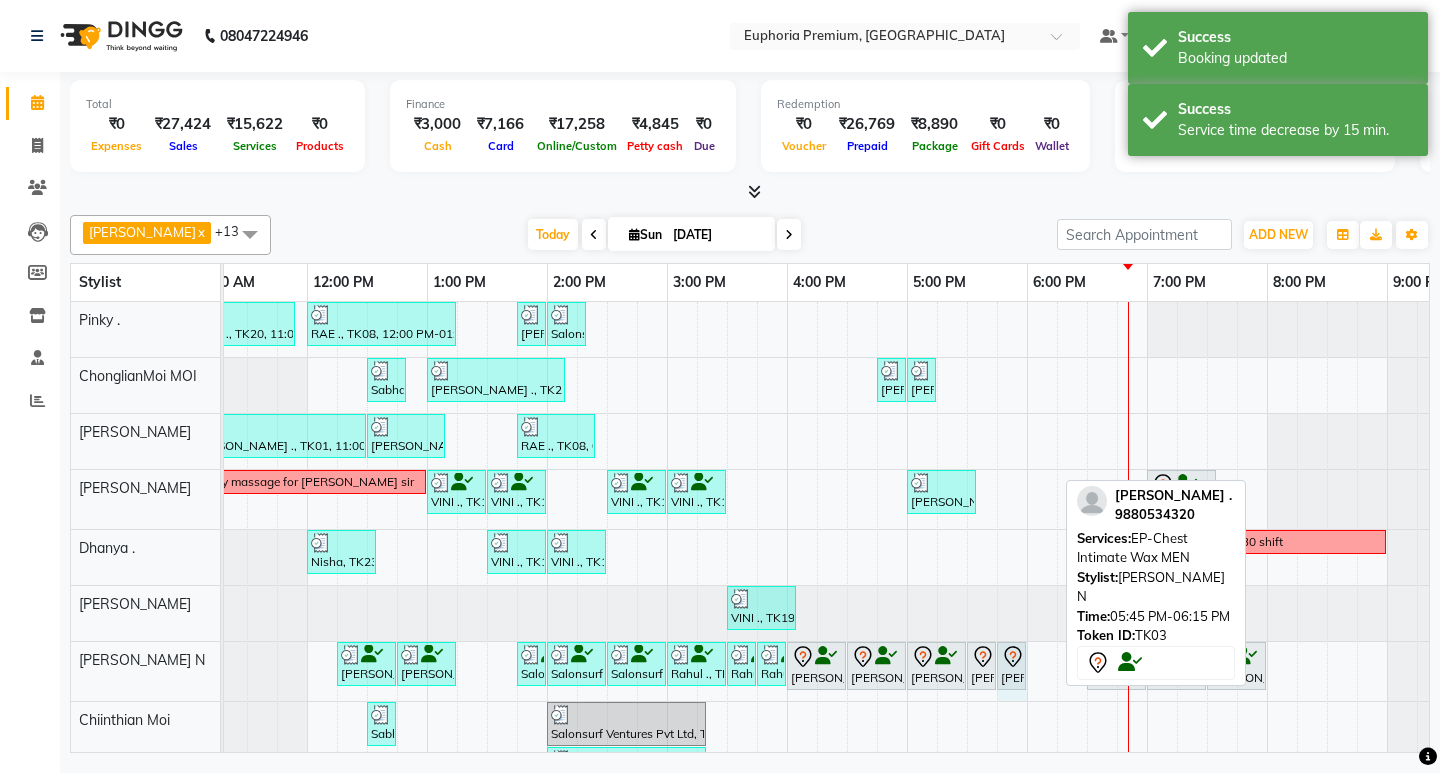 drag, startPoint x: 1054, startPoint y: 664, endPoint x: 1024, endPoint y: 663, distance: 30.016663 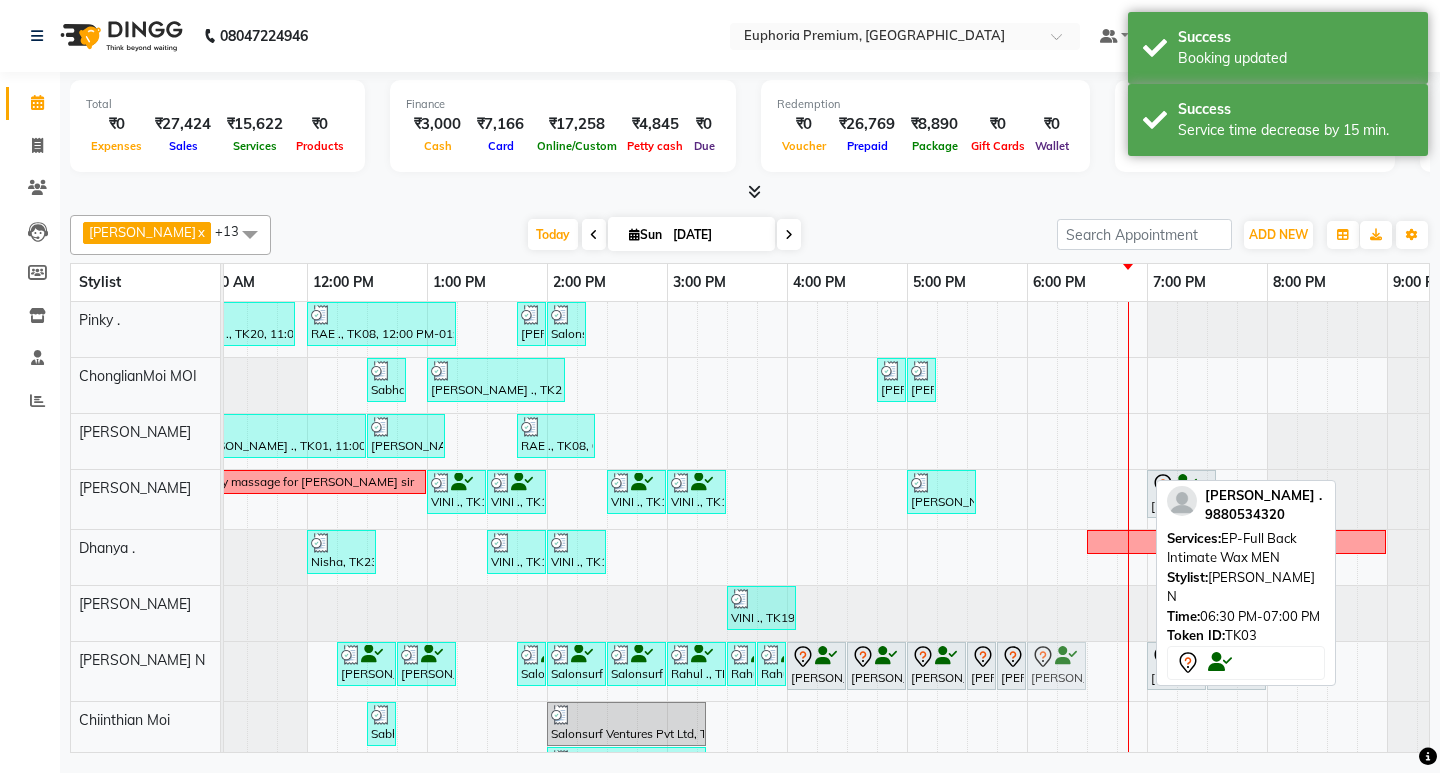 drag, startPoint x: 1108, startPoint y: 663, endPoint x: 1051, endPoint y: 666, distance: 57.07889 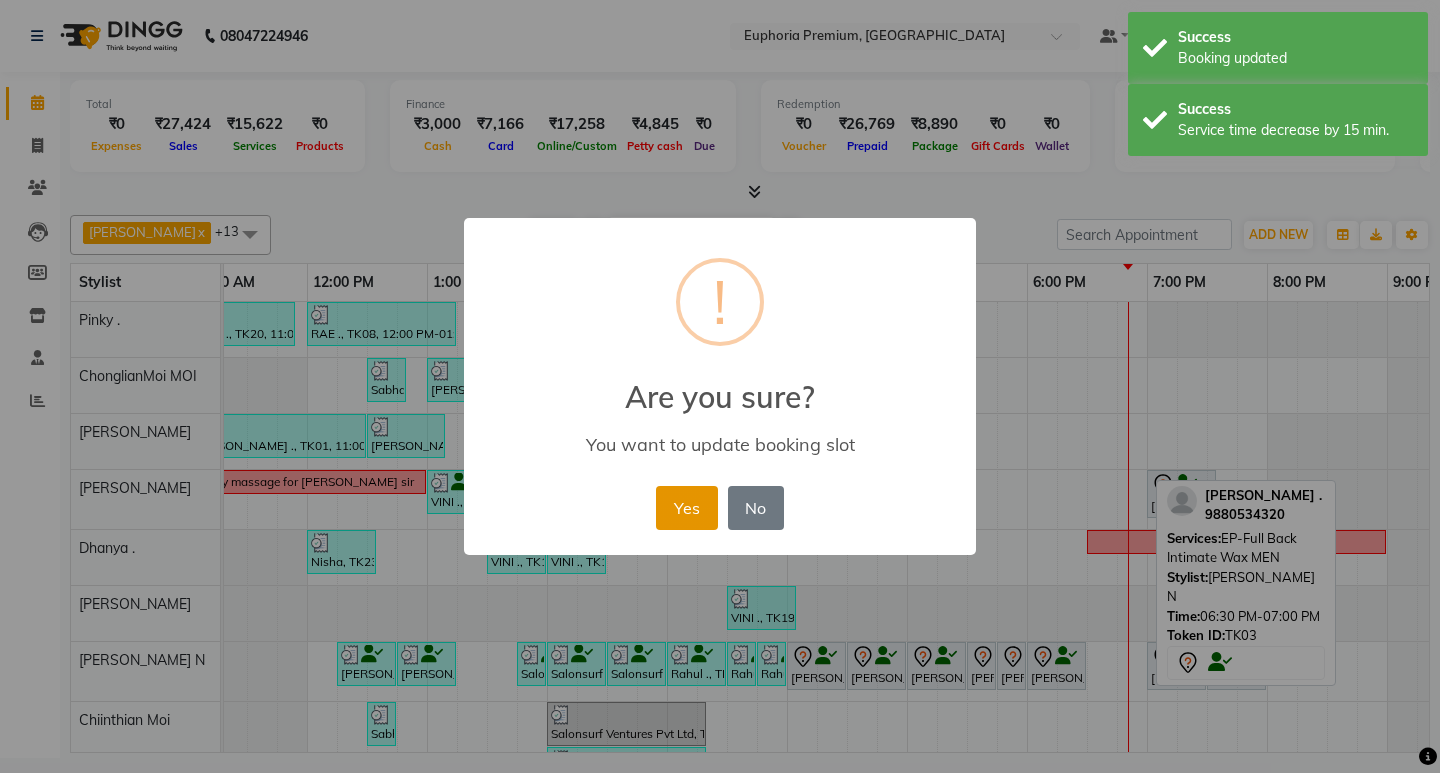 click on "Yes" at bounding box center (686, 508) 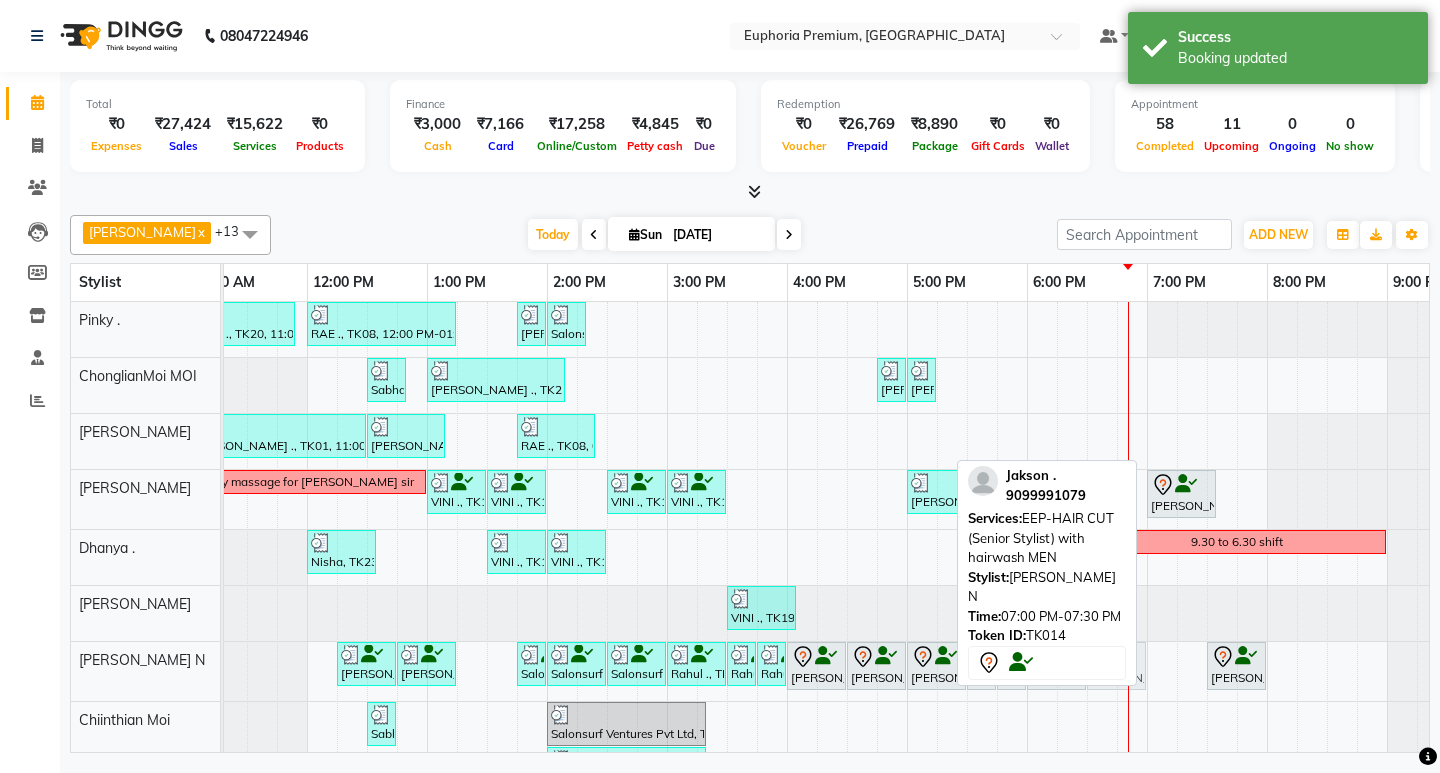 drag, startPoint x: 1173, startPoint y: 668, endPoint x: 1105, endPoint y: 674, distance: 68.26419 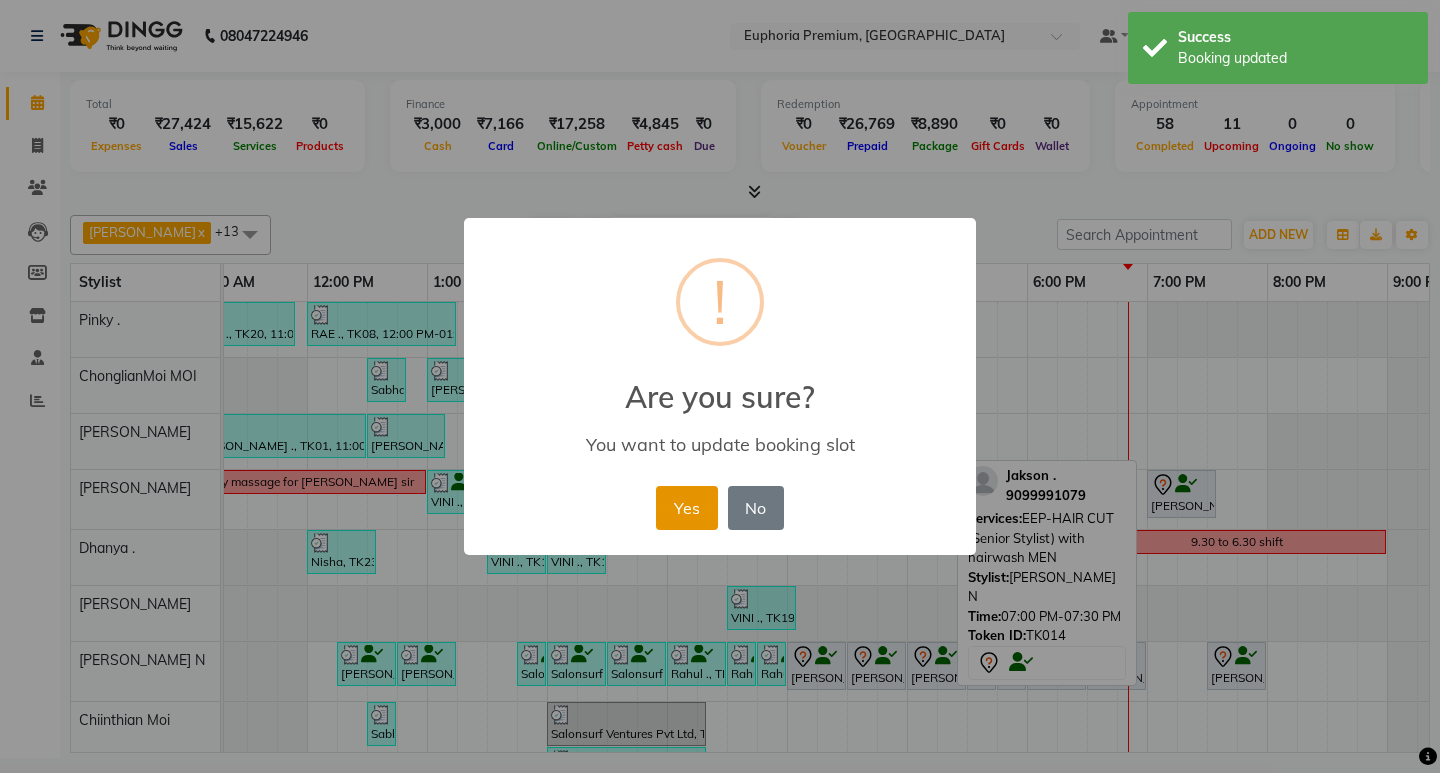 click on "Yes" at bounding box center [686, 508] 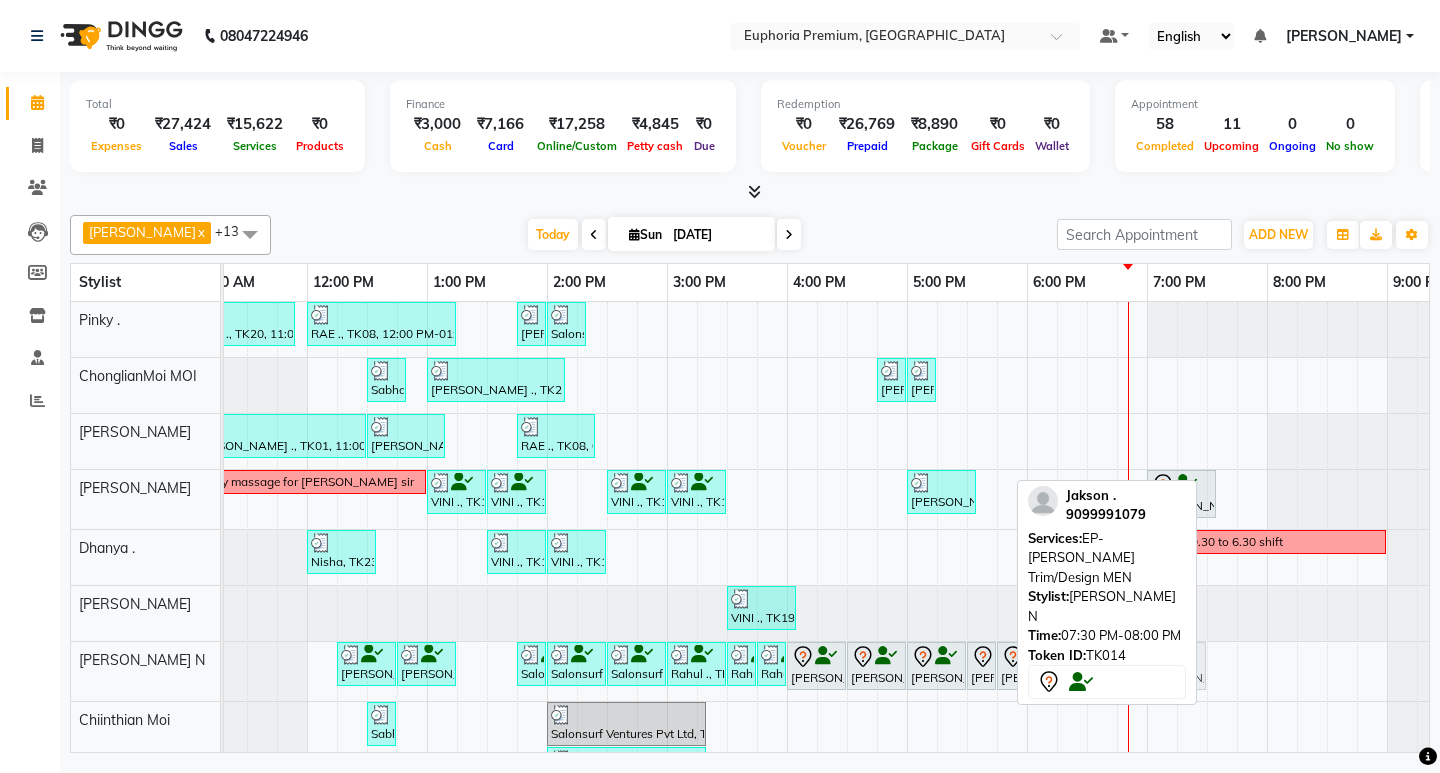 drag, startPoint x: 1233, startPoint y: 674, endPoint x: 1180, endPoint y: 674, distance: 53 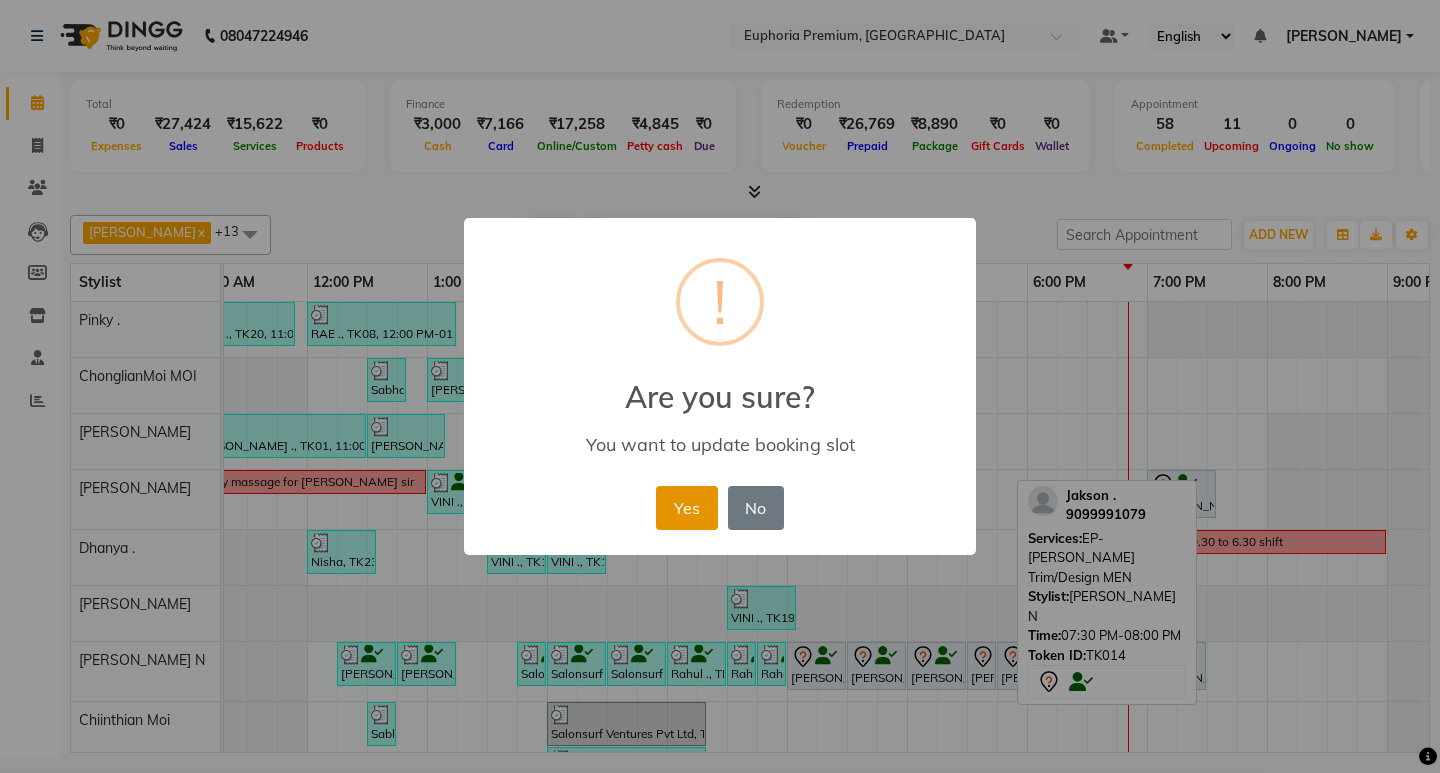 click on "Yes" at bounding box center [686, 508] 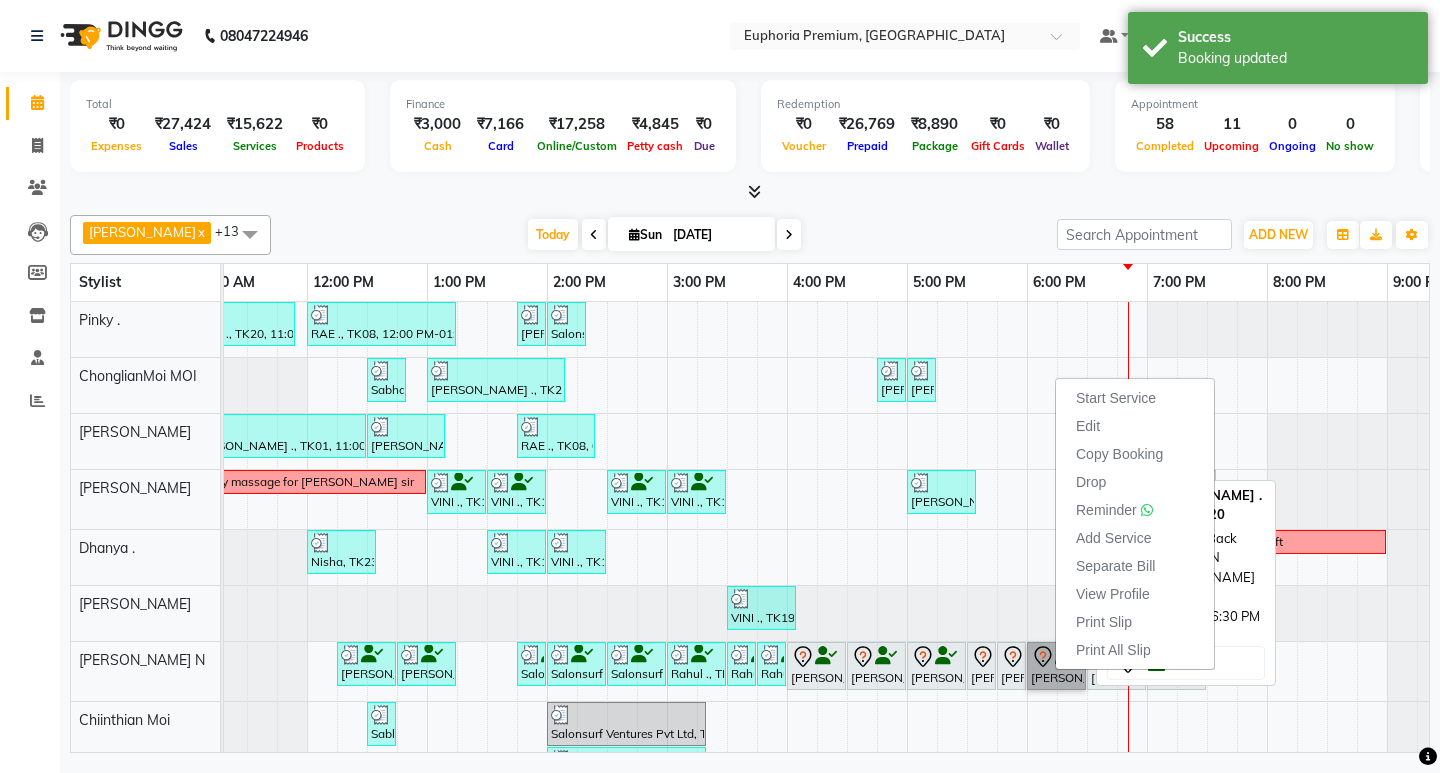 click on "[PERSON_NAME] ., TK03, 06:00 PM-06:30 PM, EP-Full Back Intimate Wax MEN" at bounding box center (1056, 666) 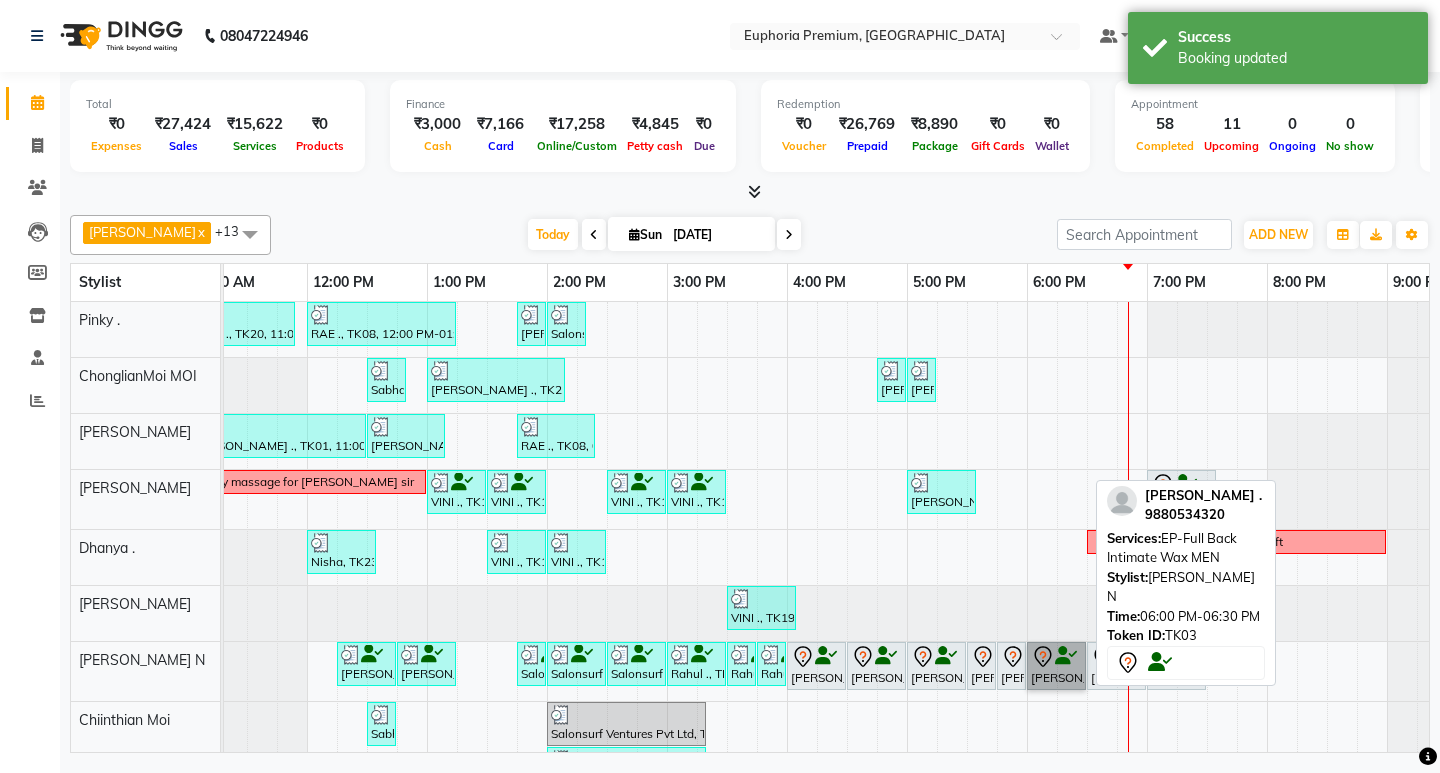 click on "[PERSON_NAME] ., TK03, 06:00 PM-06:30 PM, EP-Full Back Intimate Wax MEN" at bounding box center [1056, 666] 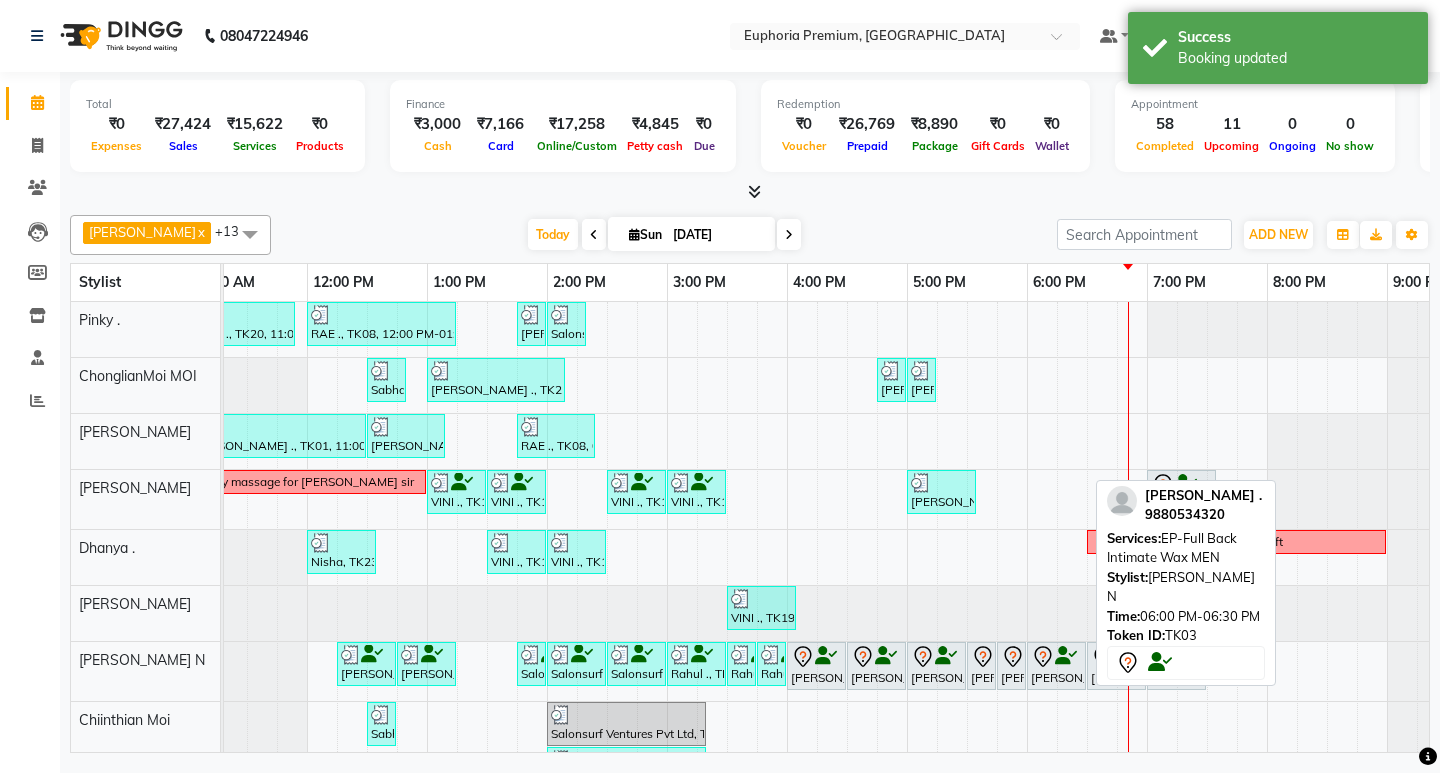 select on "7" 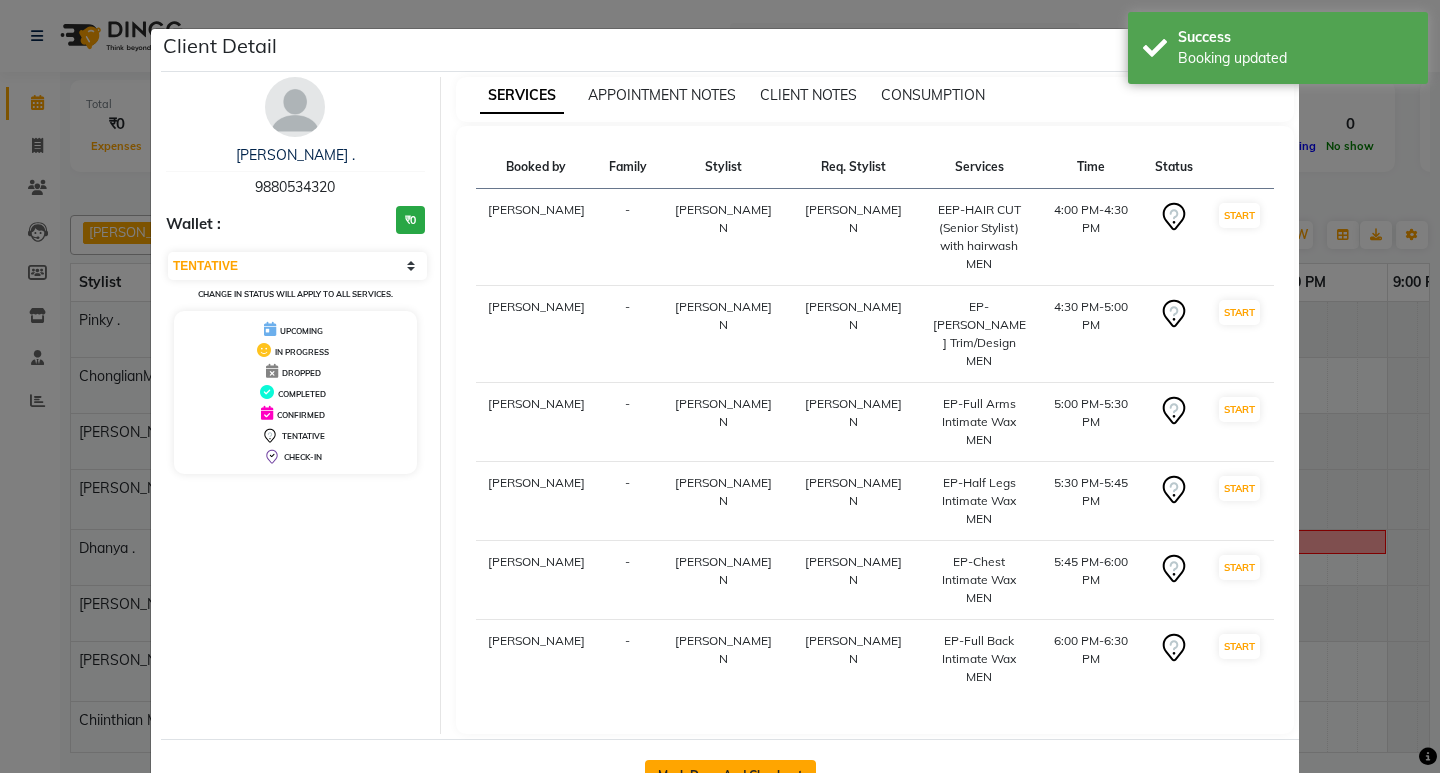 click on "Mark Done And Checkout" 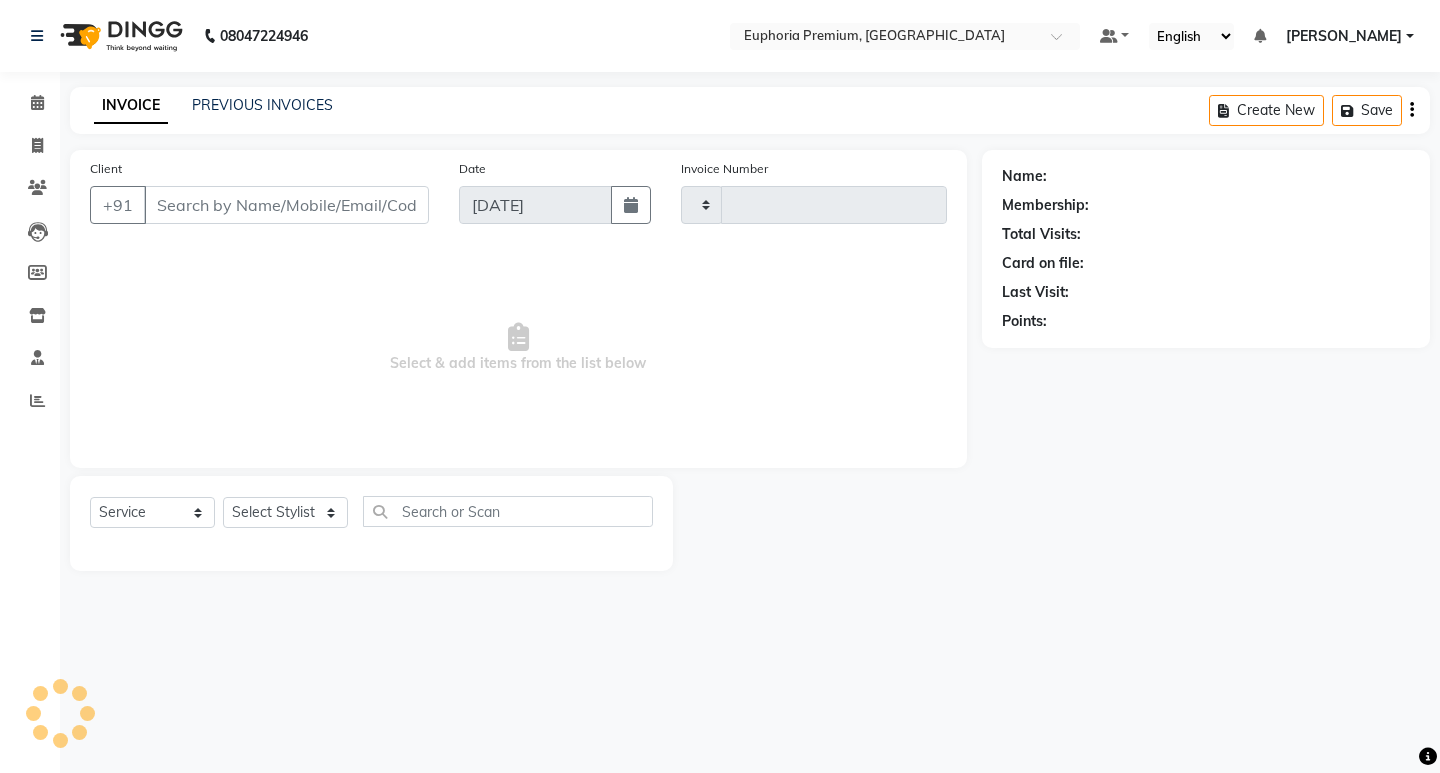 type on "1729" 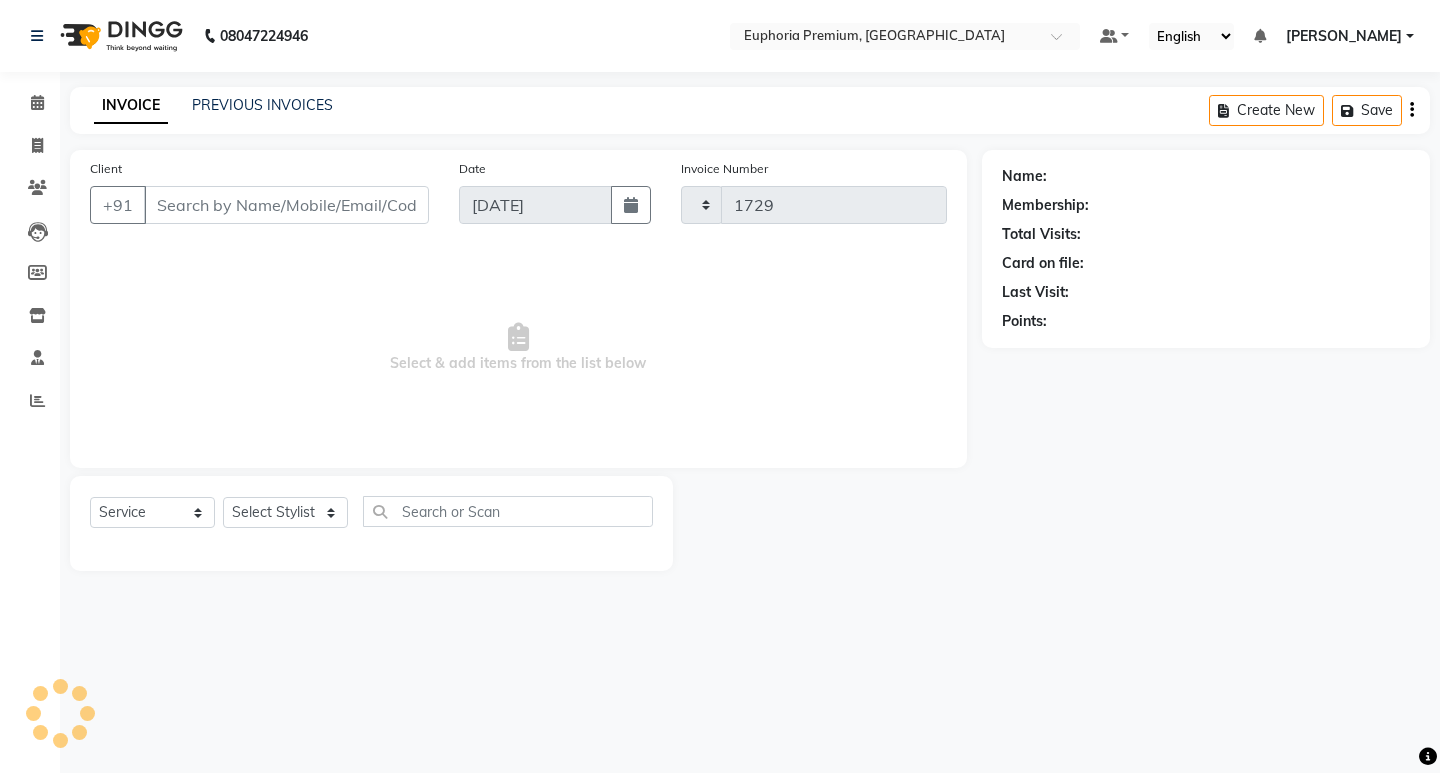 select on "7925" 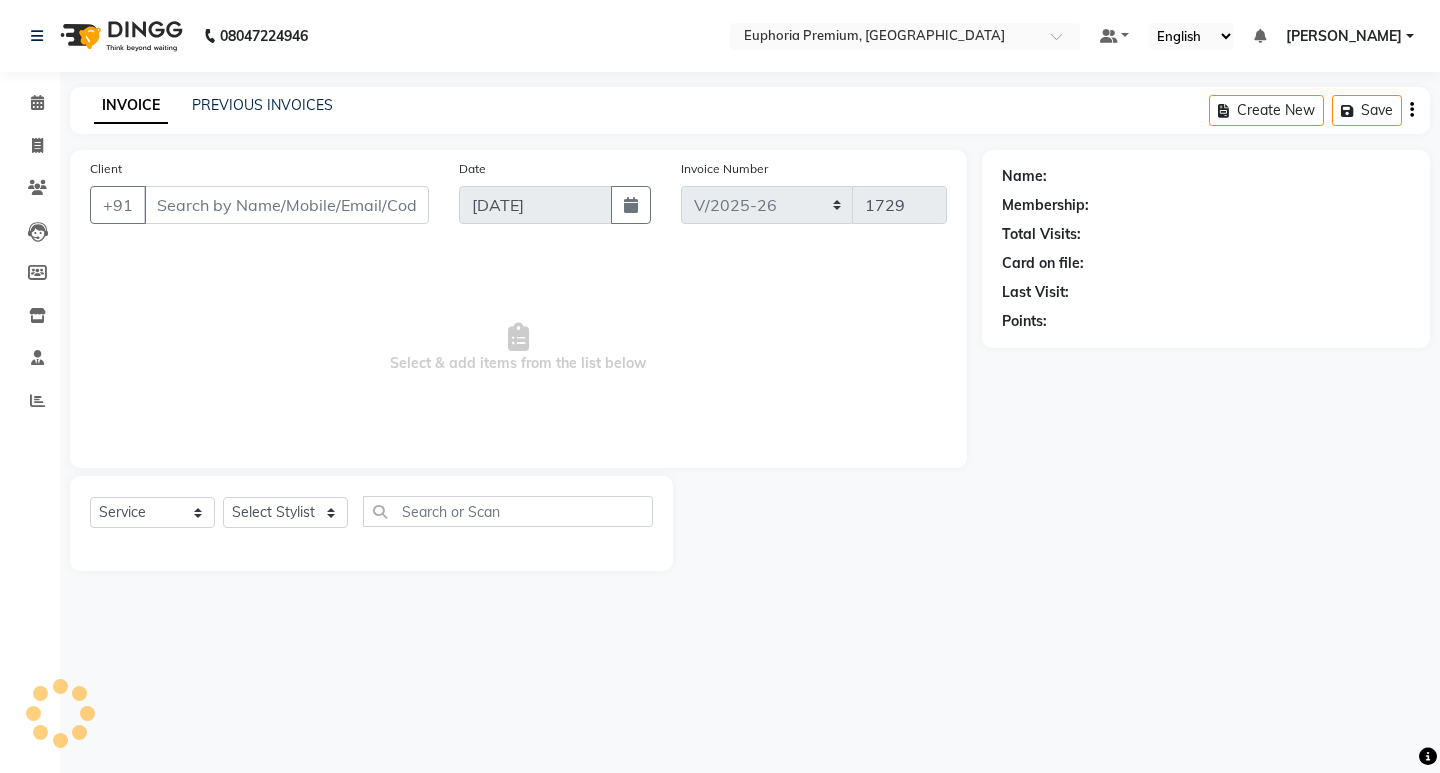 type on "98******20" 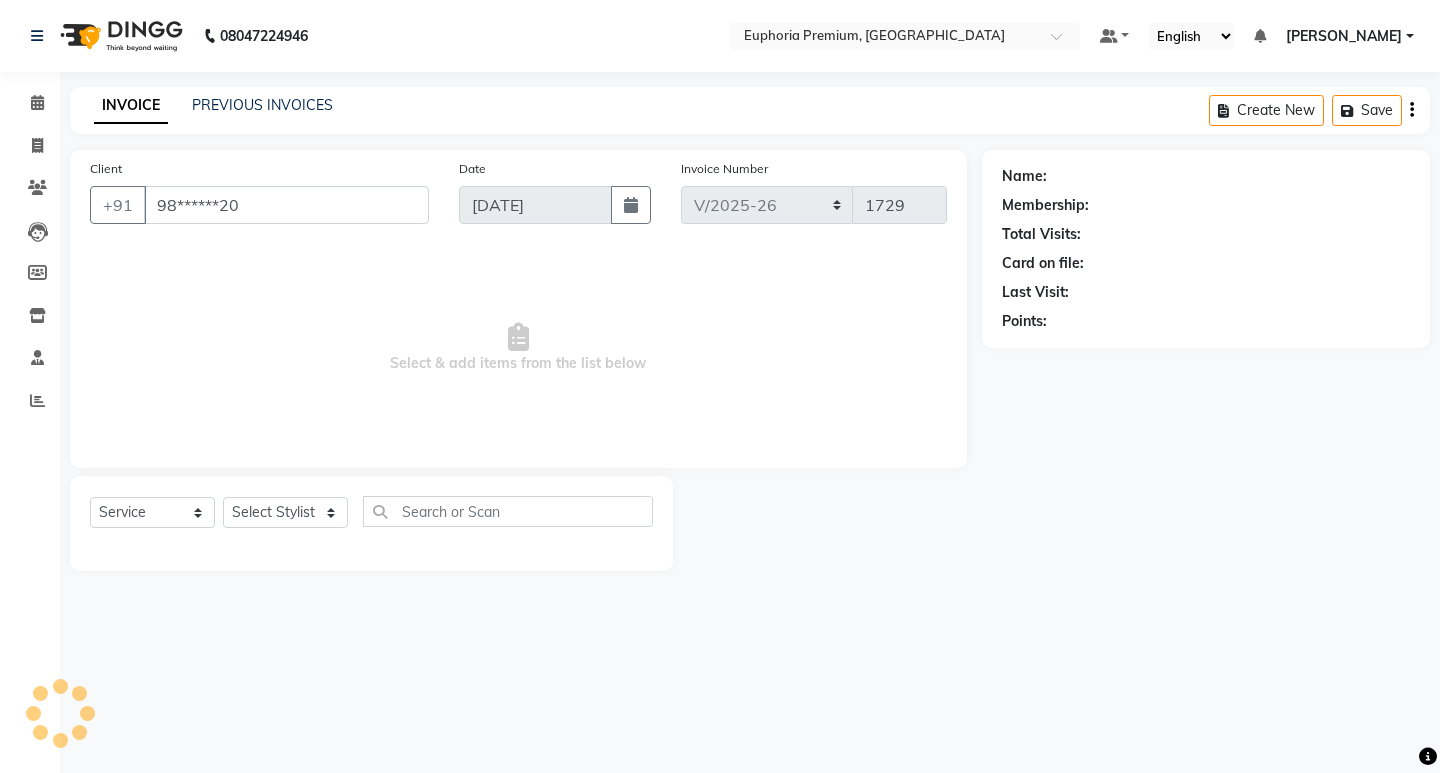 select on "71614" 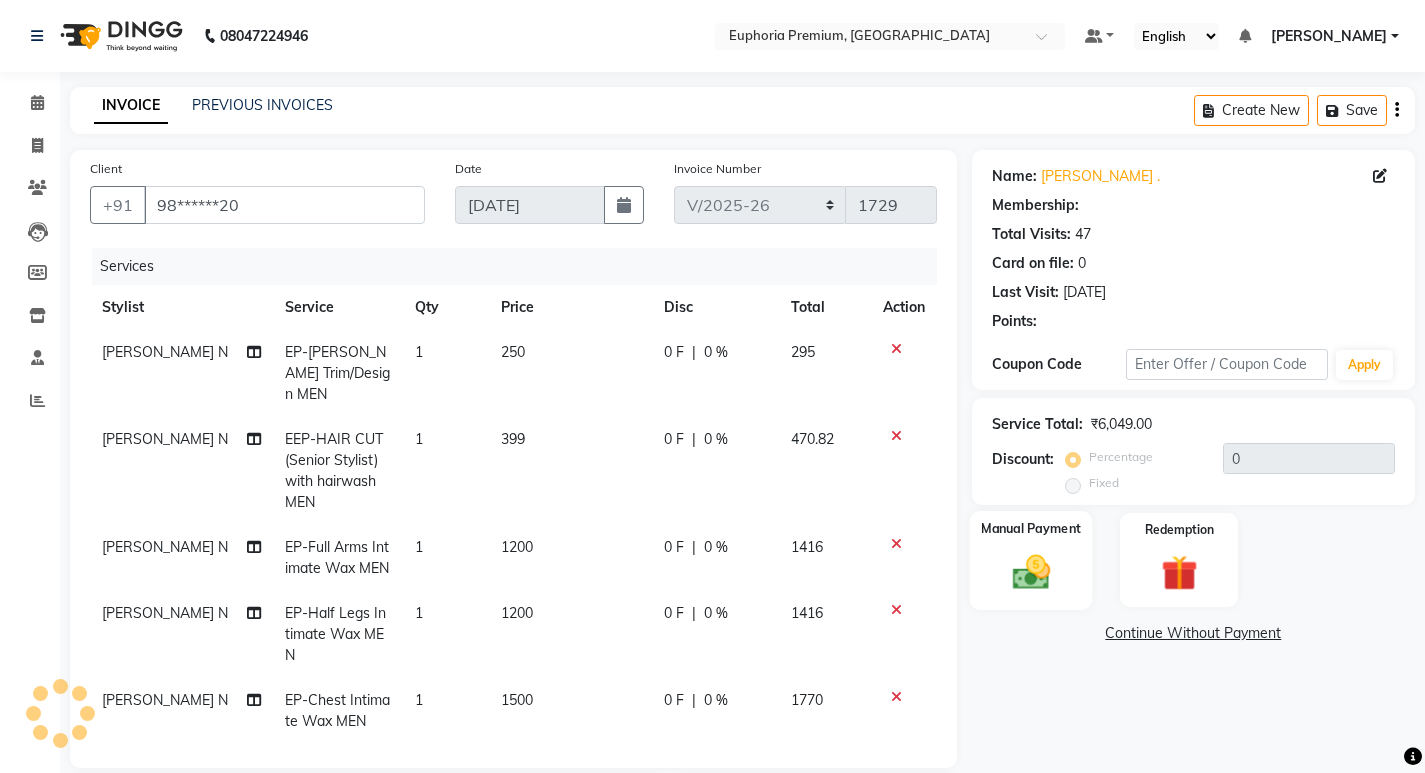 select on "2: Object" 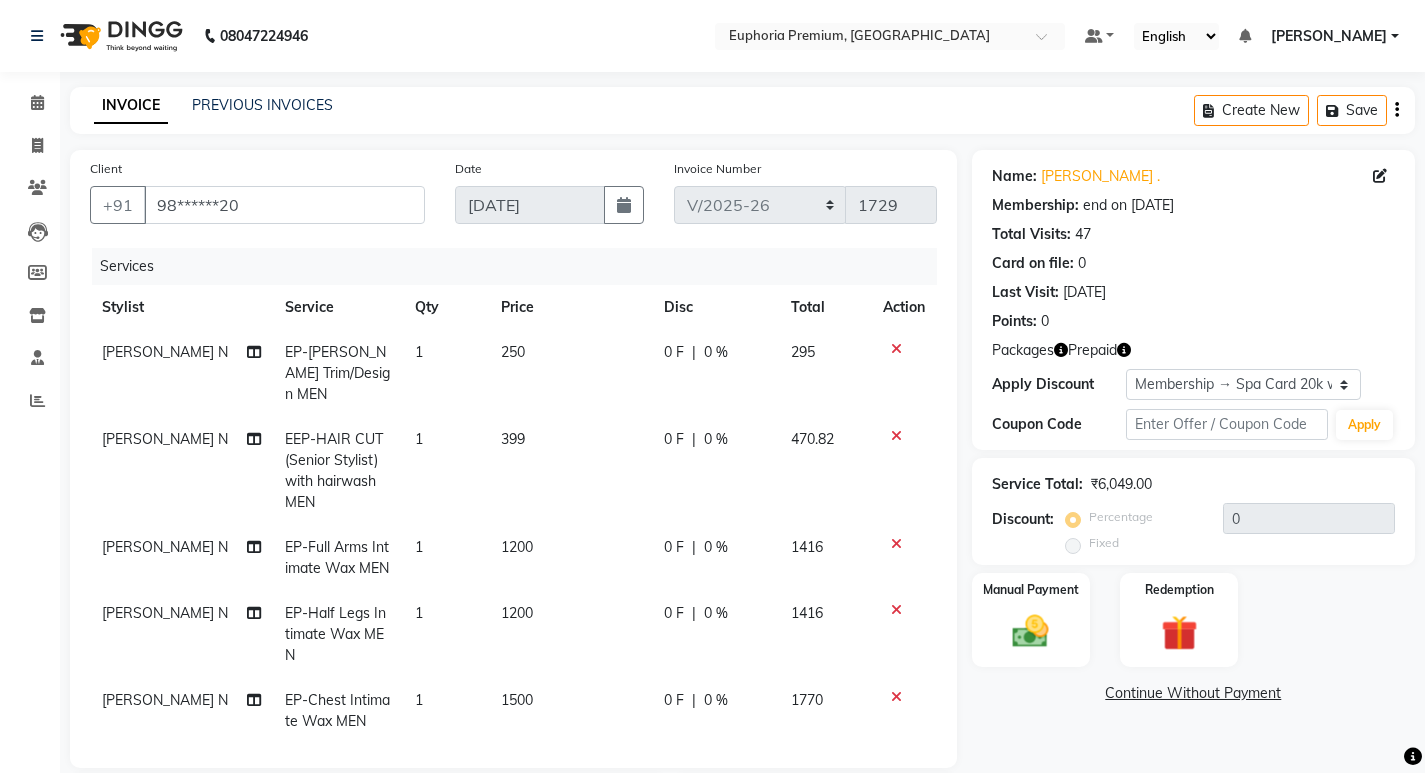 scroll, scrollTop: 51, scrollLeft: 0, axis: vertical 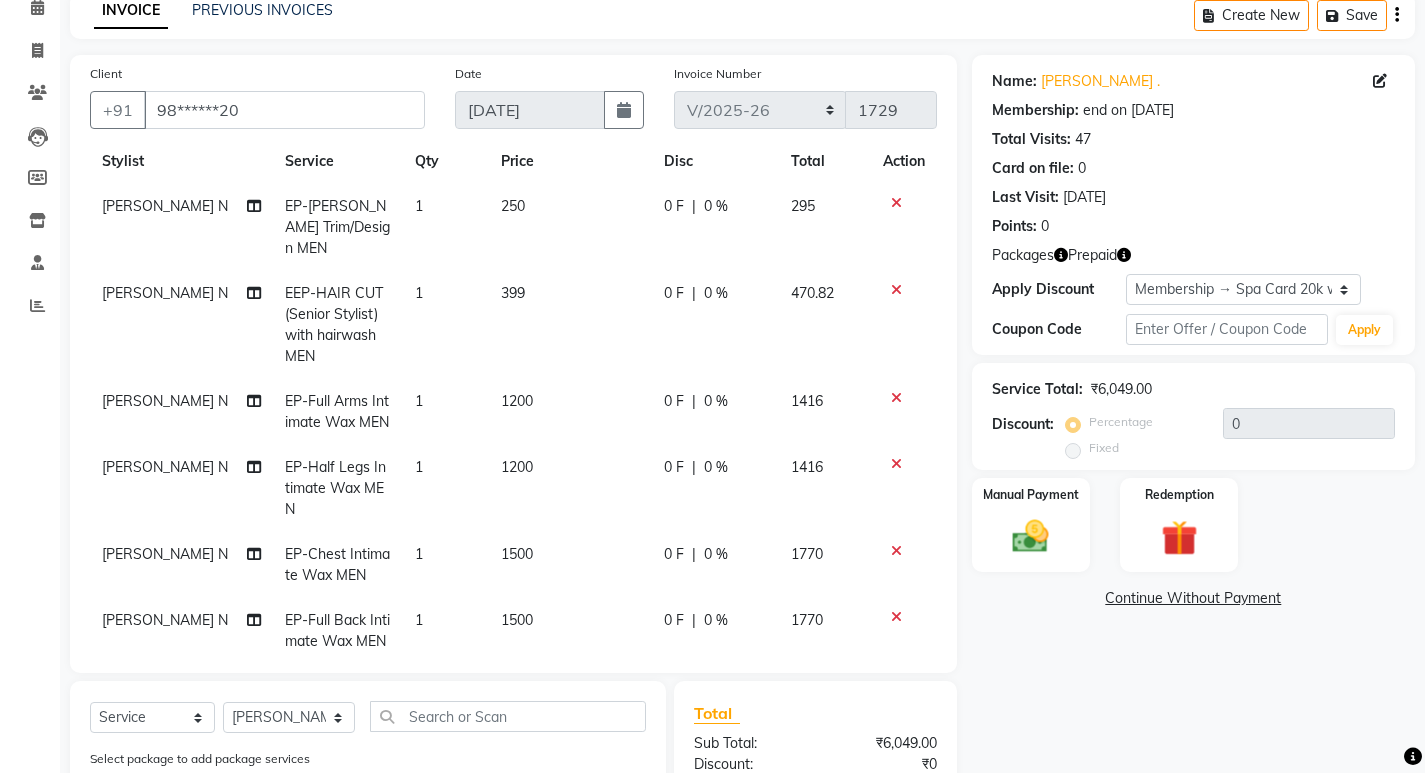 click on "1200" 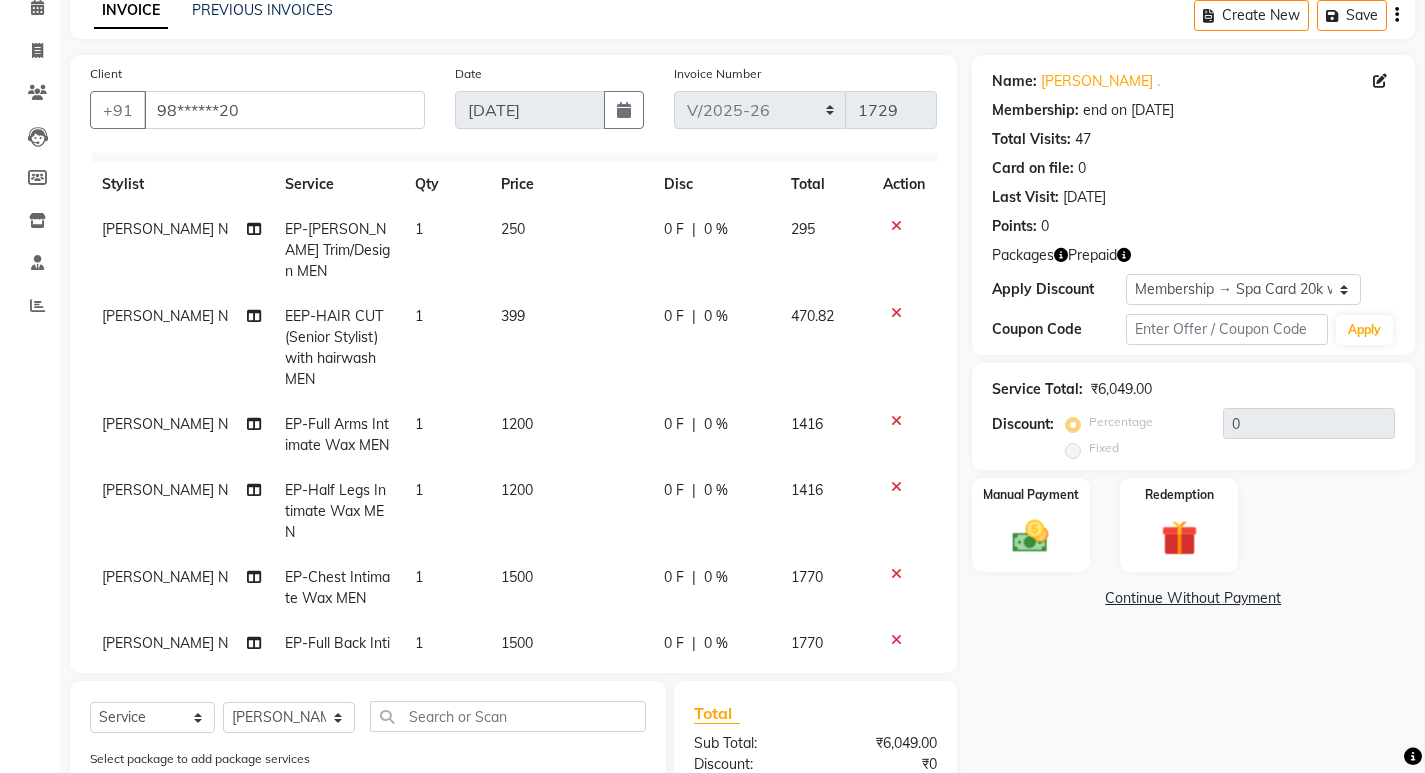 select on "71614" 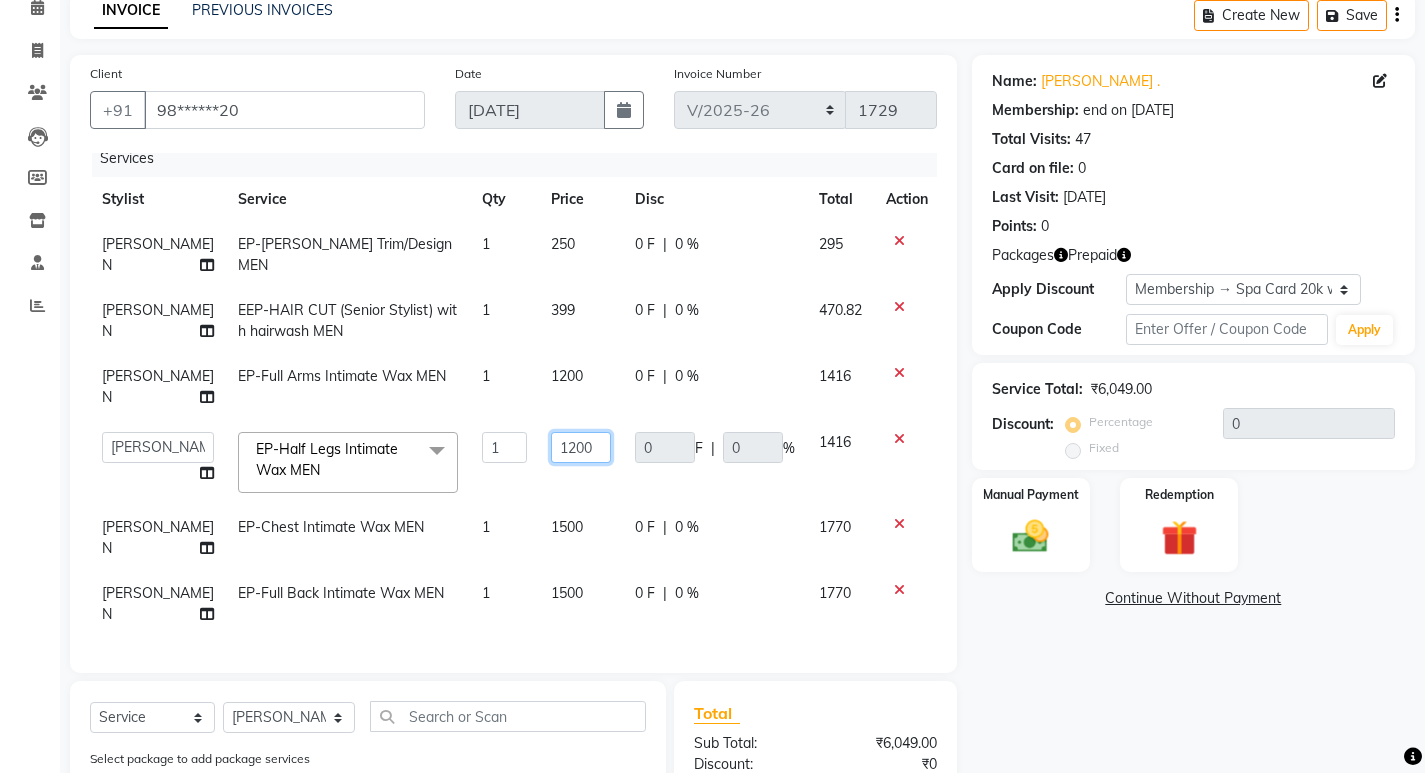 click on "1200" 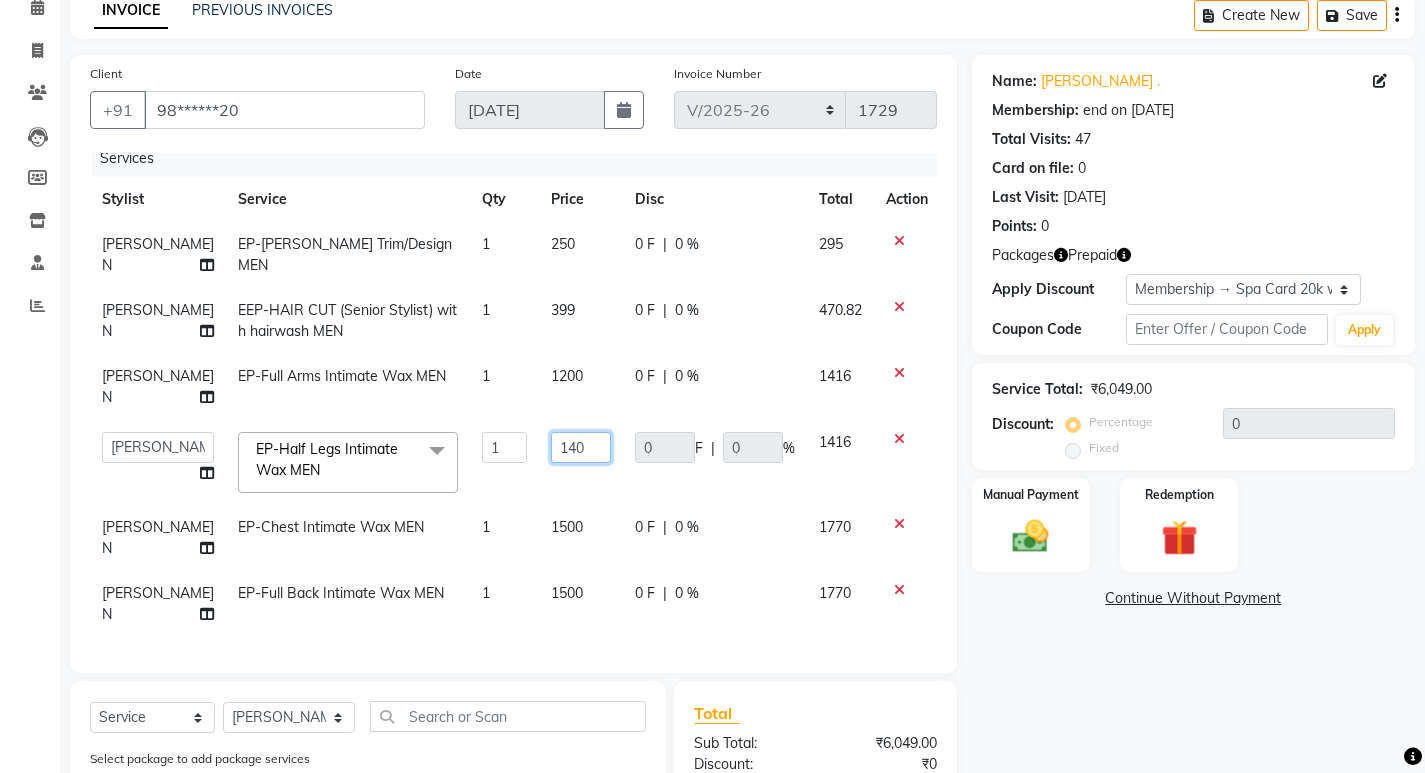 type on "1400" 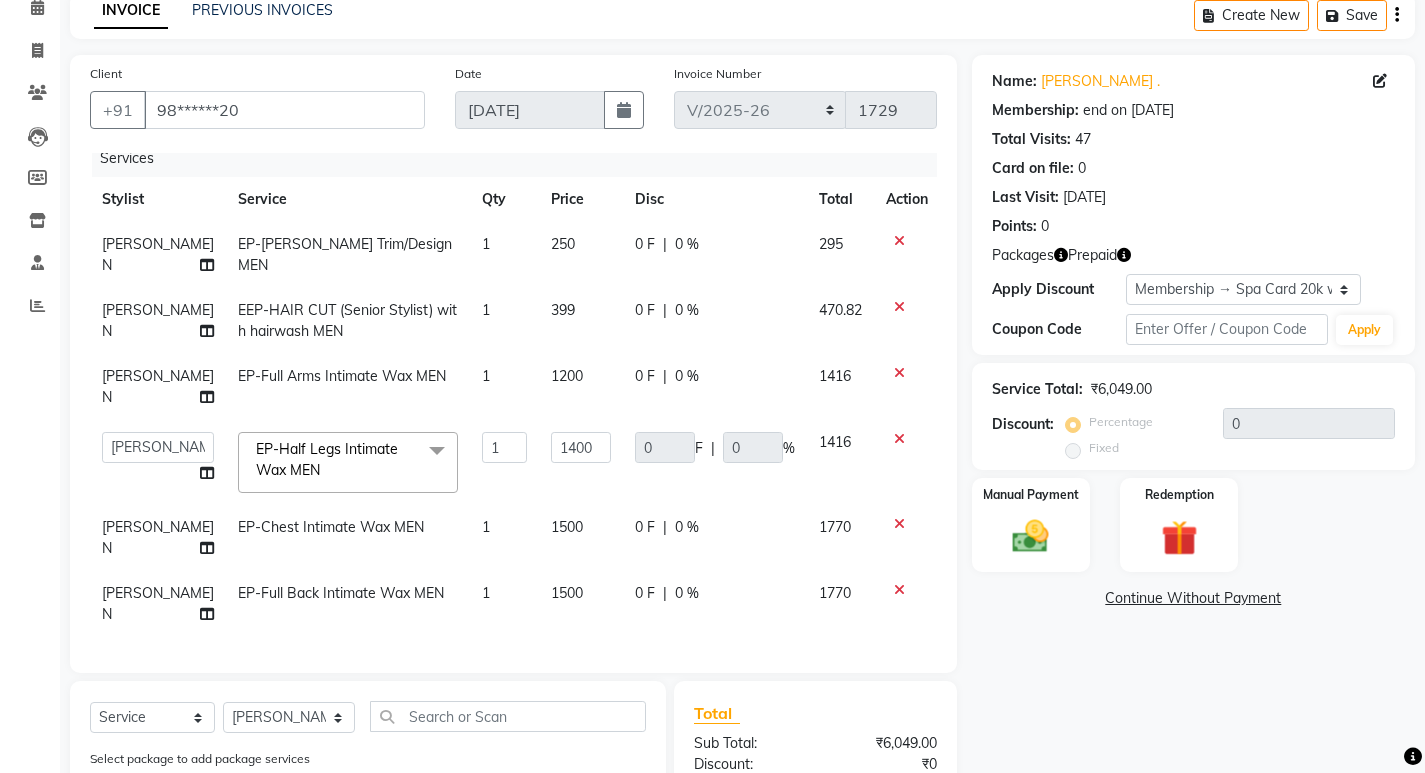 click on "1400" 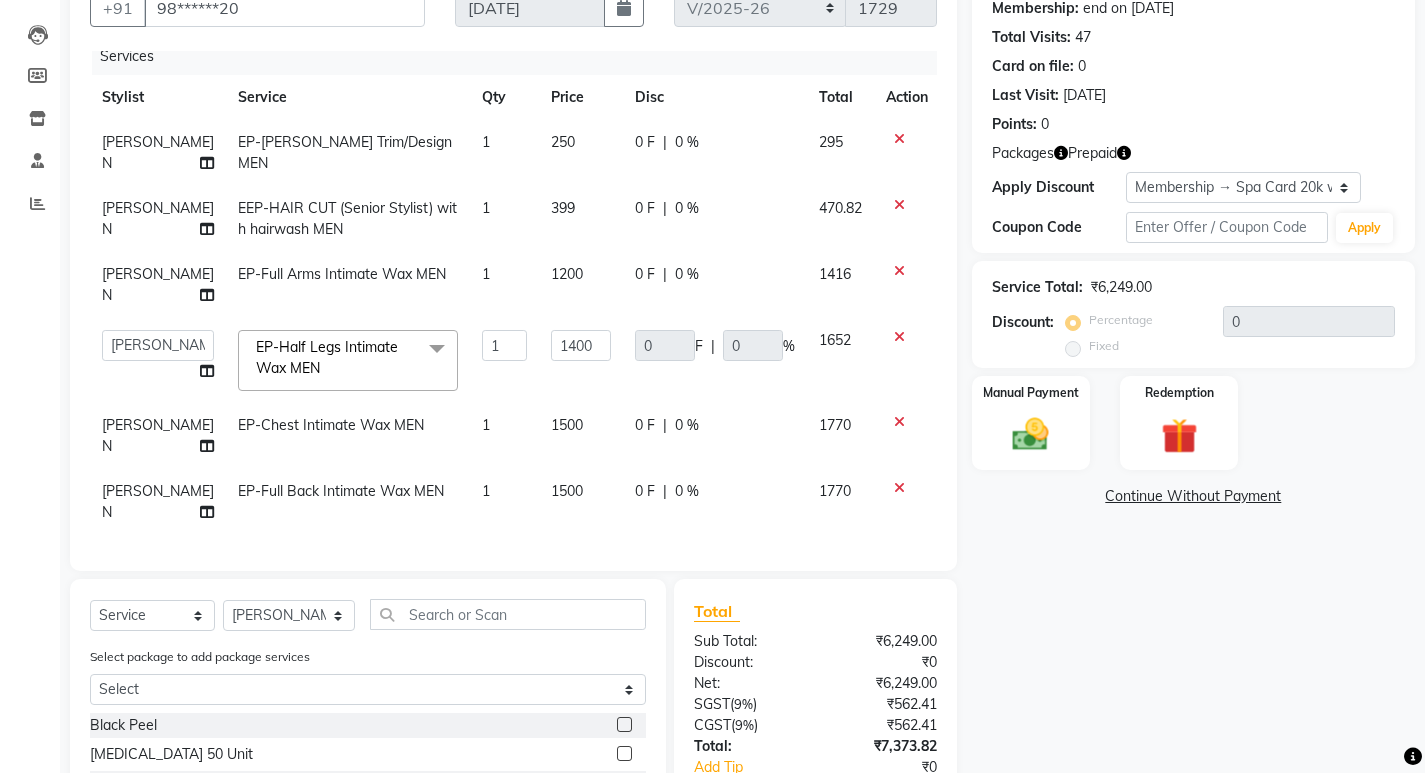 scroll, scrollTop: 295, scrollLeft: 0, axis: vertical 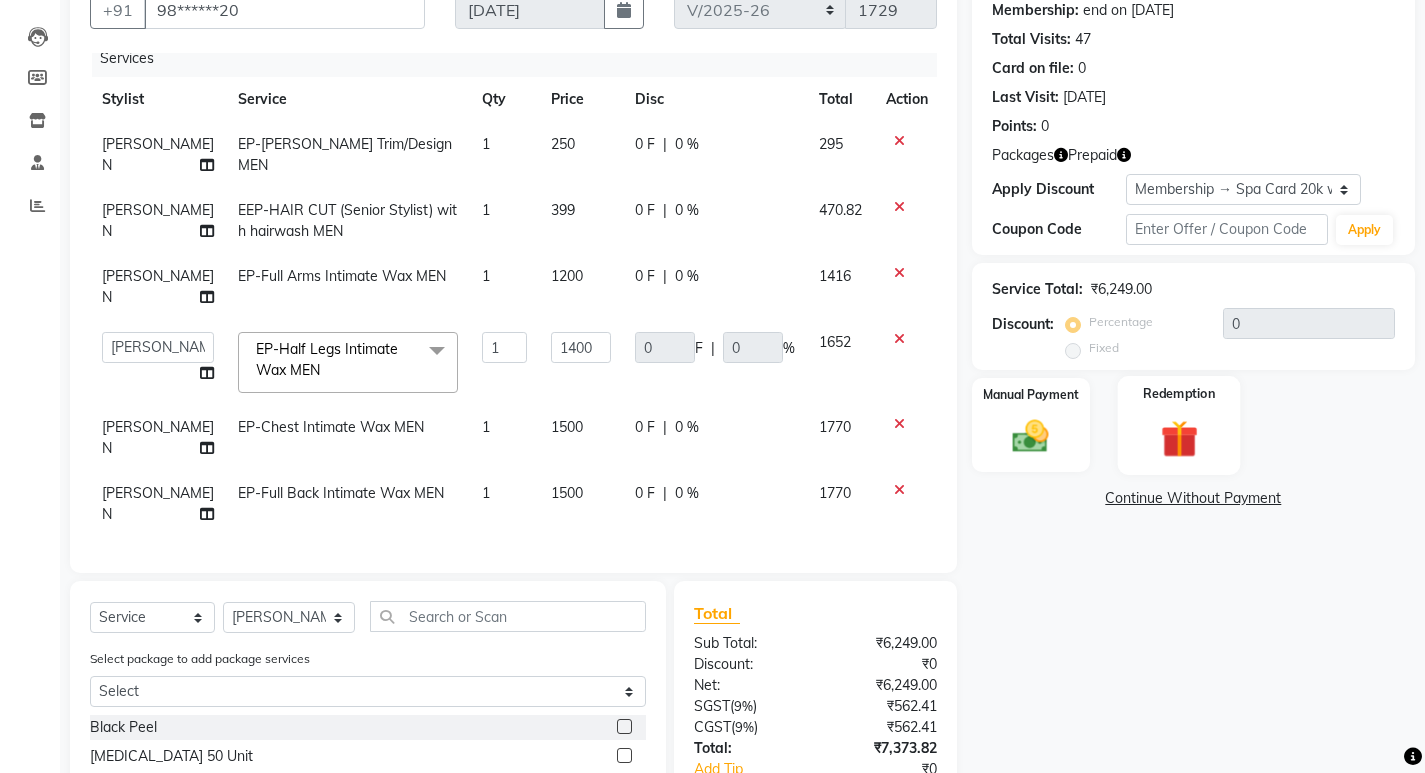 click 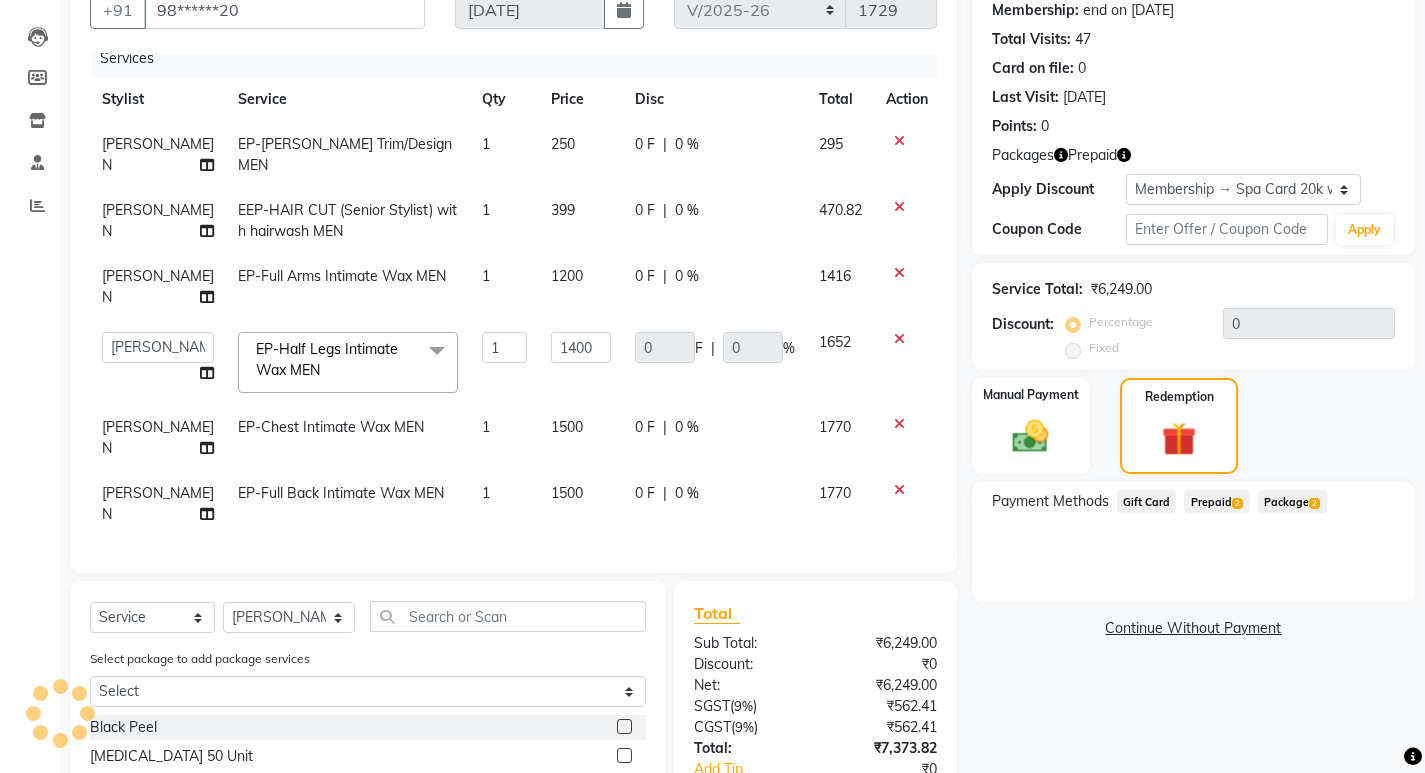 click on "Prepaid  2" 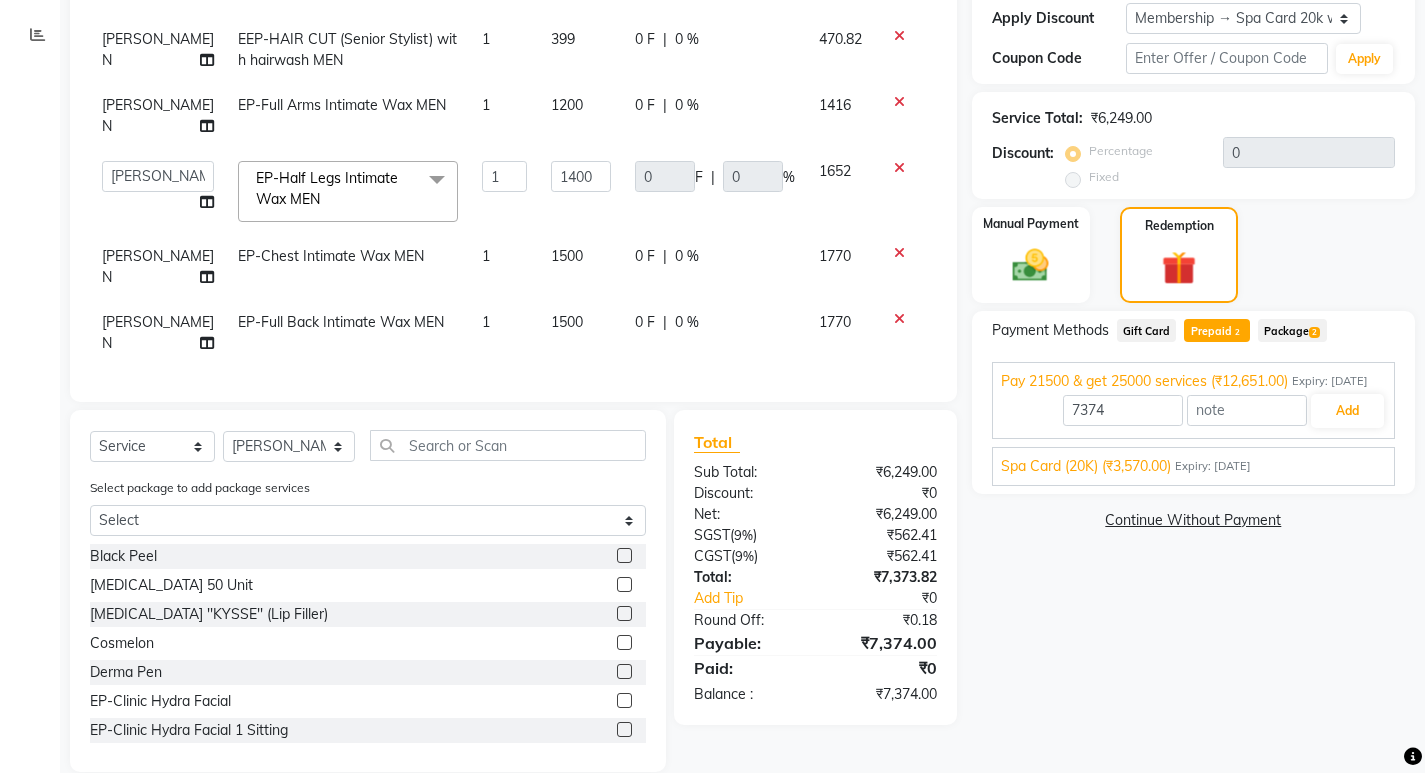scroll, scrollTop: 395, scrollLeft: 0, axis: vertical 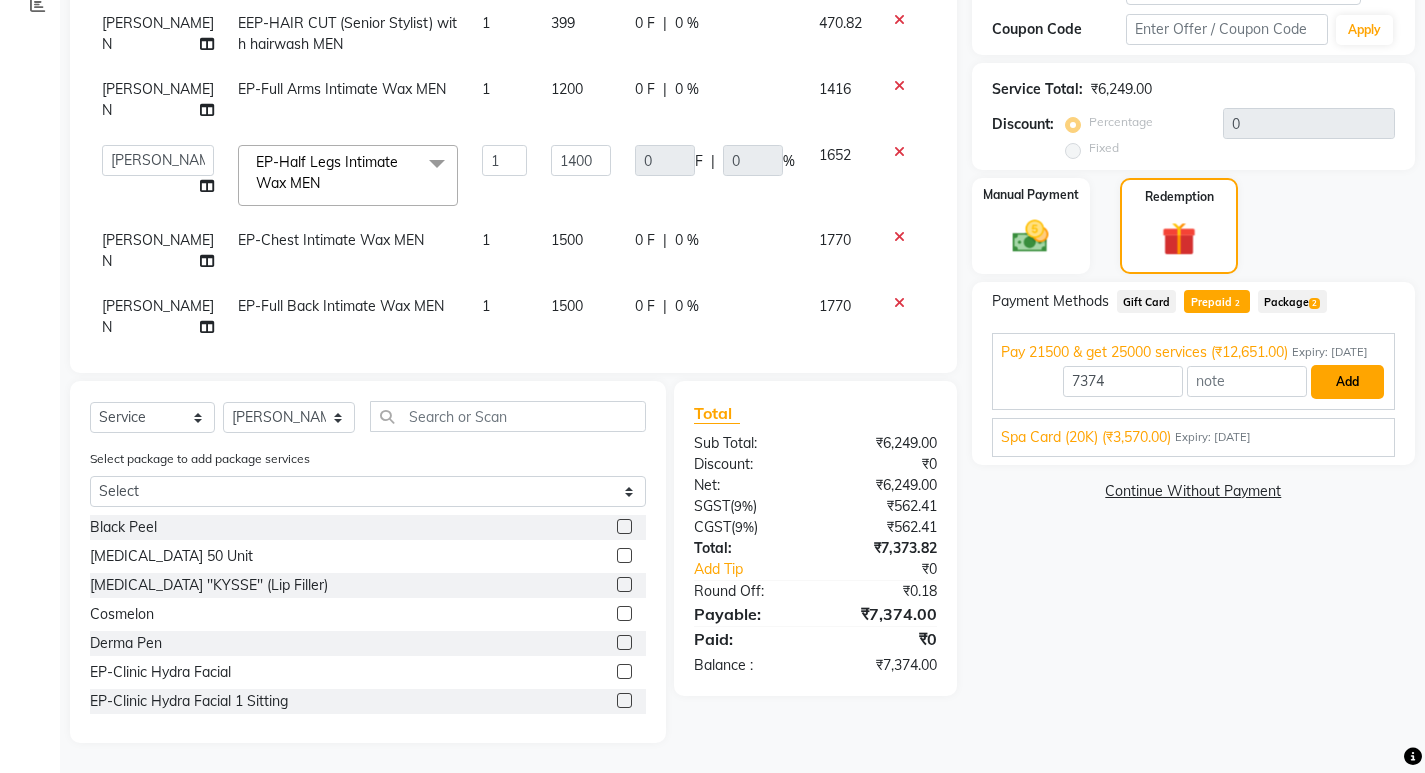 click on "Add" at bounding box center [1347, 382] 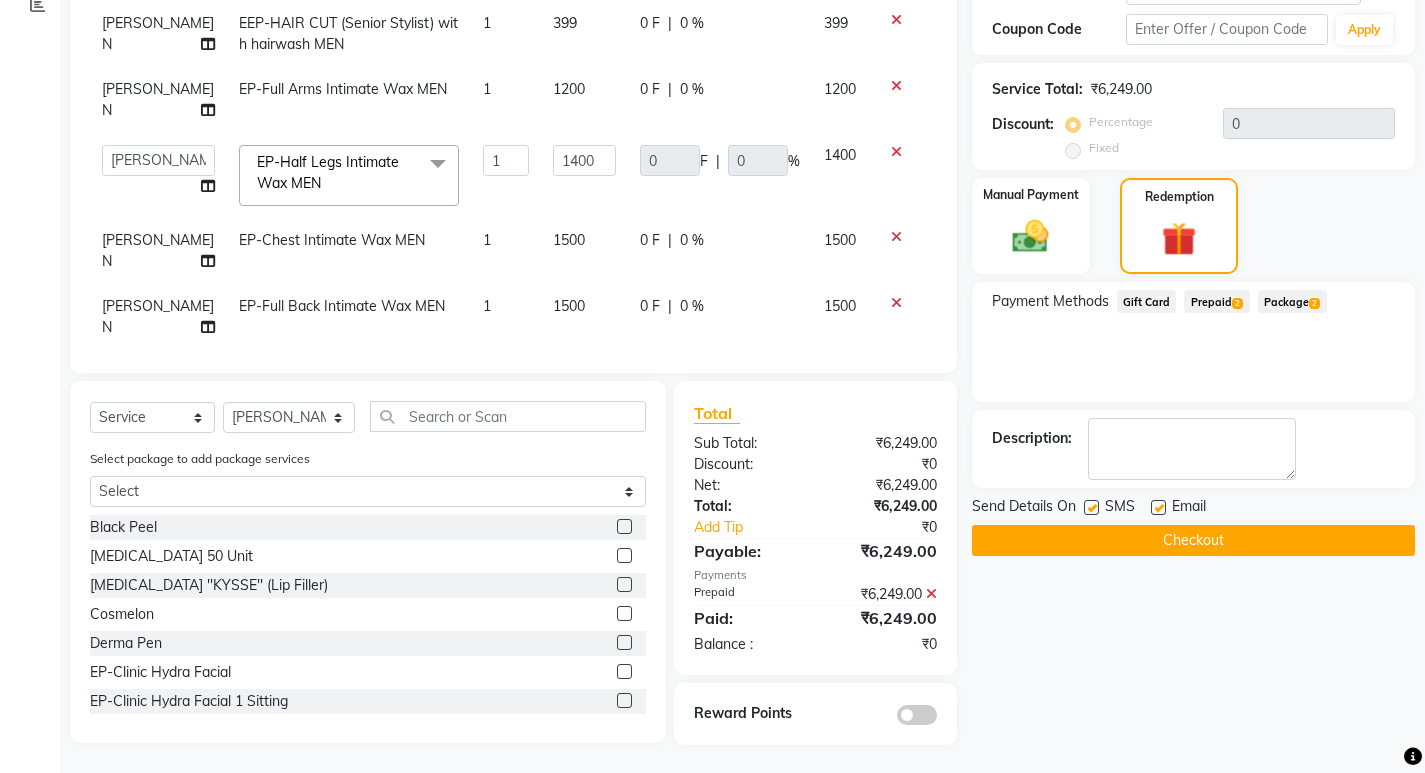 click on "Checkout" 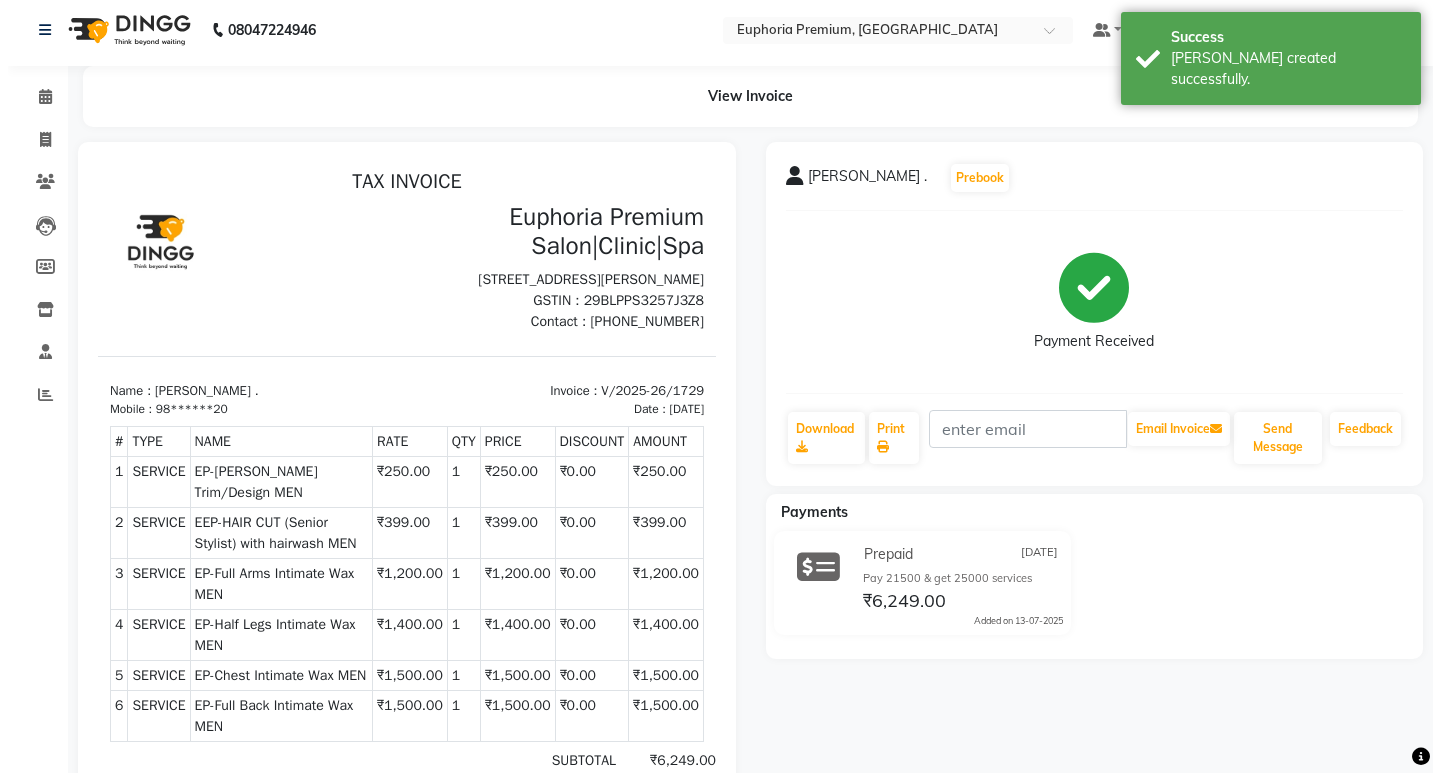 scroll, scrollTop: 0, scrollLeft: 0, axis: both 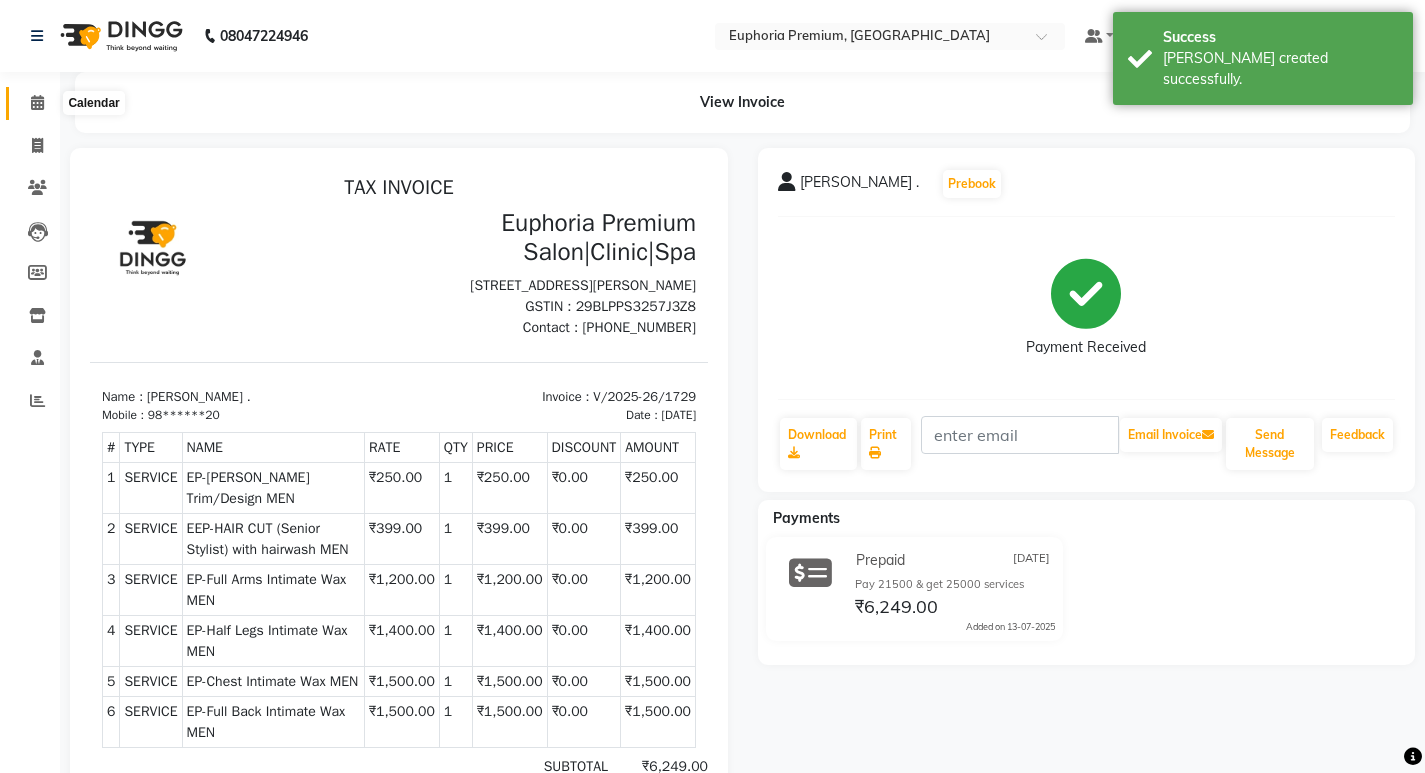 click 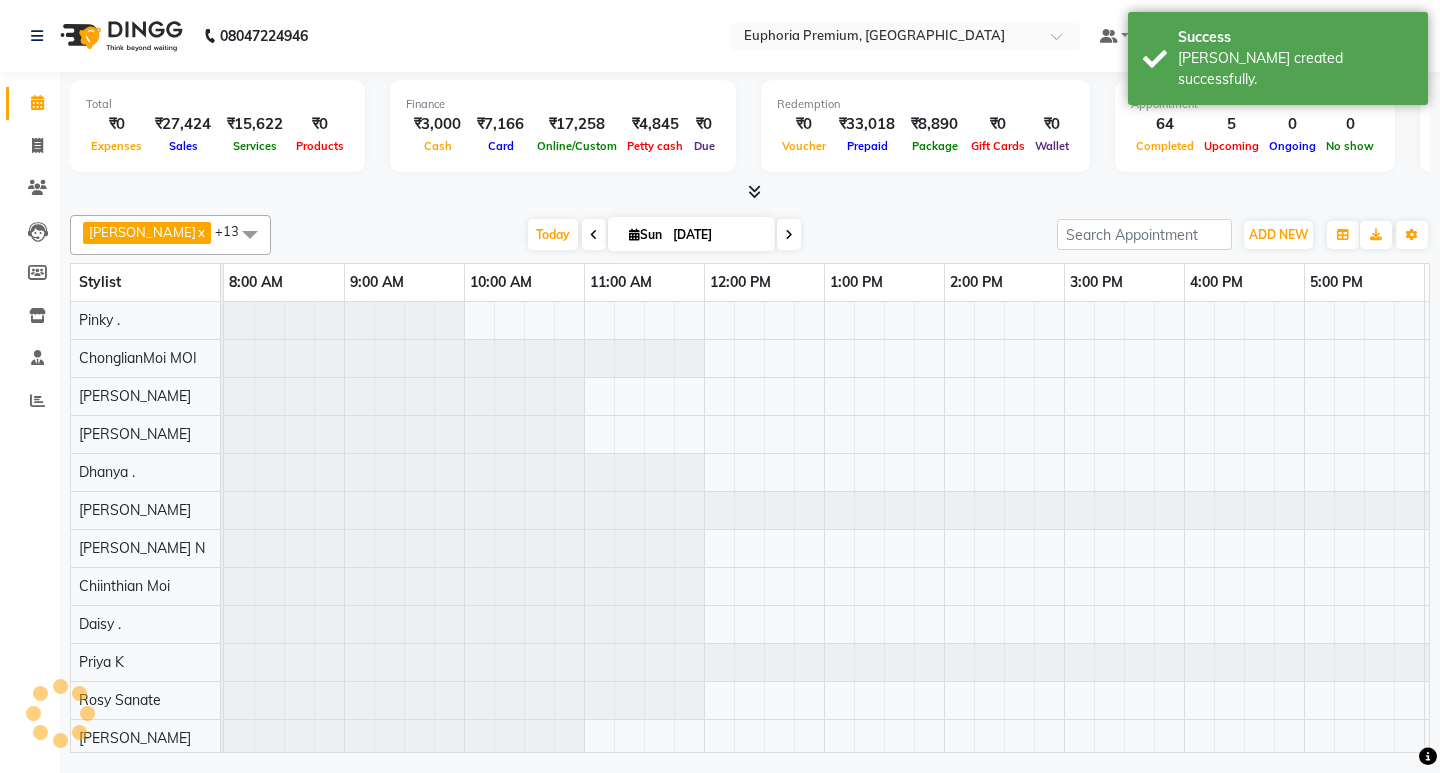 scroll, scrollTop: 0, scrollLeft: 0, axis: both 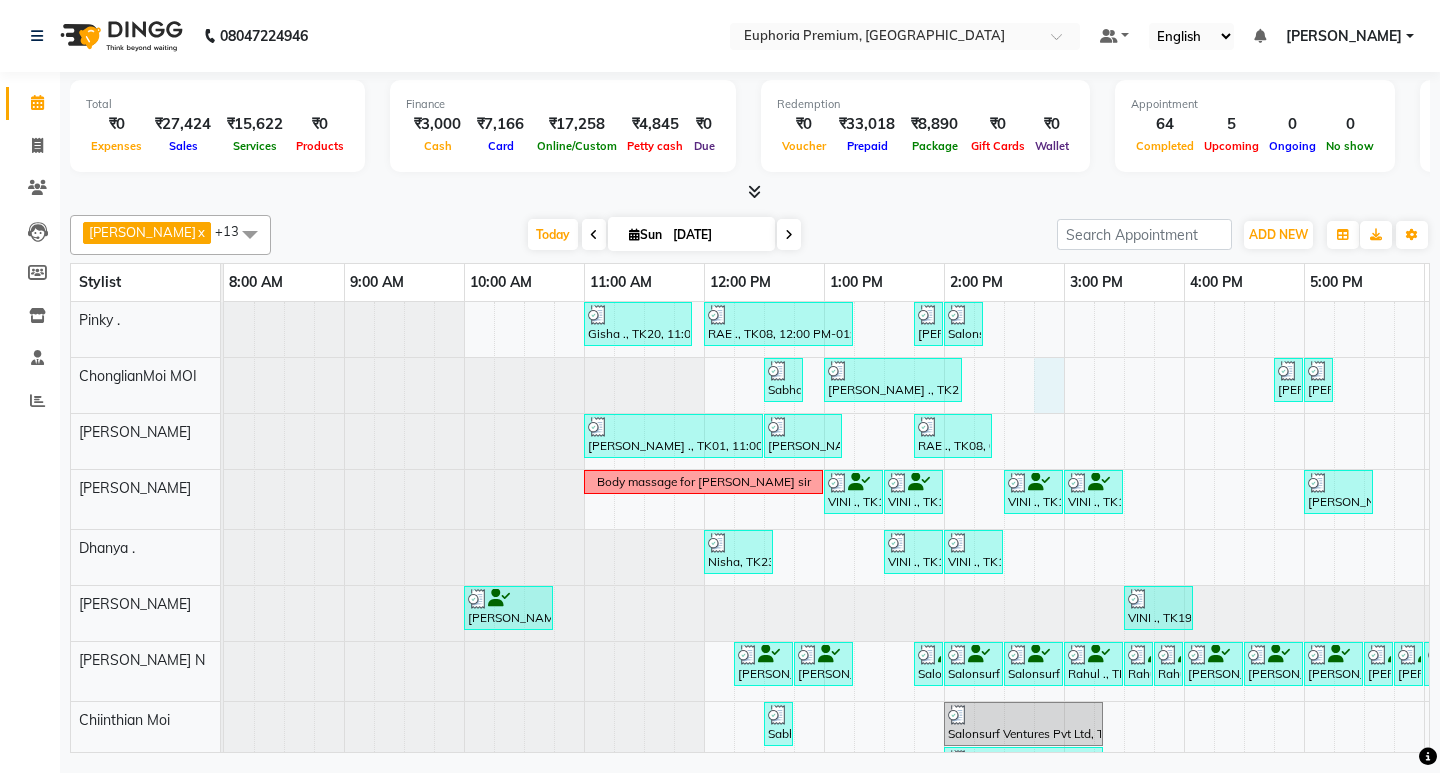 click on "Gisha ., TK20, 11:00 AM-11:55 AM, EP-Derma infusion treatment Pedi     RAE ., TK08, 12:00 PM-01:15 PM, EP-Crystal [PERSON_NAME] ., TK01, 01:45 PM-02:00 PM, EP-Eyebrows Threading     Salonsurf Ventures Pvt Ltd, TK25, 02:00 PM-02:20 PM, EP-Upperlip Threading     Sabha, TK24, 12:30 PM-12:50 PM, EP-Eyebrows Threading     [PERSON_NAME] ., TK21, 01:00 PM-02:10 PM, EP-Gel Paint Application     [PERSON_NAME], TK30, 04:45 PM-05:00 PM, EP-Eyebrows Threading     [PERSON_NAME], TK30, 05:00 PM-05:15 PM, EP-Upperlip Threading     [PERSON_NAME] ., TK01, 11:00 AM-12:30 PM, EP-Natural & Clear - Acrylic     [PERSON_NAME] ., TK01, 12:30 PM-01:10 PM, EP-Gel Paint Application     RAE ., TK08, 01:45 PM-02:25 PM, EP-Gel Paint Application  Body massage for [PERSON_NAME] sir      VINI ., TK19, 01:00 PM-01:30 PM, EP-Feet Reflexology (30 Mins)     VINI ., TK19, 01:30 PM-02:00 PM, EP-Feet Reflexology (30 Mins)     VINI ., TK19, 02:30 PM-03:00 PM, EP-Feet Reflexology (30 Mins)     VINI ., TK19, 03:00 PM-03:30 PM, EP-Feet Reflexology (30 Mins)" at bounding box center (1064, 765) 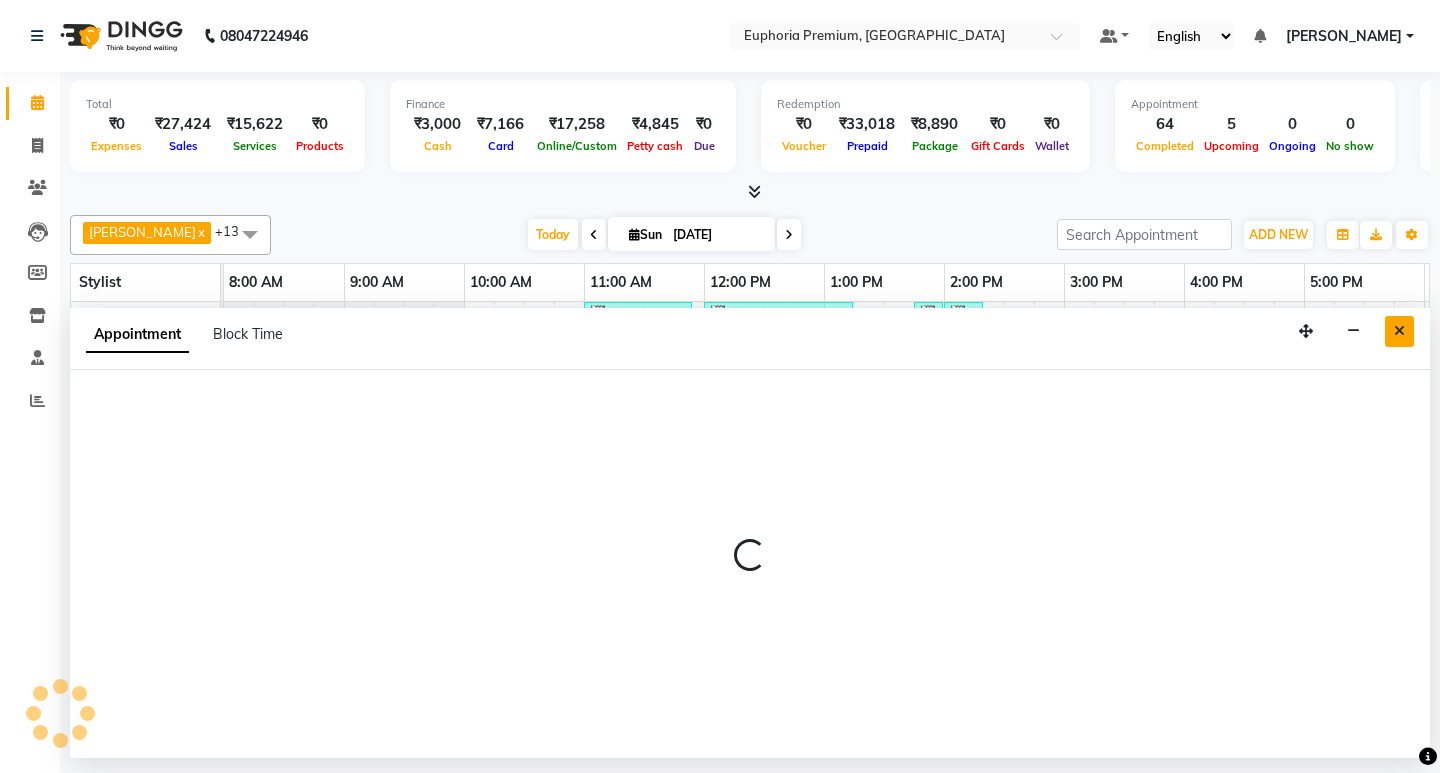 select on "71597" 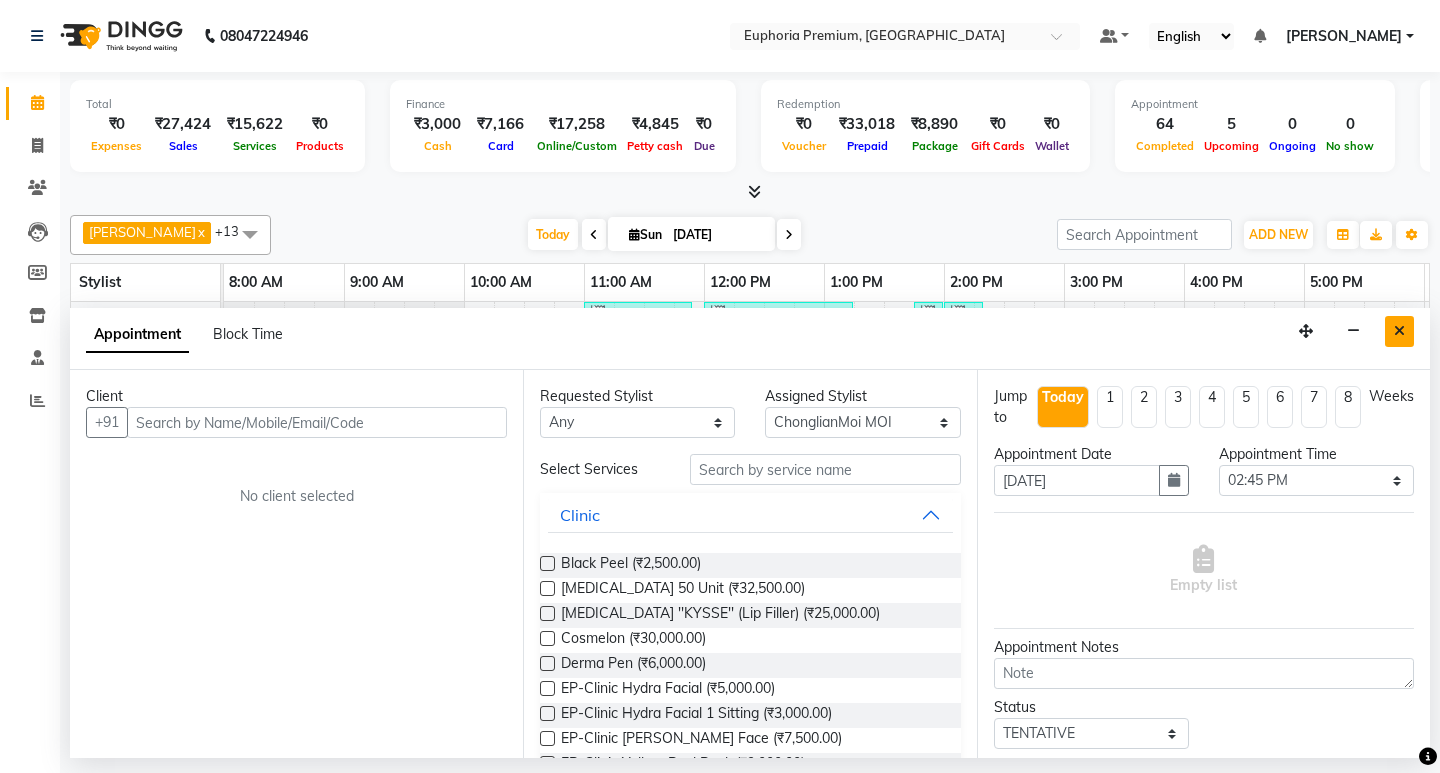 click at bounding box center [1399, 331] 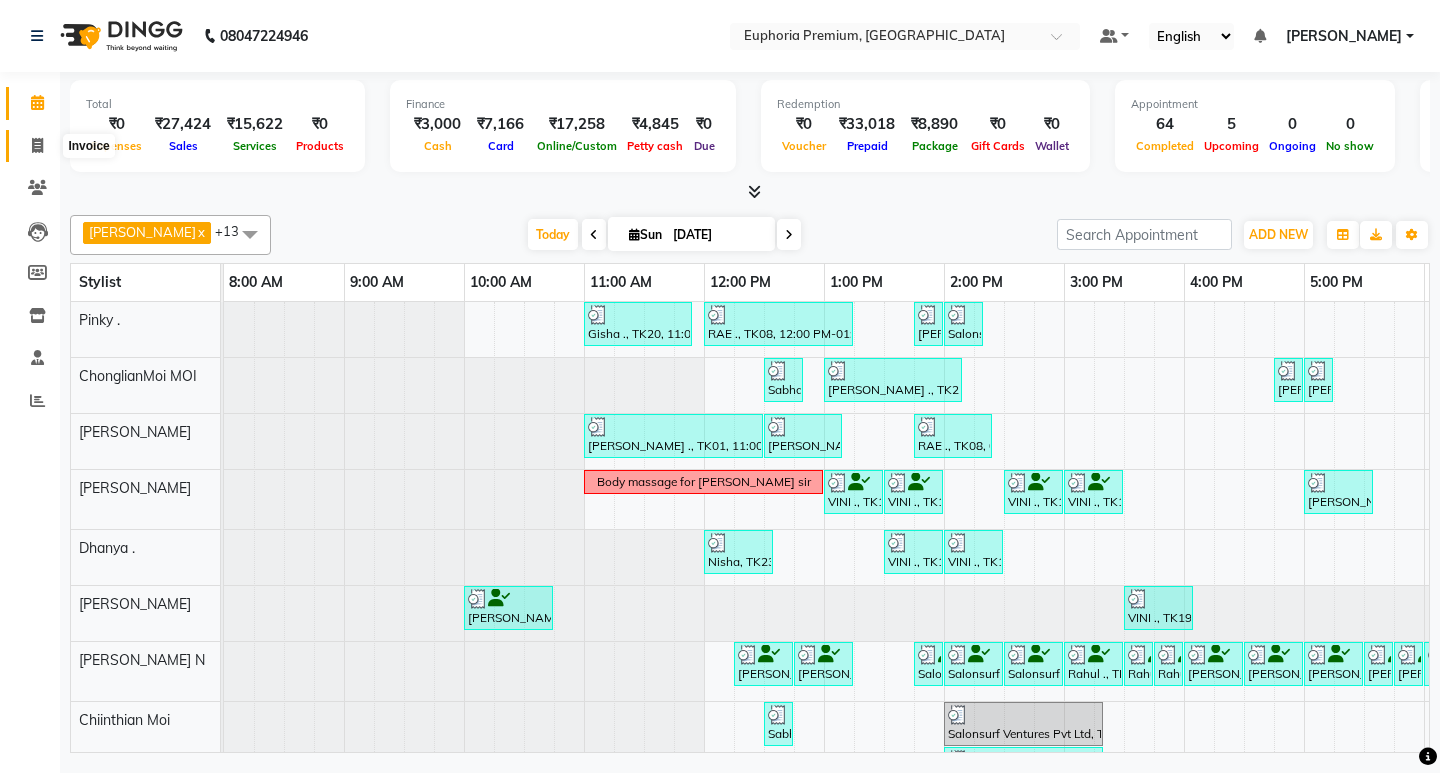 click 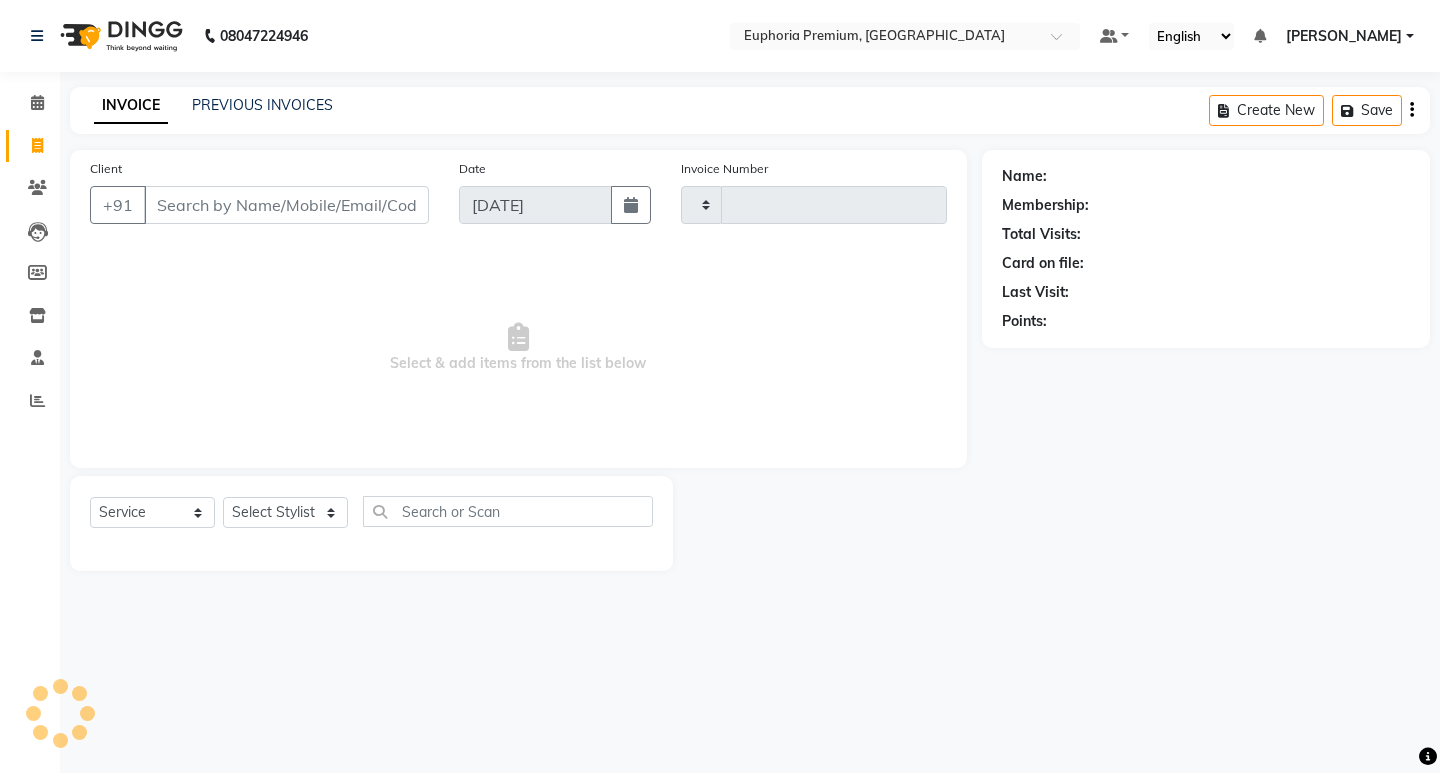 type on "1730" 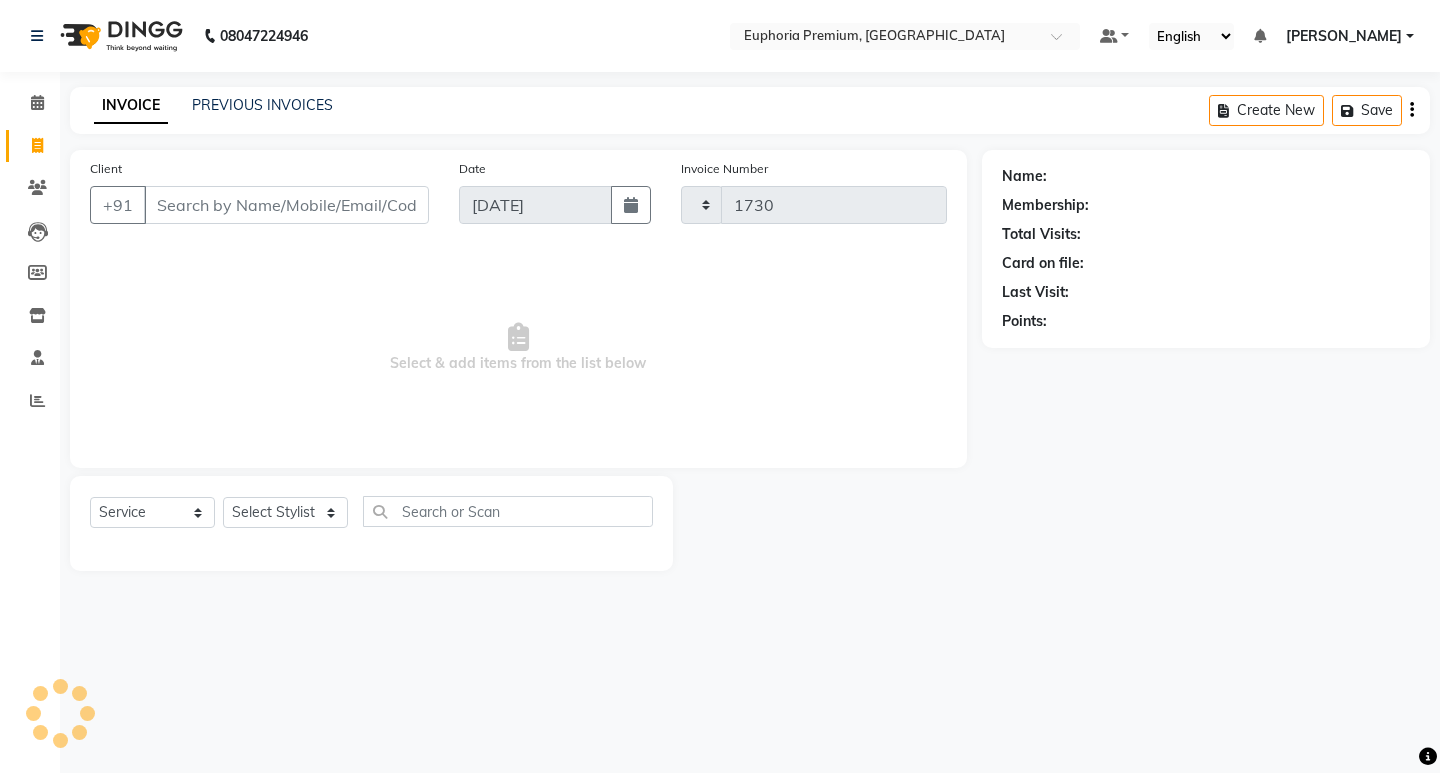 select on "7925" 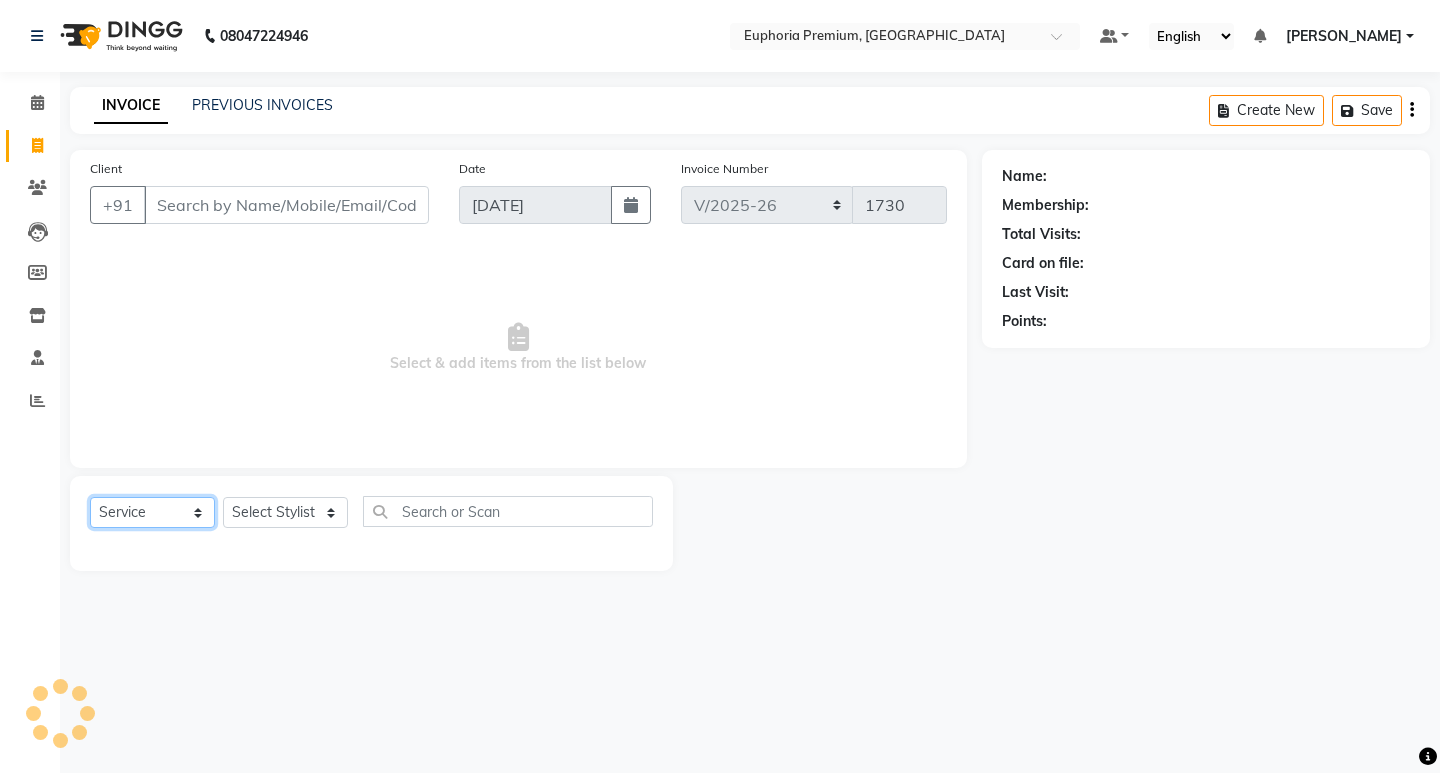 click on "Select  Service  Product  Membership  Package Voucher Prepaid Gift Card" 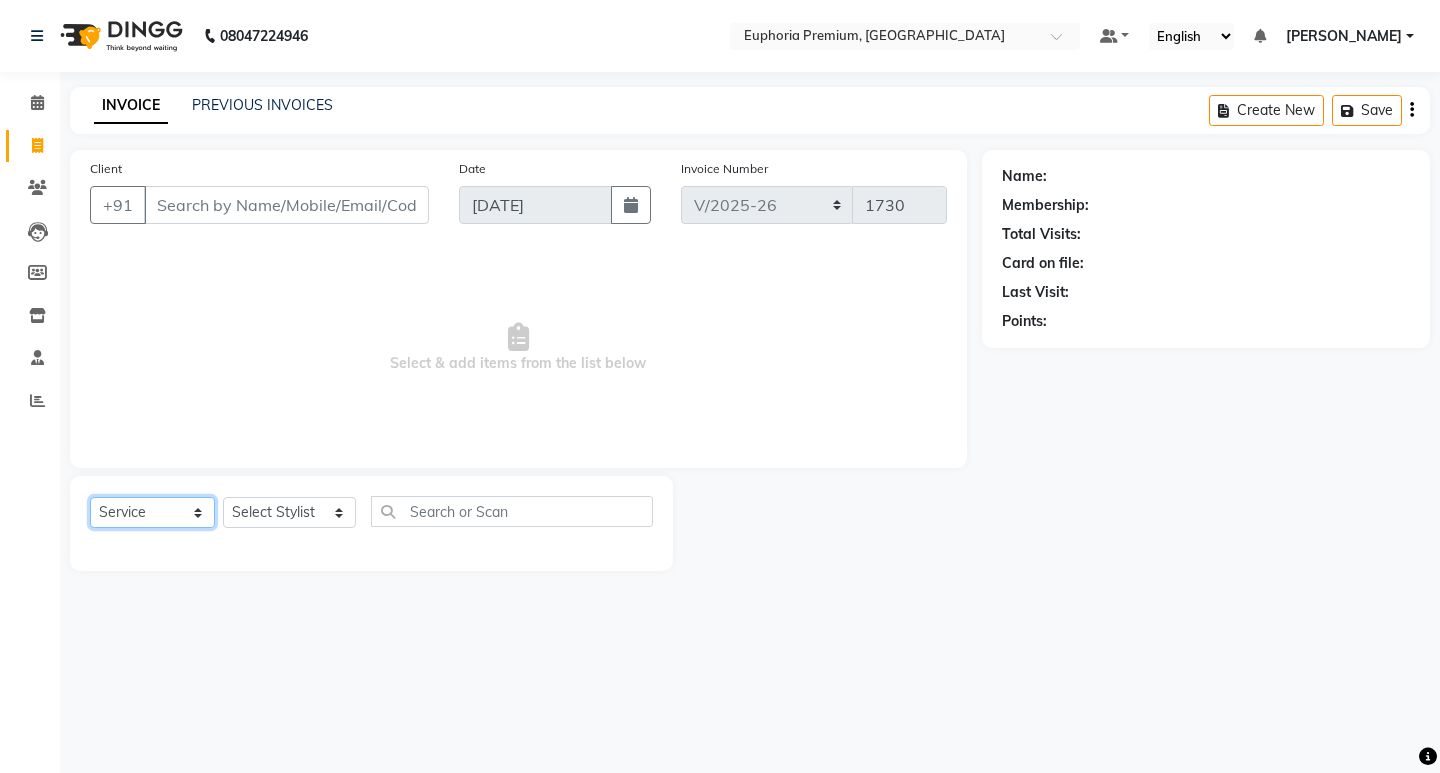 select on "product" 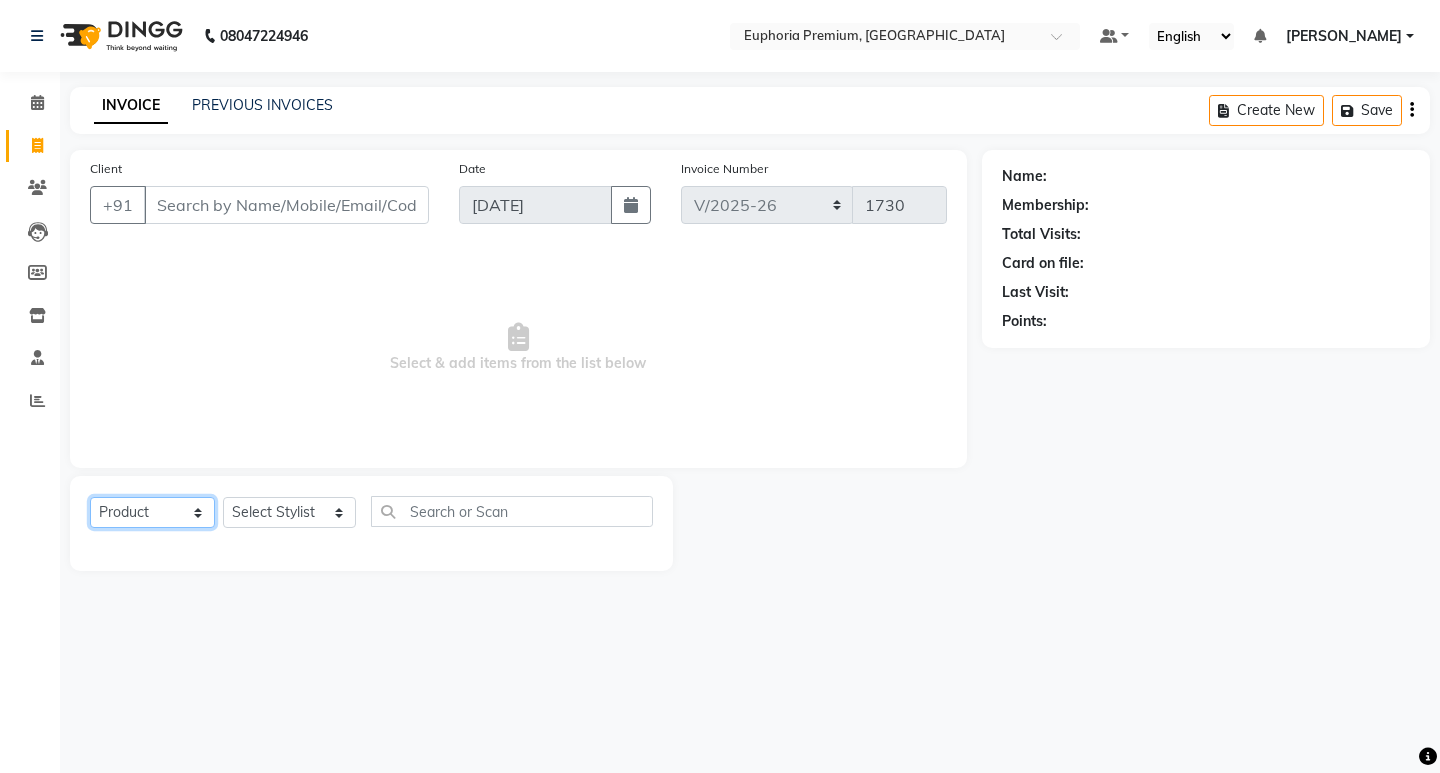 click on "Select  Service  Product  Membership  Package Voucher Prepaid Gift Card" 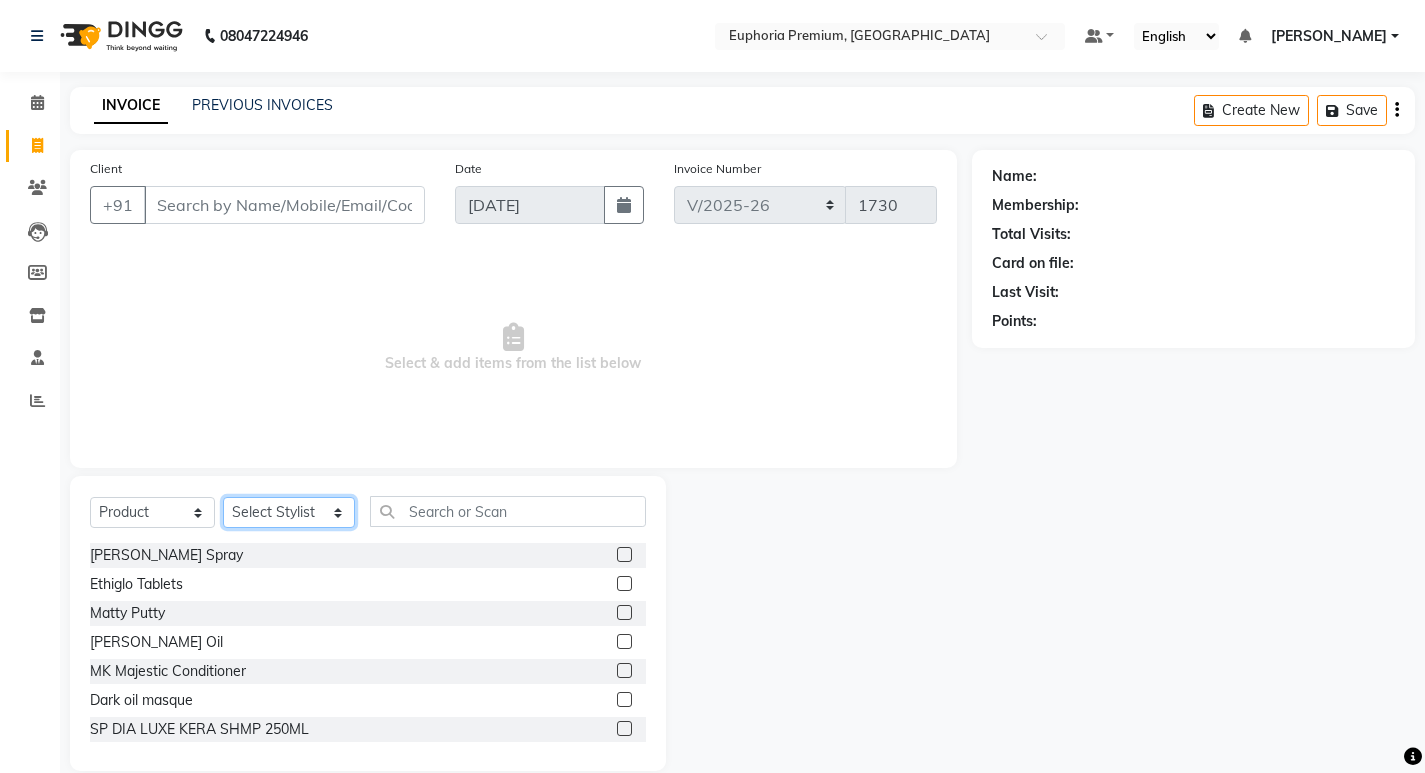 click on "Select Stylist Admin Babu V Bharath N [PERSON_NAME] [PERSON_NAME] N  Chiinthian Moi ChonglianMoi MOI [PERSON_NAME] . [PERSON_NAME] . Dingg Diya [PERSON_NAME] [PERSON_NAME] K [PERSON_NAME] [PERSON_NAME] [PERSON_NAME] [MEDICAL_DATA] Pinky . Priya  K Rosy Sanate [PERSON_NAME] [PERSON_NAME] Shishi L [PERSON_NAME] M [PERSON_NAME]" 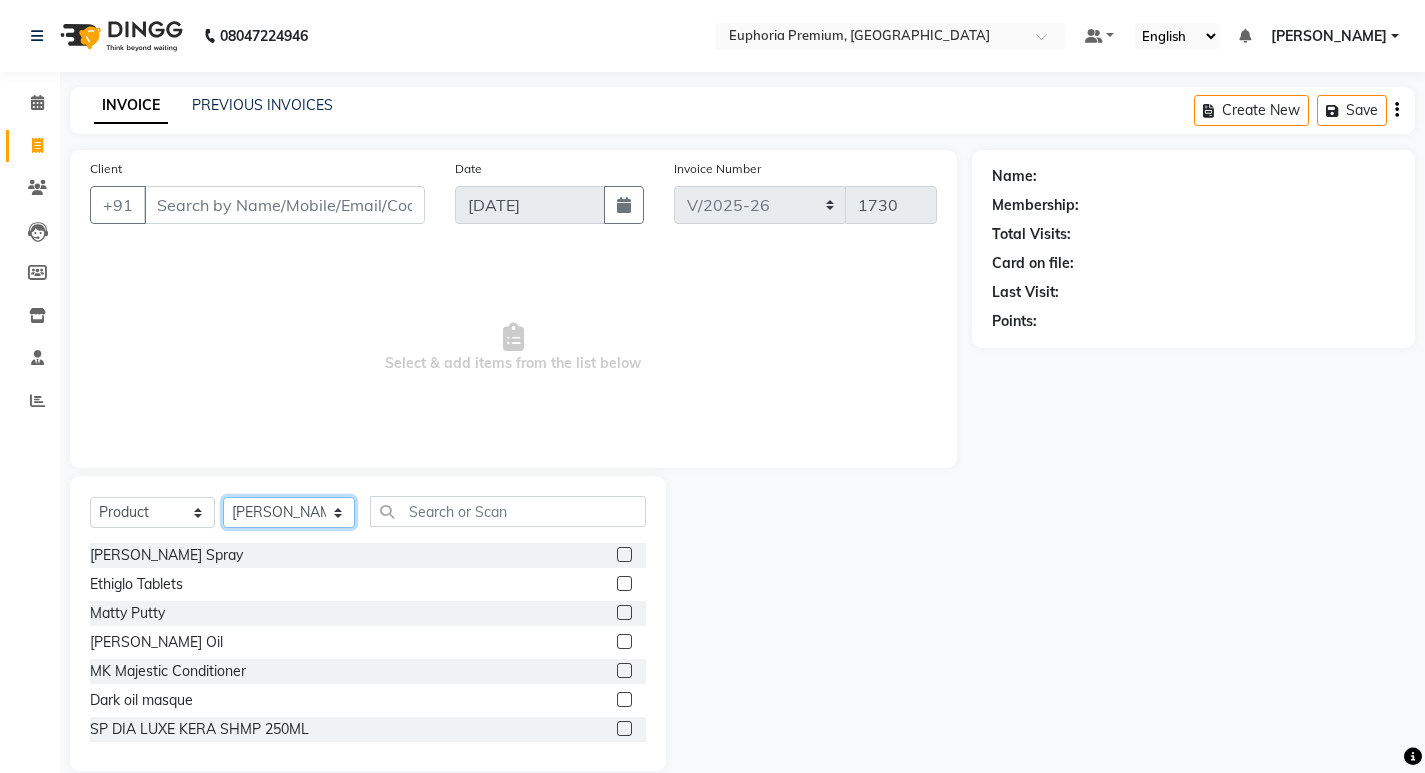 click on "Select Stylist Admin Babu V Bharath N [PERSON_NAME] [PERSON_NAME] N  Chiinthian Moi ChonglianMoi MOI [PERSON_NAME] . [PERSON_NAME] . Dingg Diya [PERSON_NAME] [PERSON_NAME] K [PERSON_NAME] [PERSON_NAME] [PERSON_NAME] [MEDICAL_DATA] Pinky . Priya  K Rosy Sanate [PERSON_NAME] [PERSON_NAME] Shishi L [PERSON_NAME] M [PERSON_NAME]" 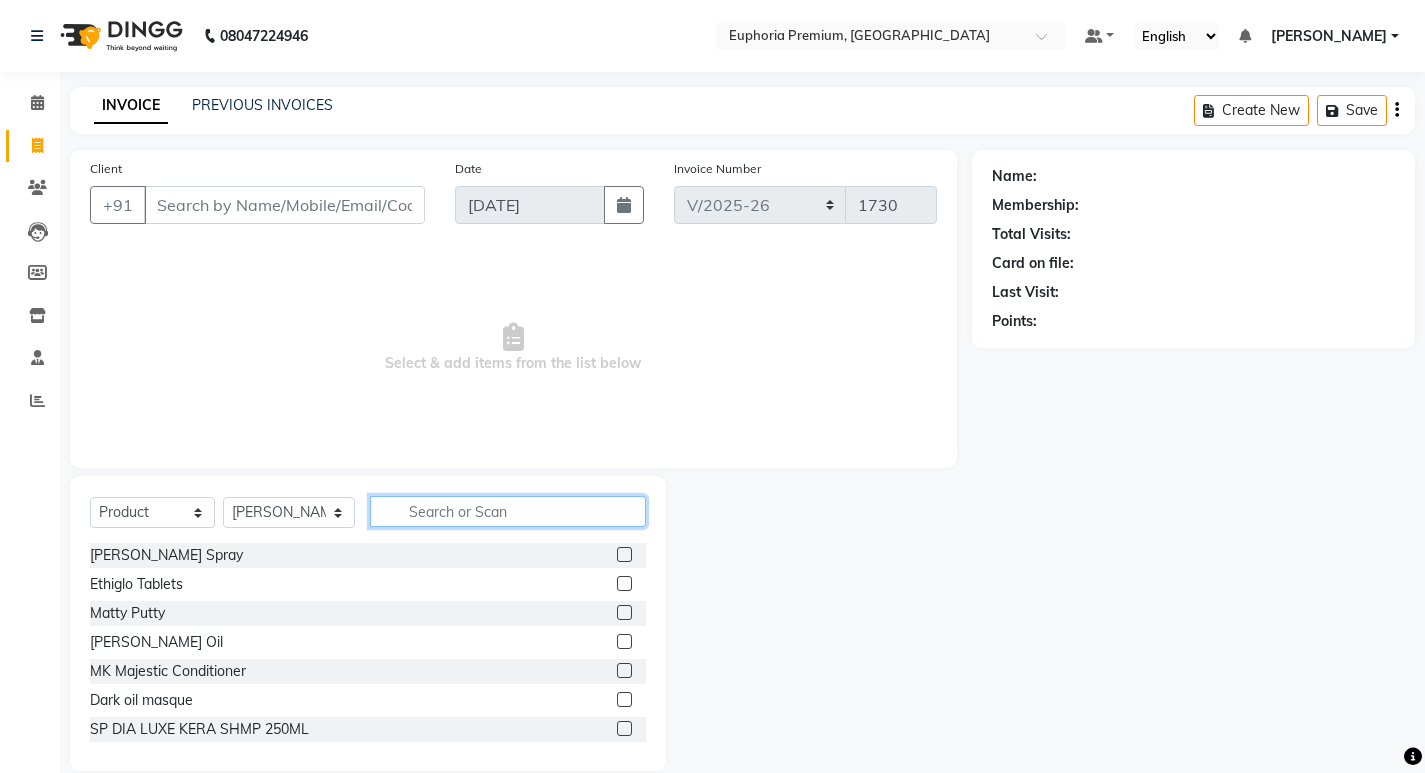click 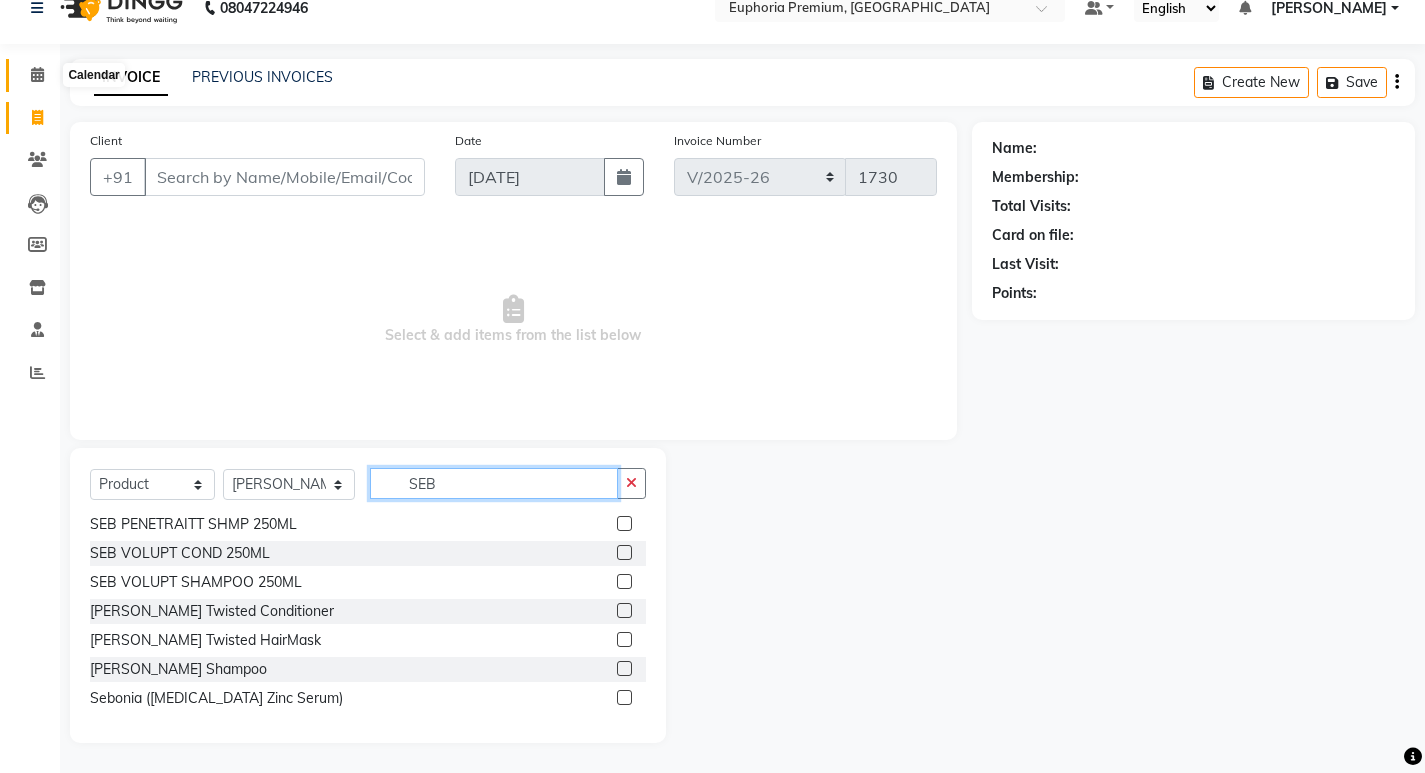 type on "SEB" 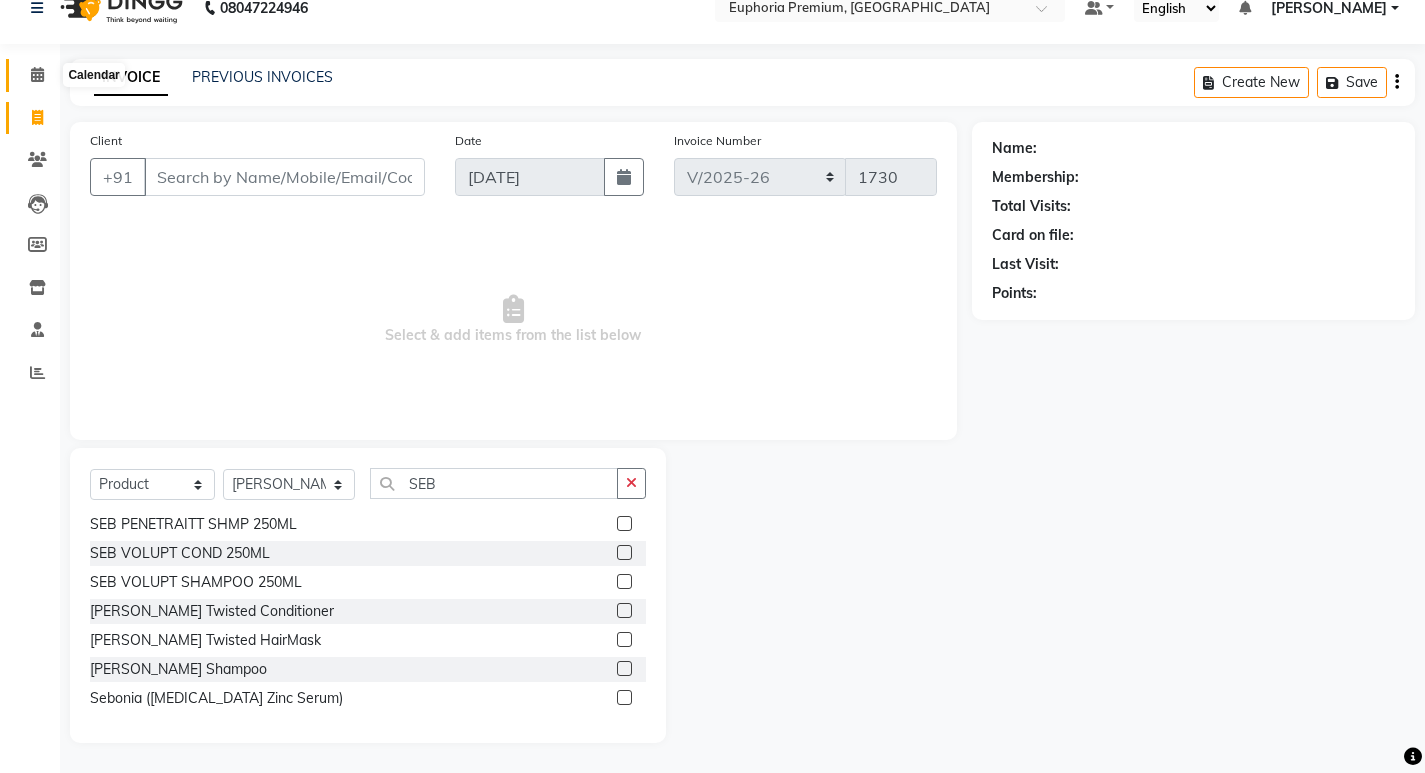 click 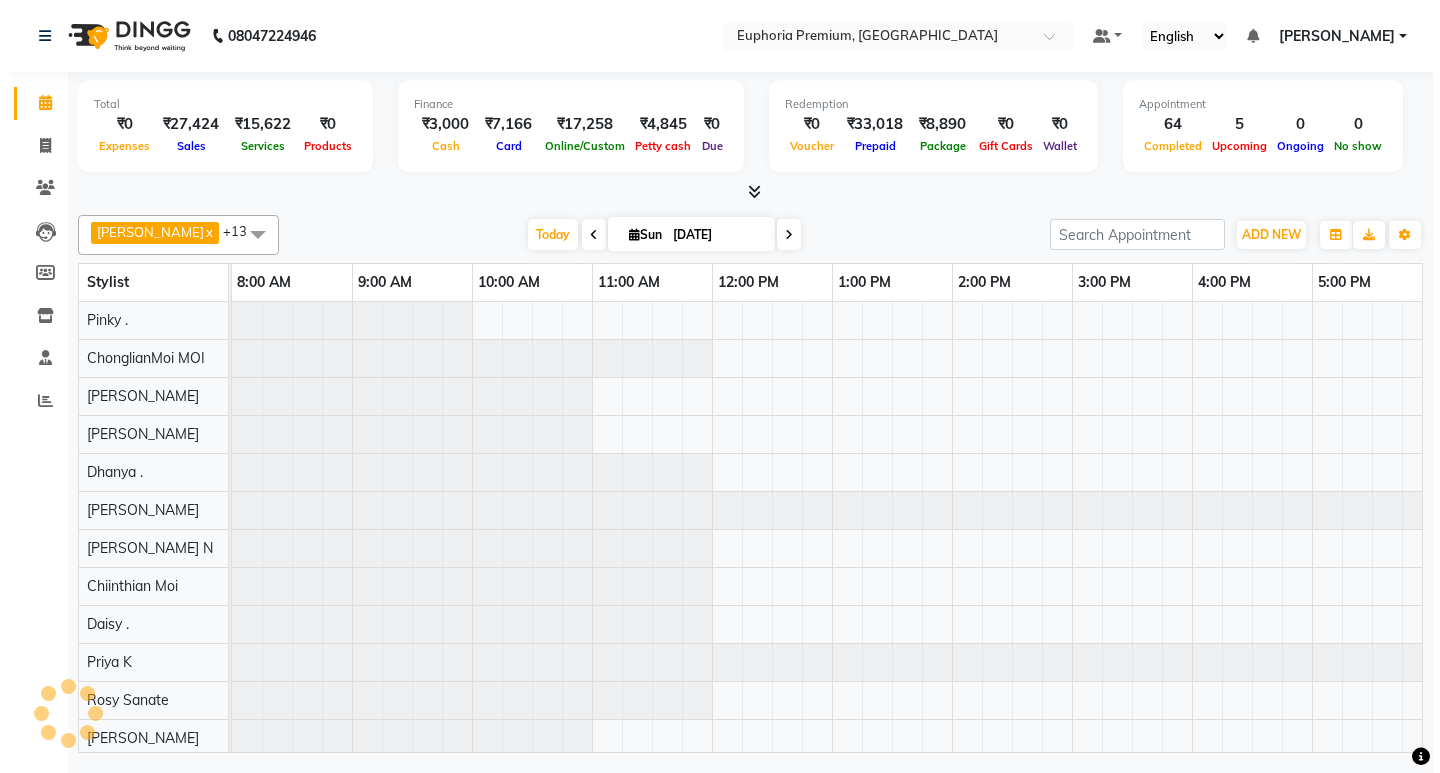 scroll, scrollTop: 0, scrollLeft: 0, axis: both 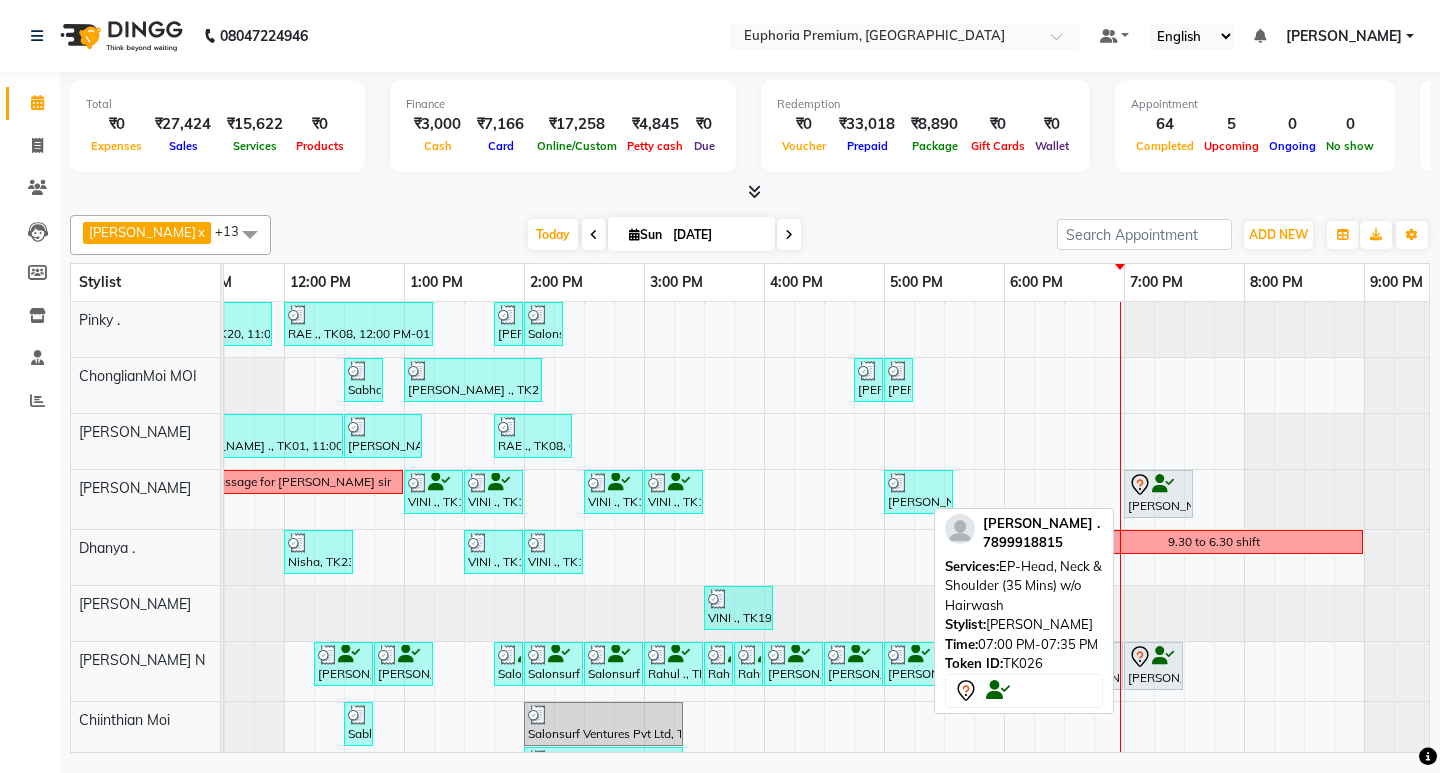 click 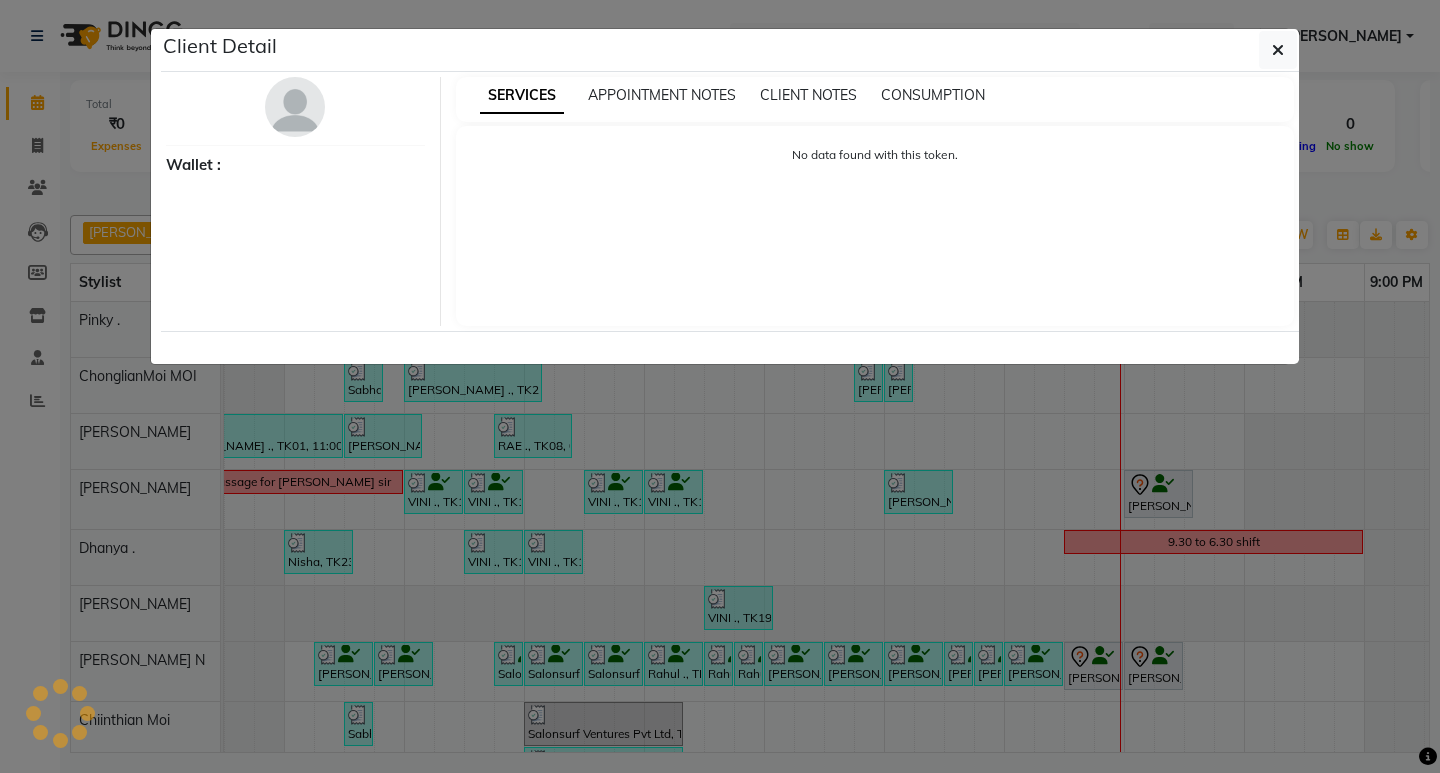 select on "7" 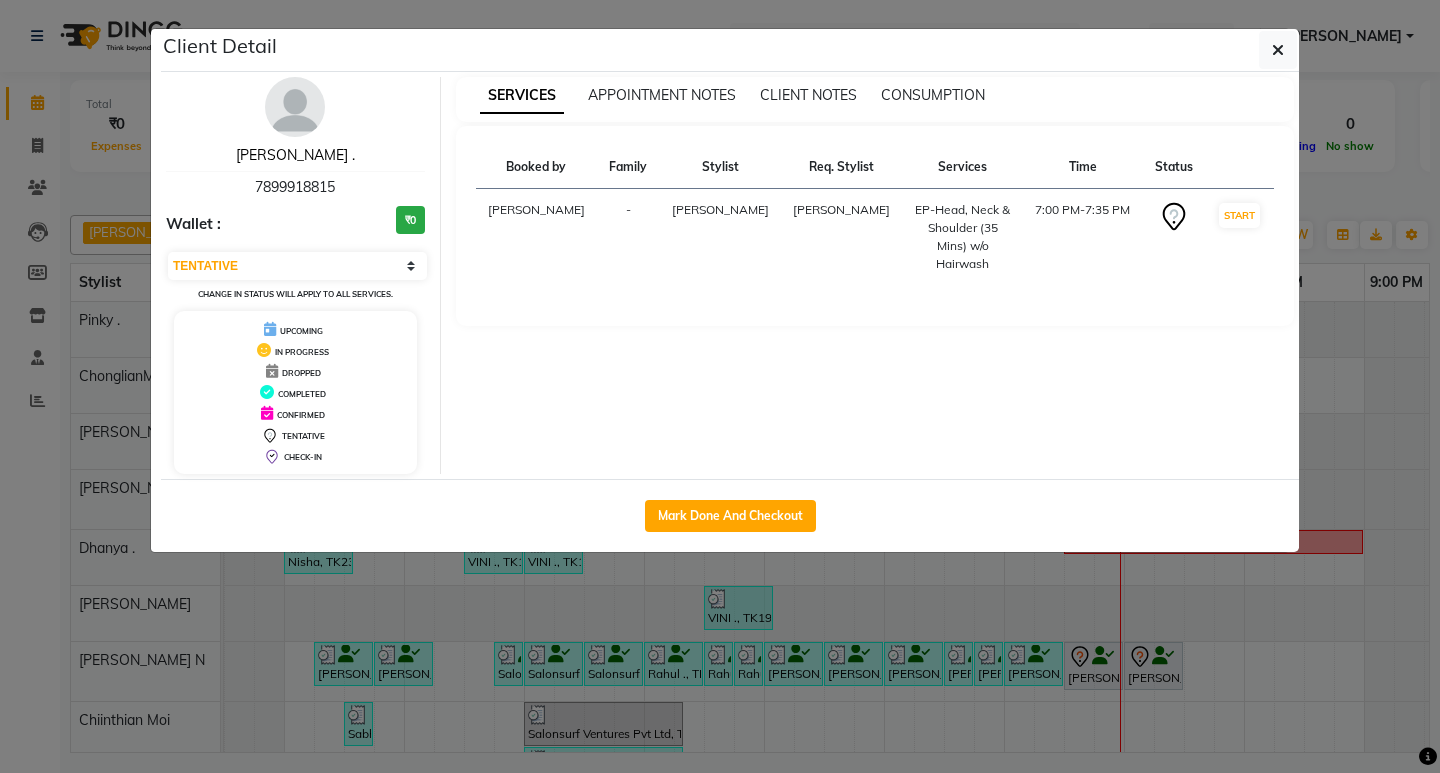 click on "[PERSON_NAME] ." at bounding box center [295, 155] 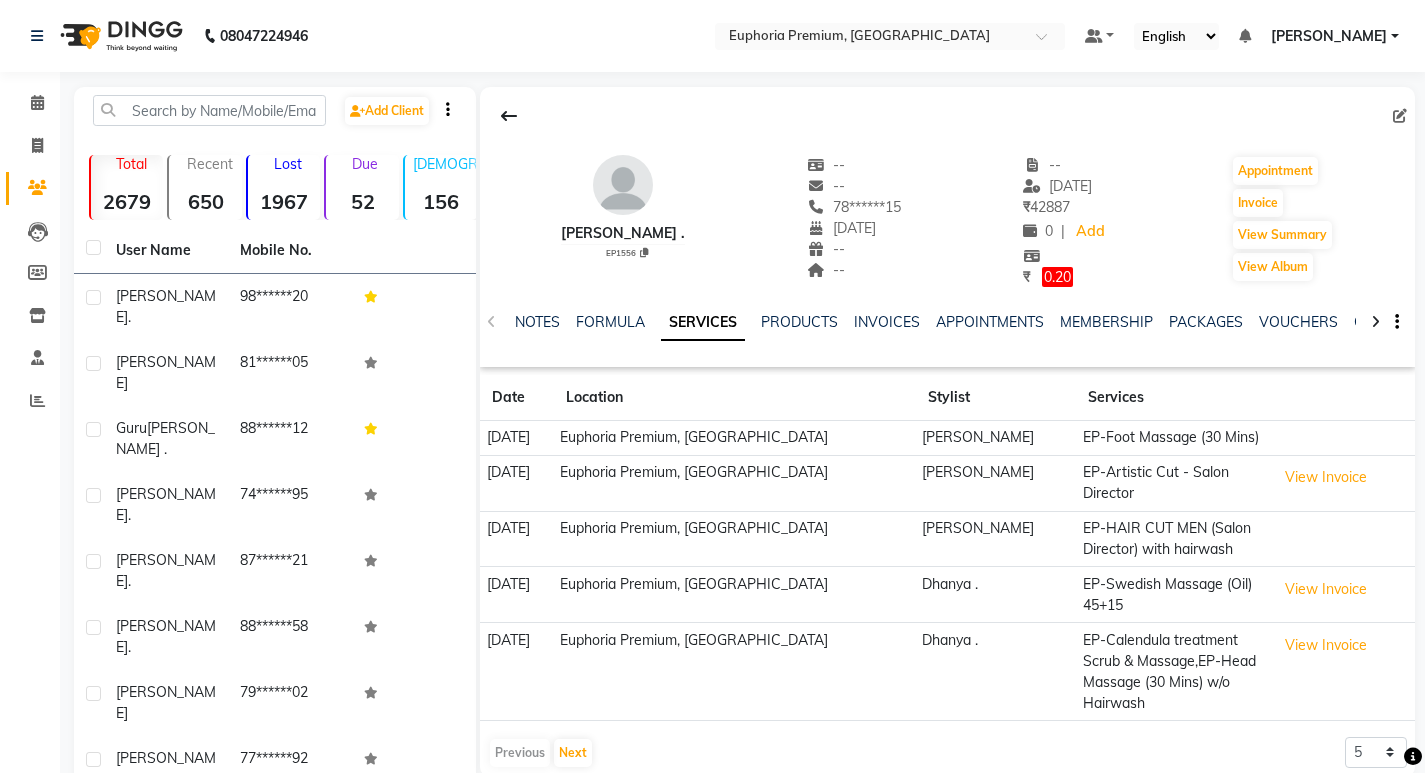click on "NOTES FORMULA SERVICES PRODUCTS INVOICES APPOINTMENTS MEMBERSHIP PACKAGES VOUCHERS GIFTCARDS POINTS FORMS FAMILY CARDS WALLET" 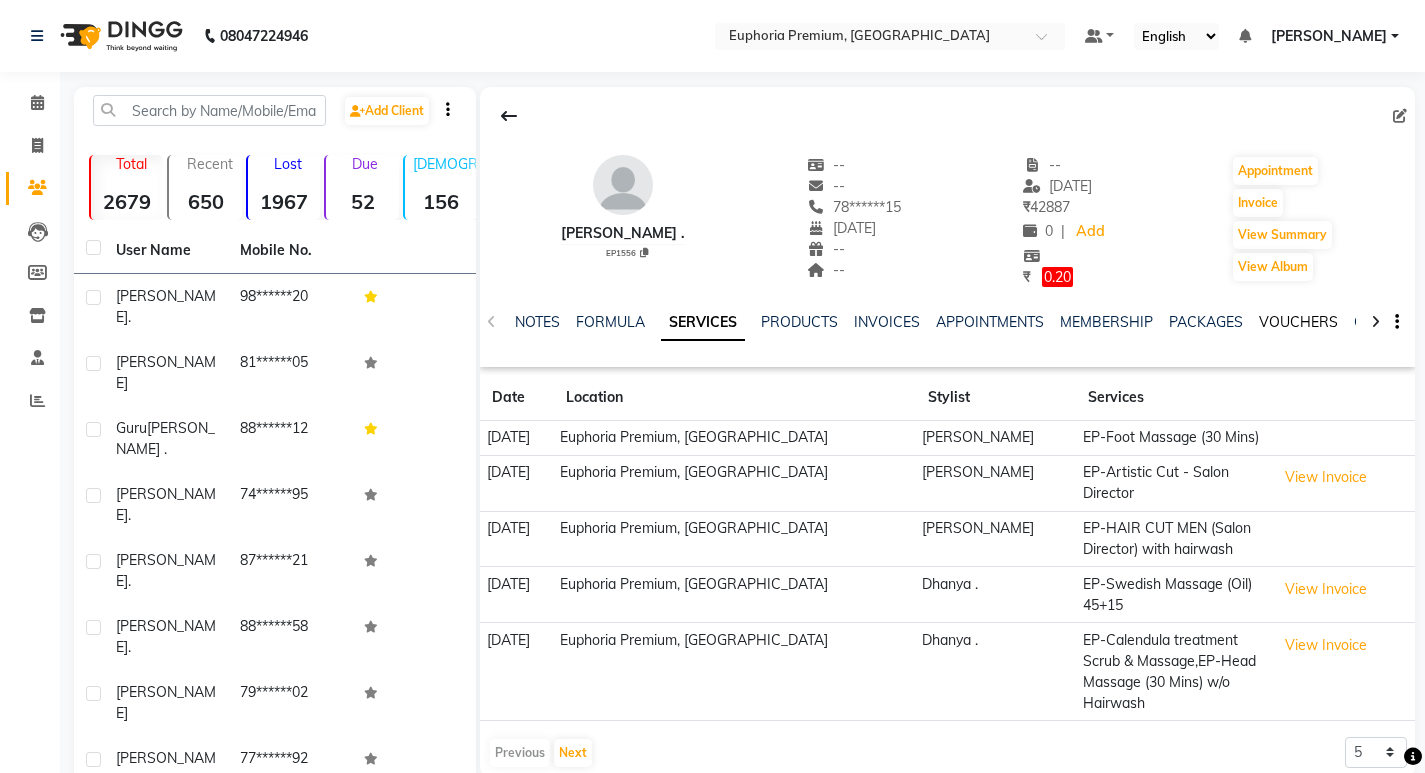 click on "VOUCHERS" 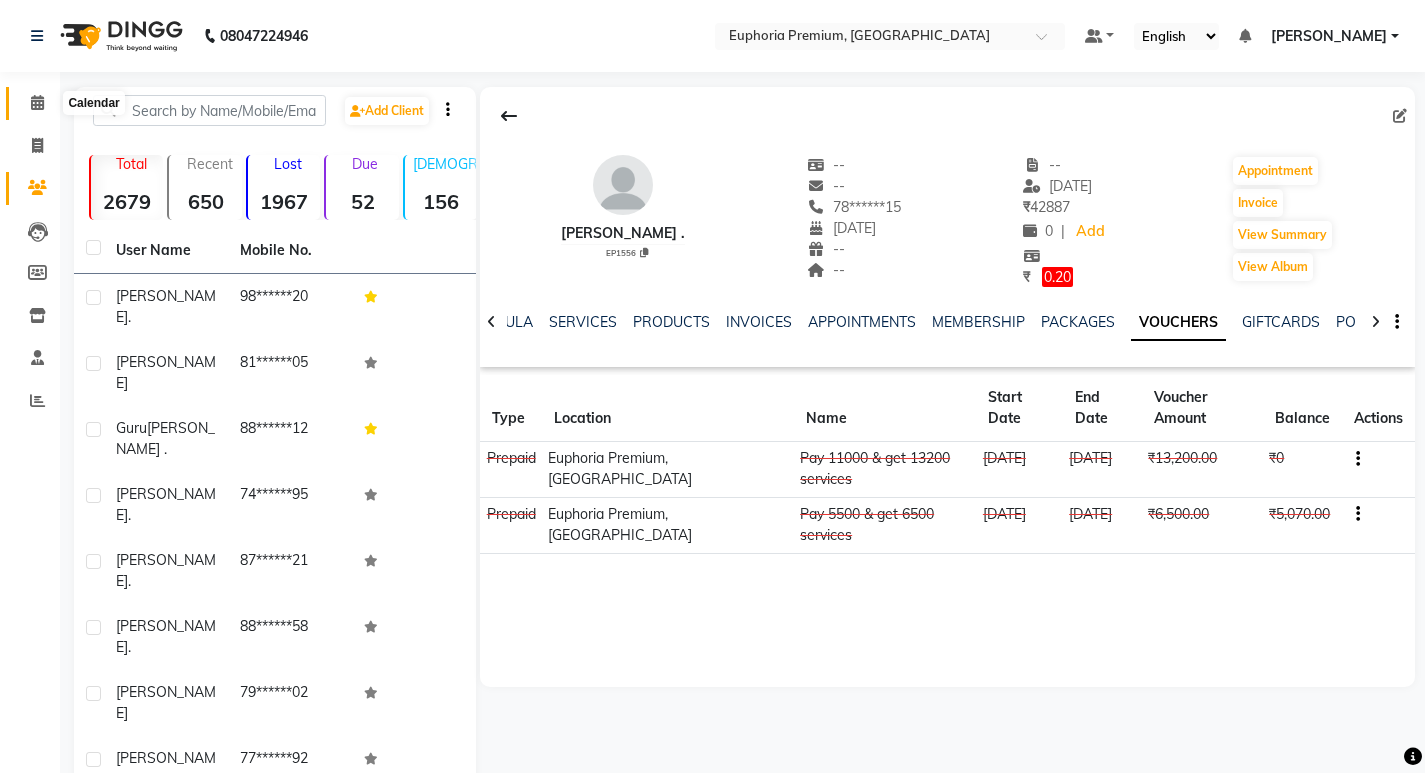 click 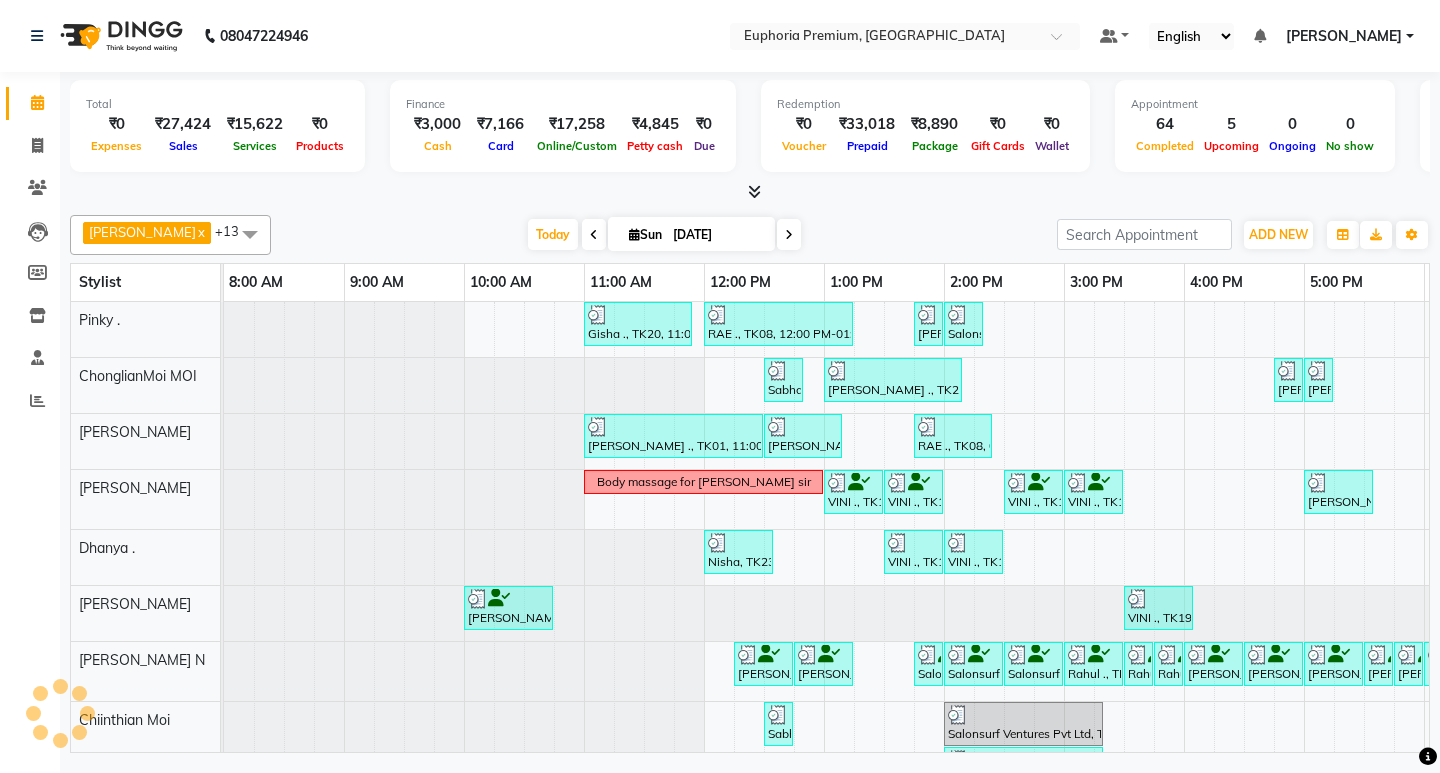 scroll, scrollTop: 0, scrollLeft: 0, axis: both 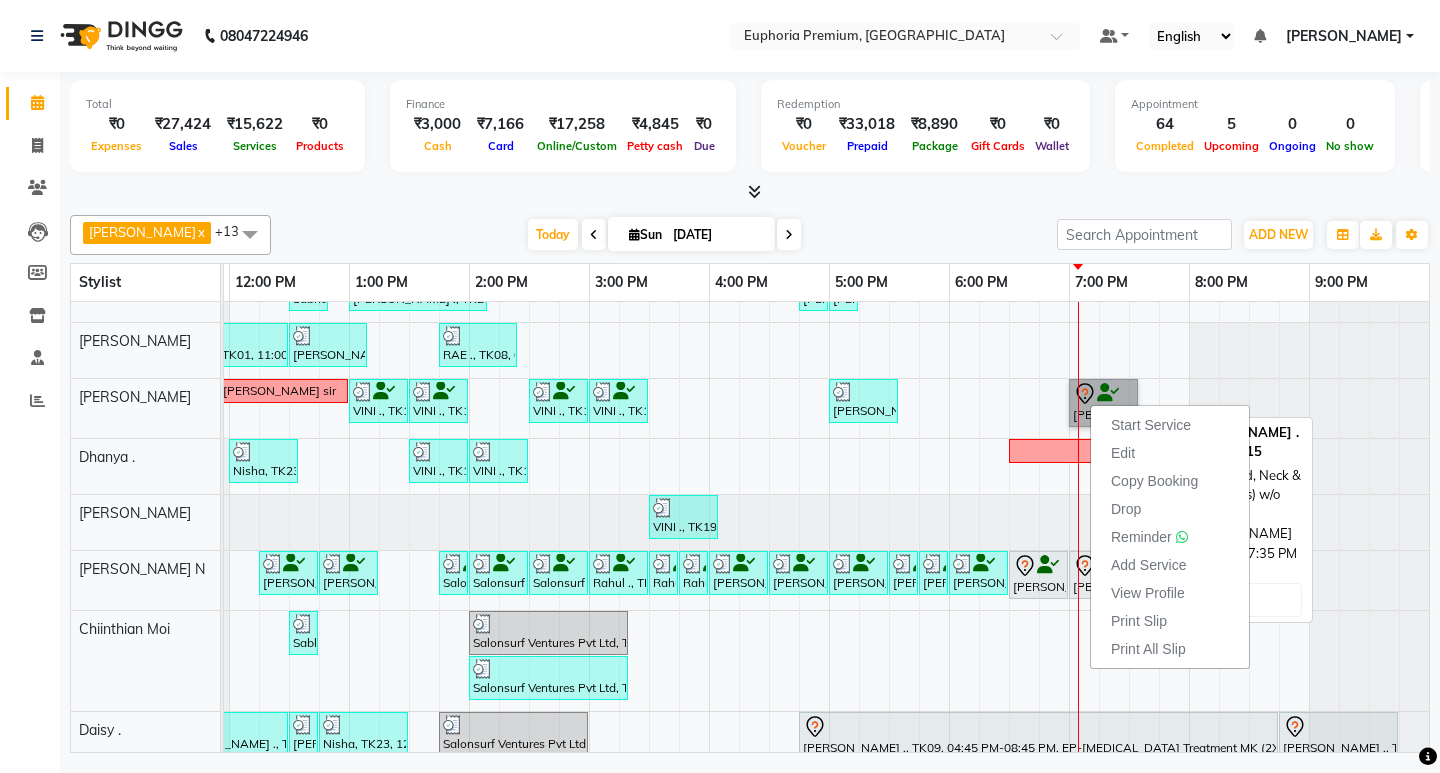 click on "[PERSON_NAME] ., TK26, 07:00 PM-07:35 PM, EP-Head, Neck & Shoulder (35 Mins) w/o Hairwash" at bounding box center (1103, 403) 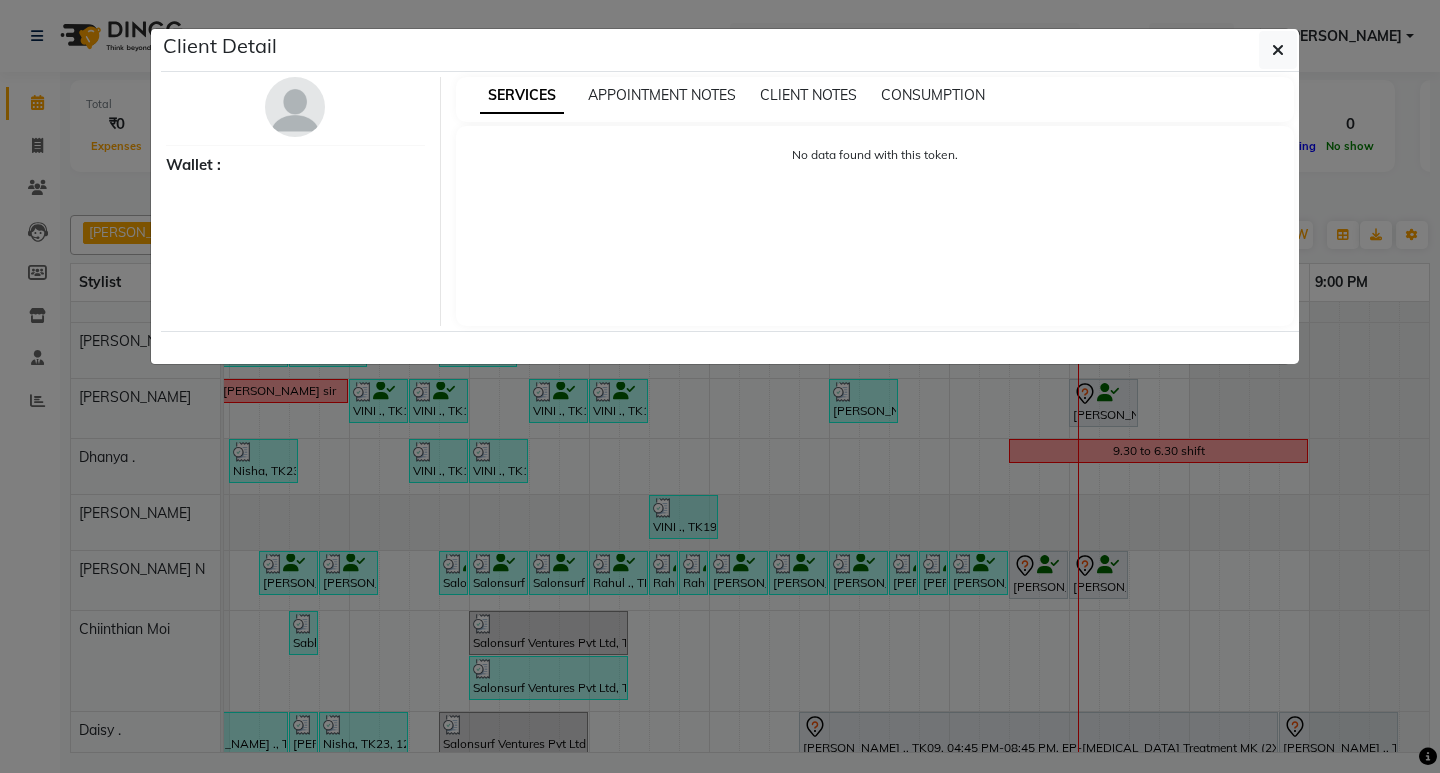 select on "7" 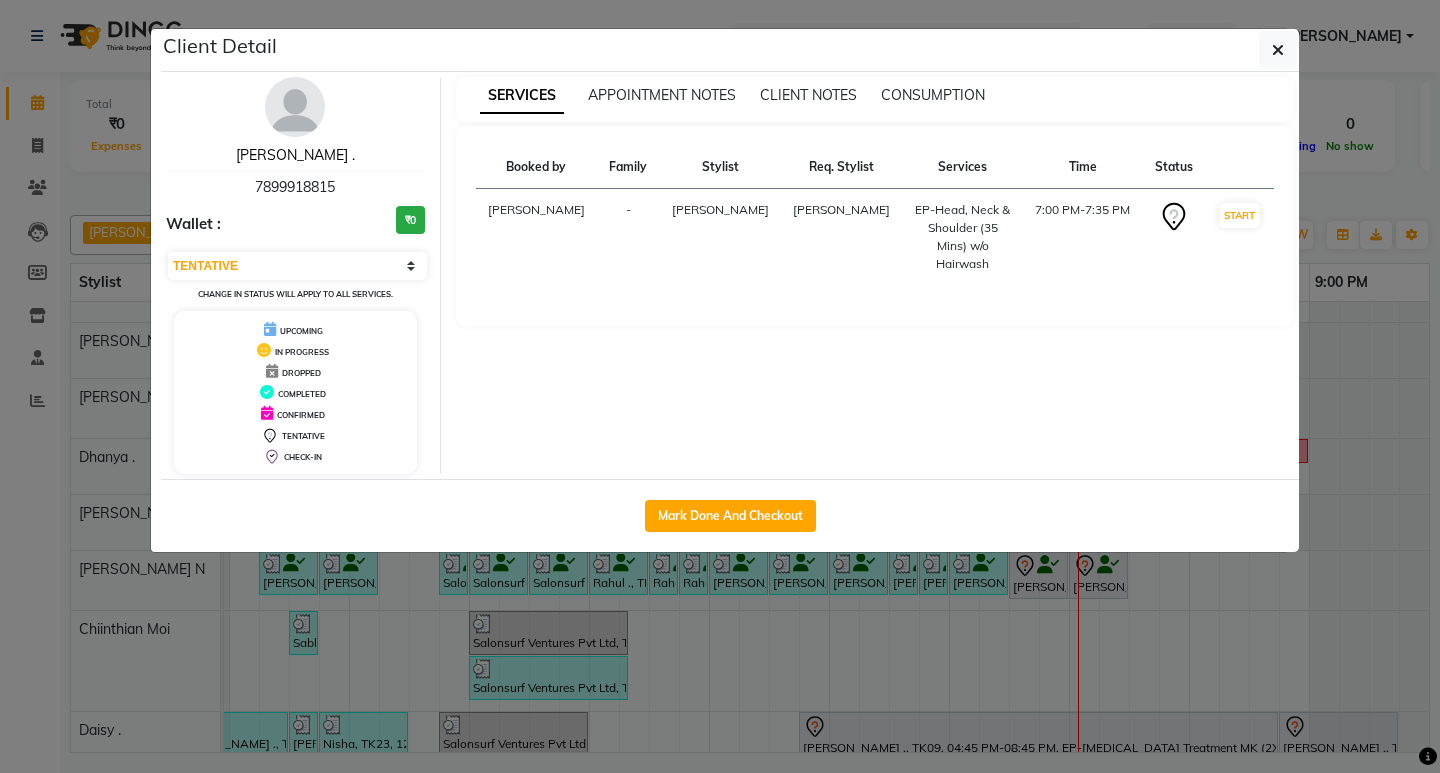 click on "[PERSON_NAME] ." at bounding box center [295, 155] 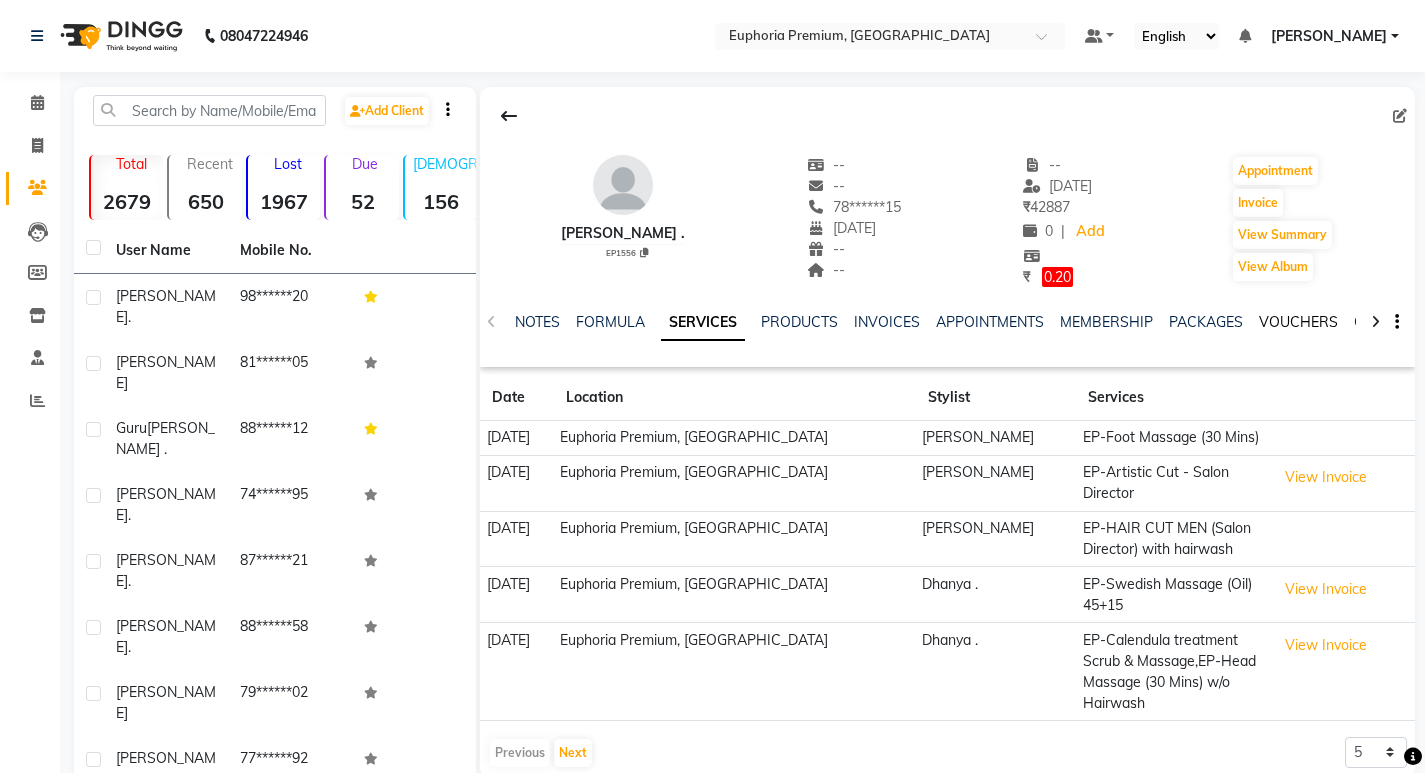 click on "VOUCHERS" 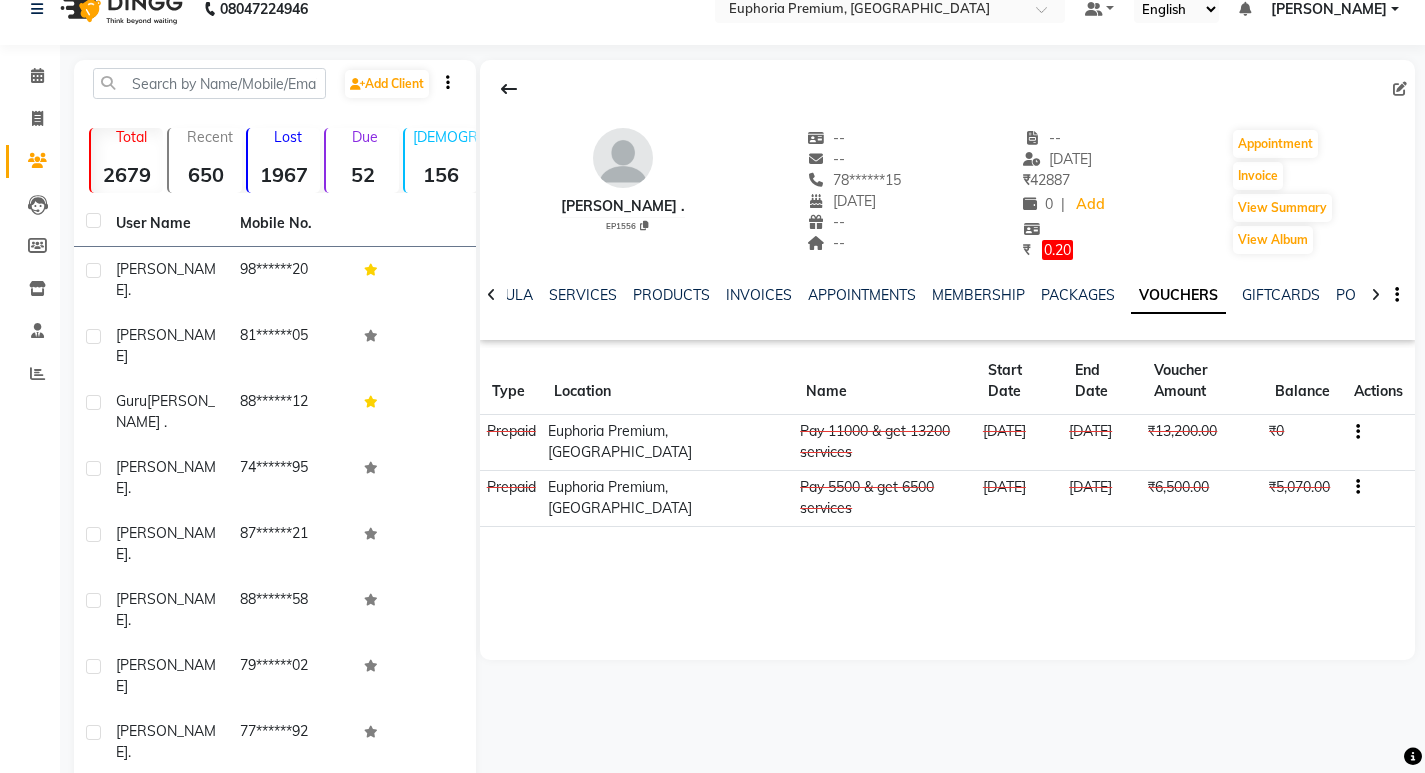 scroll, scrollTop: 0, scrollLeft: 0, axis: both 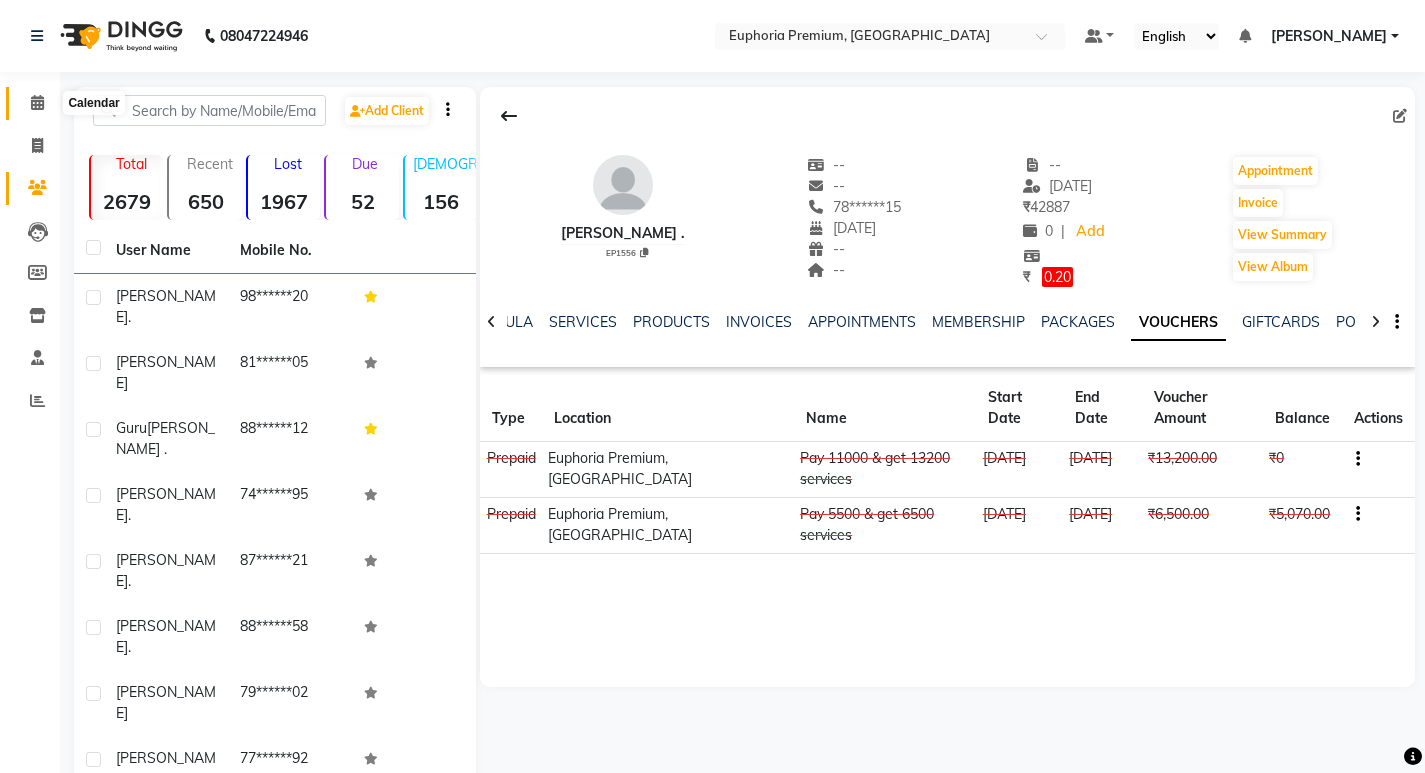 click 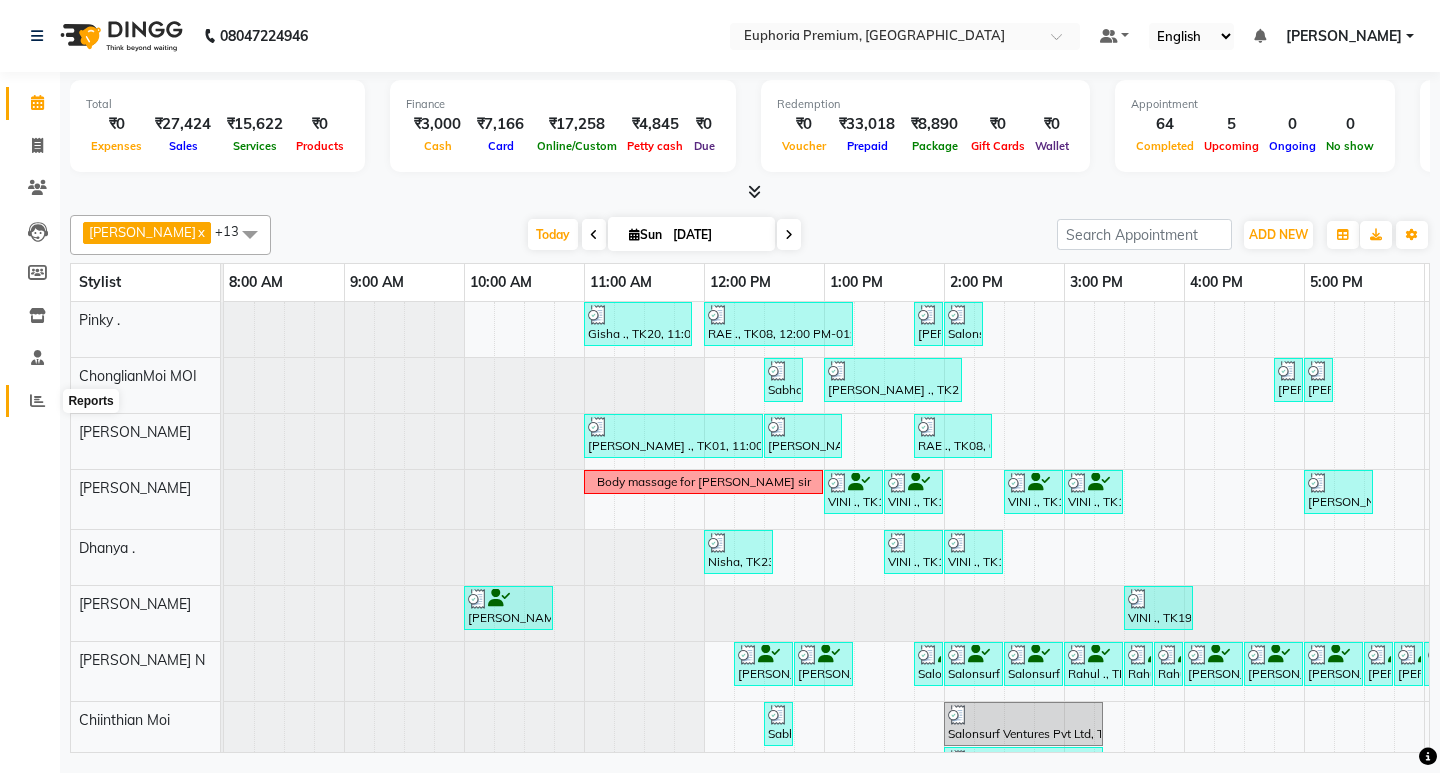 click 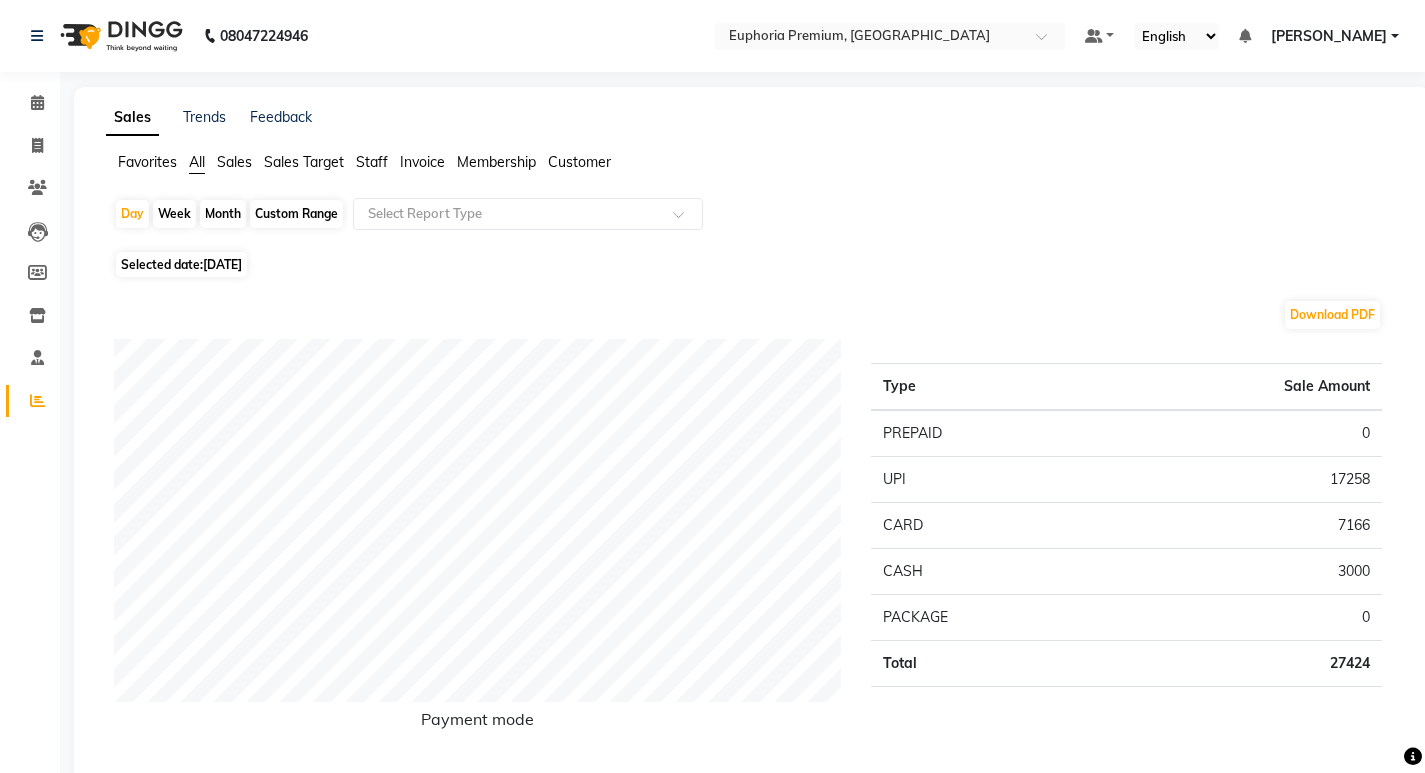 click on "Staff" 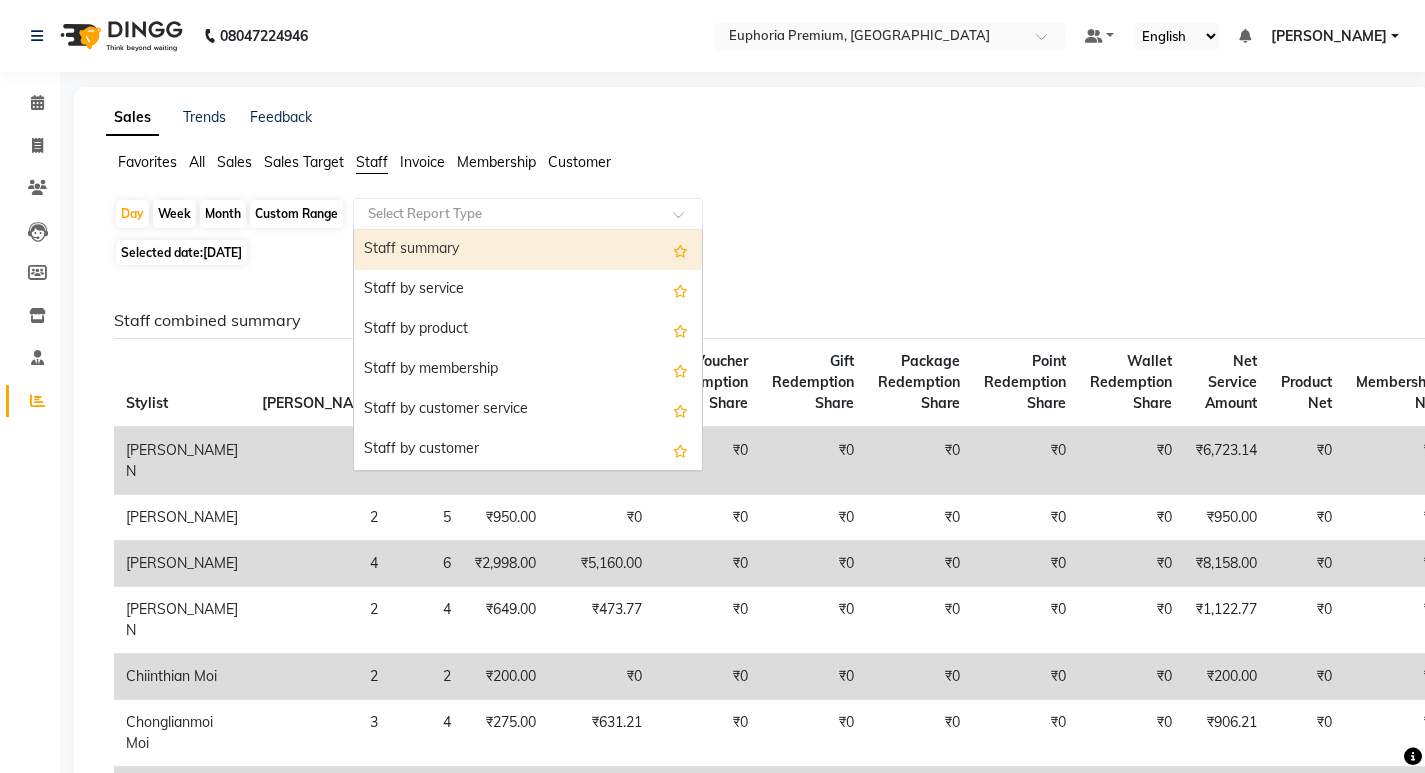 click 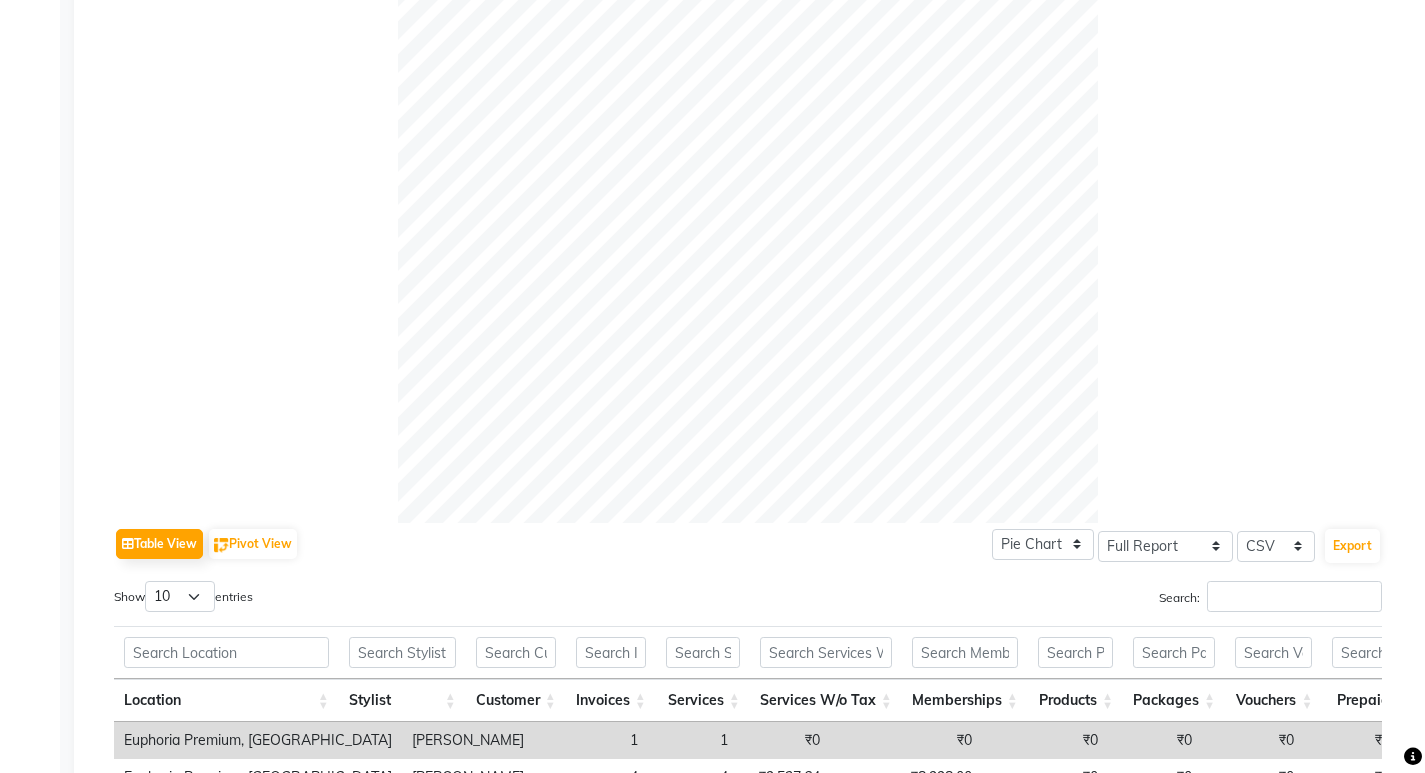 scroll, scrollTop: 0, scrollLeft: 0, axis: both 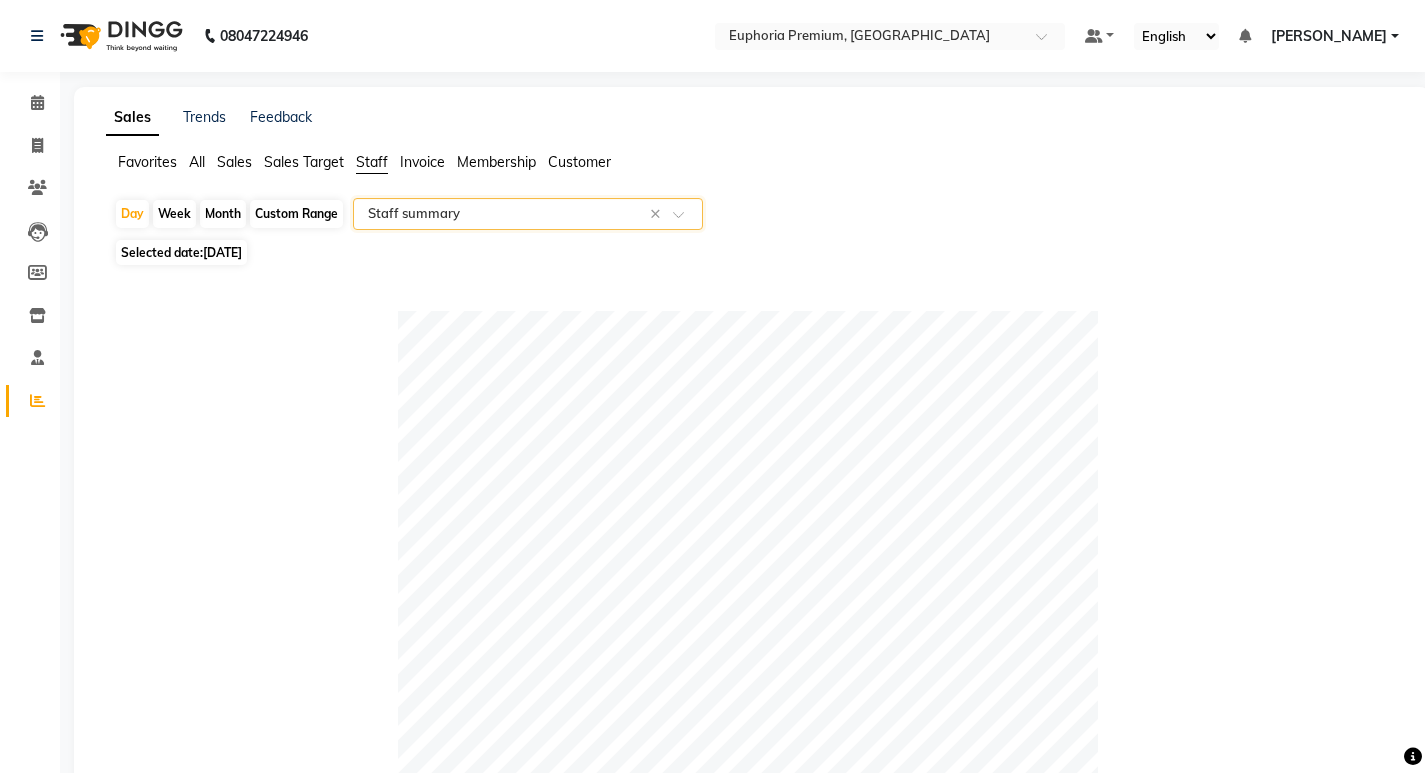 click on "Custom Range" 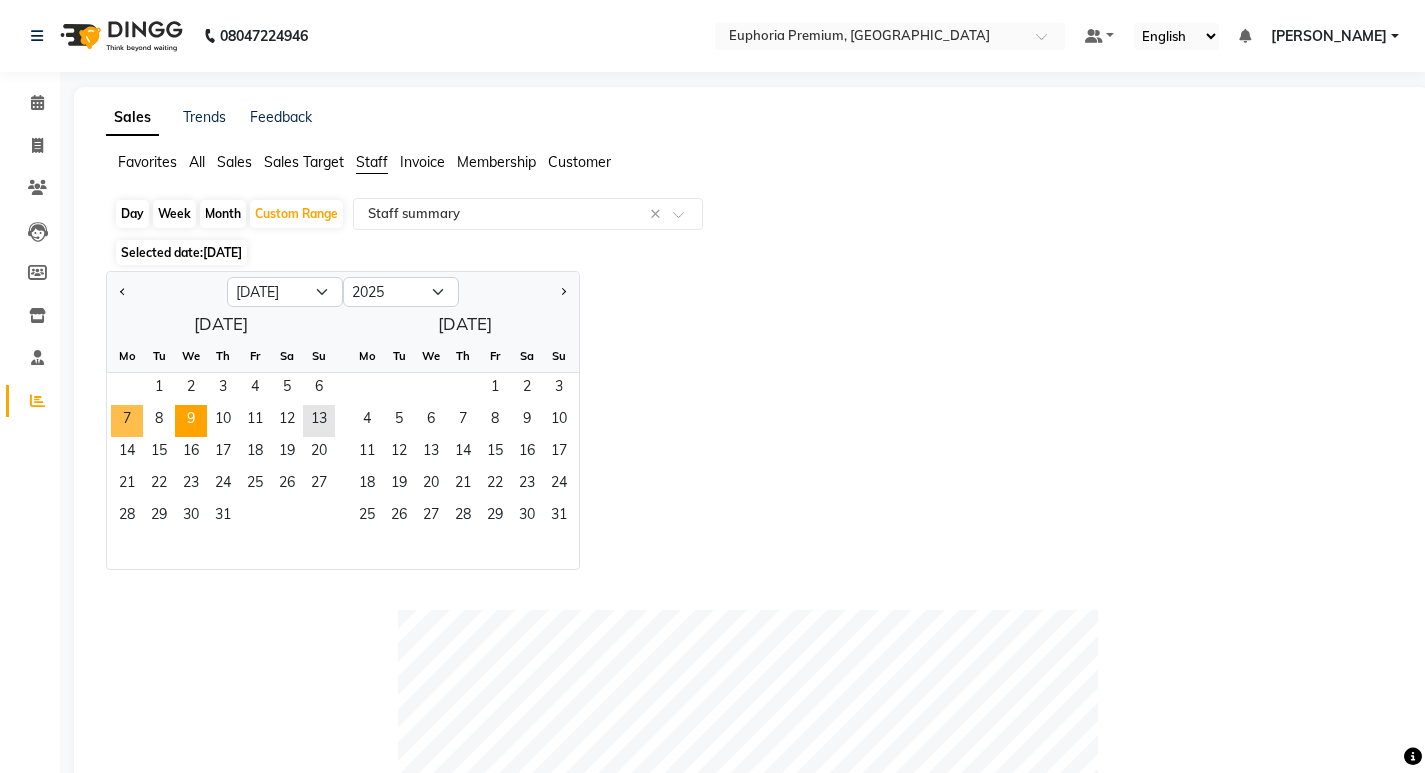 drag, startPoint x: 124, startPoint y: 427, endPoint x: 185, endPoint y: 410, distance: 63.324562 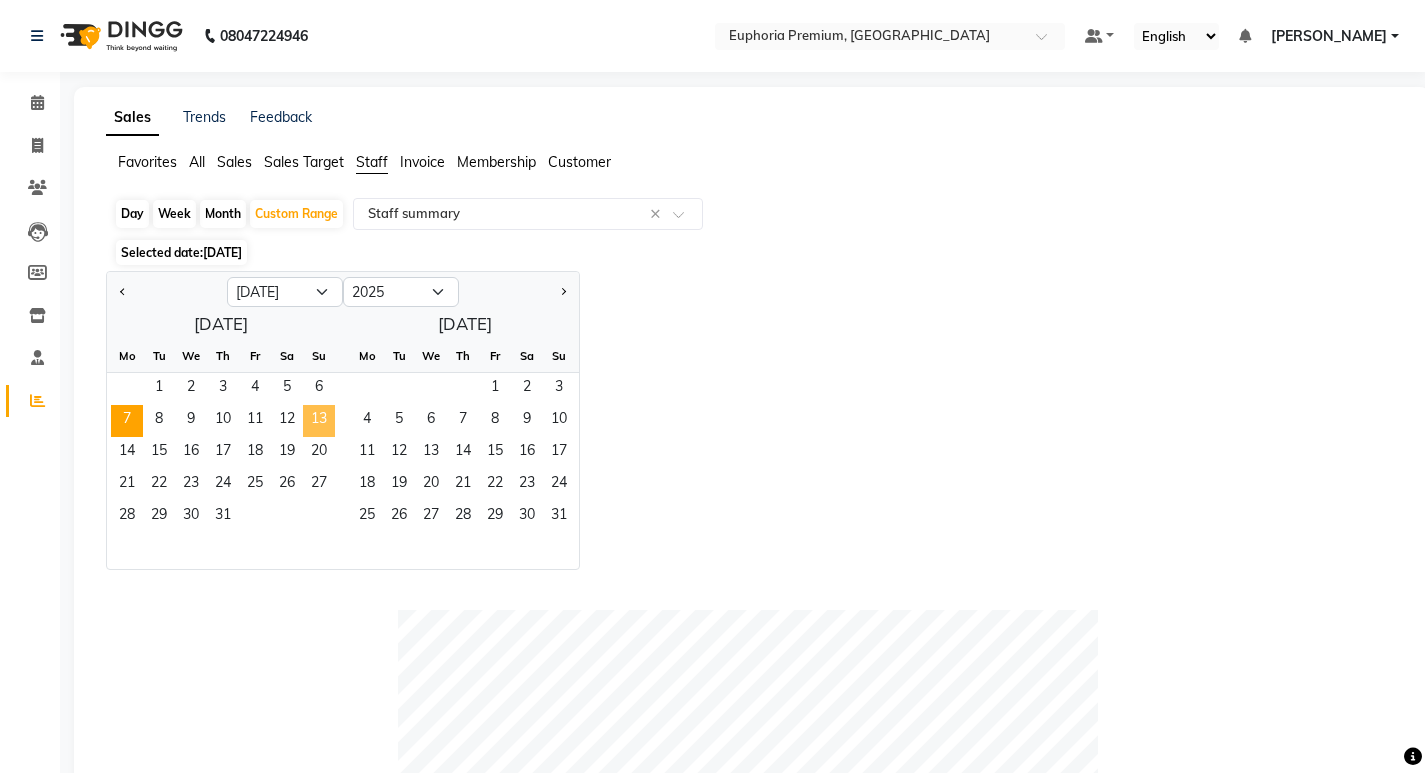 click on "13" 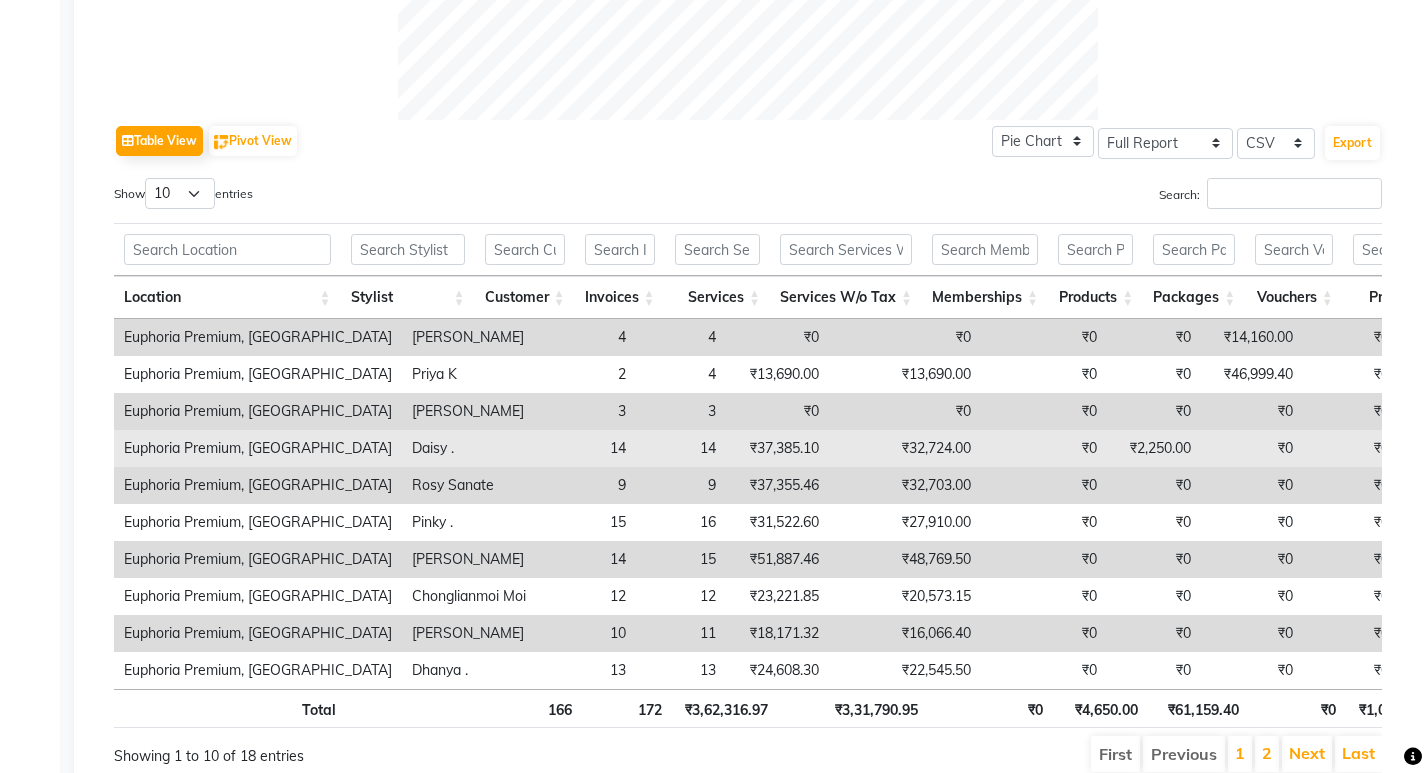 scroll, scrollTop: 988, scrollLeft: 0, axis: vertical 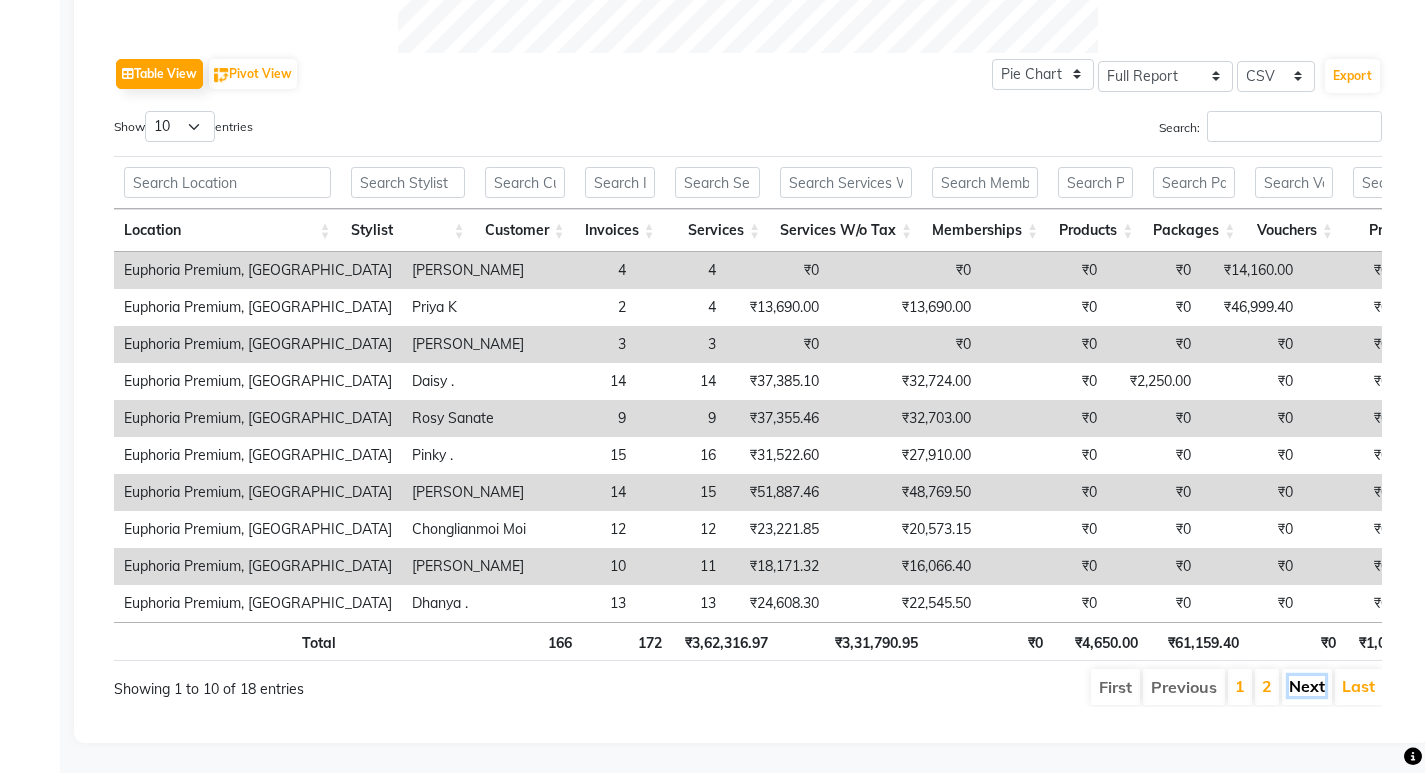 click on "Next" at bounding box center (1307, 686) 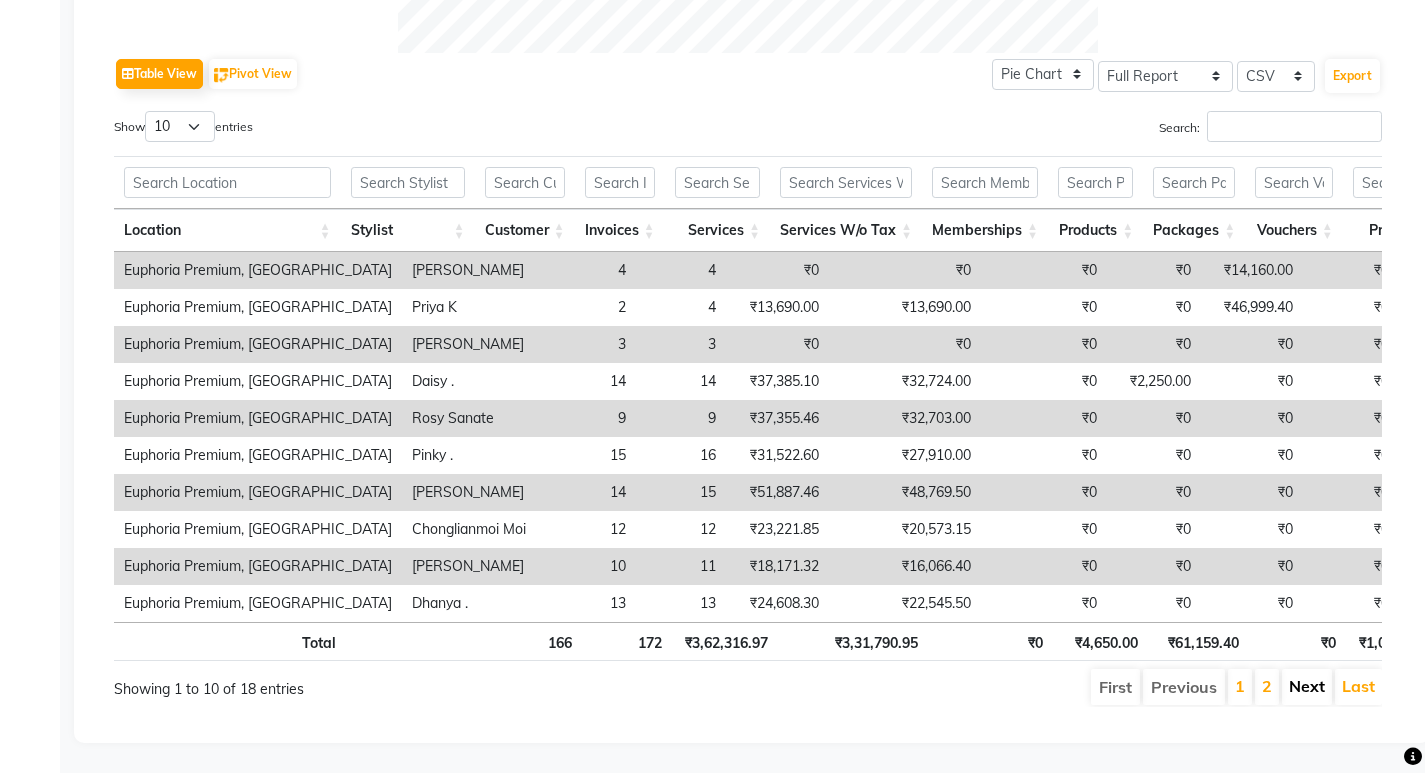 scroll, scrollTop: 914, scrollLeft: 0, axis: vertical 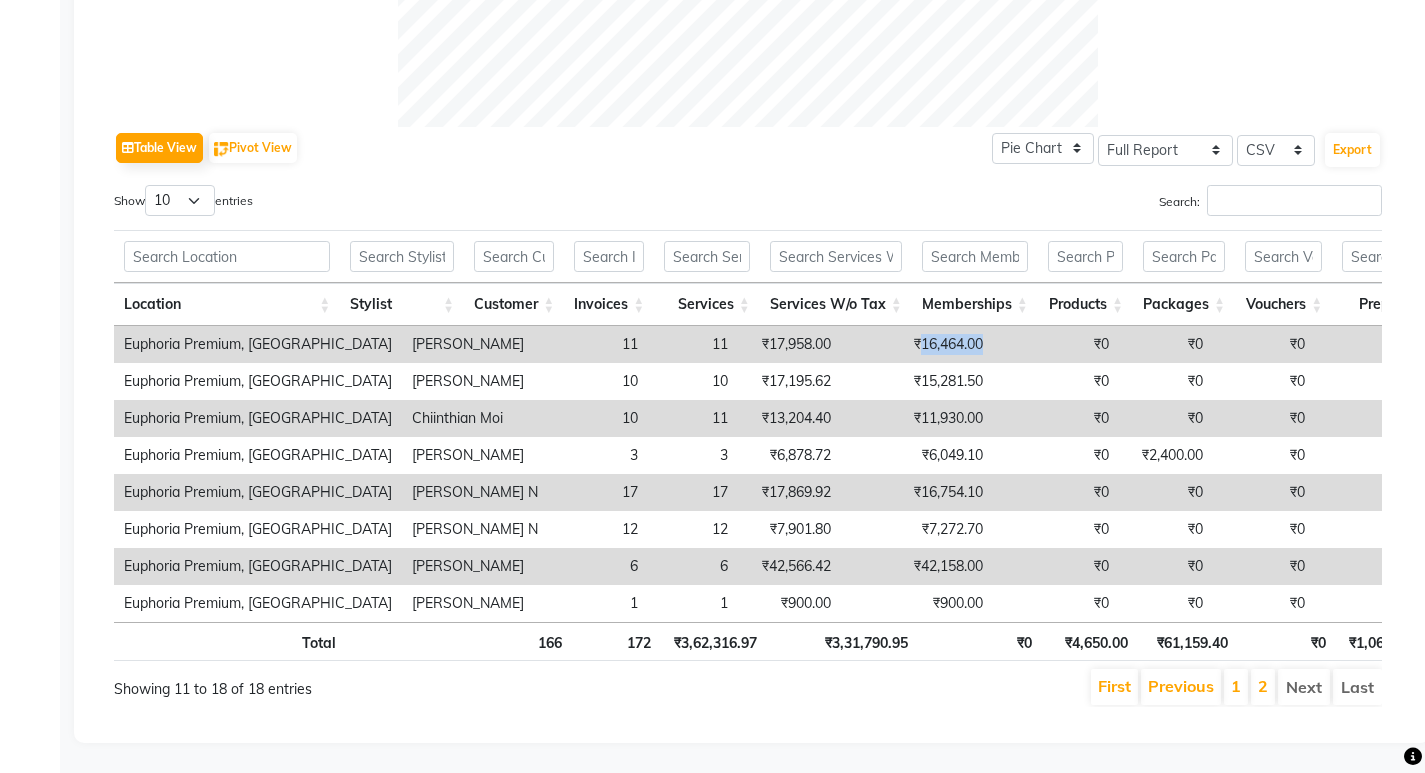 drag, startPoint x: 907, startPoint y: 314, endPoint x: 846, endPoint y: 320, distance: 61.294373 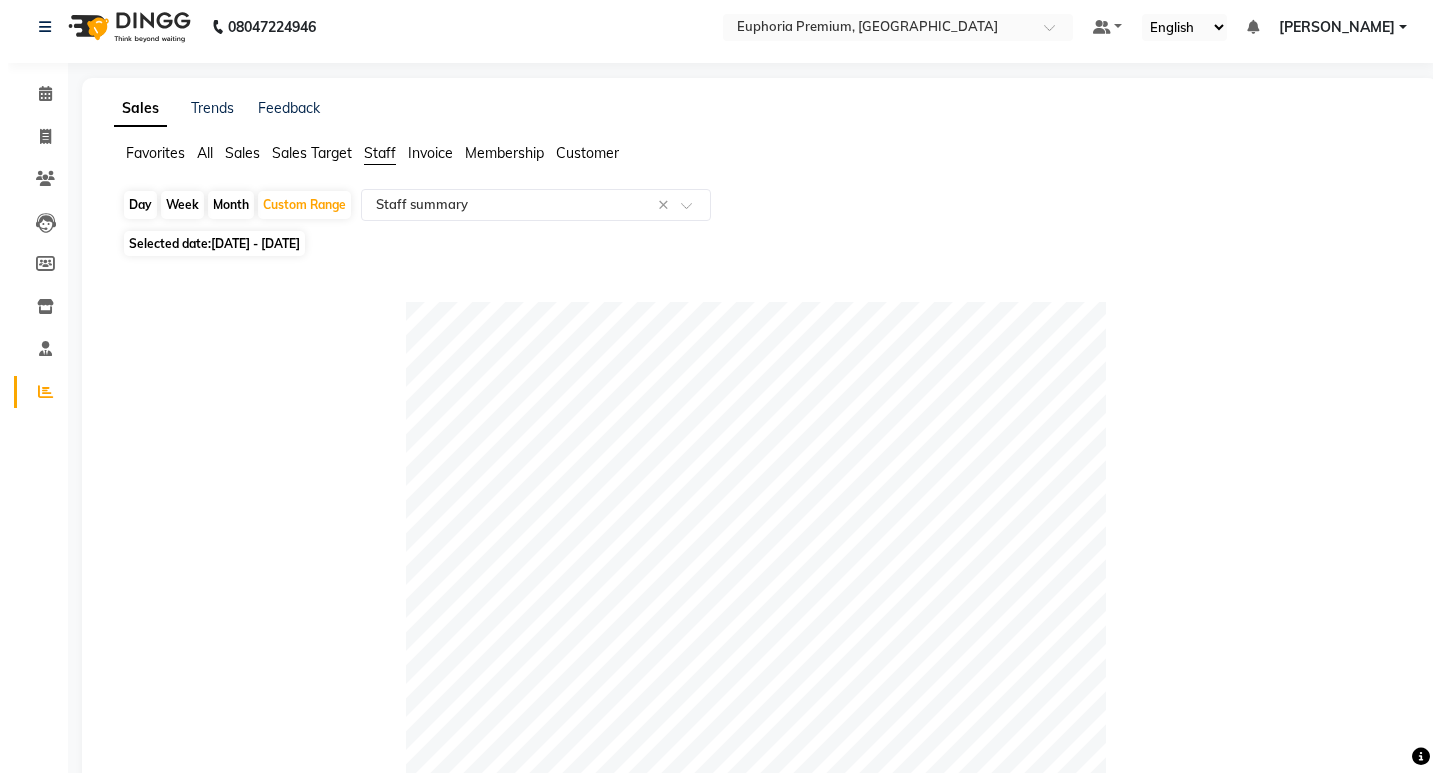 scroll, scrollTop: 0, scrollLeft: 0, axis: both 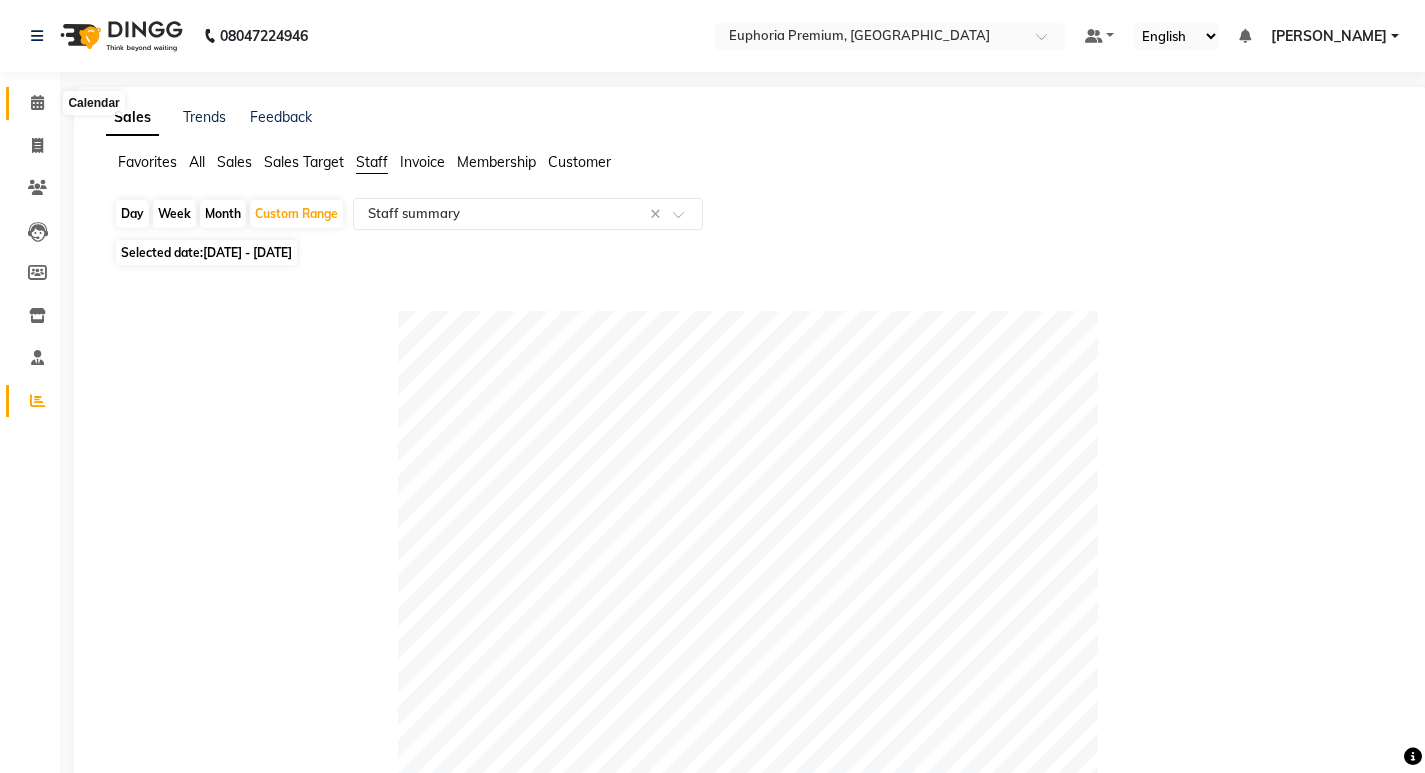 click 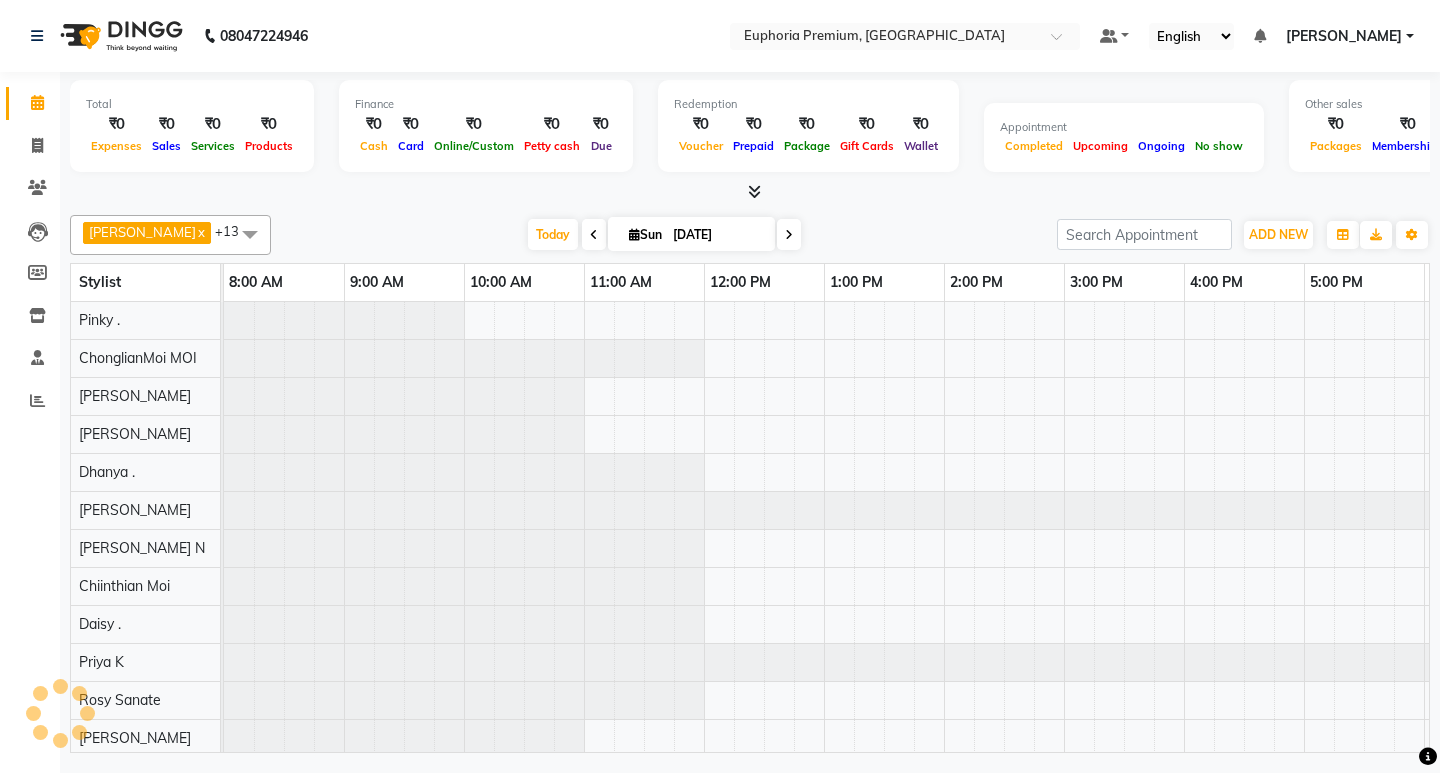 scroll, scrollTop: 0, scrollLeft: 0, axis: both 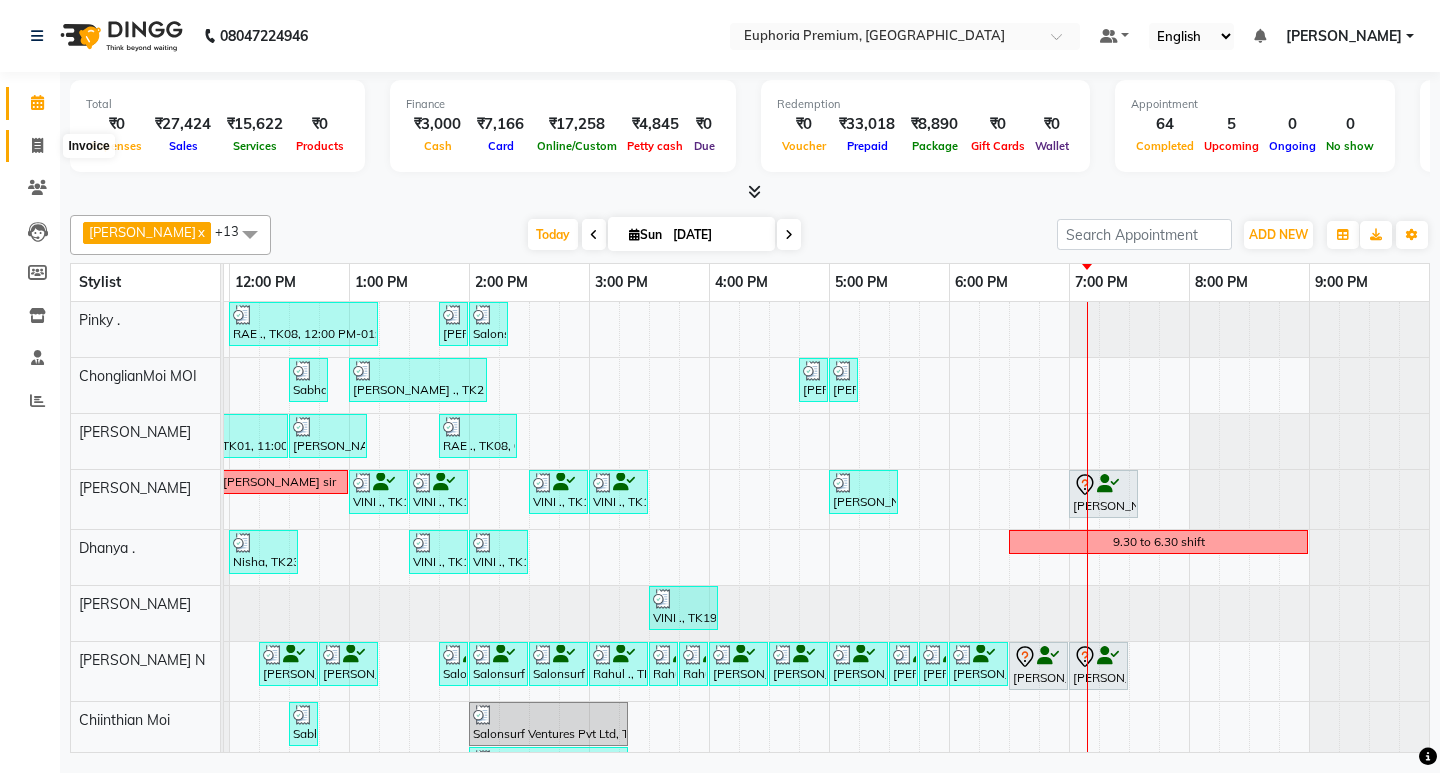 click 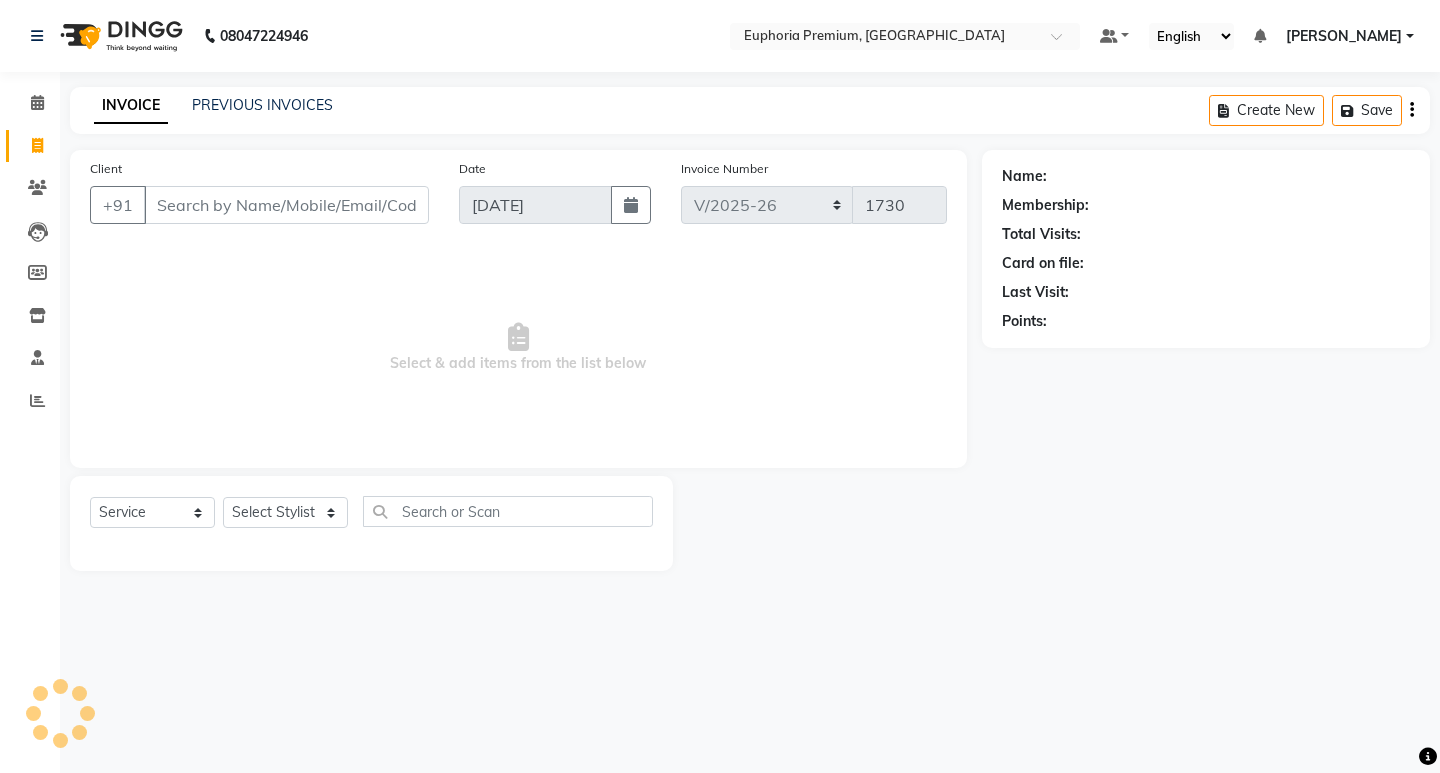 click on "Client" at bounding box center [286, 205] 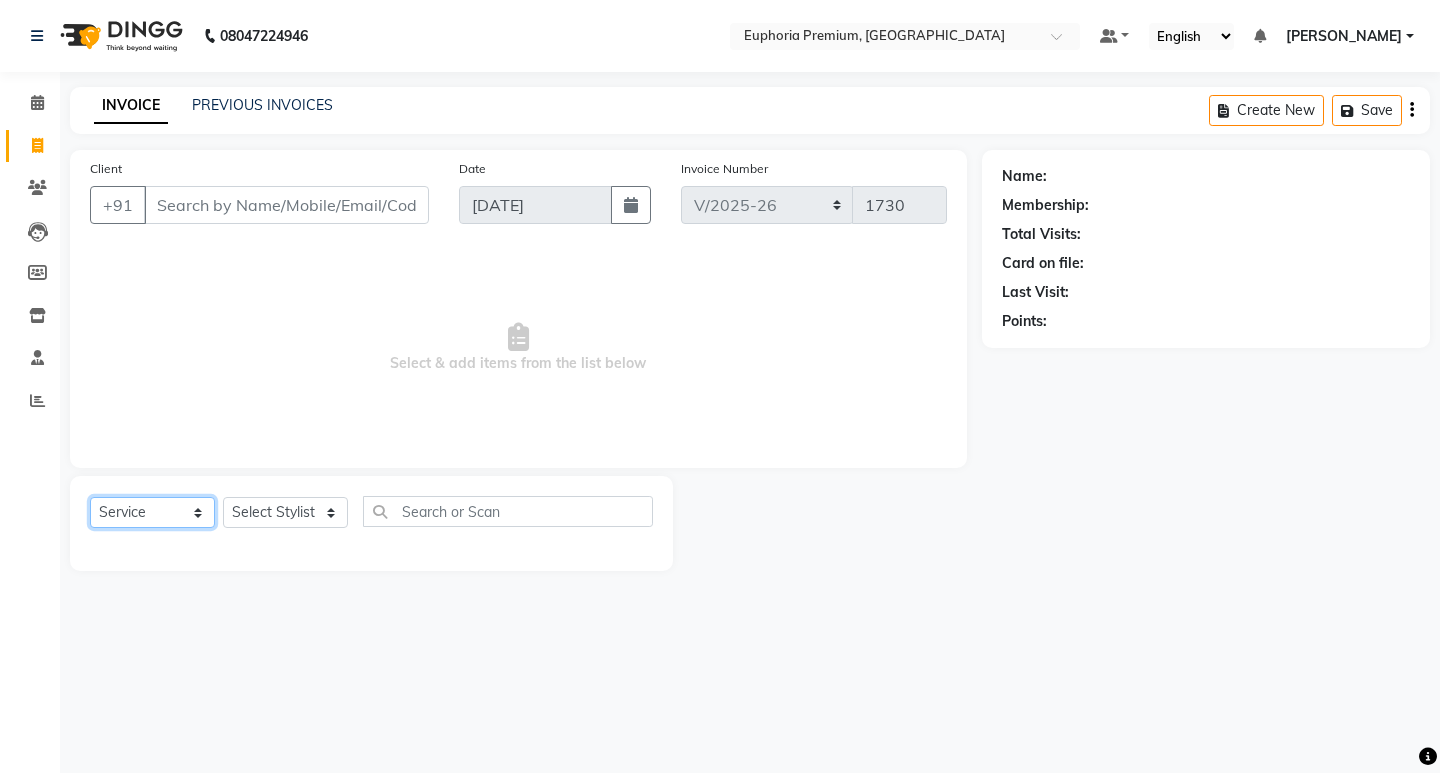 click on "Select  Service  Product  Membership  Package Voucher Prepaid Gift Card" 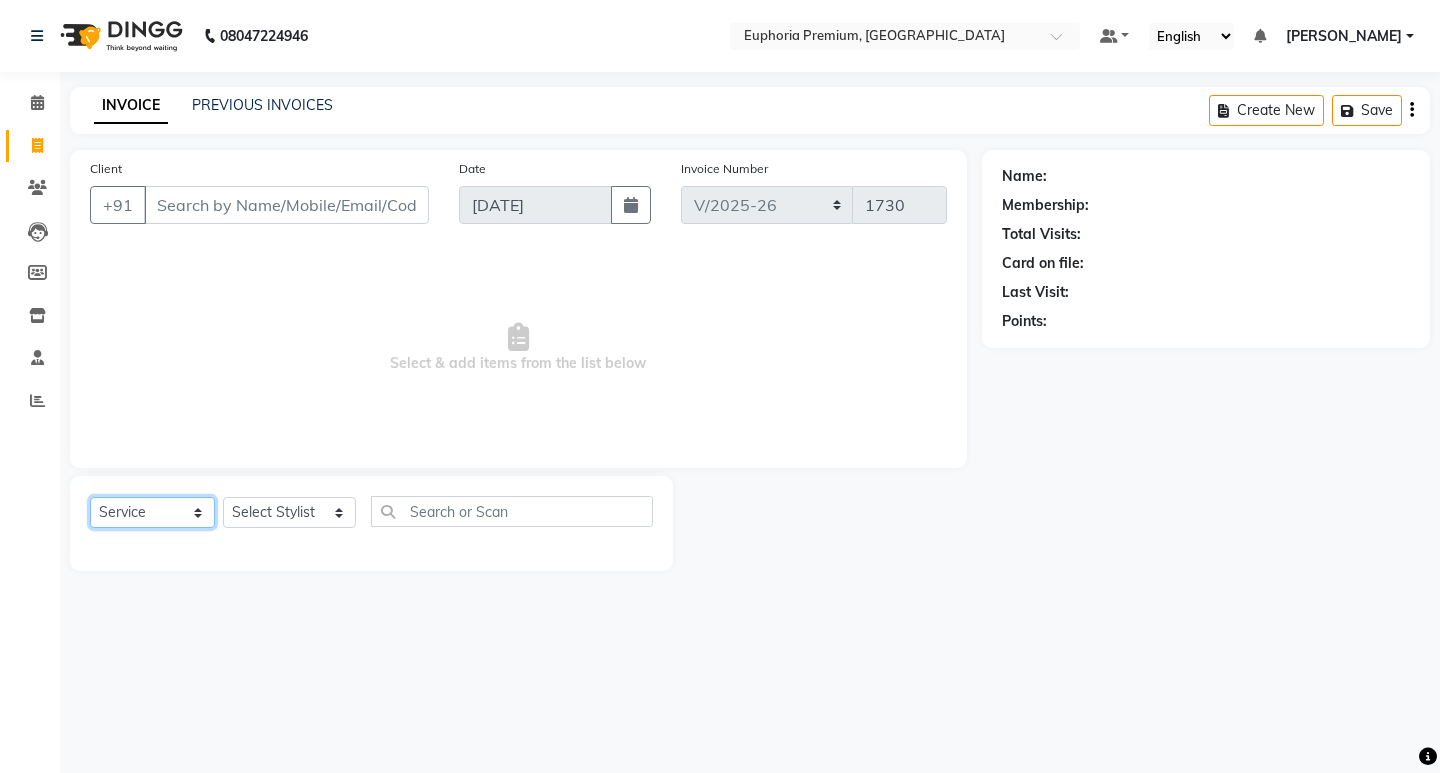 select on "product" 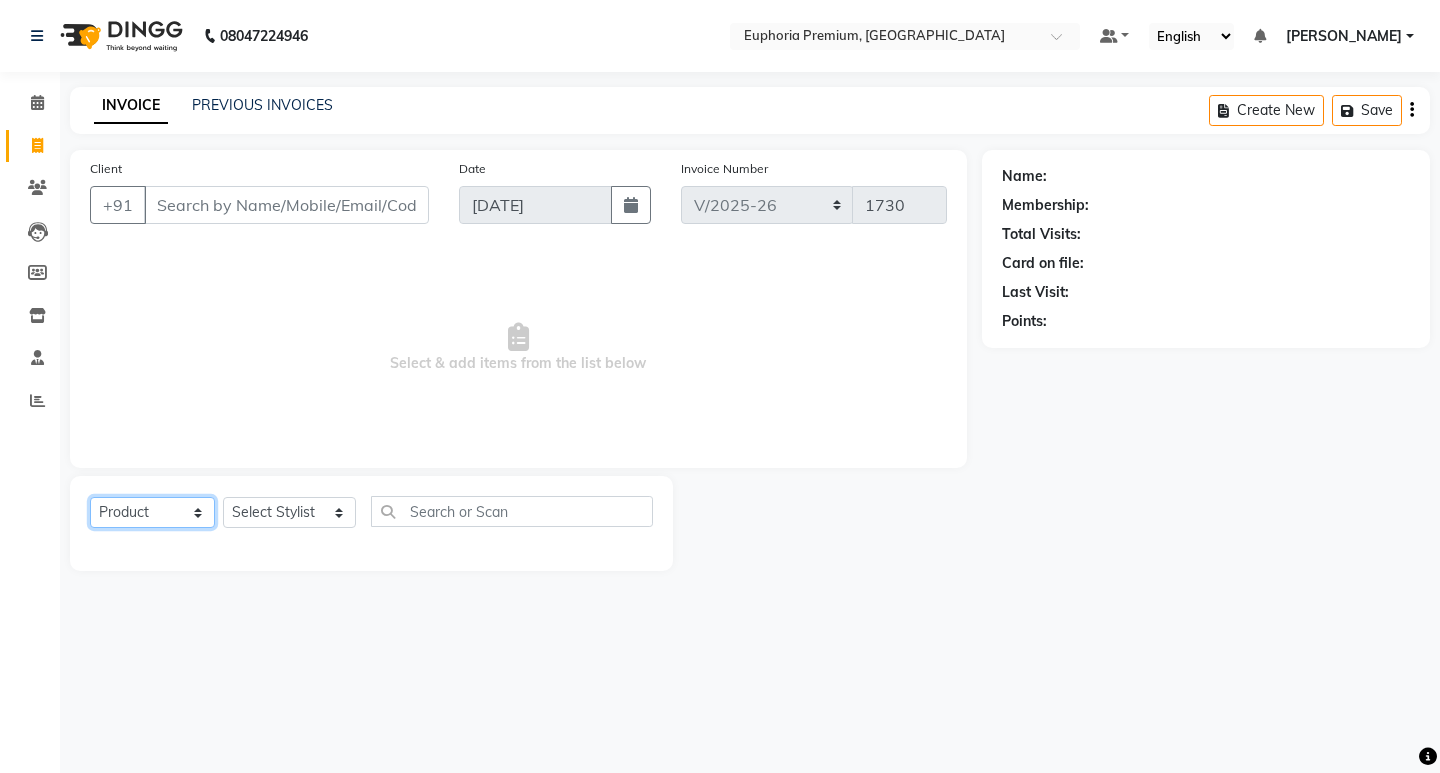 click on "Select  Service  Product  Membership  Package Voucher Prepaid Gift Card" 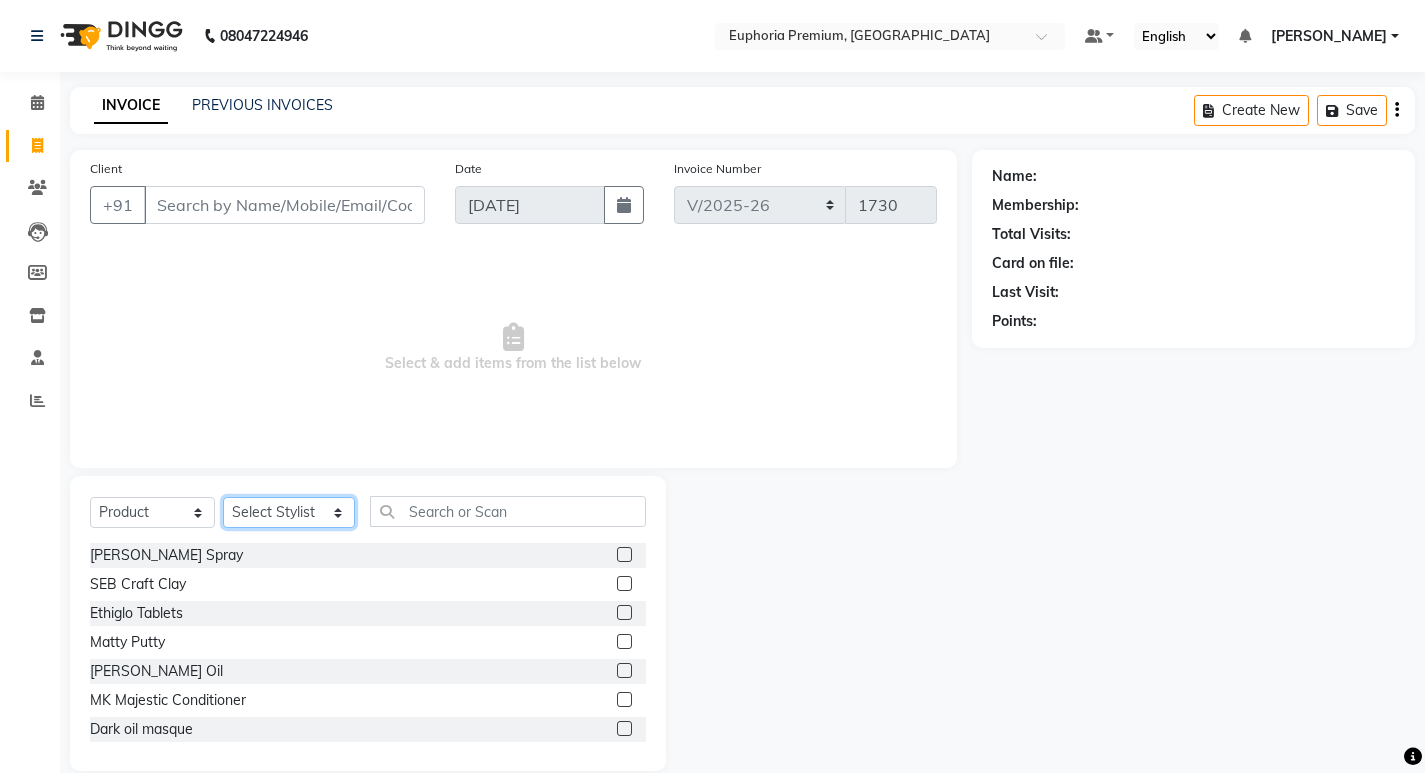 click on "Select Stylist Admin Babu V Bharath N [PERSON_NAME] [PERSON_NAME] N  Chiinthian Moi ChonglianMoi MOI [PERSON_NAME] . [PERSON_NAME] . Dingg Diya [PERSON_NAME] [PERSON_NAME] K [PERSON_NAME] [PERSON_NAME] [PERSON_NAME] [MEDICAL_DATA] Pinky . Priya  K Rosy Sanate [PERSON_NAME] [PERSON_NAME] Shishi L [PERSON_NAME] M [PERSON_NAME]" 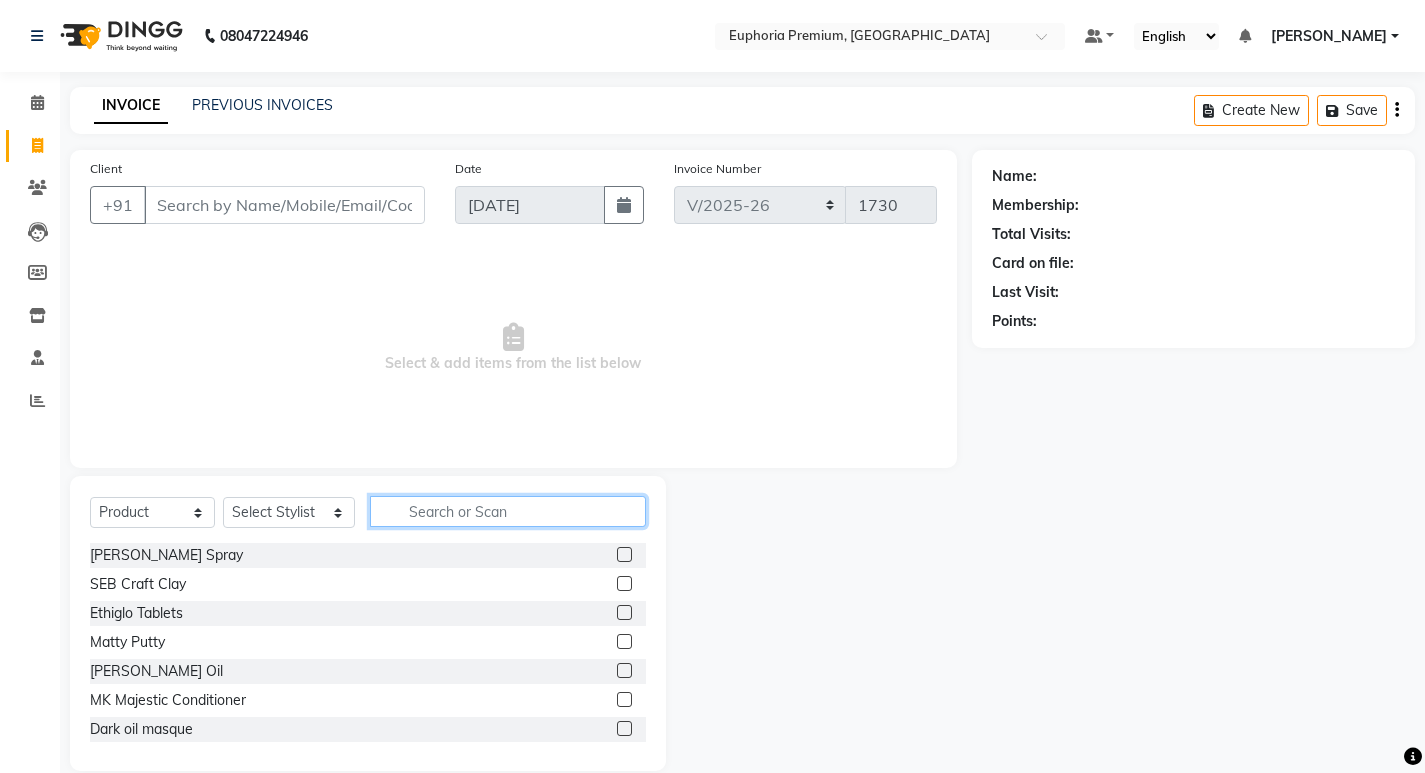 click 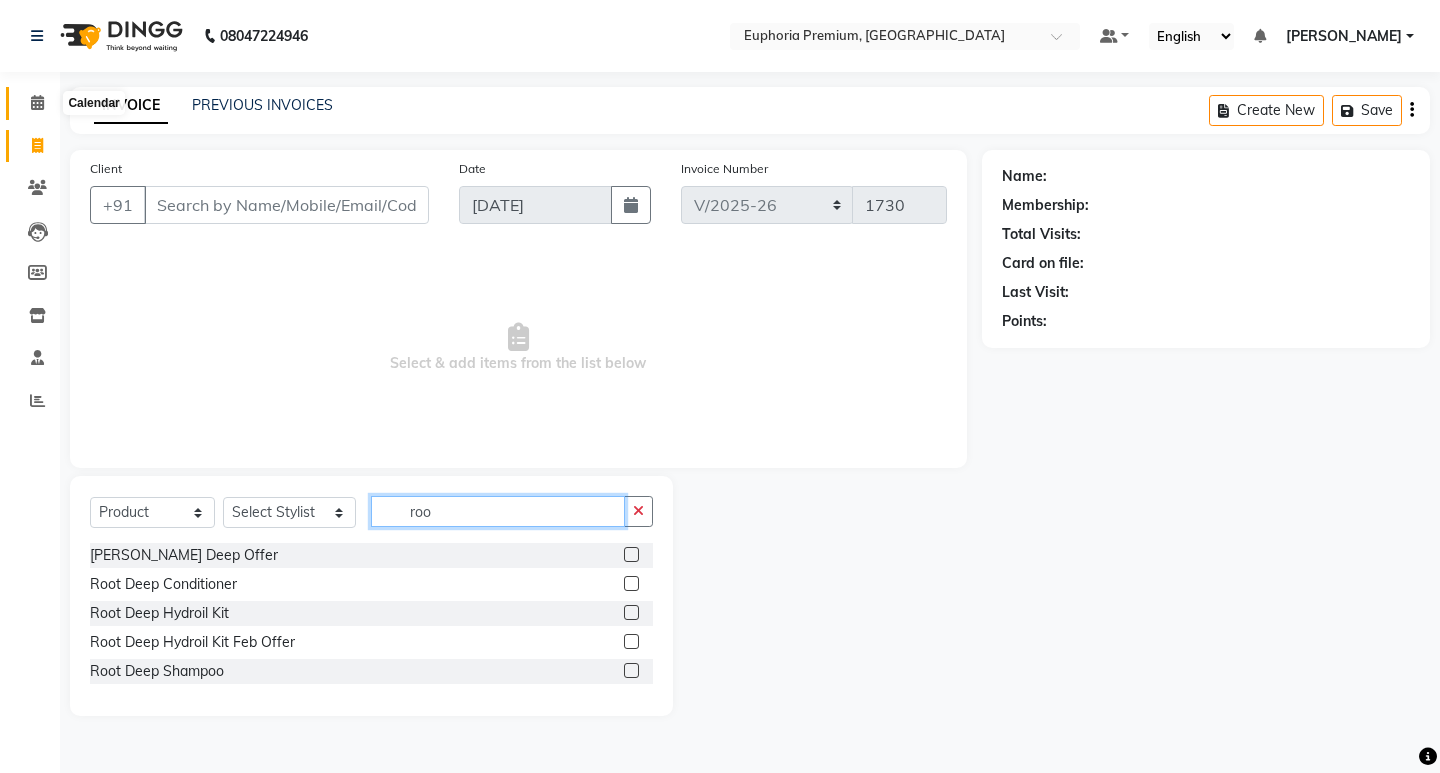 type on "roo" 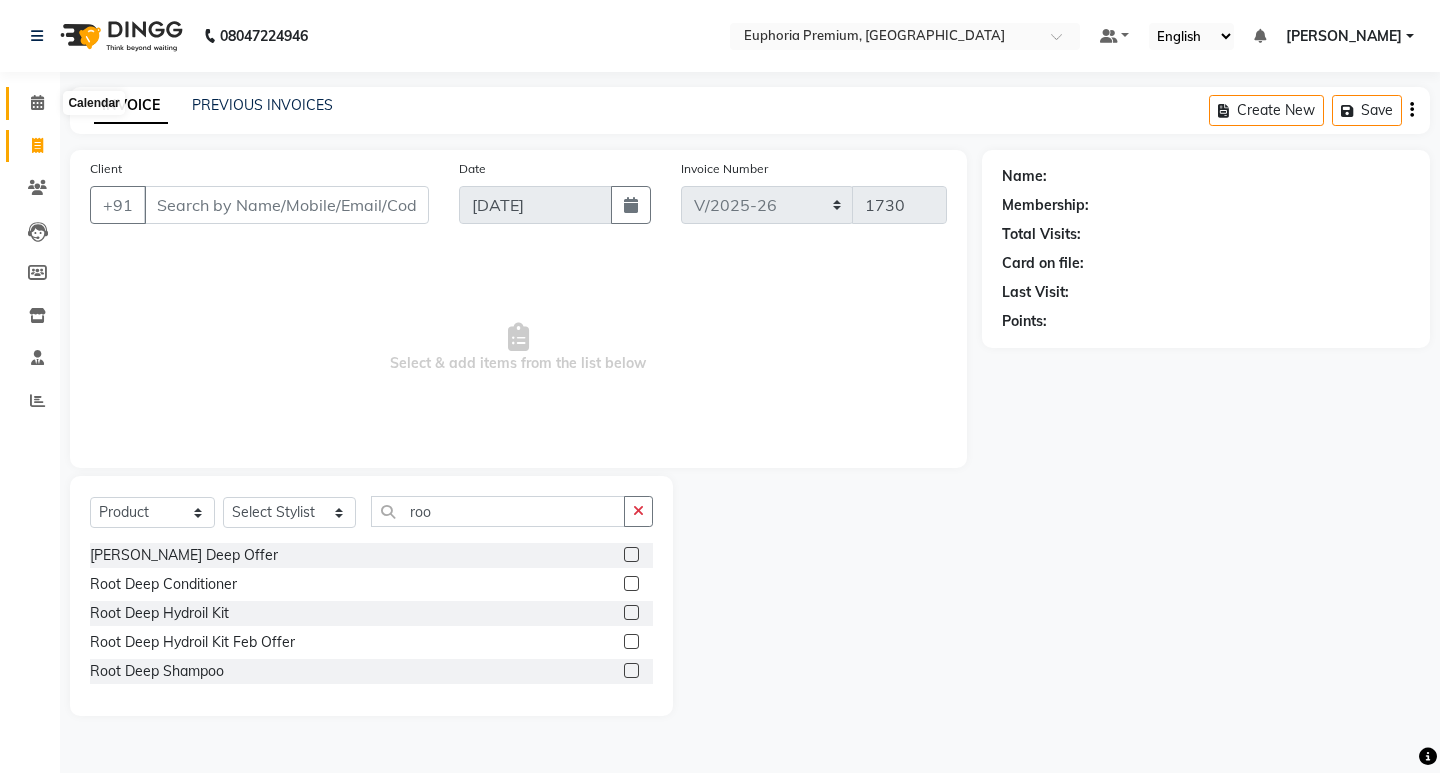 click 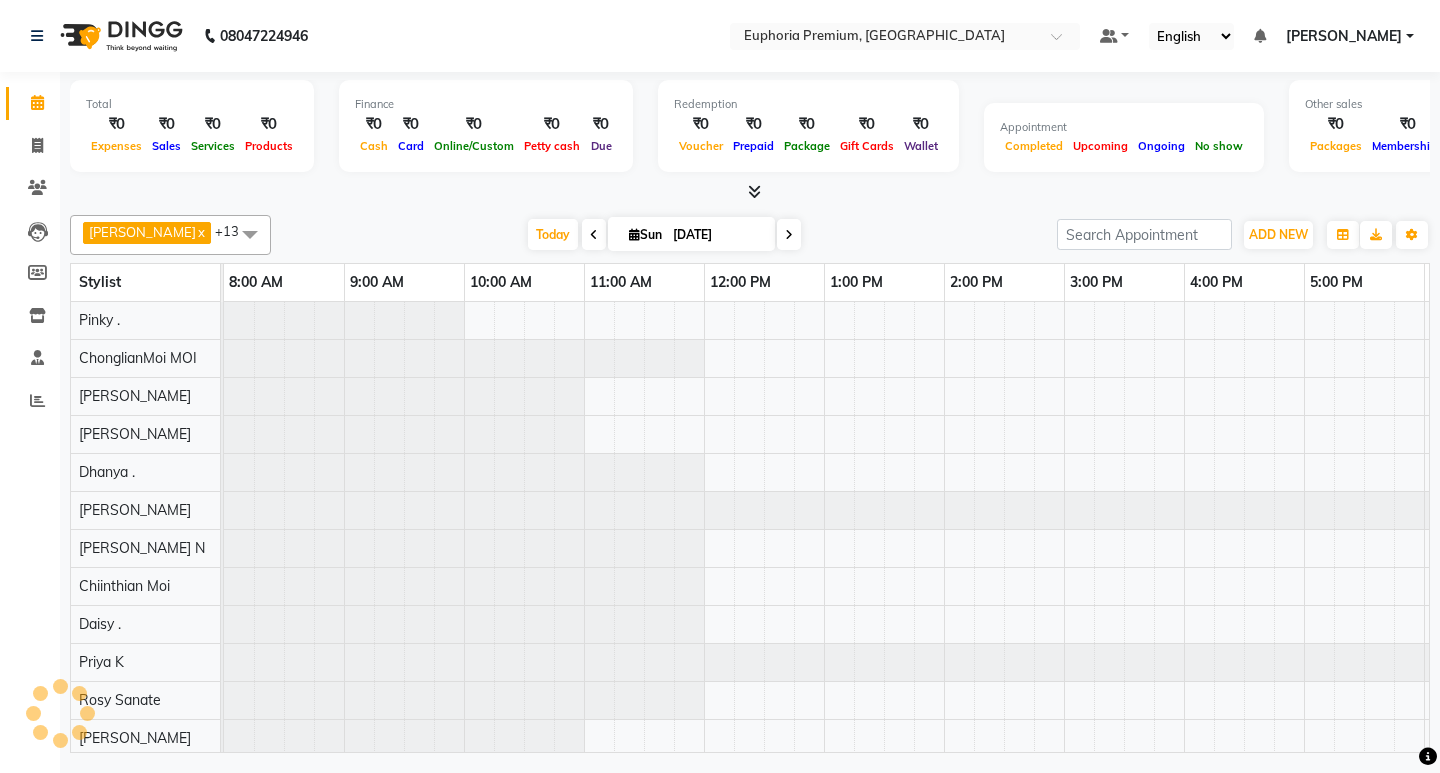 scroll, scrollTop: 0, scrollLeft: 0, axis: both 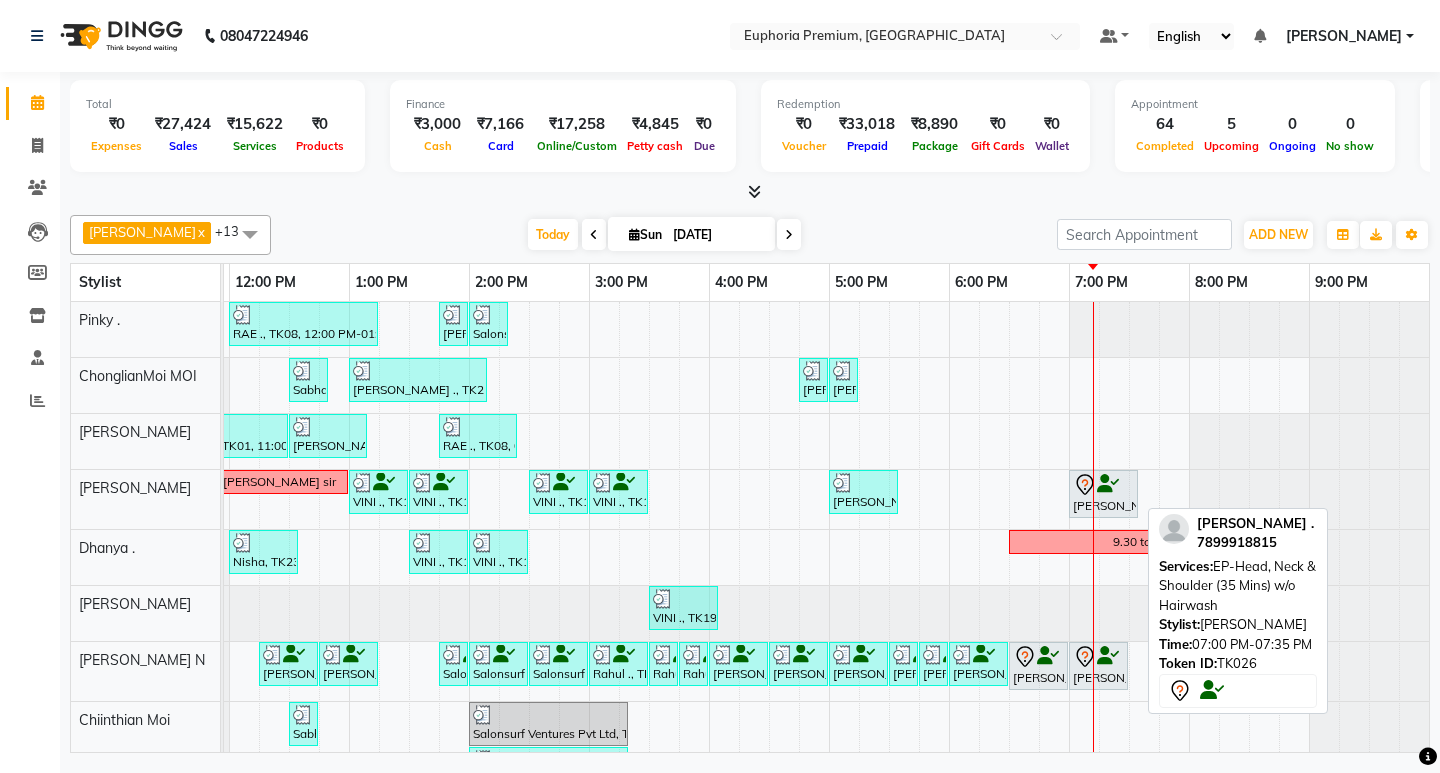 click on "[PERSON_NAME] ., TK26, 07:00 PM-07:35 PM, EP-Head, Neck & Shoulder (35 Mins) w/o Hairwash" at bounding box center (1103, 494) 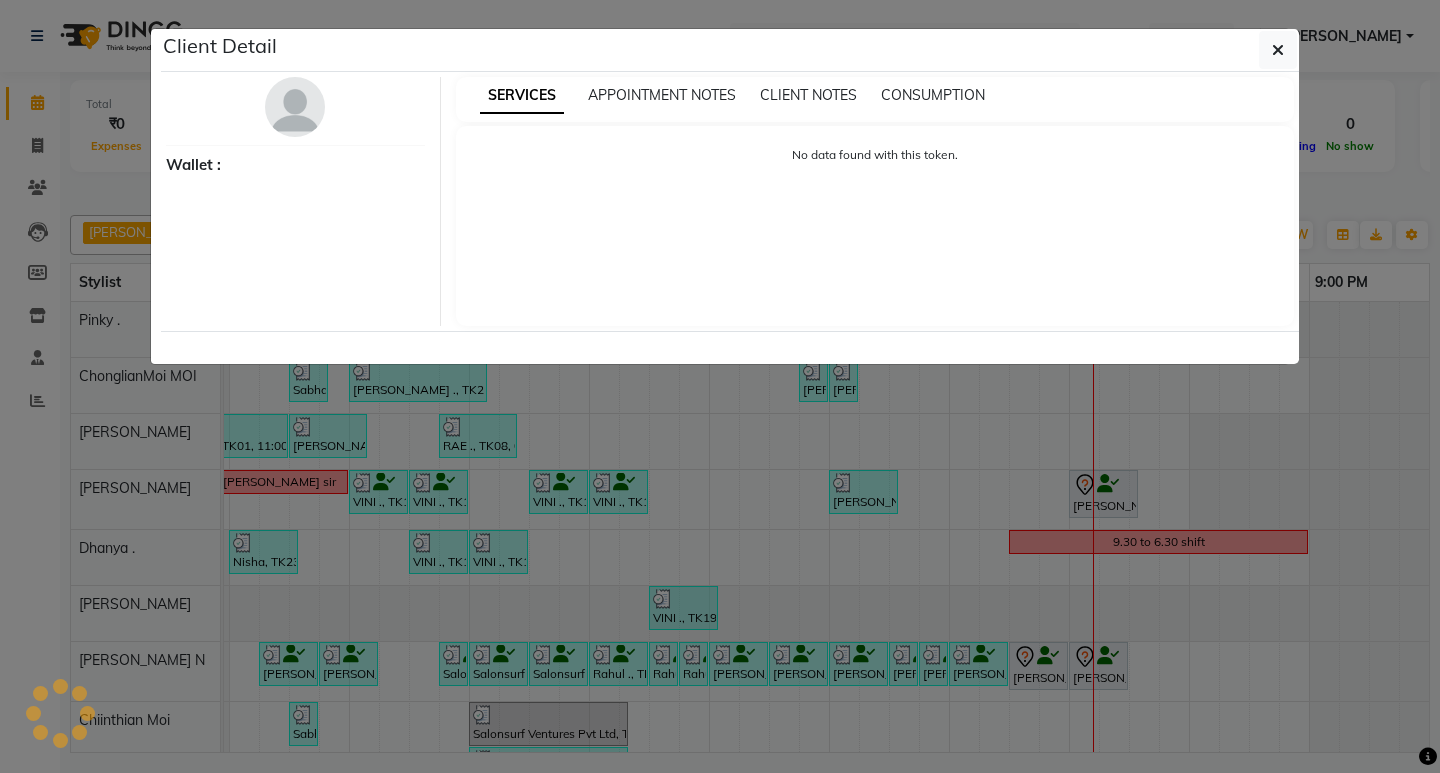 select on "7" 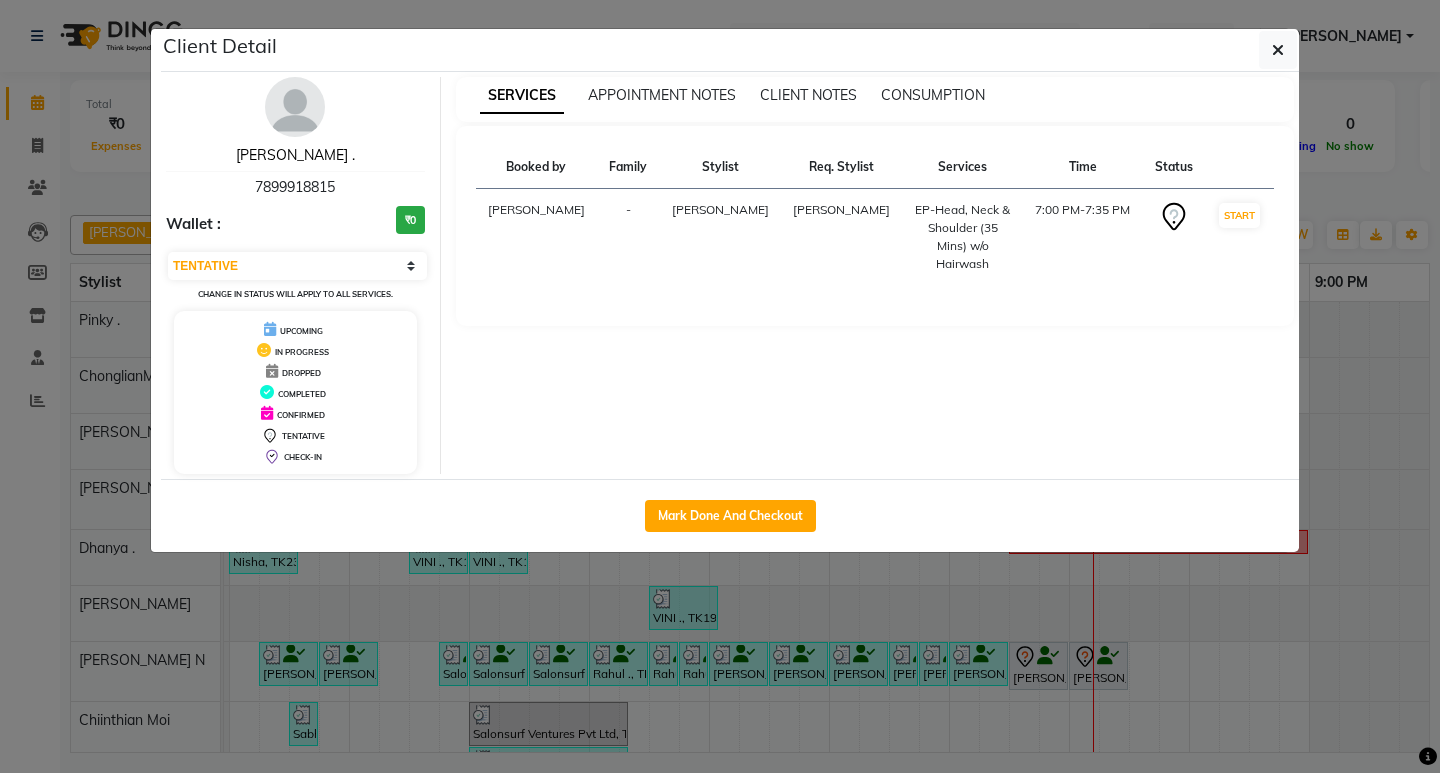 click on "[PERSON_NAME] ." at bounding box center (295, 155) 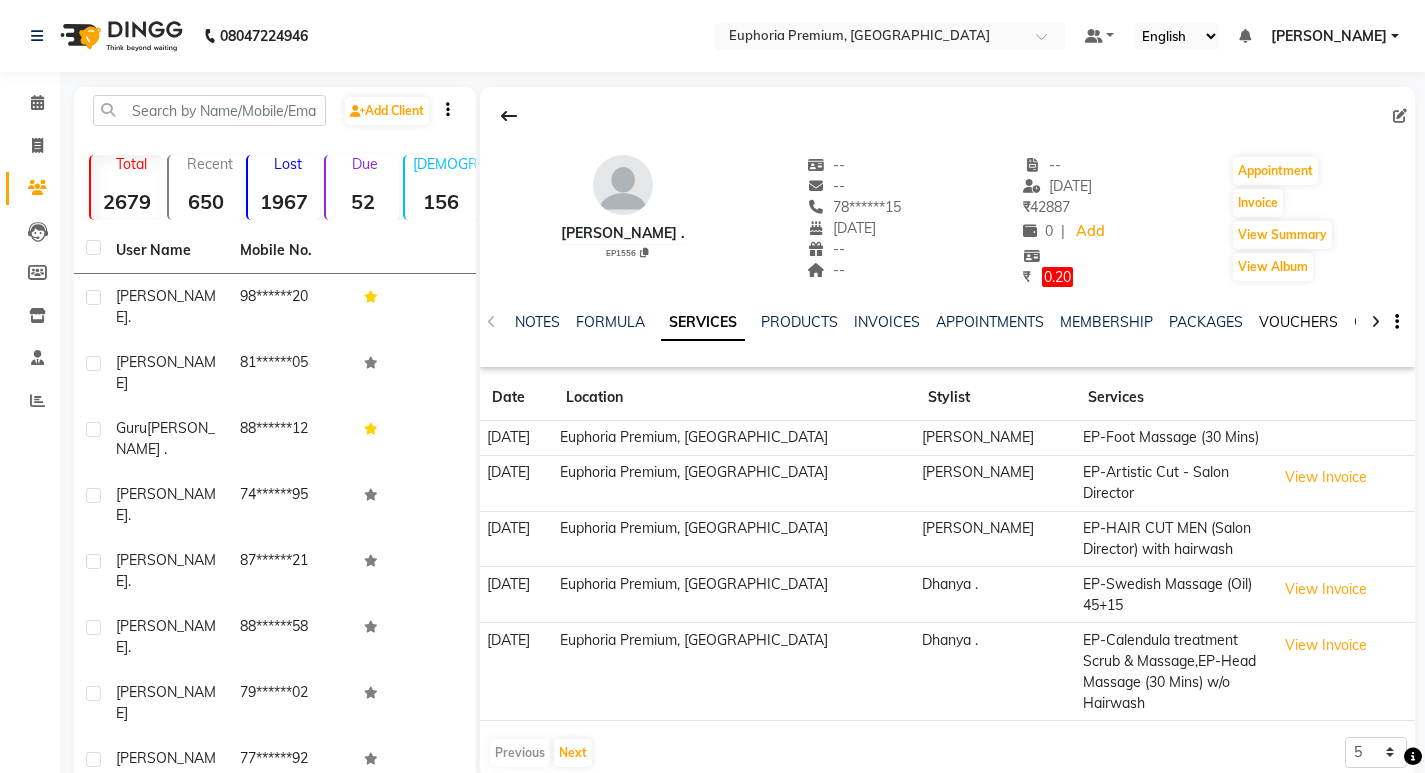 click on "VOUCHERS" 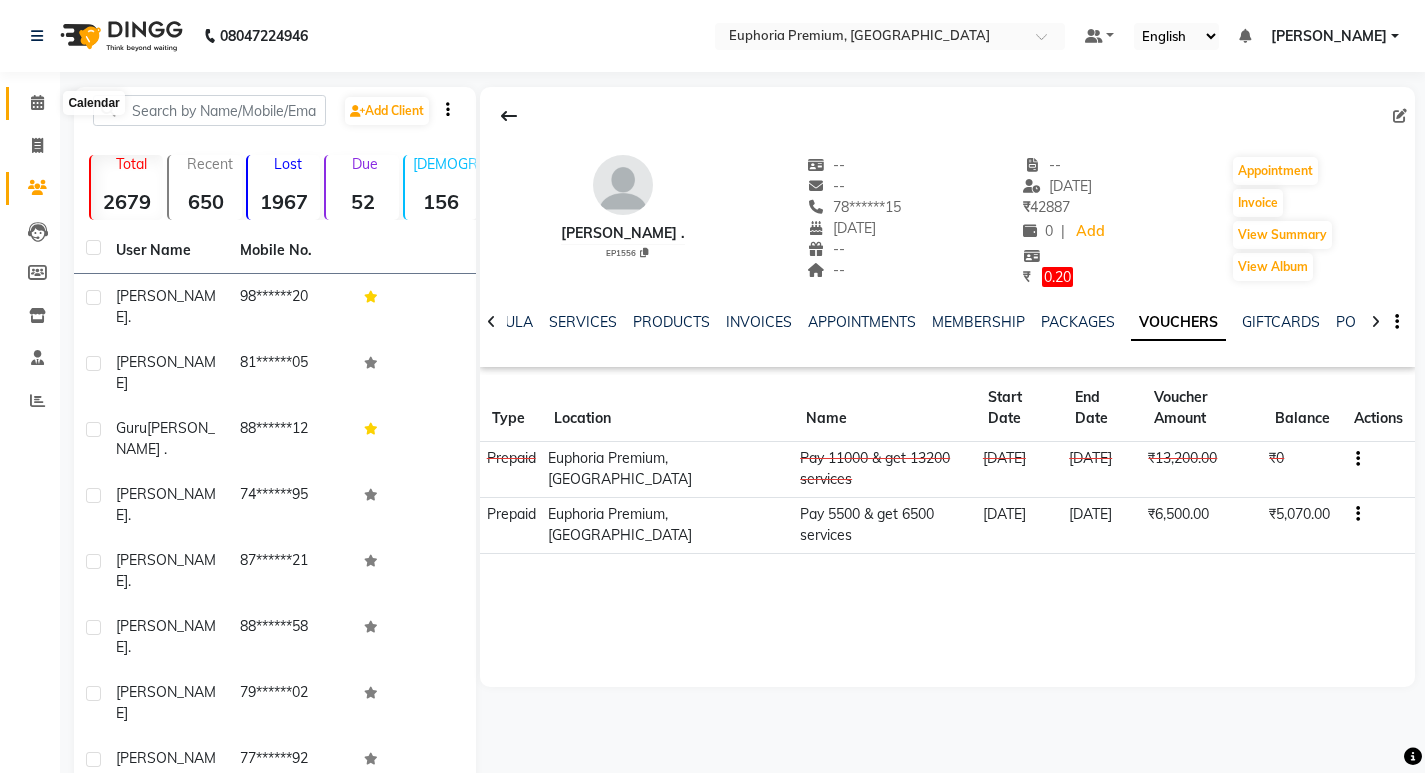 click 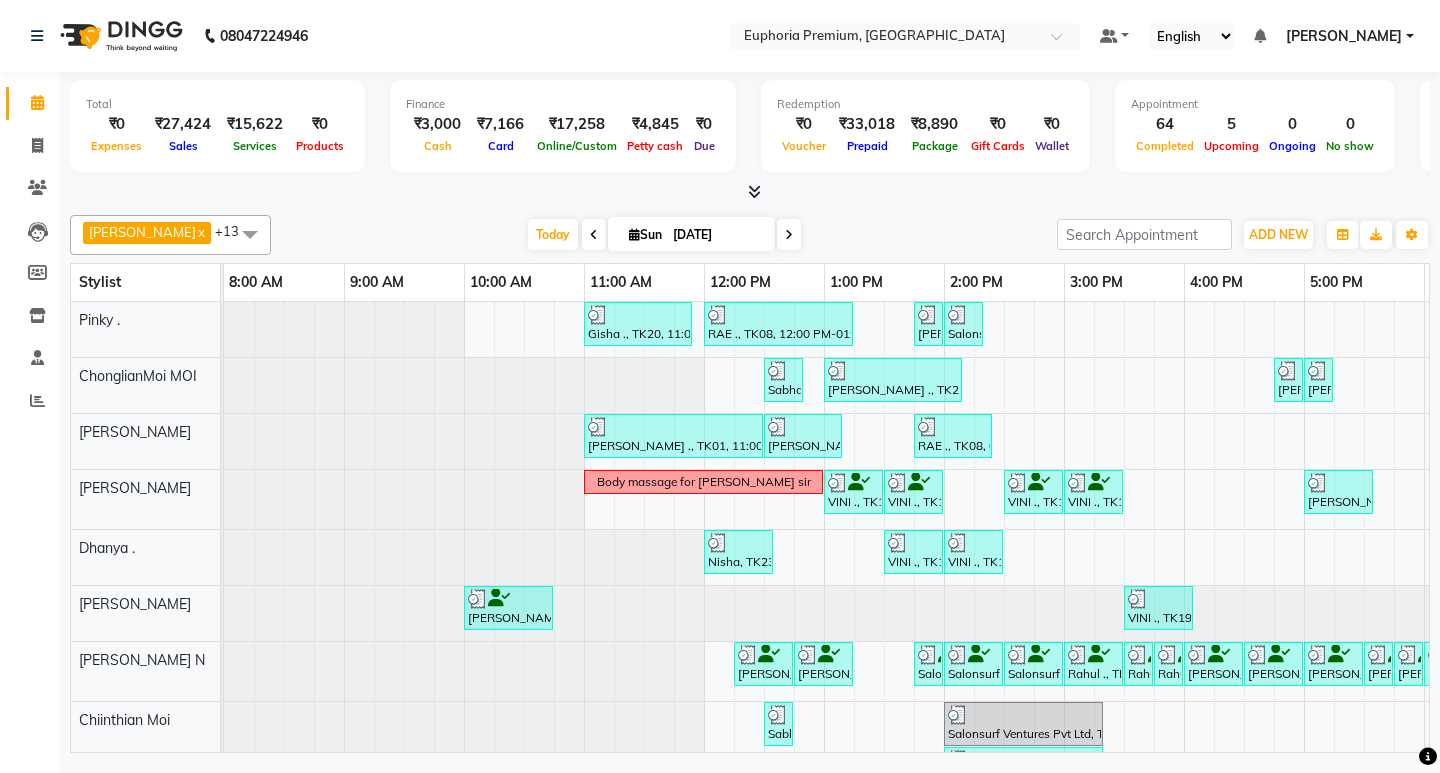 scroll, scrollTop: 0, scrollLeft: 336, axis: horizontal 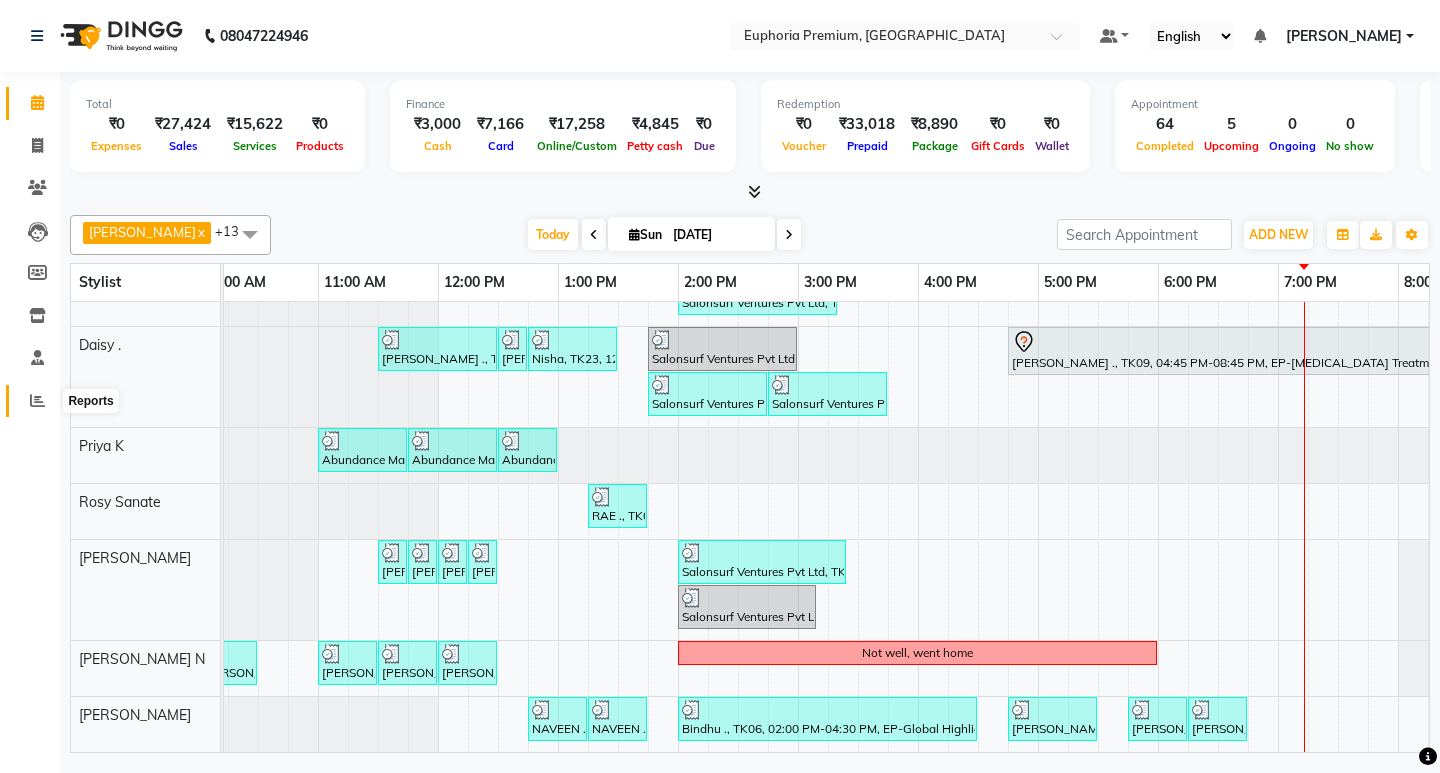 click 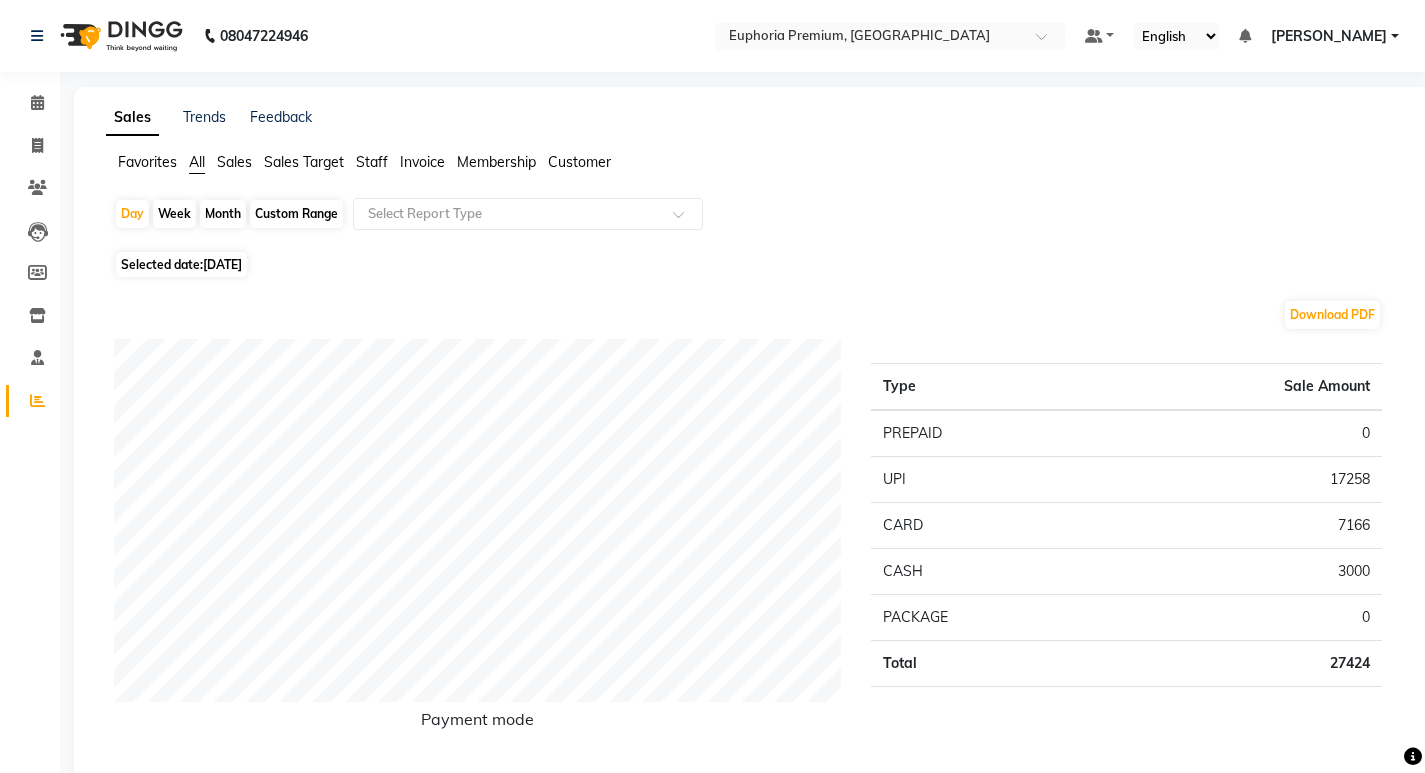 click on "Staff" 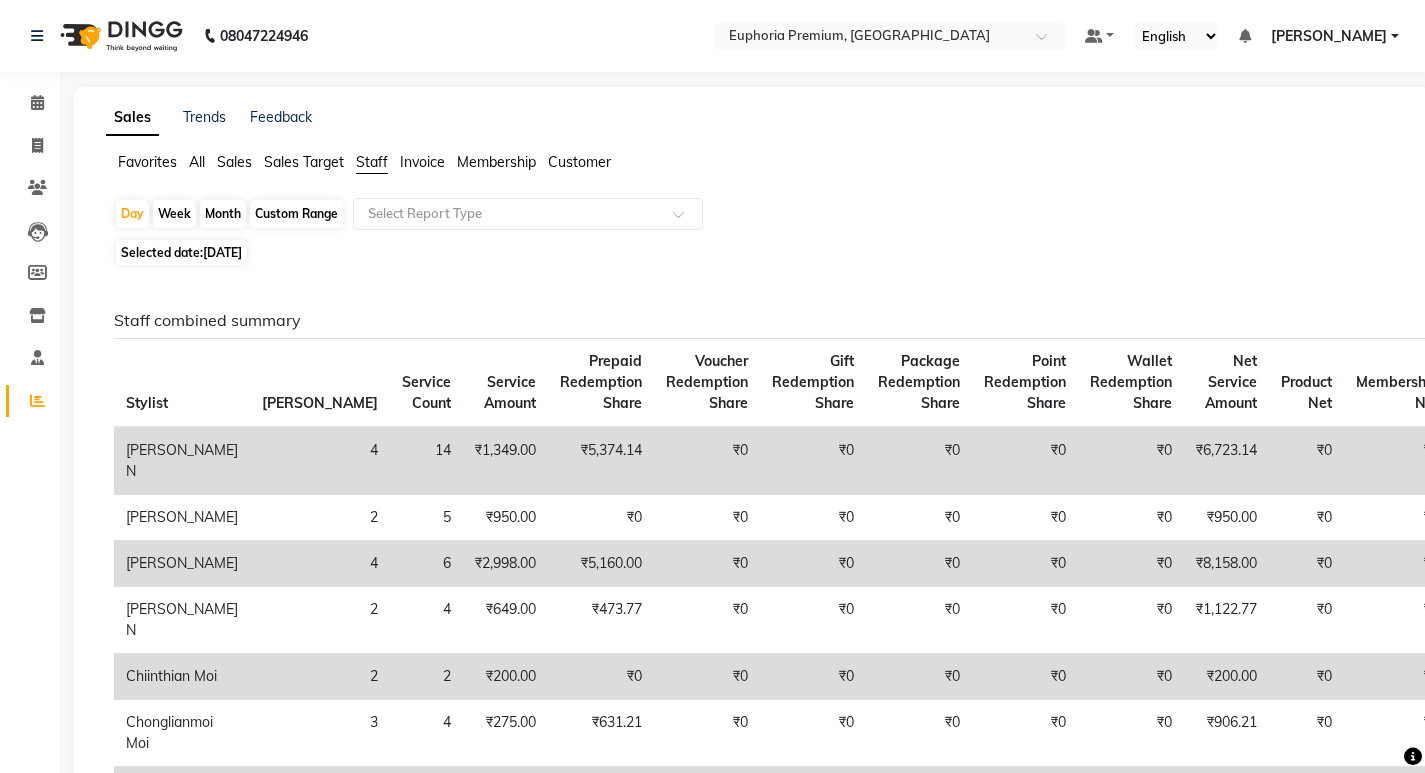 click on "Custom Range" 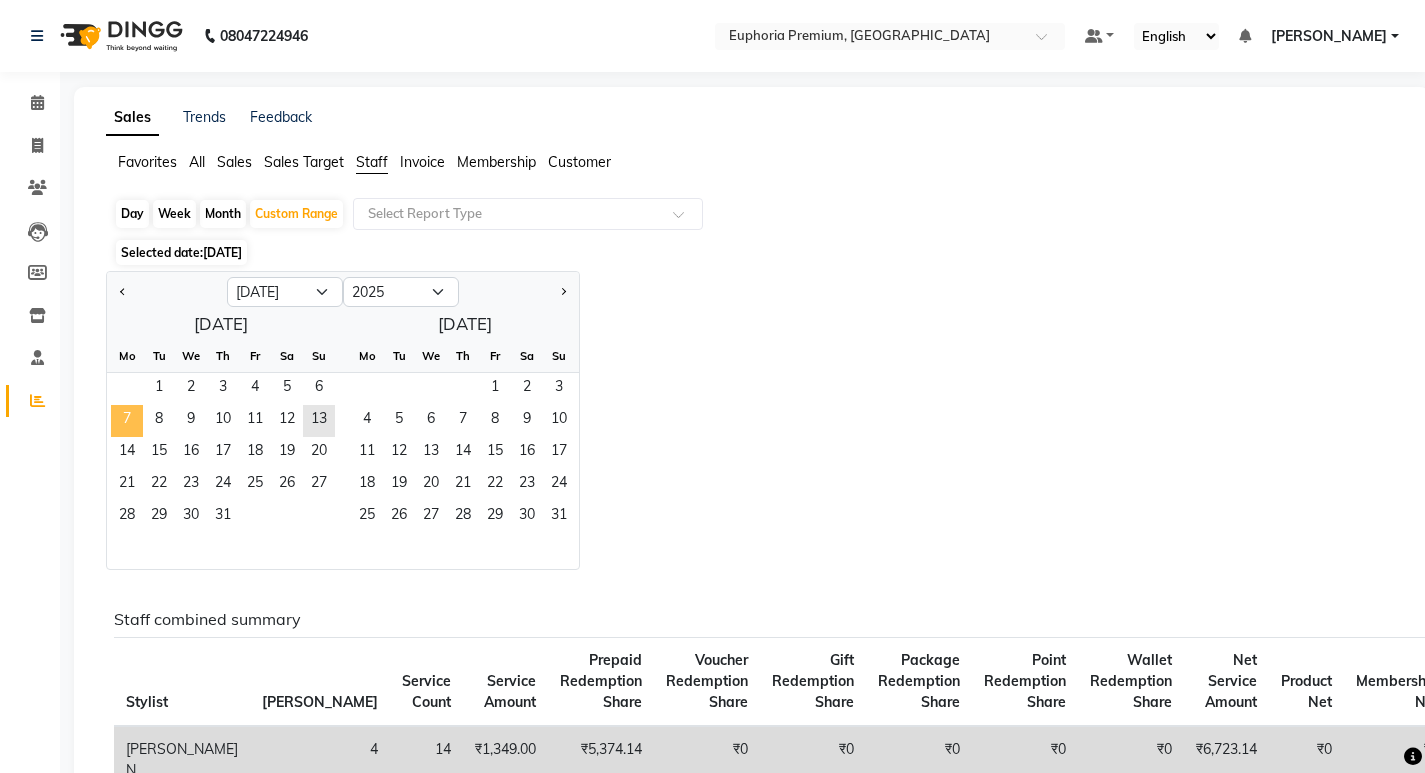 click on "7" 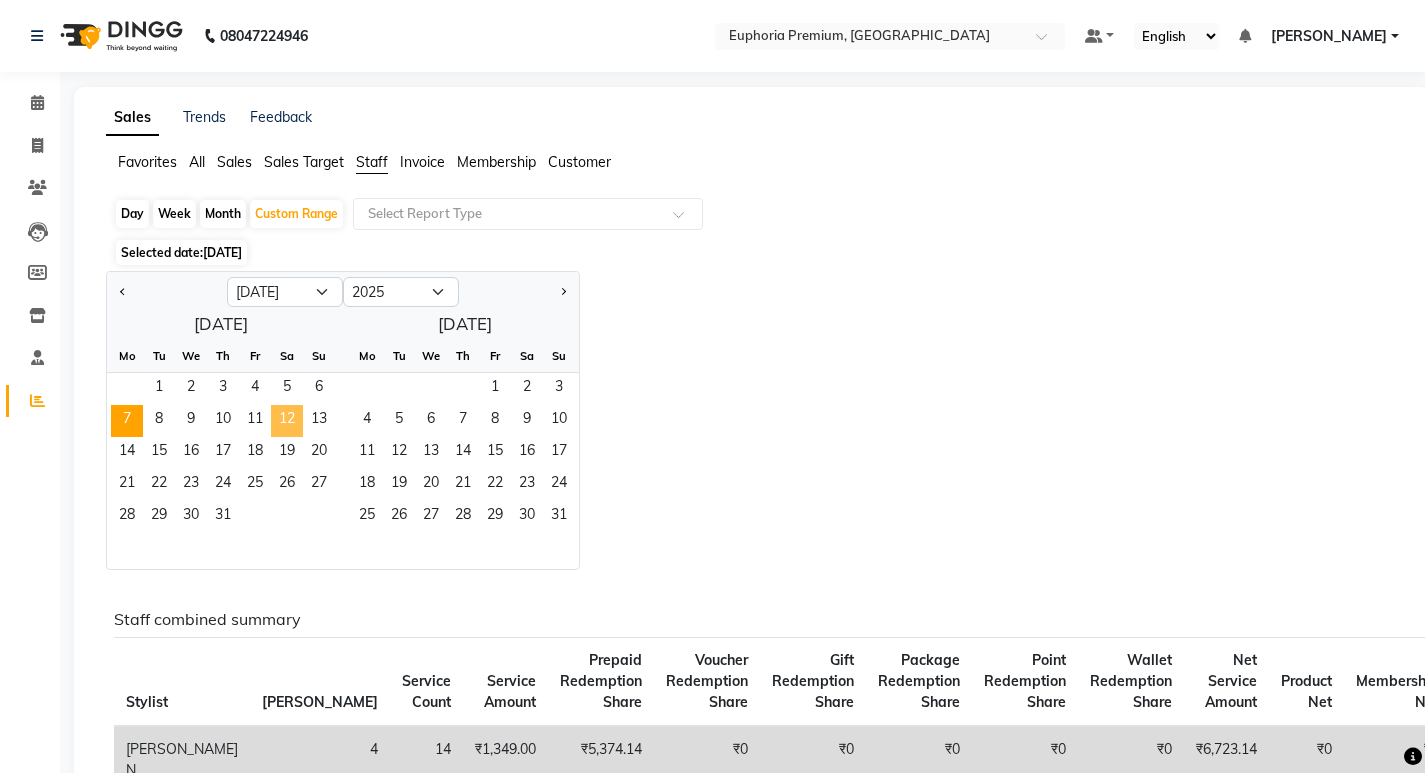 click on "12" 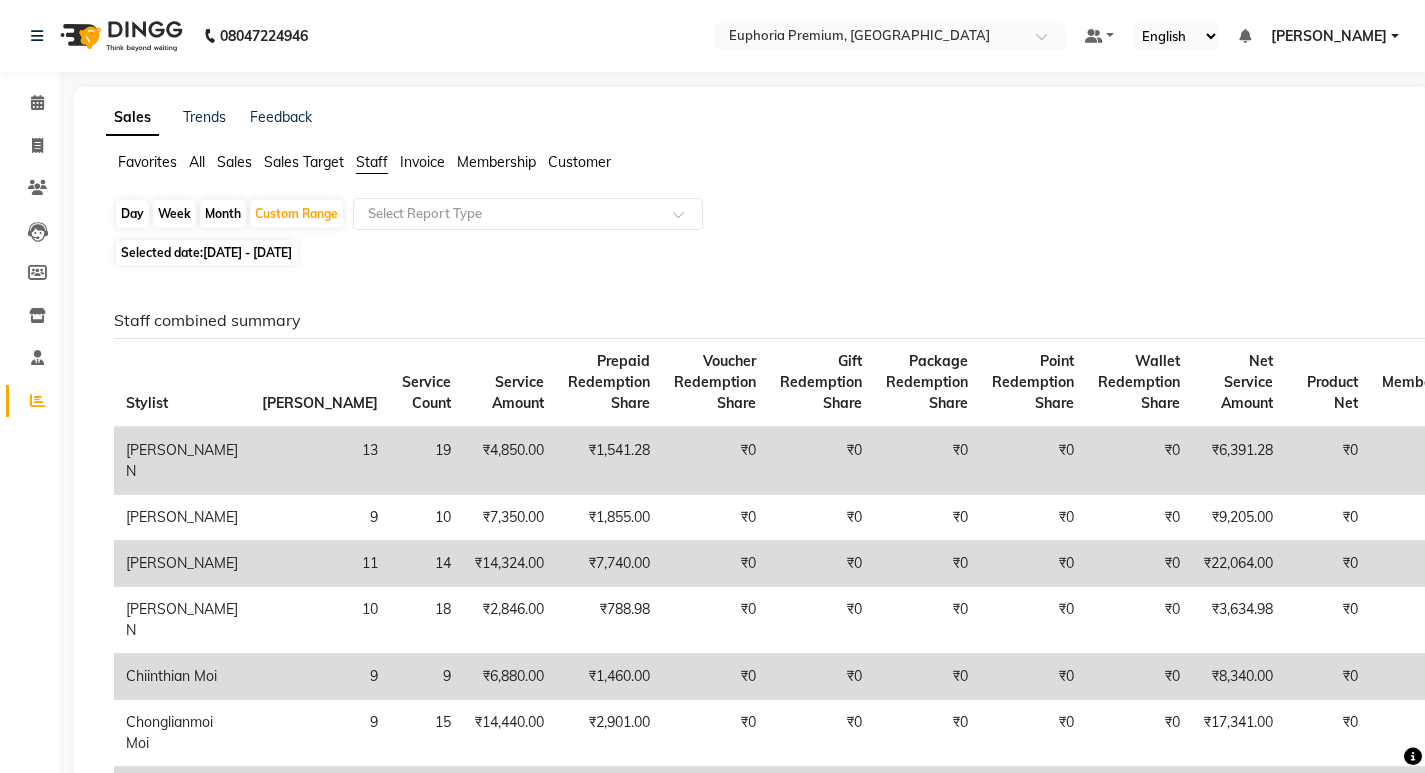 click on "[DATE] - [DATE]" 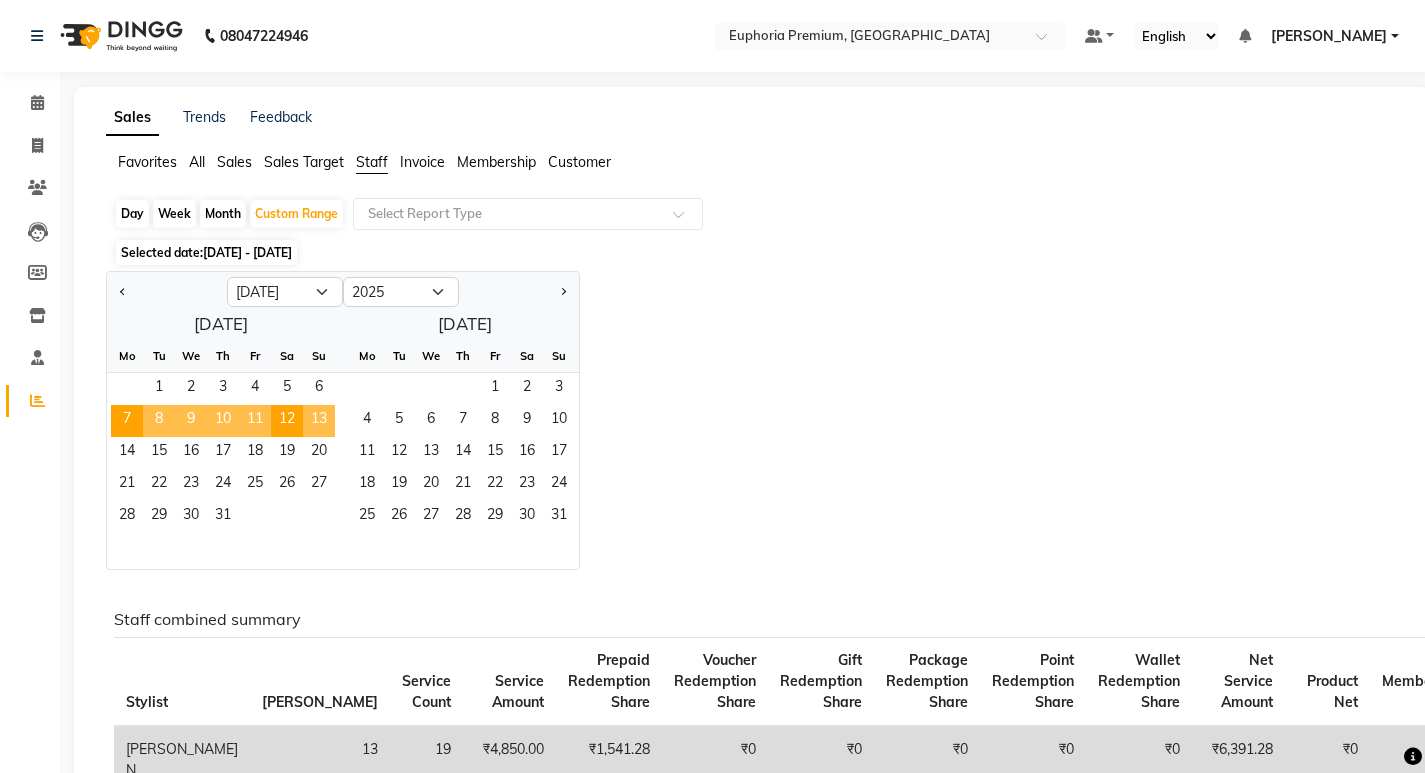click on "13" 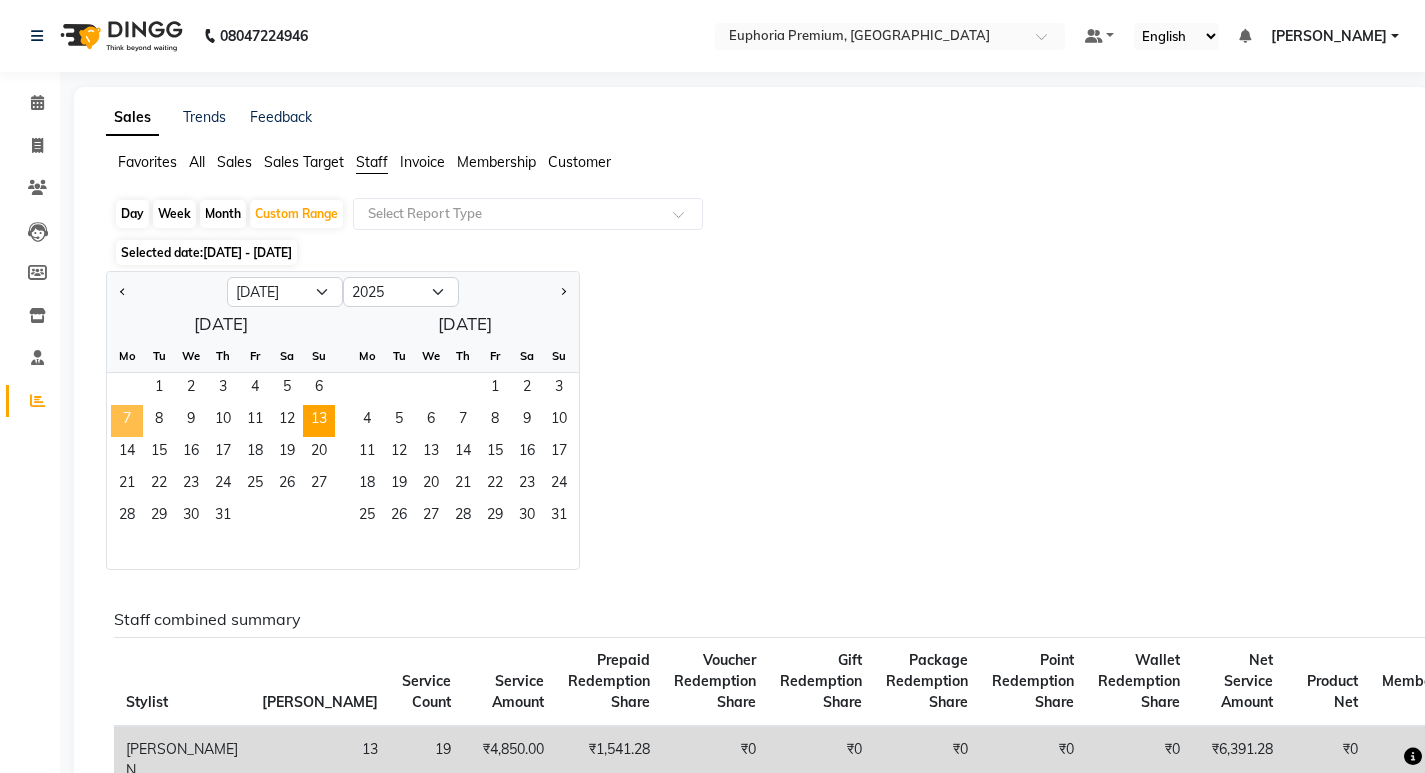 click on "7" 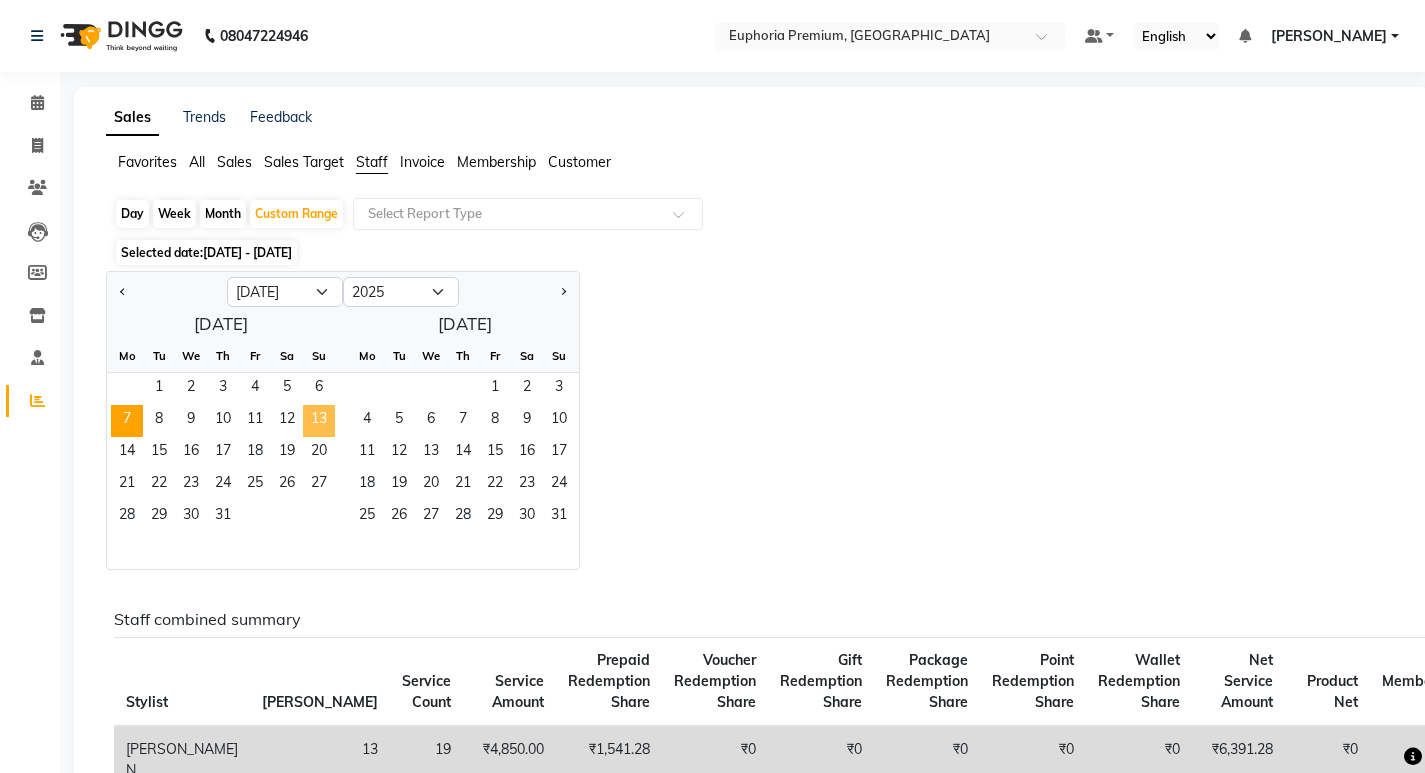 click on "13" 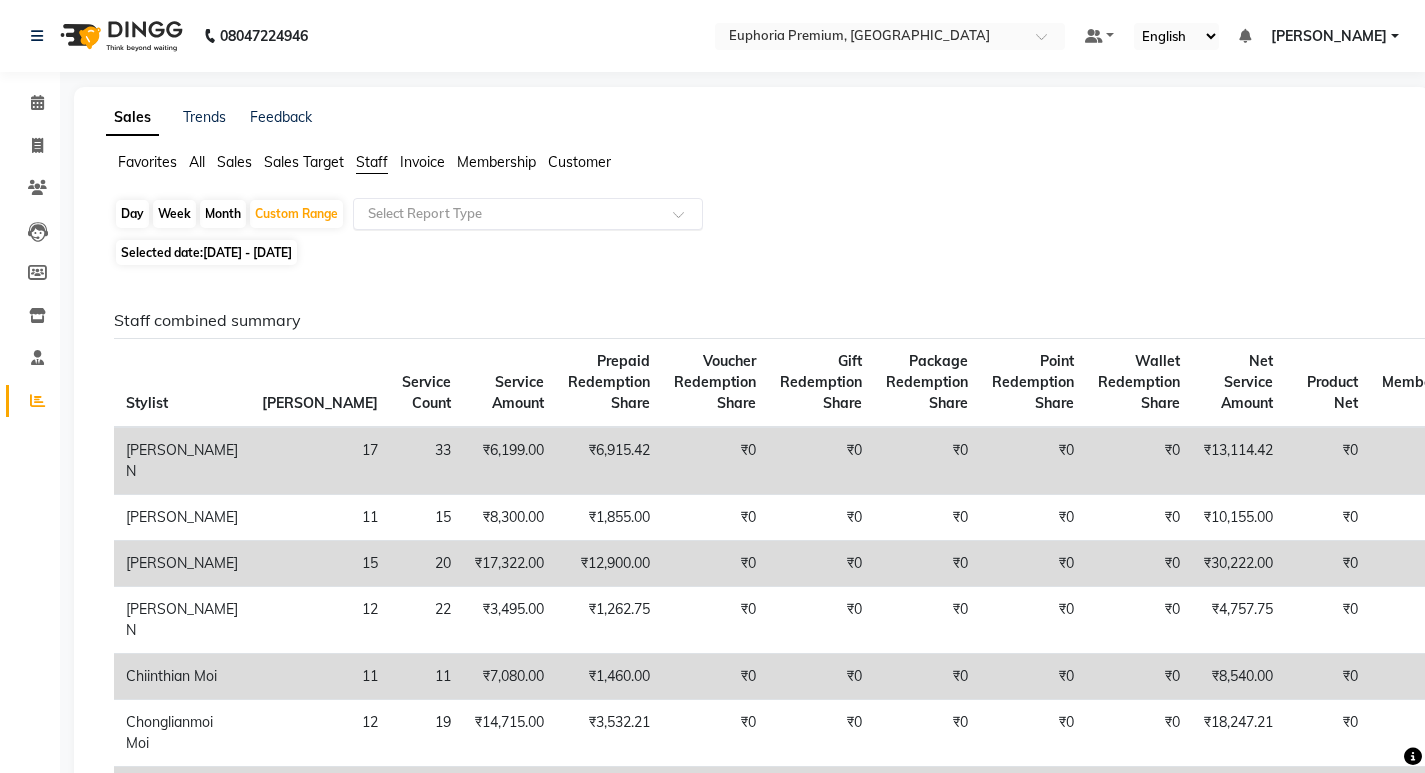 click 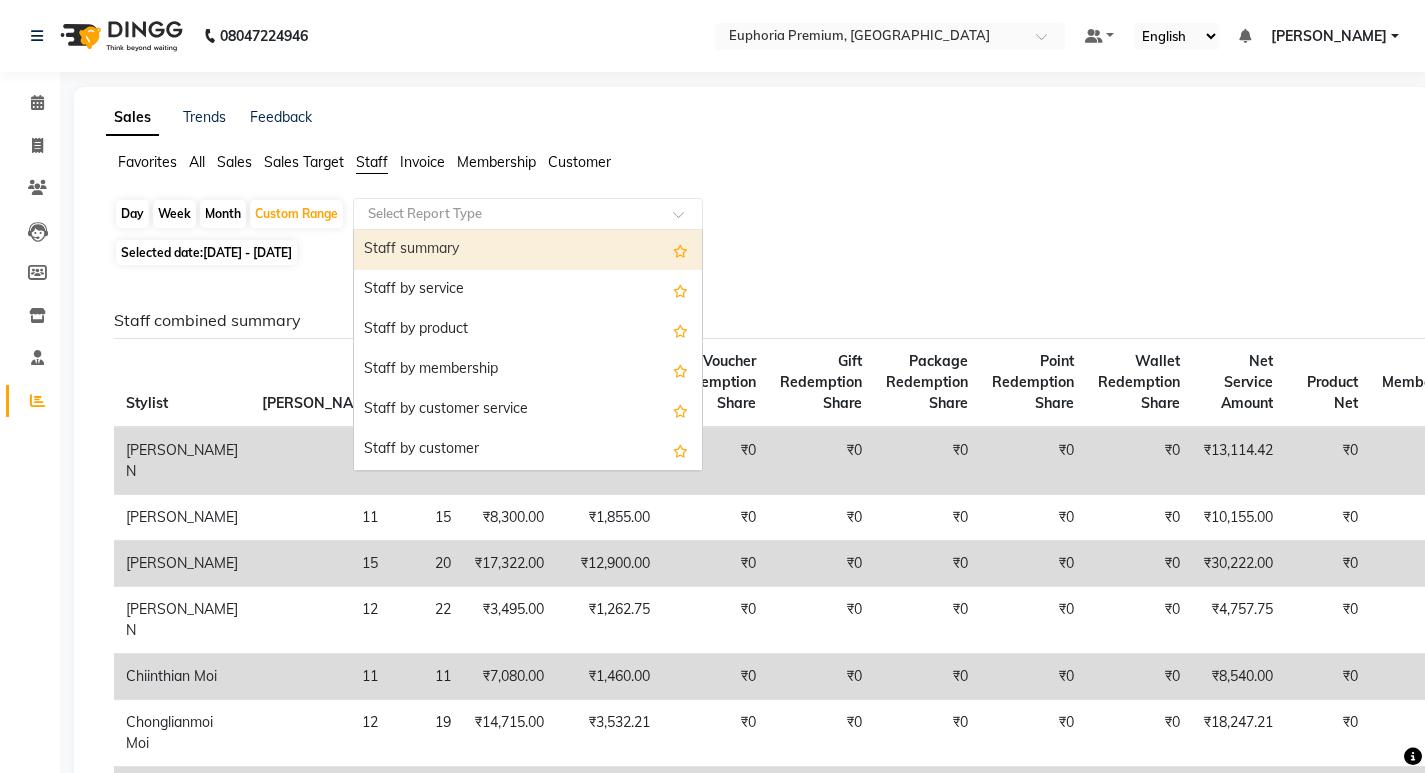 click on "Staff summary" at bounding box center [528, 250] 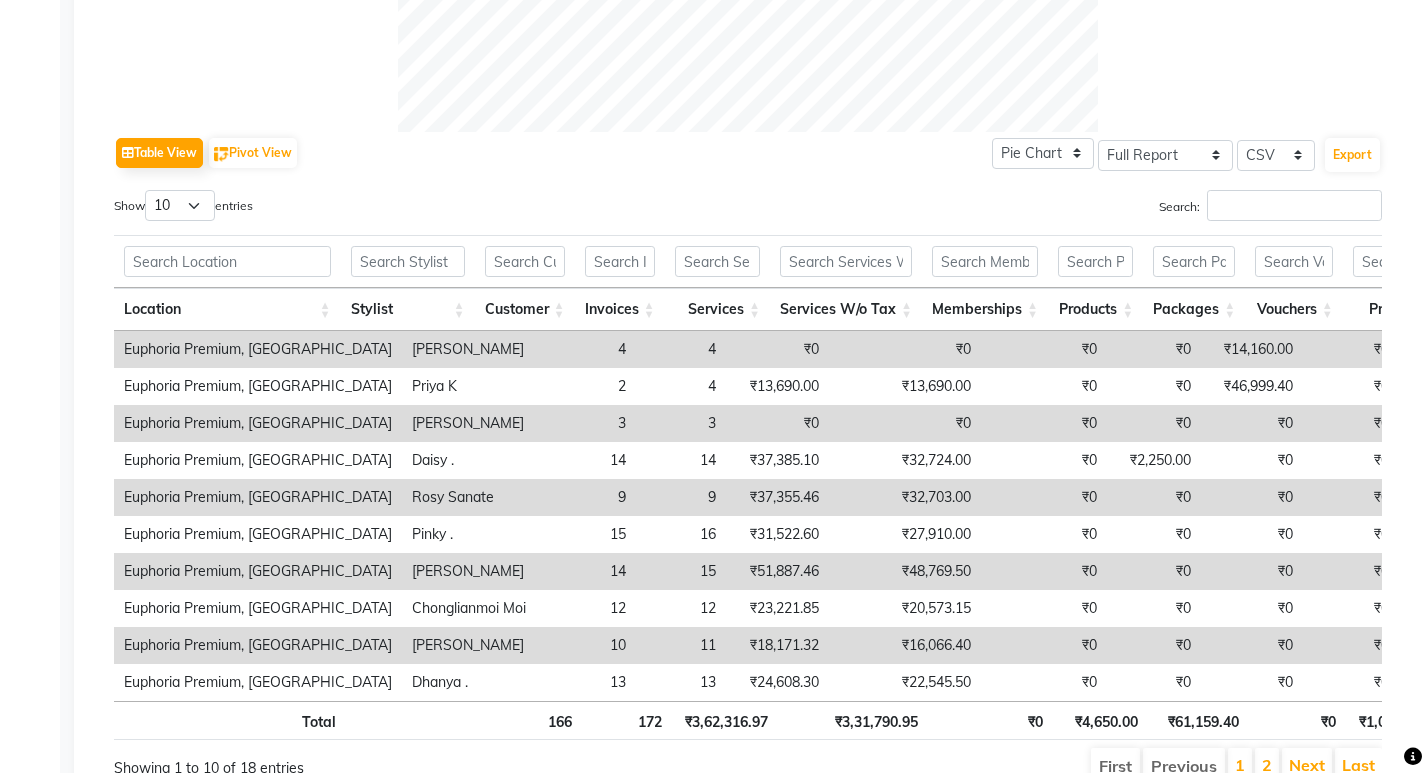 scroll, scrollTop: 988, scrollLeft: 0, axis: vertical 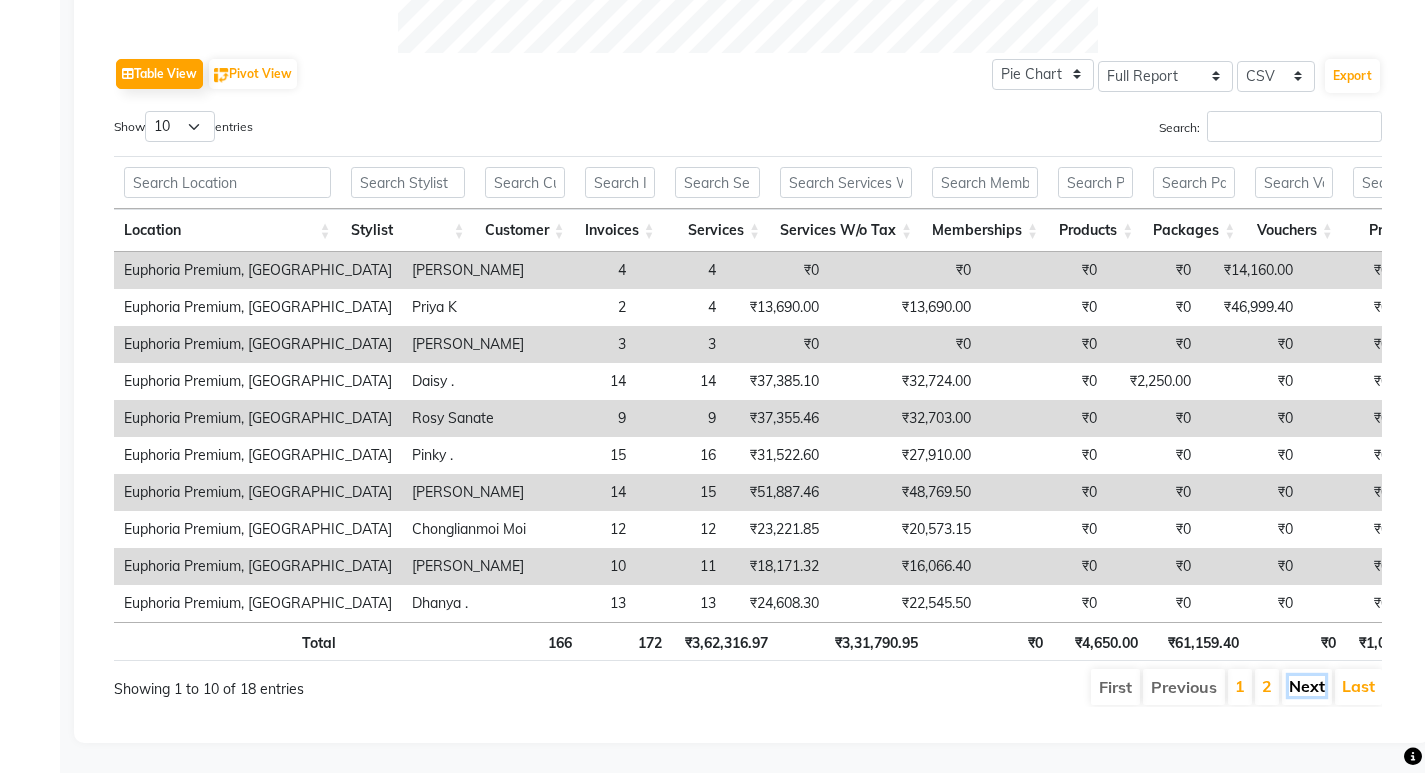 click on "Next" at bounding box center (1307, 686) 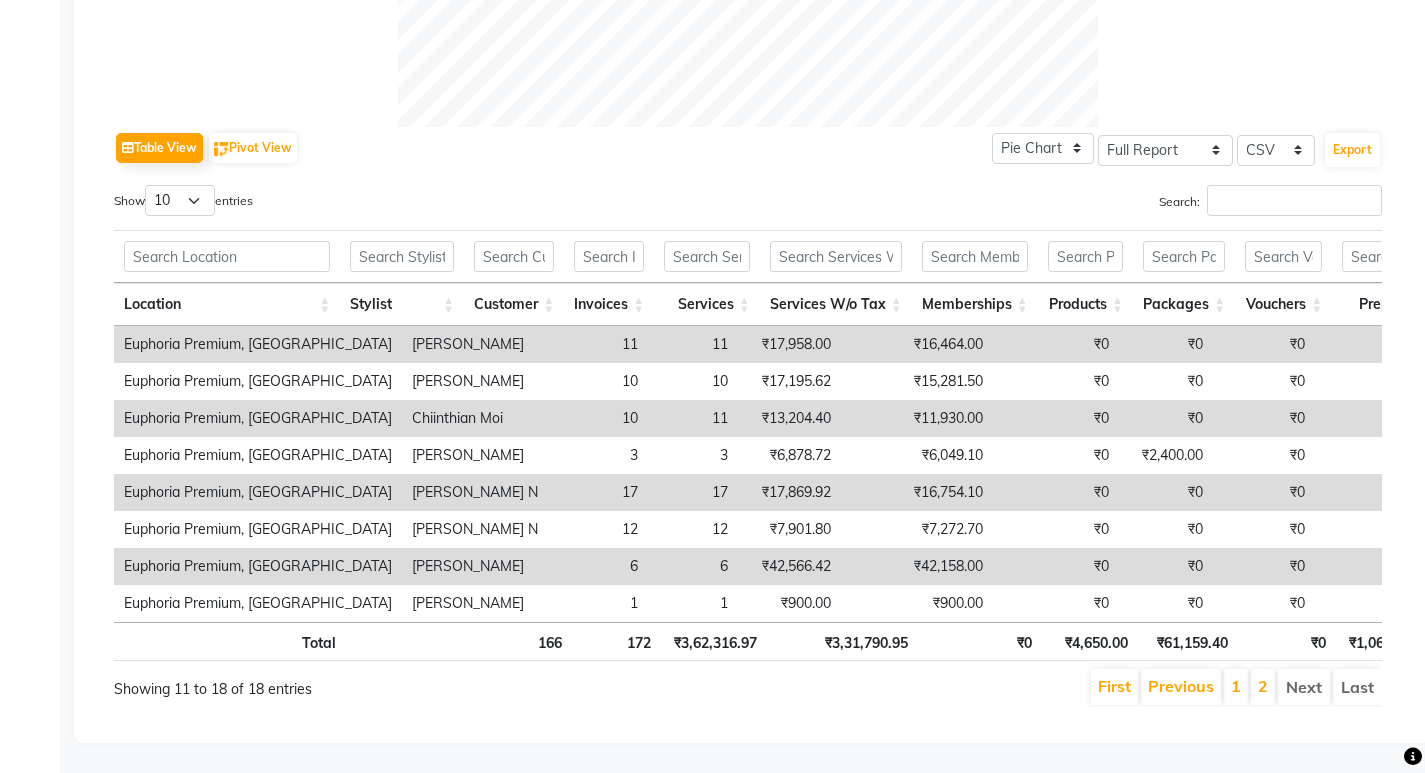 scroll, scrollTop: 914, scrollLeft: 0, axis: vertical 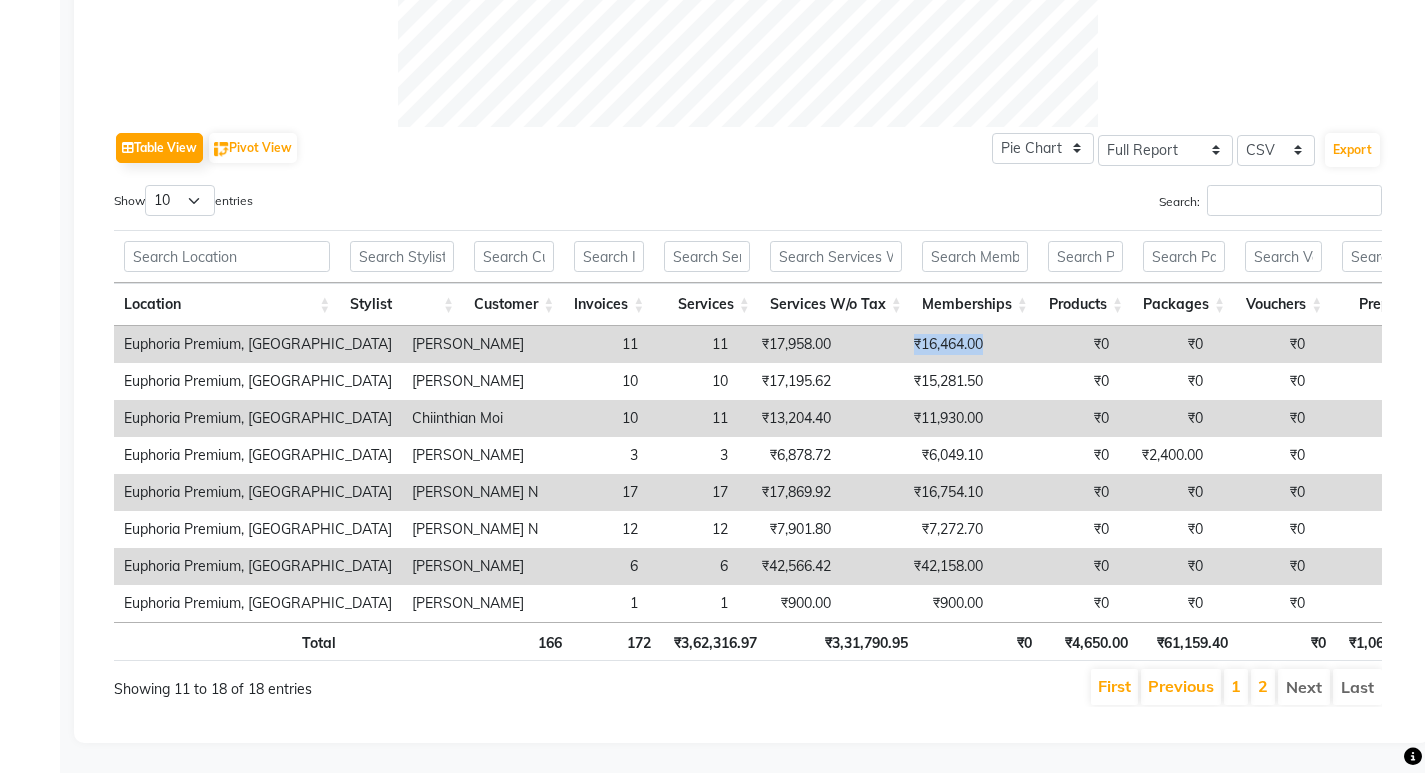 drag, startPoint x: 905, startPoint y: 315, endPoint x: 838, endPoint y: 317, distance: 67.02985 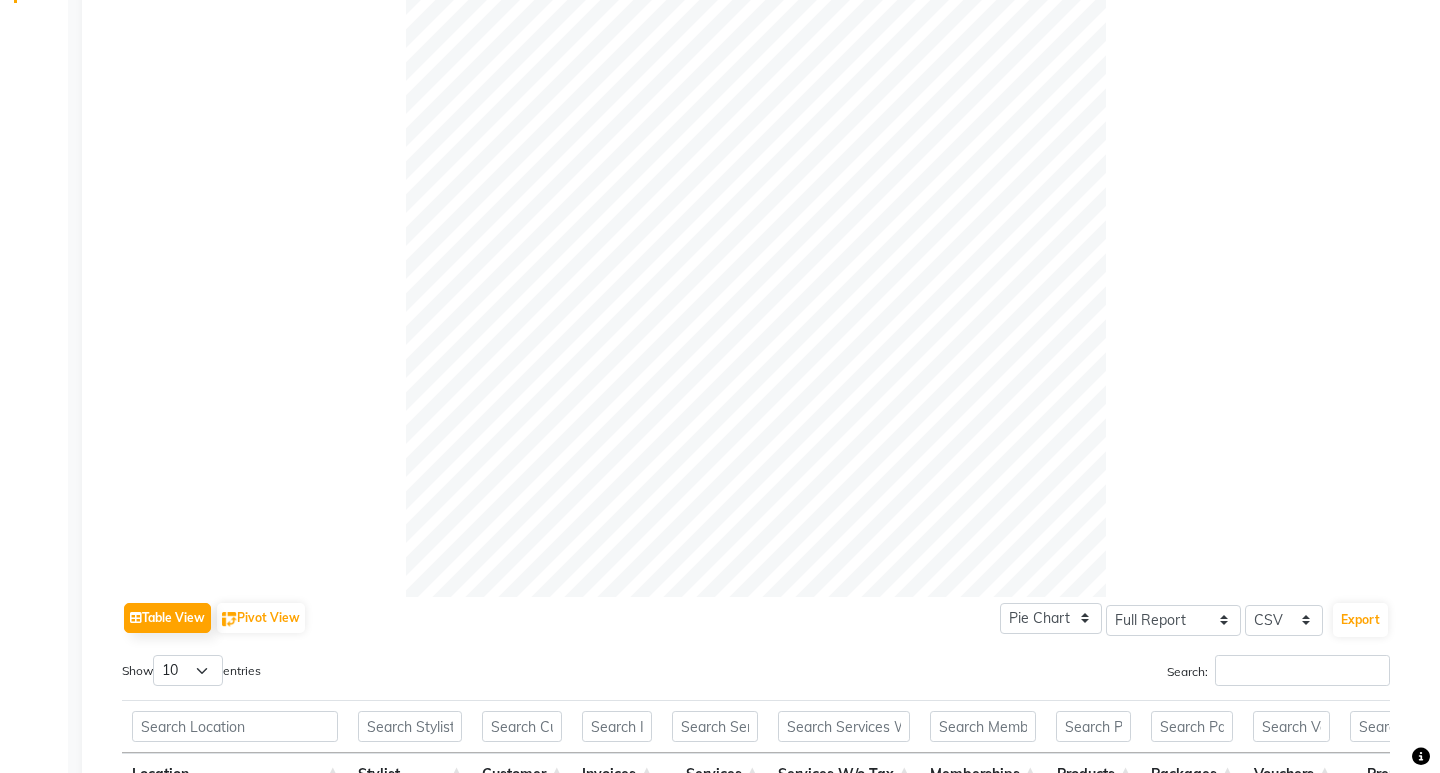 scroll, scrollTop: 0, scrollLeft: 0, axis: both 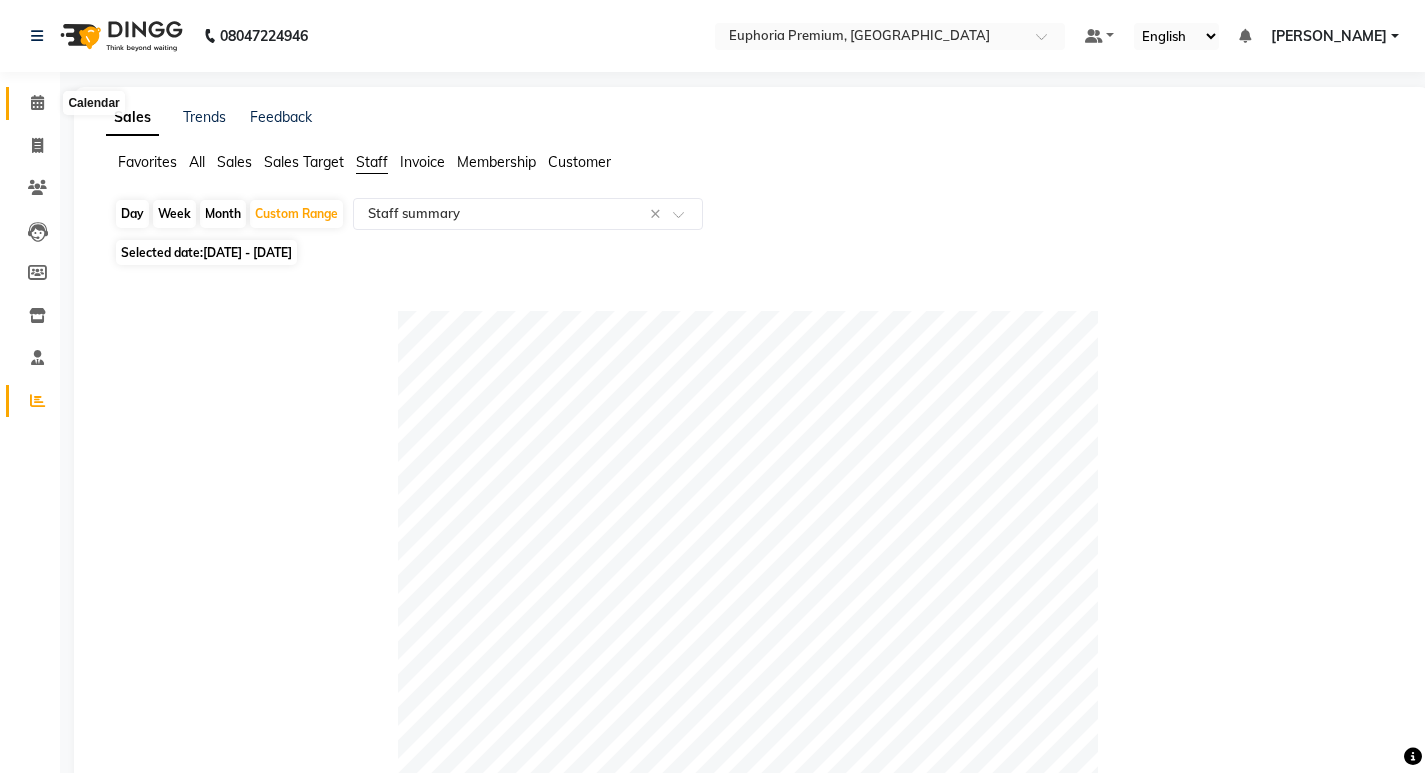 click 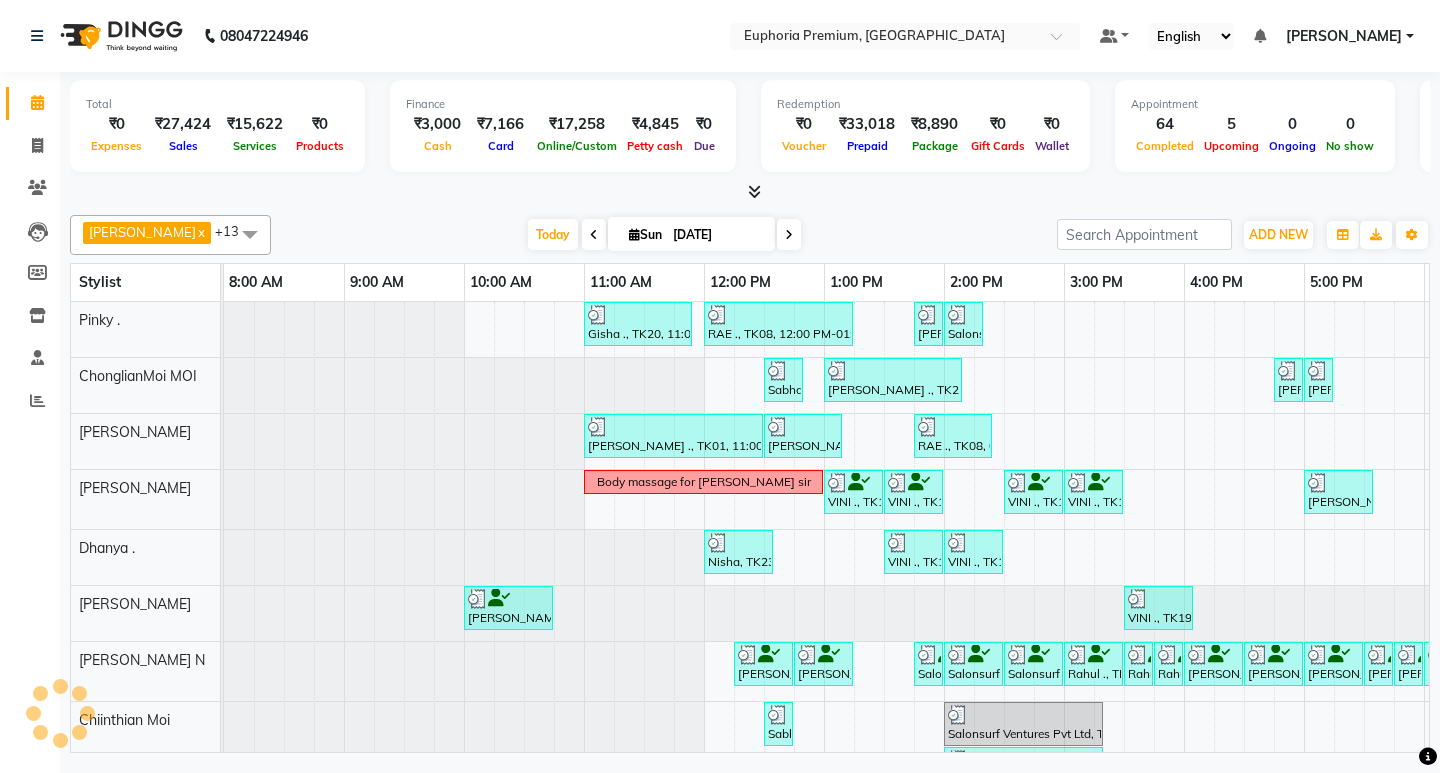 scroll, scrollTop: 18, scrollLeft: 0, axis: vertical 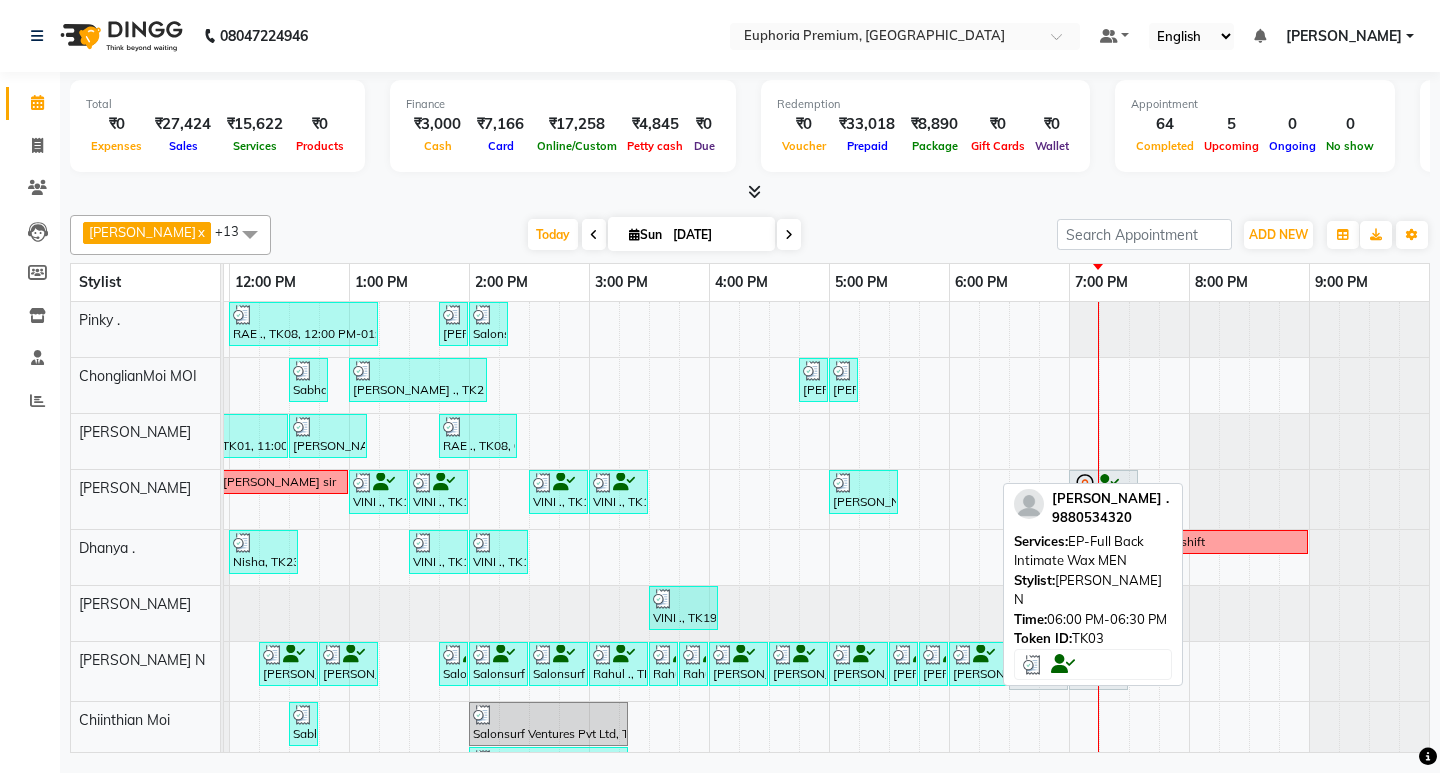 click at bounding box center (978, 655) 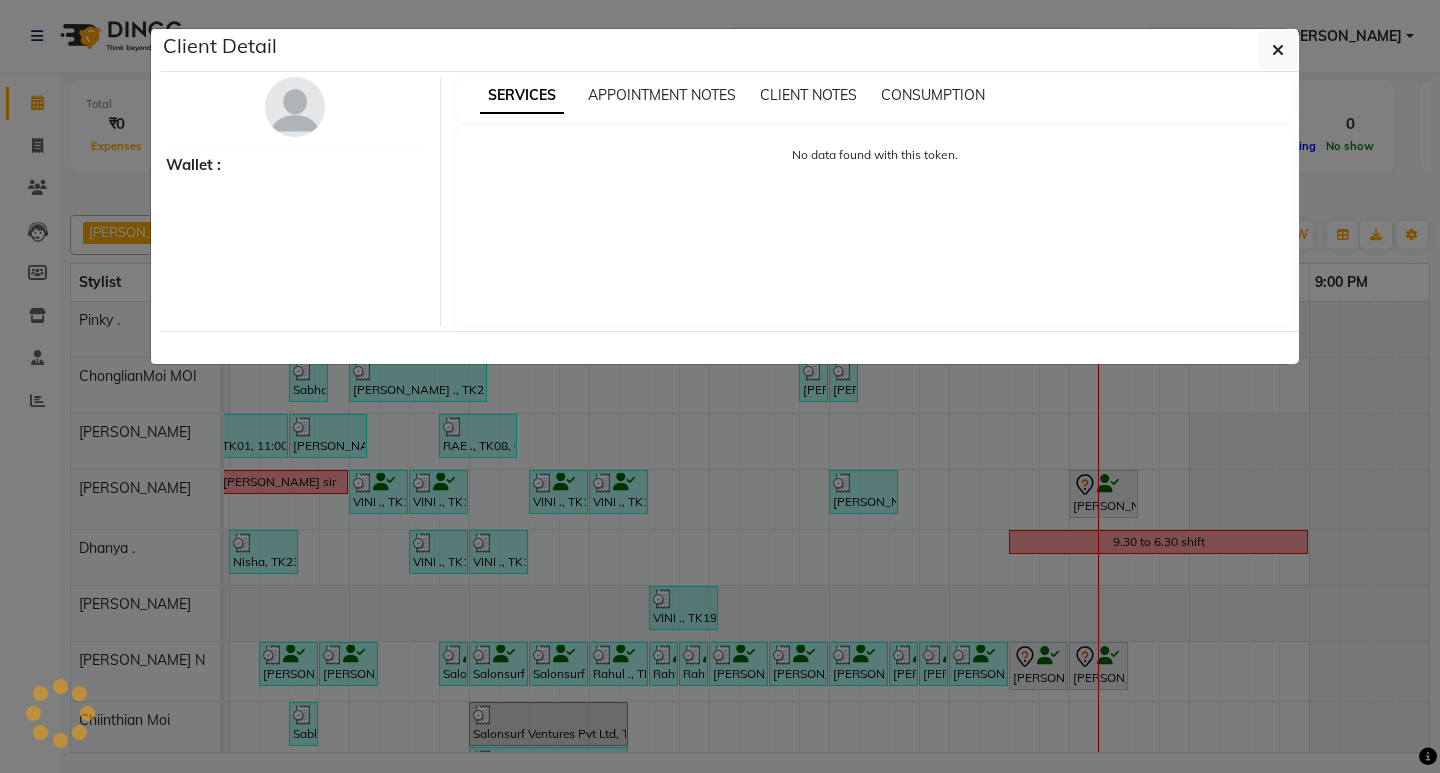 select on "3" 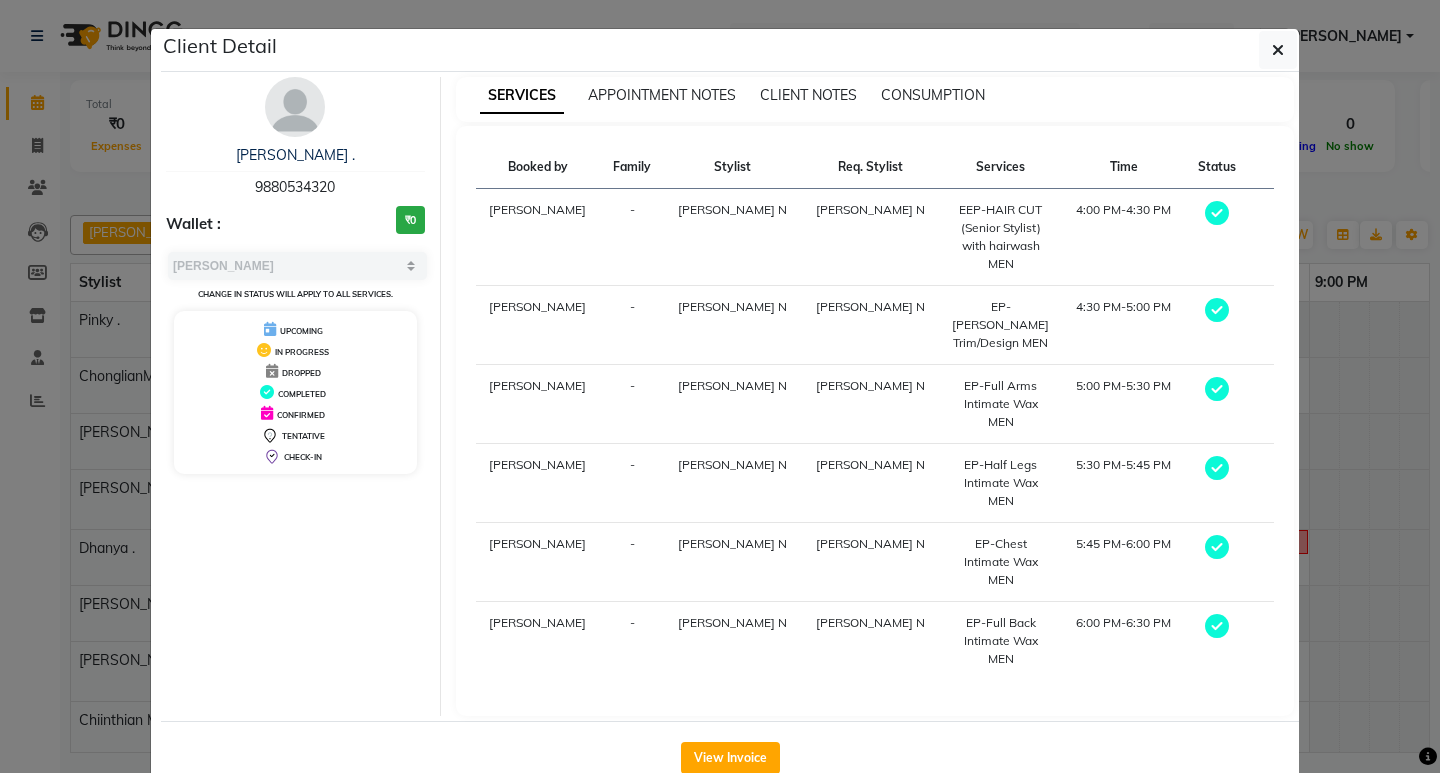 click on "9880534320" at bounding box center [295, 187] 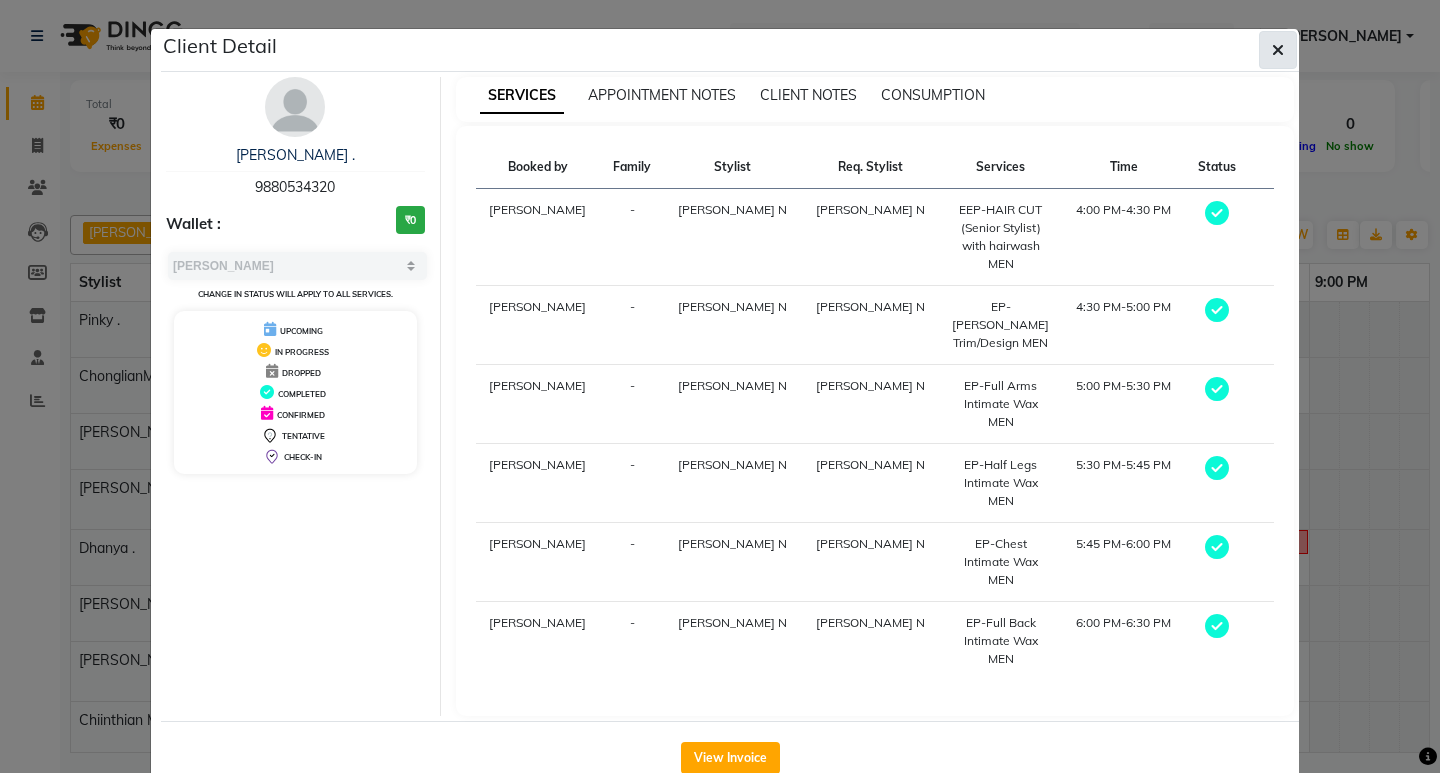 click 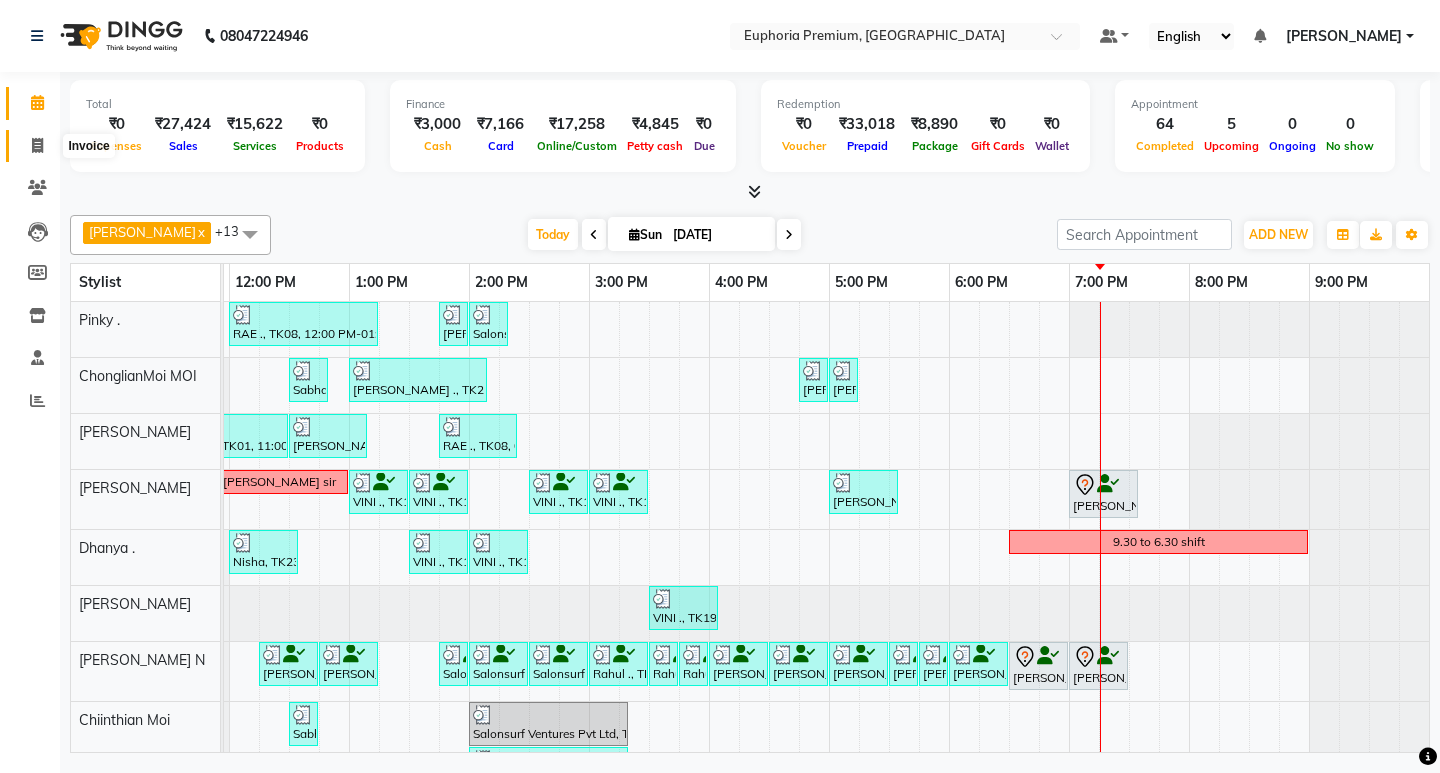 click 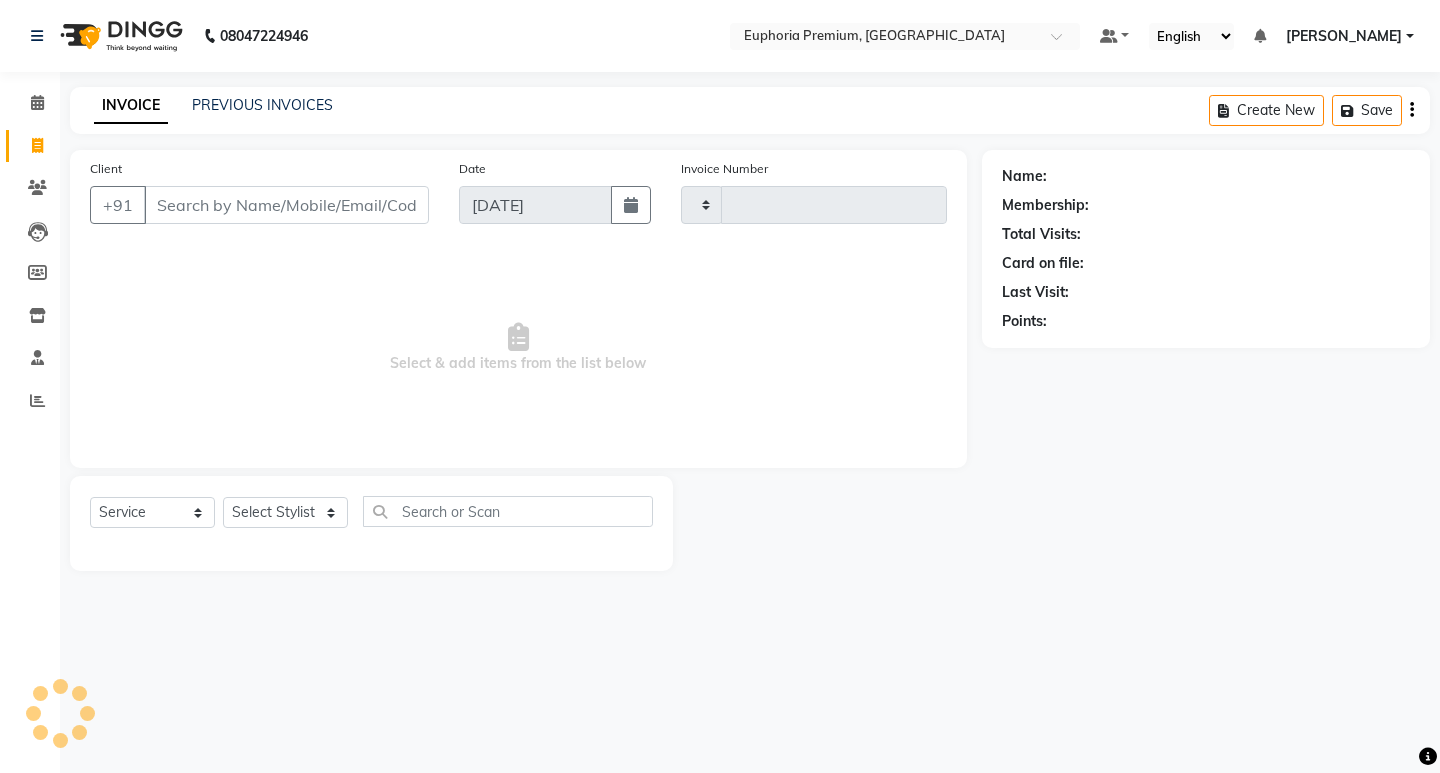 type on "1730" 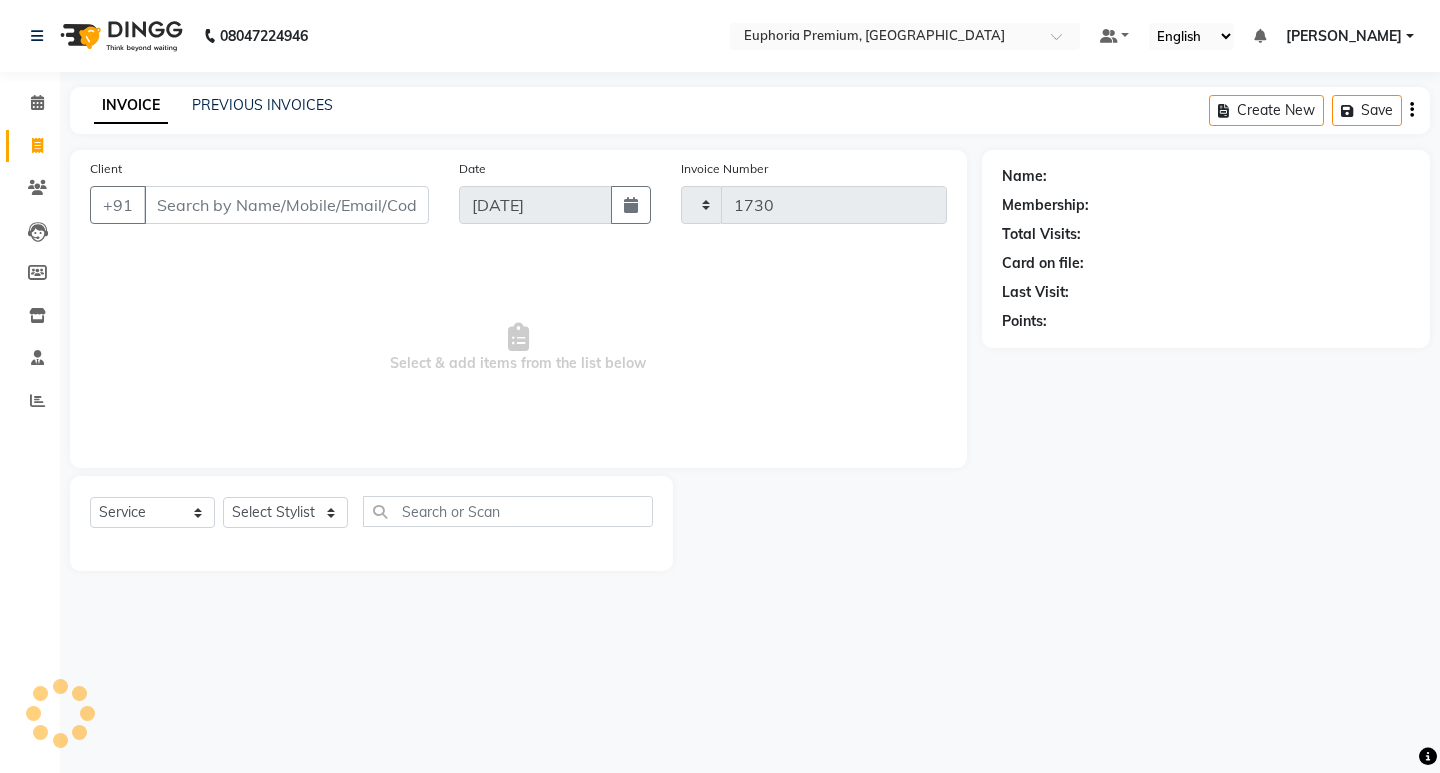 select on "7925" 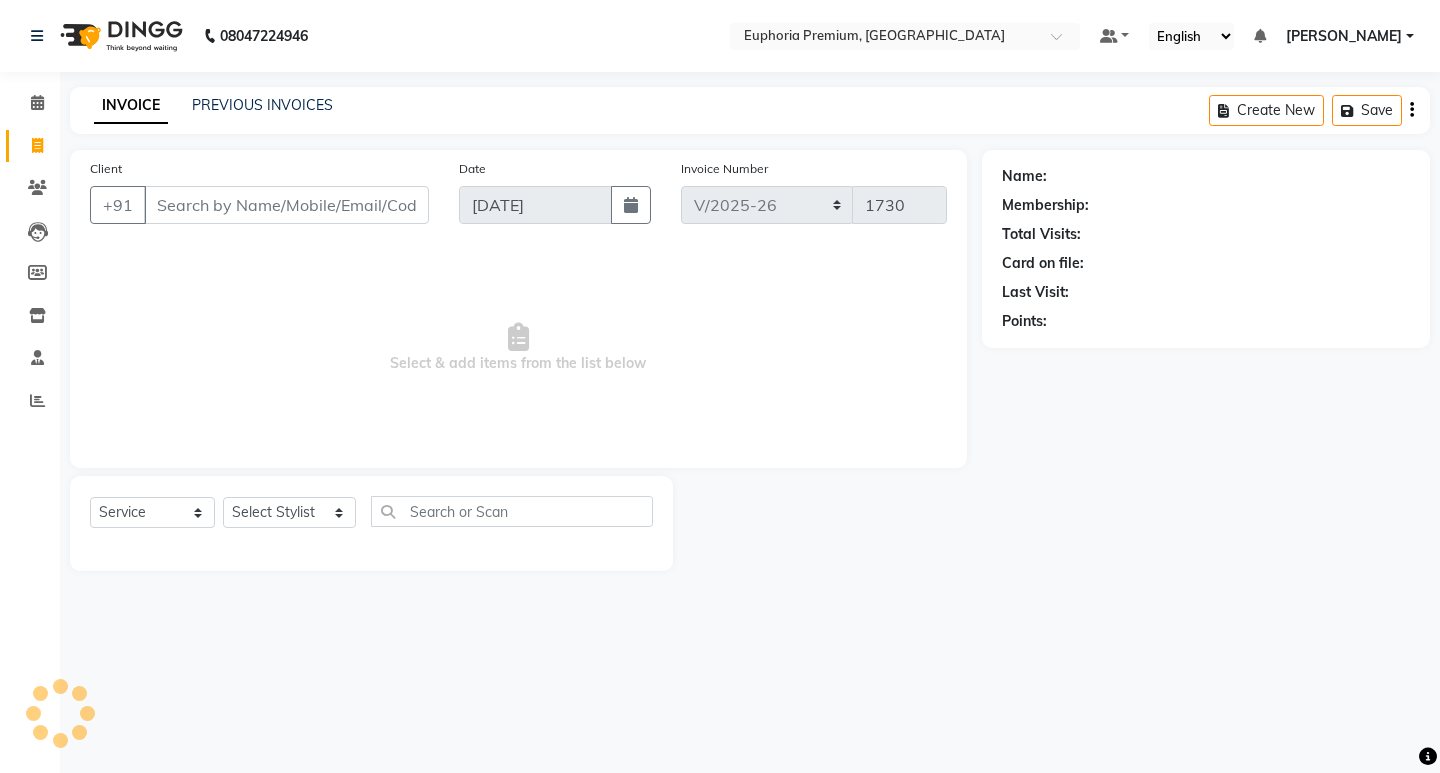 click on "Client" at bounding box center [286, 205] 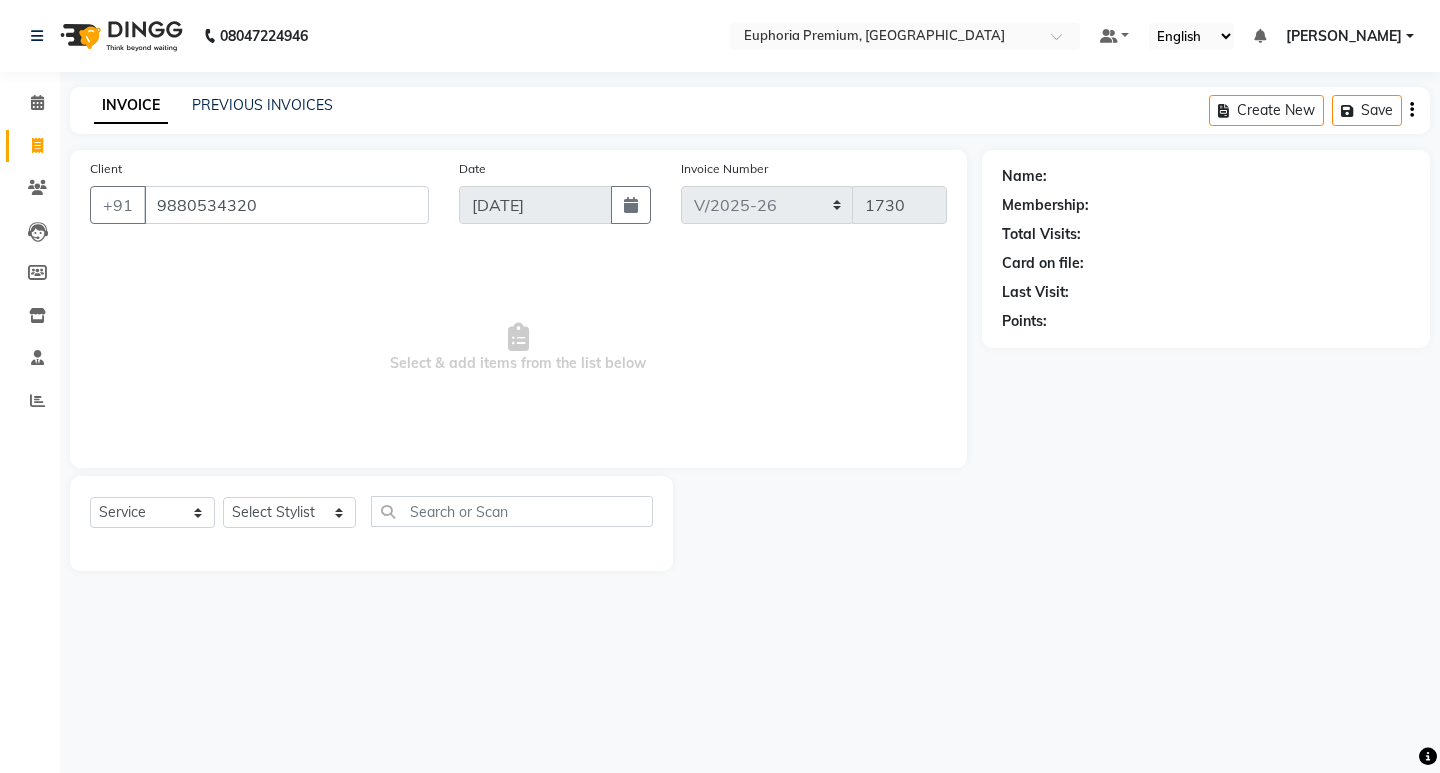 type on "9880534320" 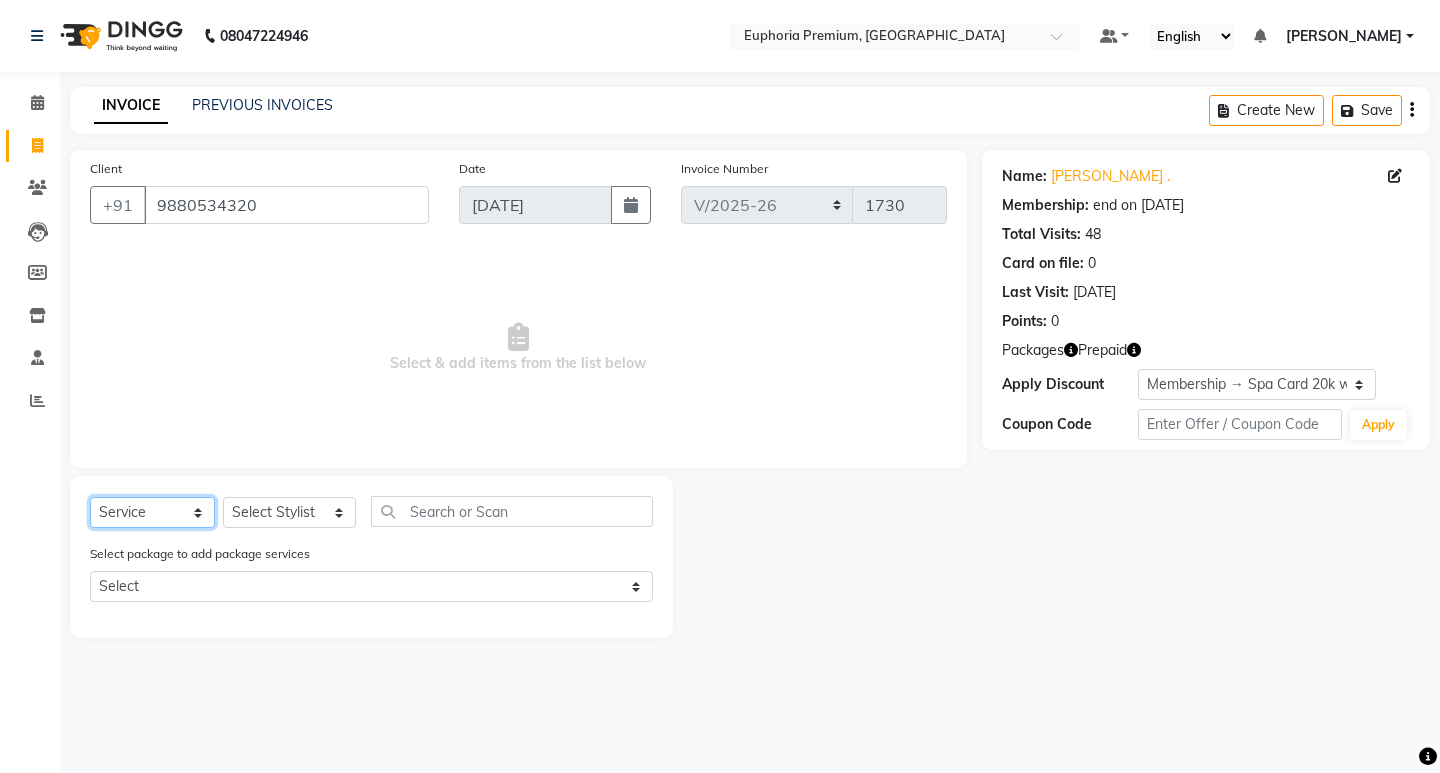 click on "Select  Service  Product  Membership  Package Voucher Prepaid Gift Card" 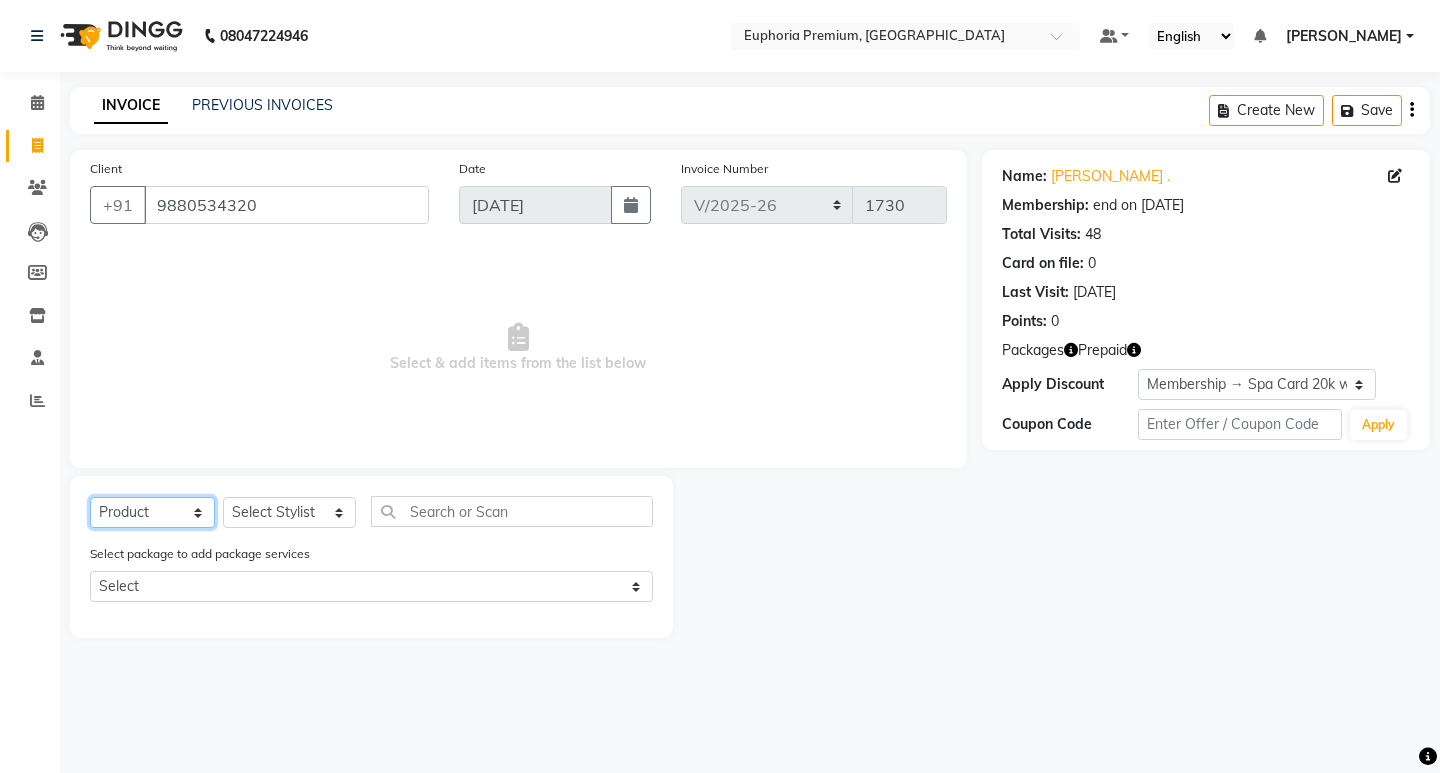 click on "Select  Service  Product  Membership  Package Voucher Prepaid Gift Card" 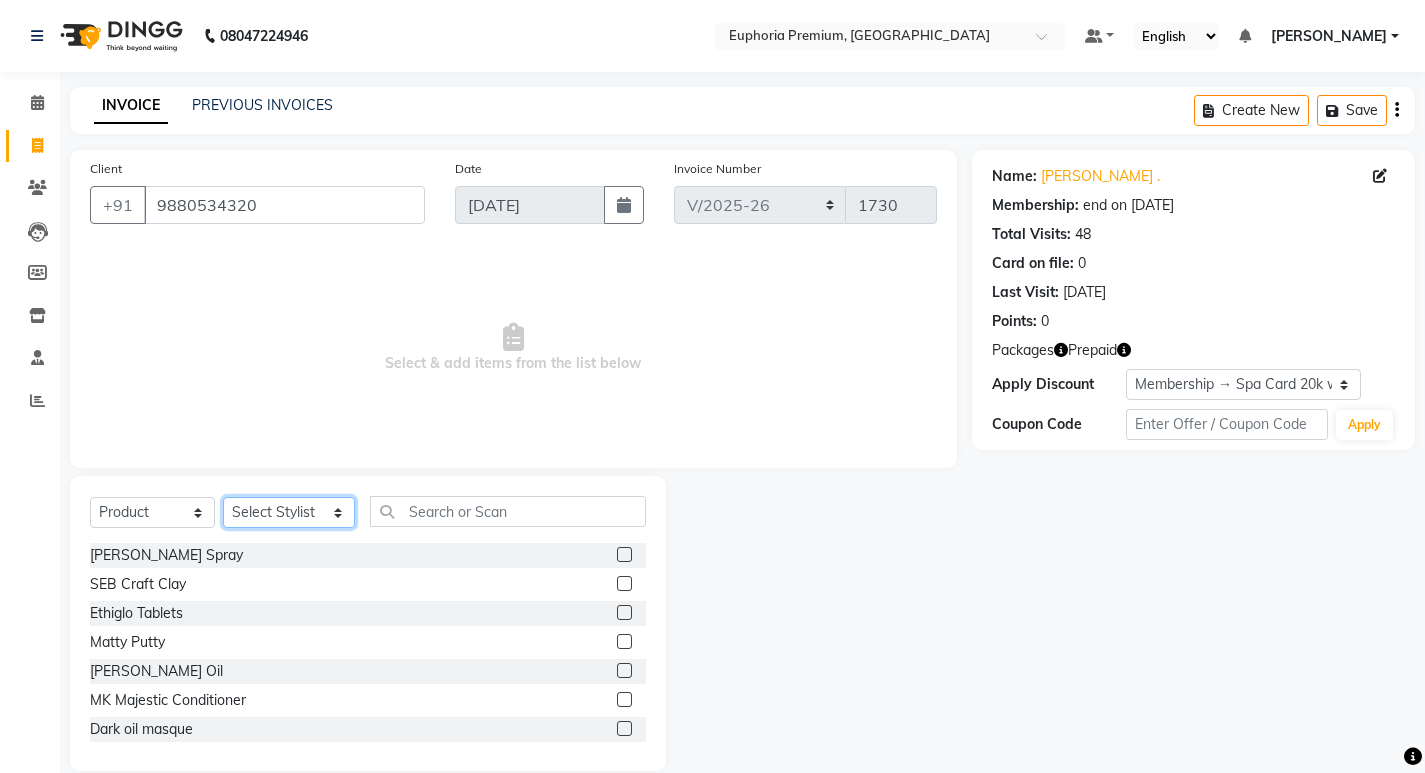 click on "Select Stylist Admin Babu V Bharath N [PERSON_NAME] [PERSON_NAME] N  Chiinthian Moi ChonglianMoi MOI [PERSON_NAME] . [PERSON_NAME] . Dingg Diya [PERSON_NAME] [PERSON_NAME] K [PERSON_NAME] [PERSON_NAME] [PERSON_NAME] [MEDICAL_DATA] Pinky . Priya  K Rosy Sanate [PERSON_NAME] [PERSON_NAME] Shishi L [PERSON_NAME] M [PERSON_NAME]" 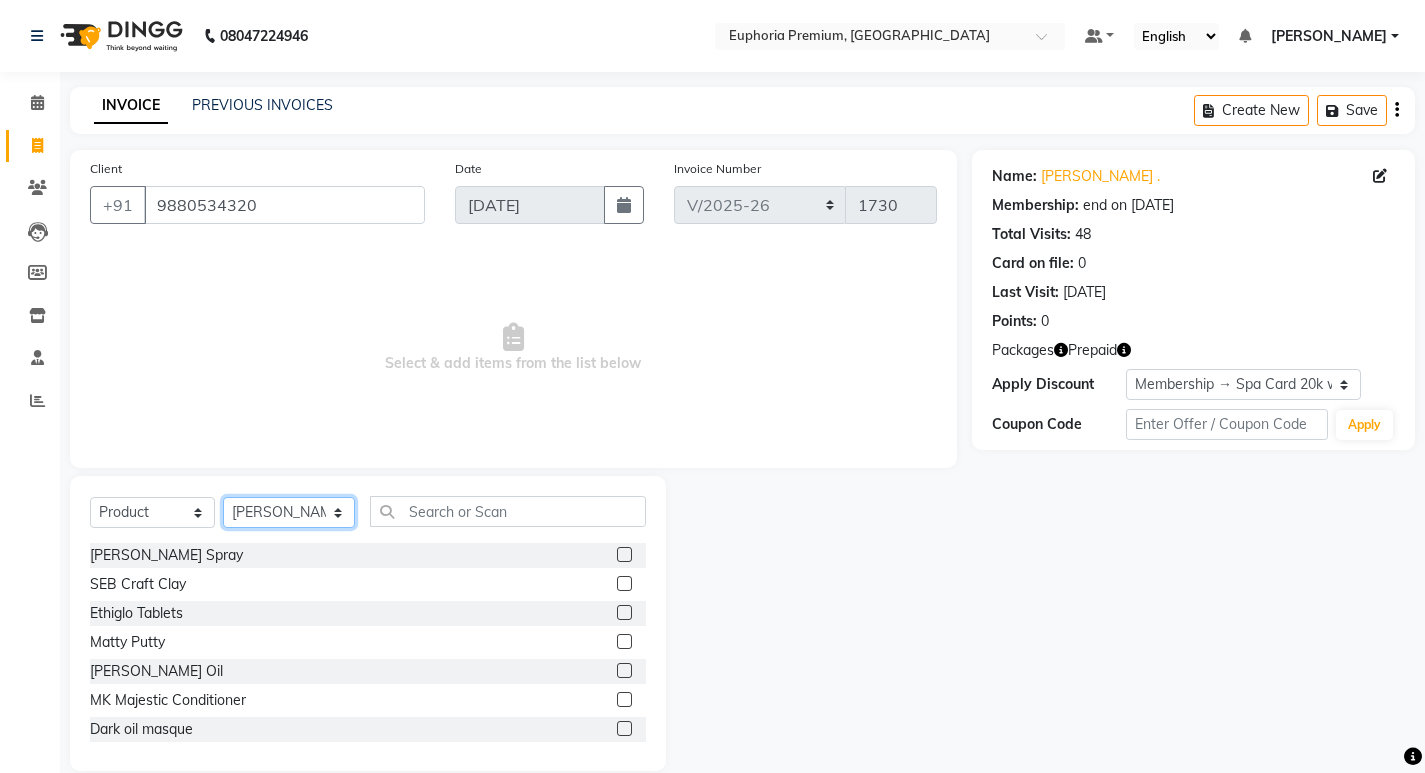 click on "Select Stylist Admin Babu V Bharath N [PERSON_NAME] [PERSON_NAME] N  Chiinthian Moi ChonglianMoi MOI [PERSON_NAME] . [PERSON_NAME] . Dingg Diya [PERSON_NAME] [PERSON_NAME] K [PERSON_NAME] [PERSON_NAME] [PERSON_NAME] [MEDICAL_DATA] Pinky . Priya  K Rosy Sanate [PERSON_NAME] [PERSON_NAME] Shishi L [PERSON_NAME] M [PERSON_NAME]" 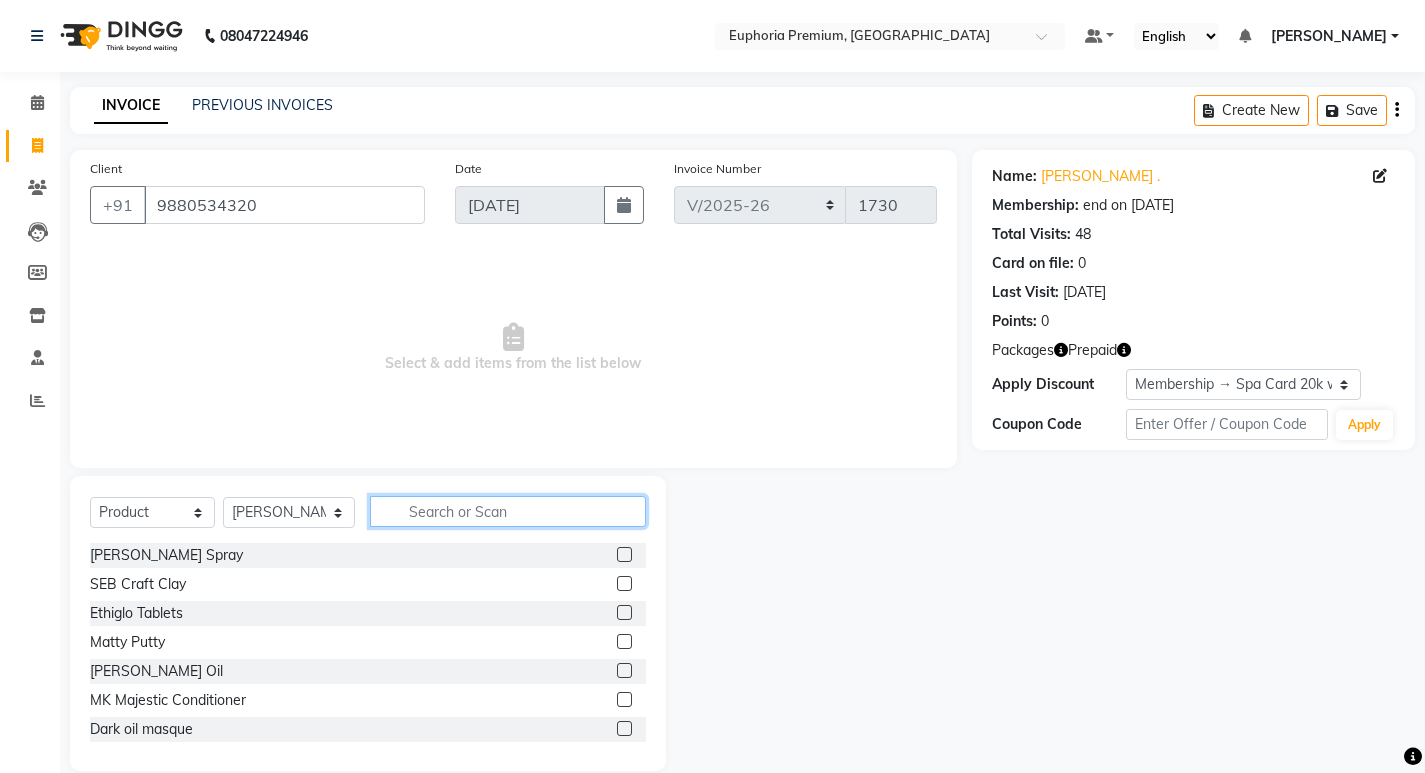 click 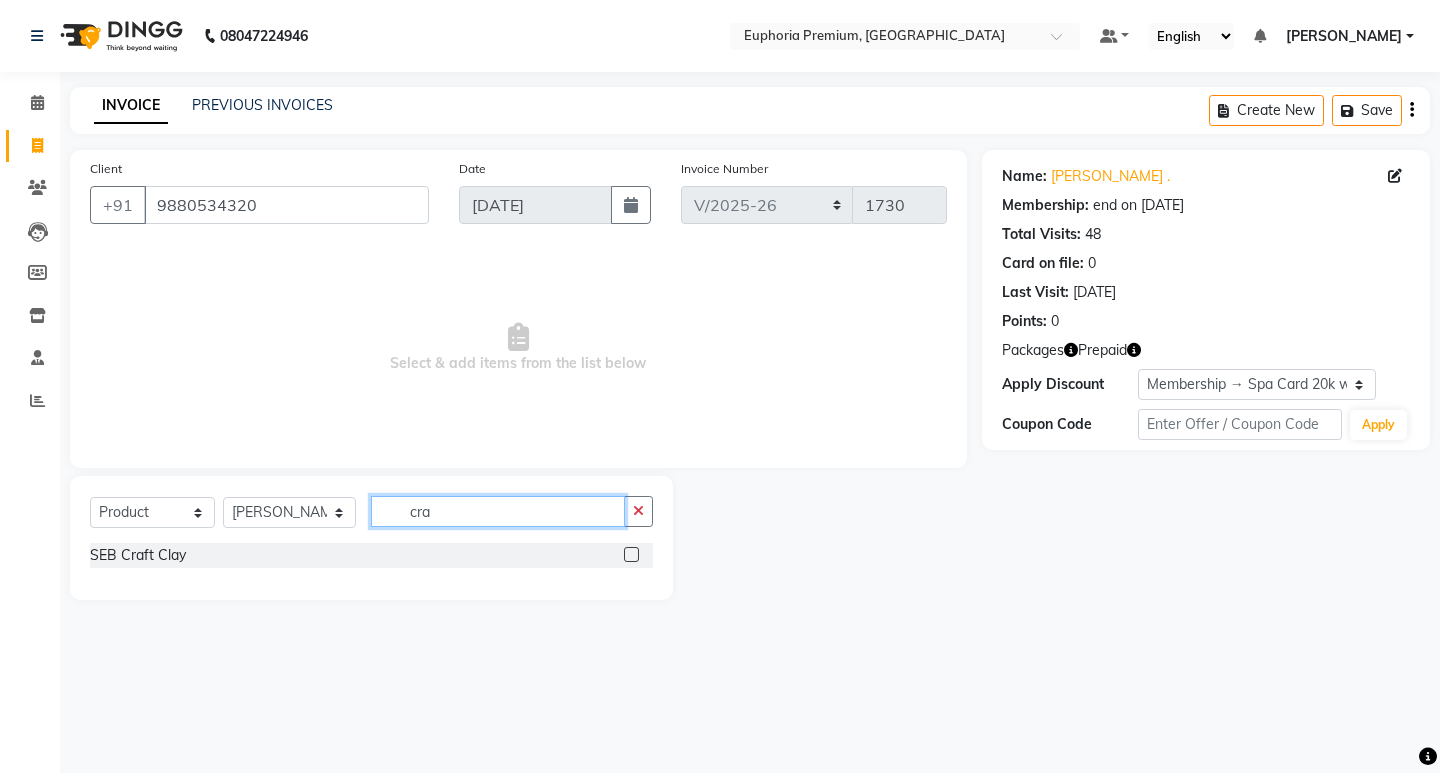 type on "cra" 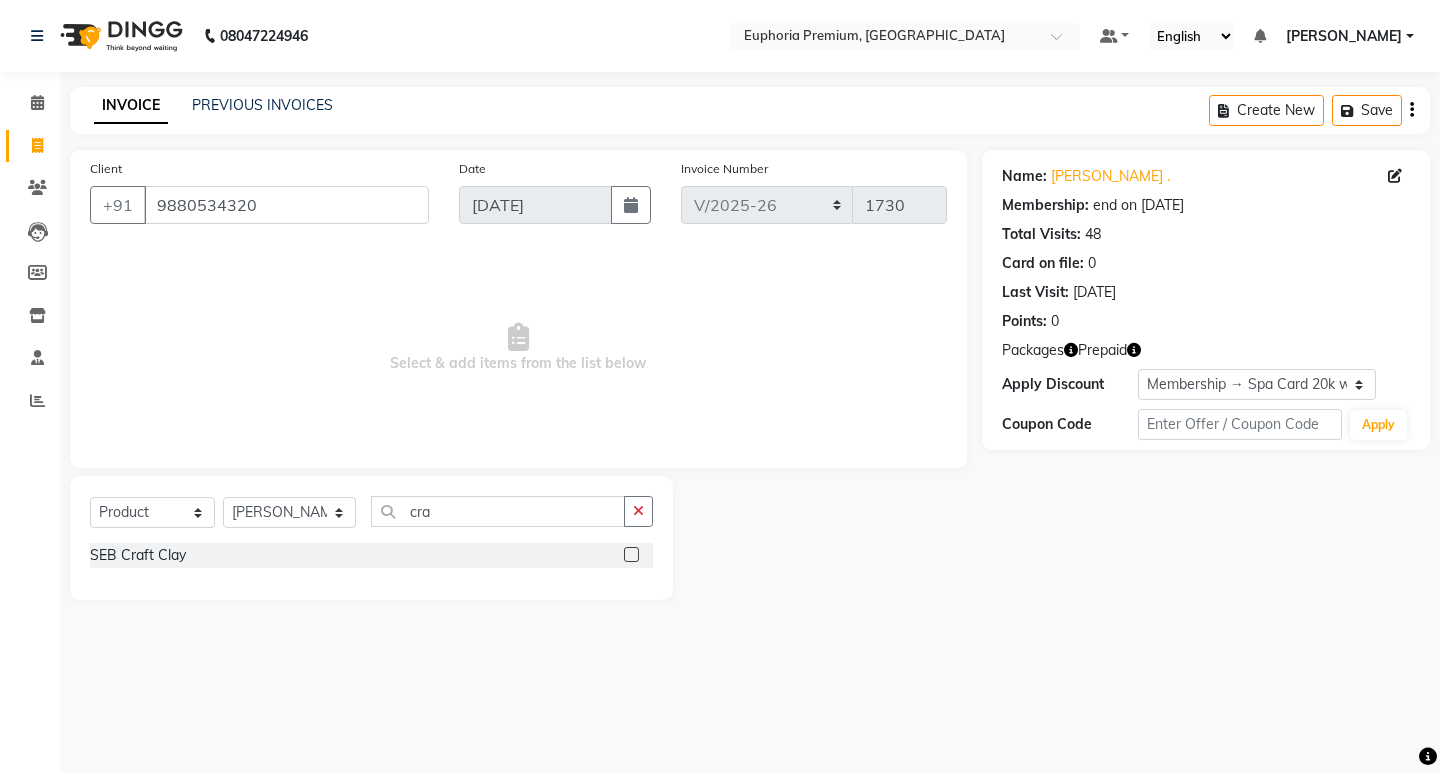 click 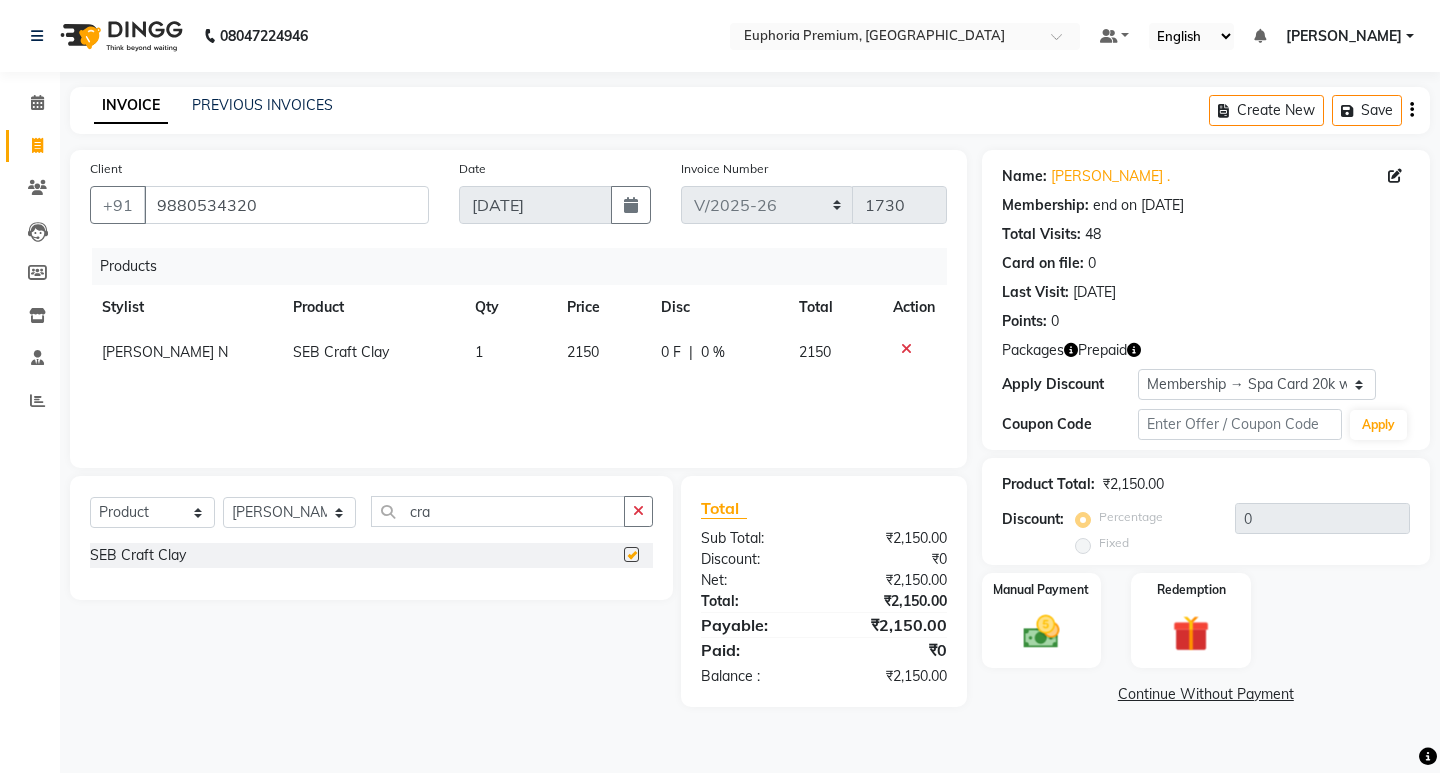 checkbox on "false" 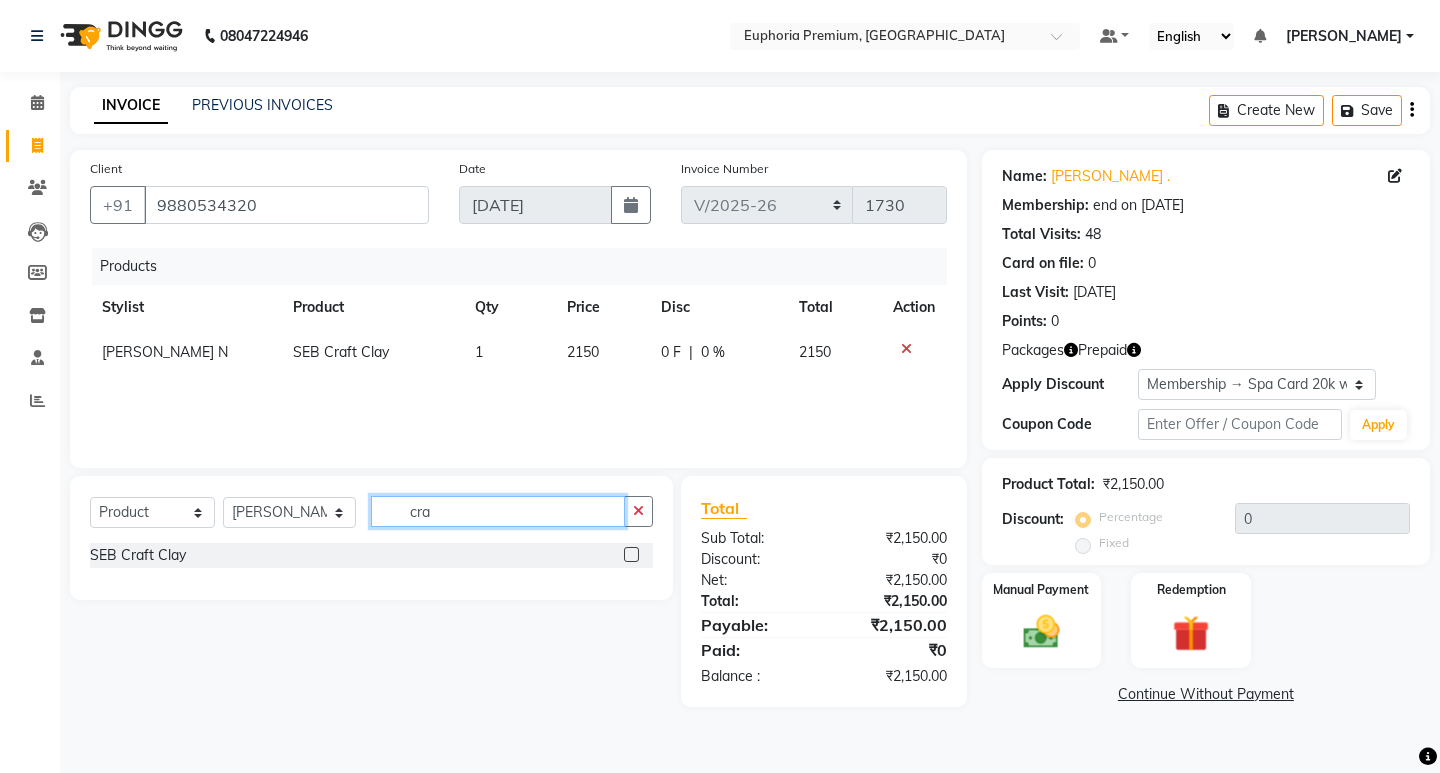 click on "cra" 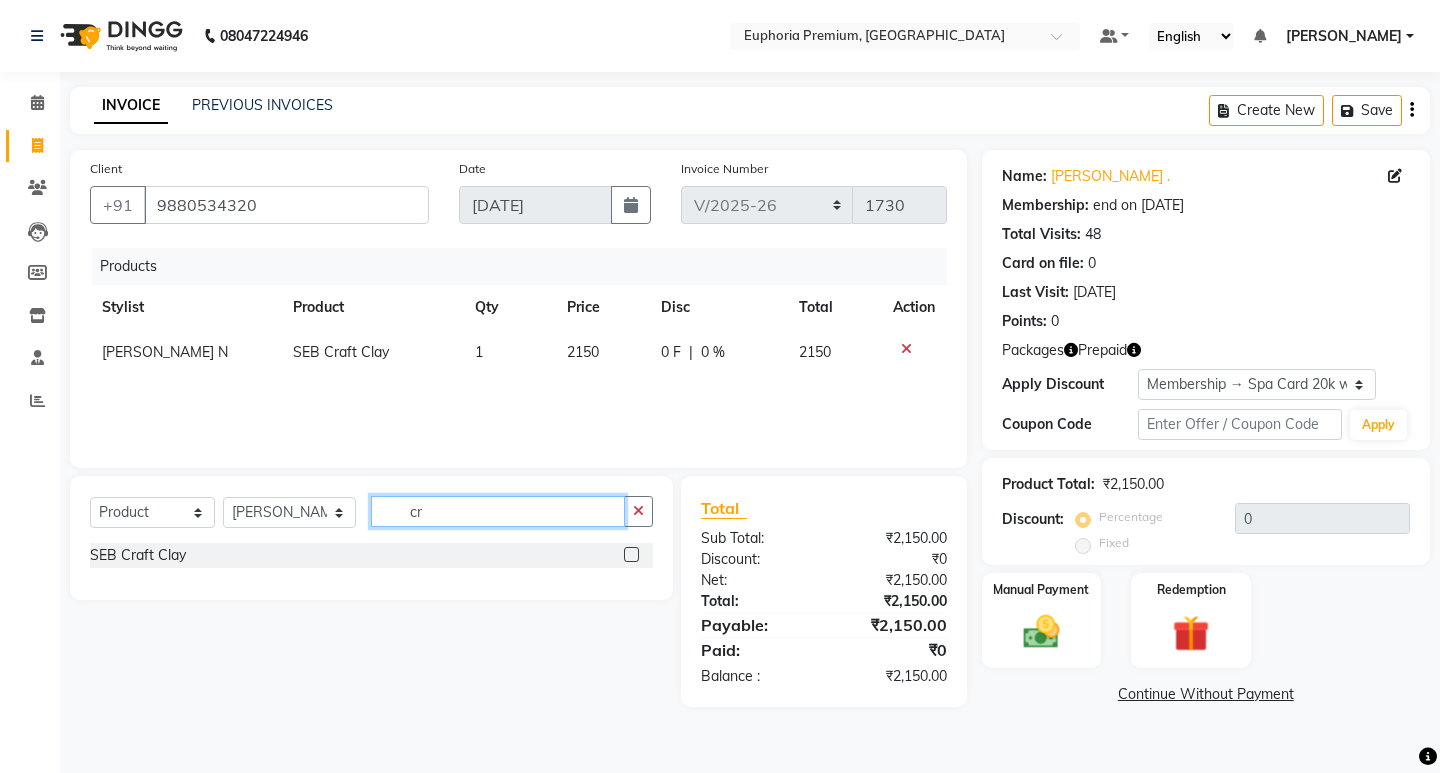 type on "c" 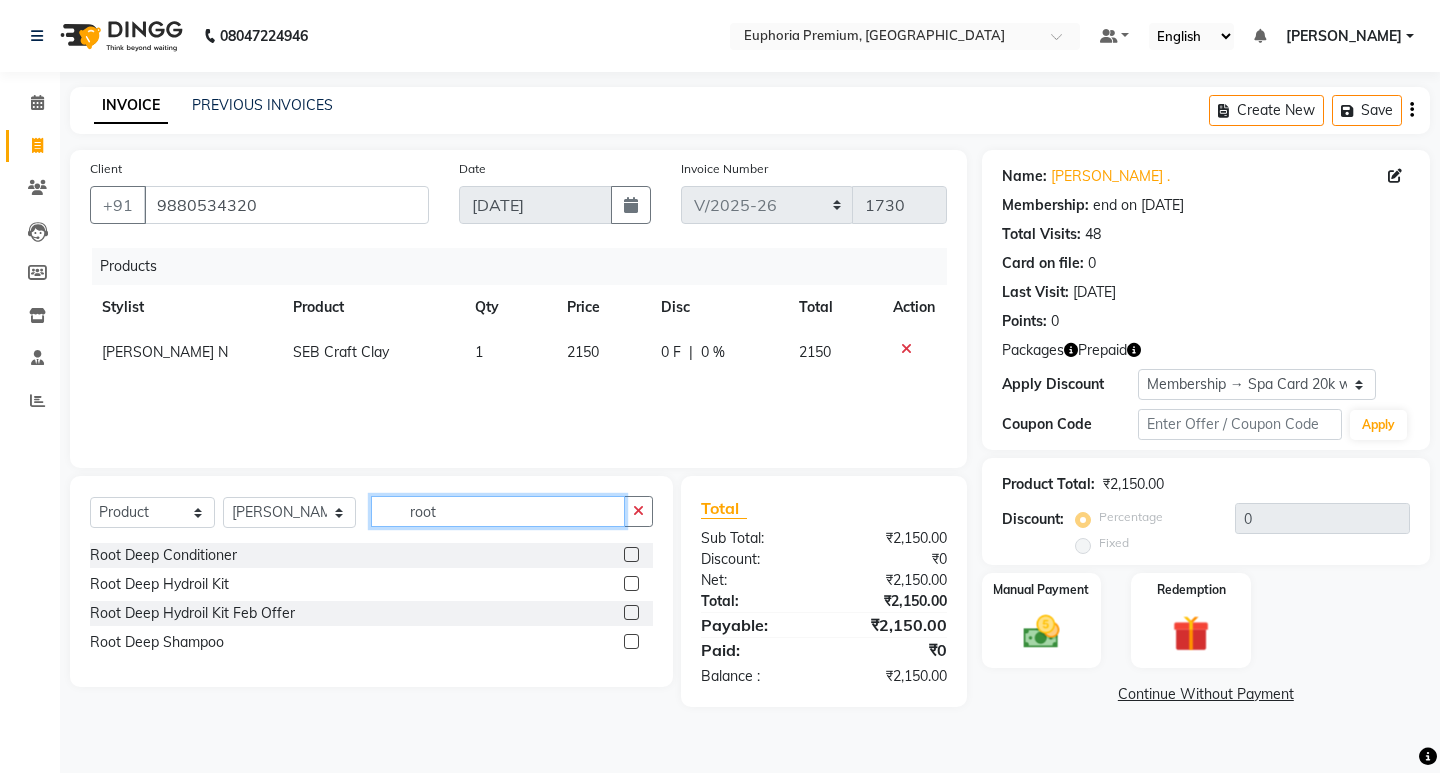 type on "root" 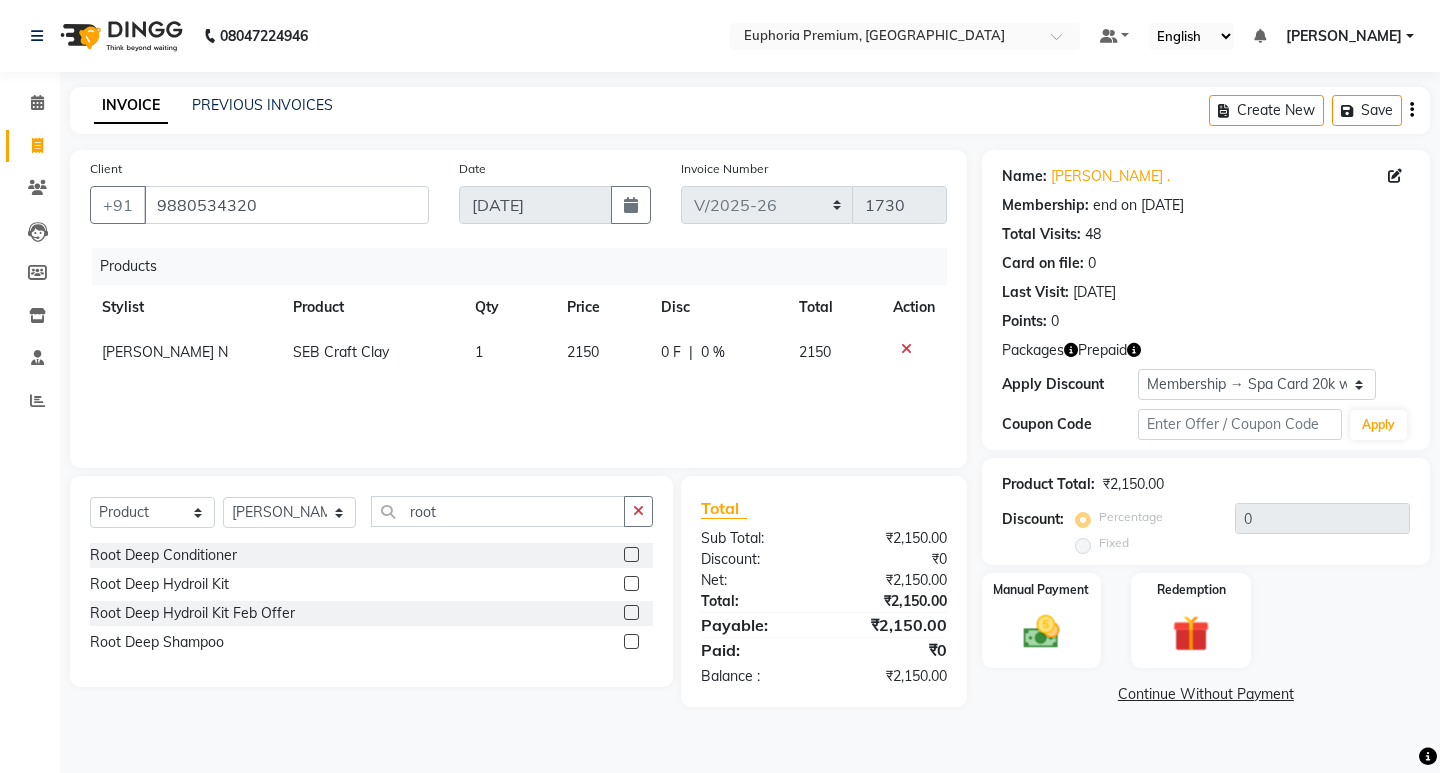 click 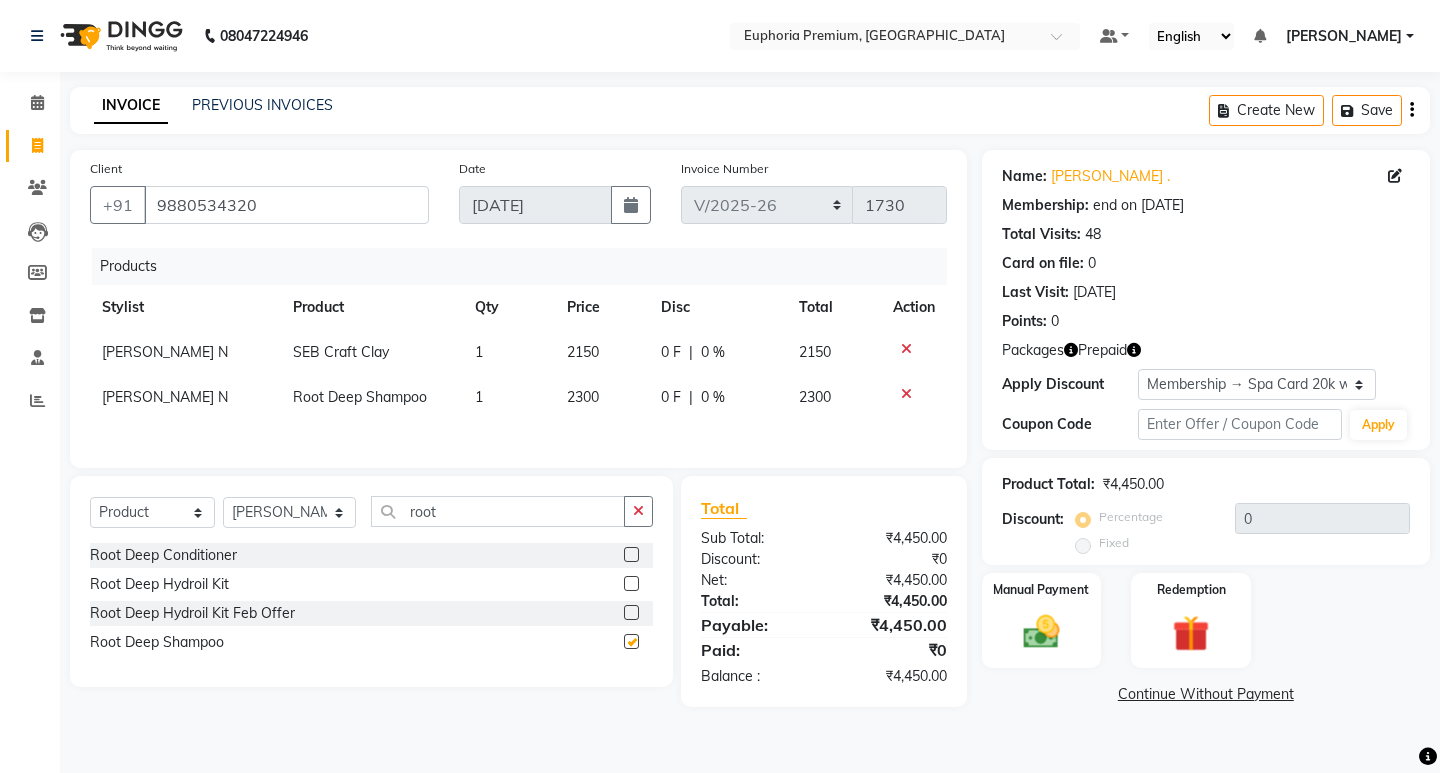 checkbox on "false" 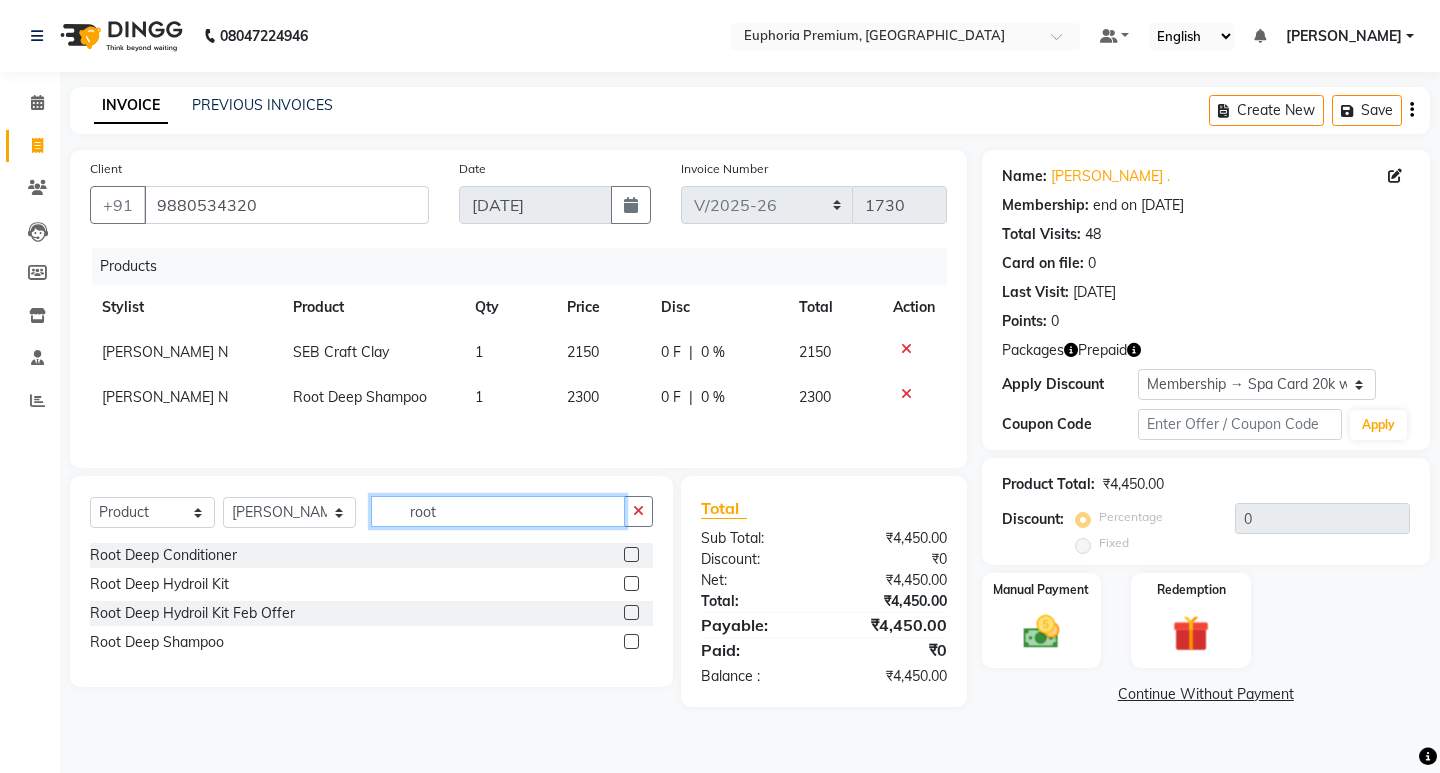 click on "root" 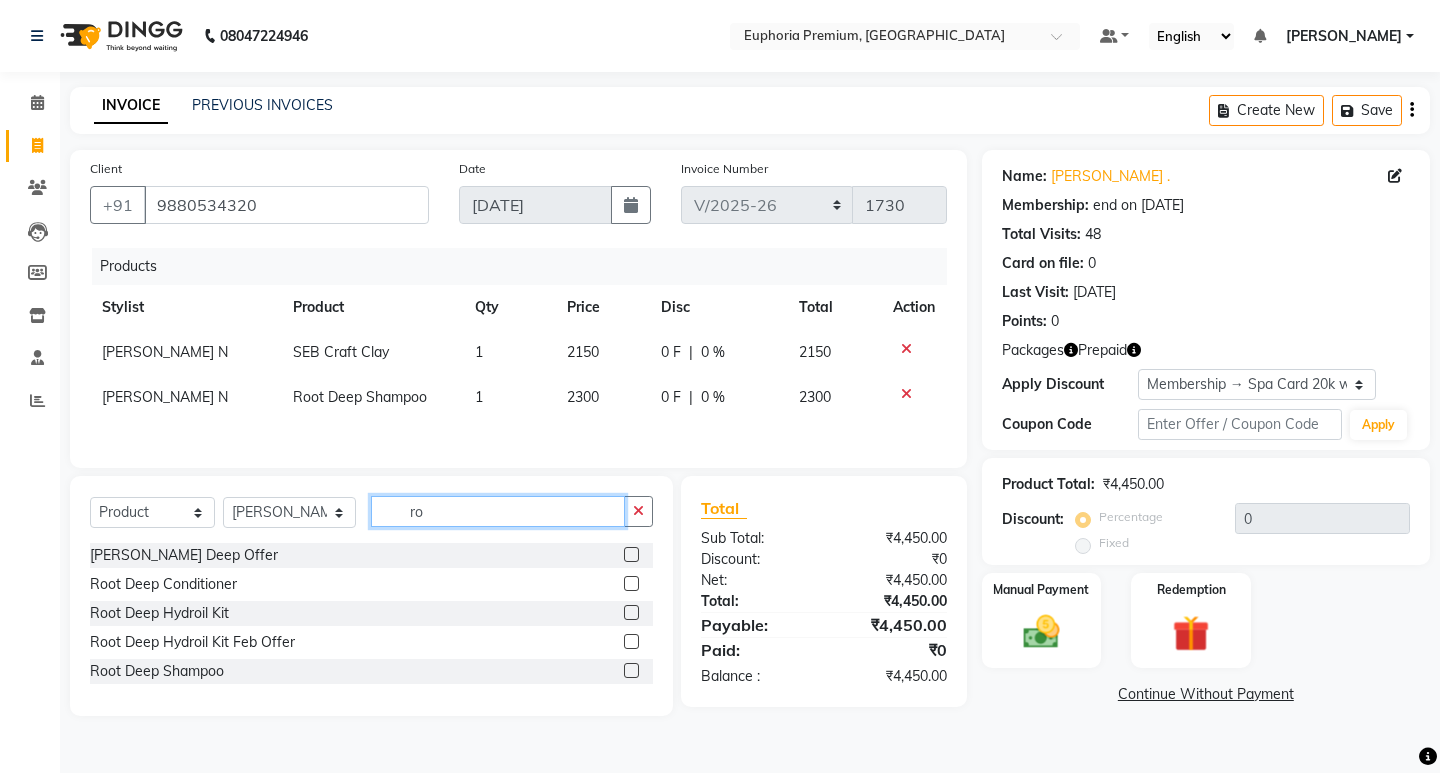 type on "r" 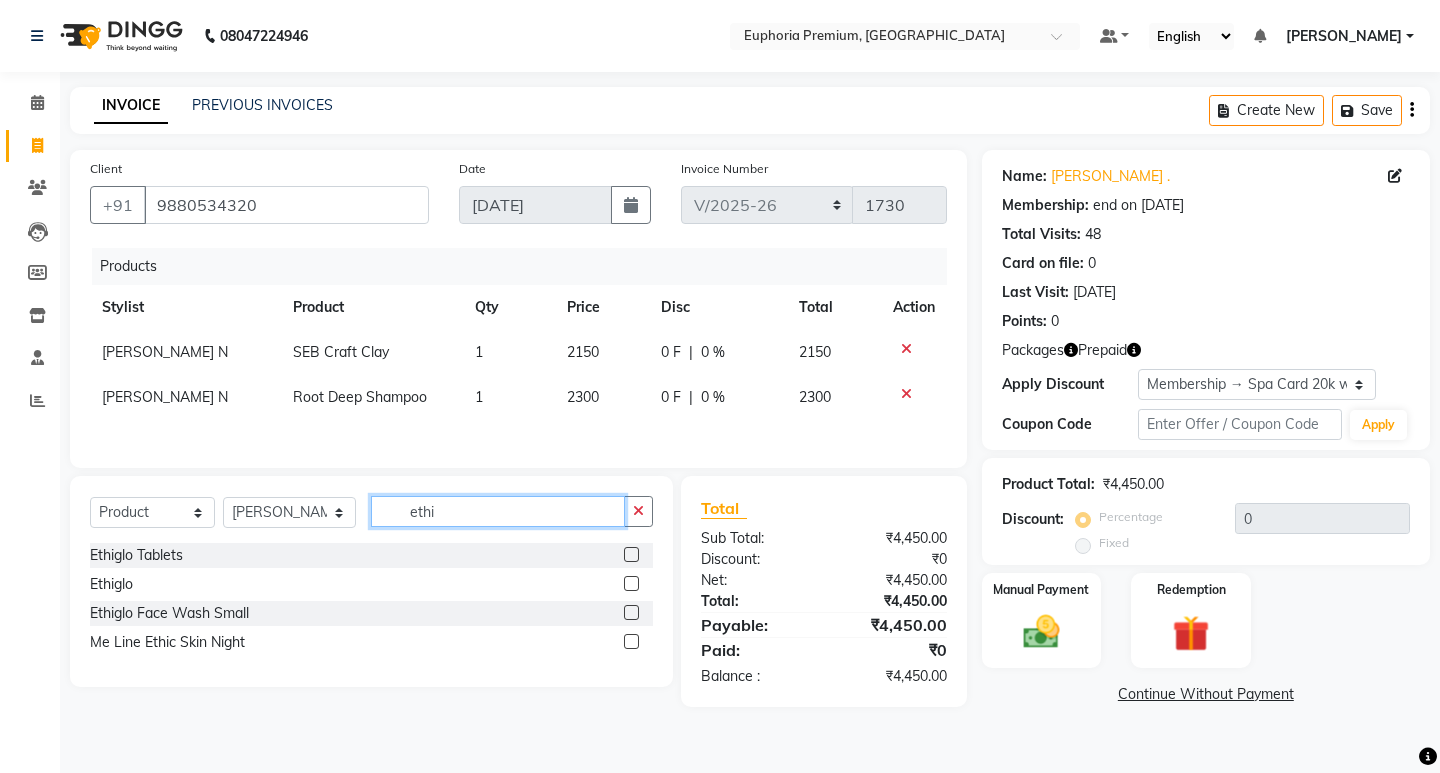 type on "ethi" 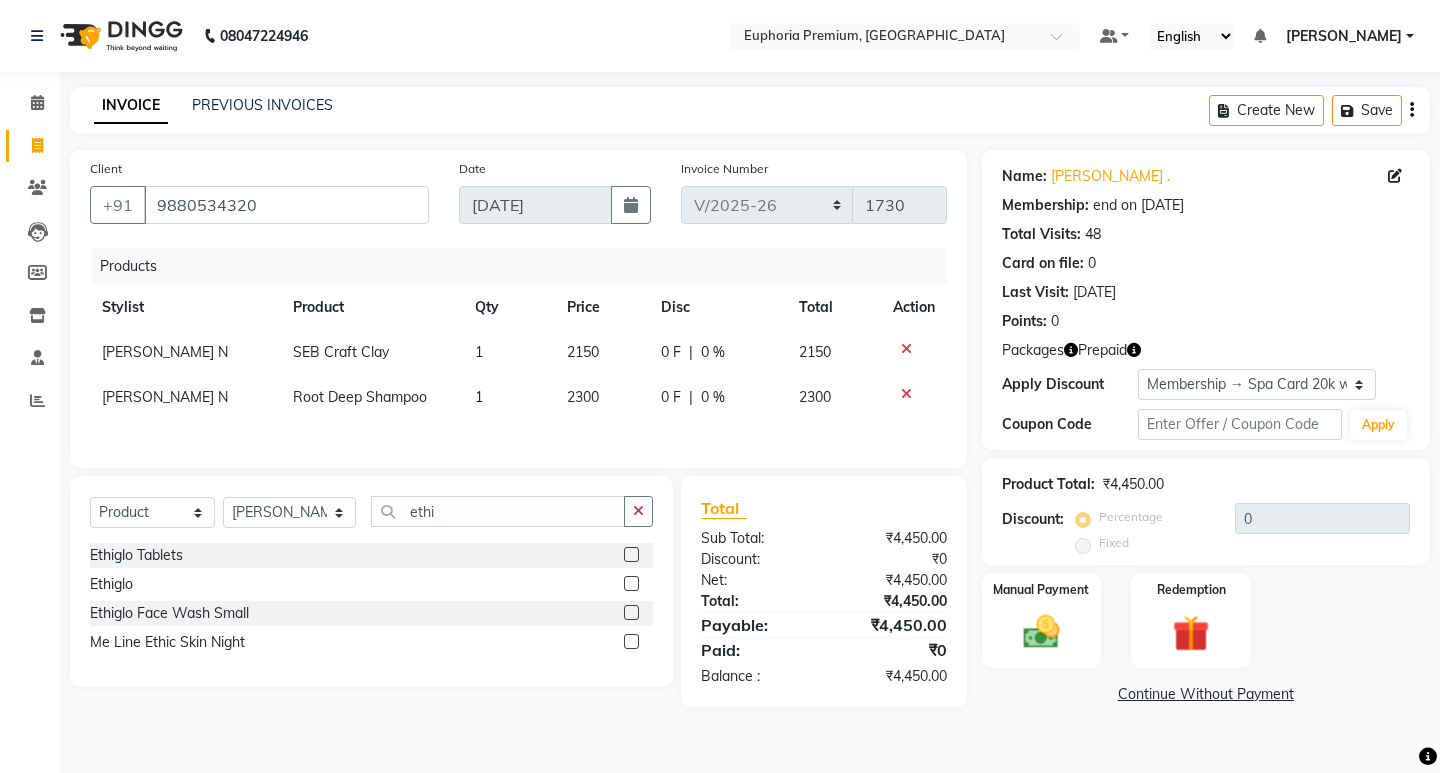 click 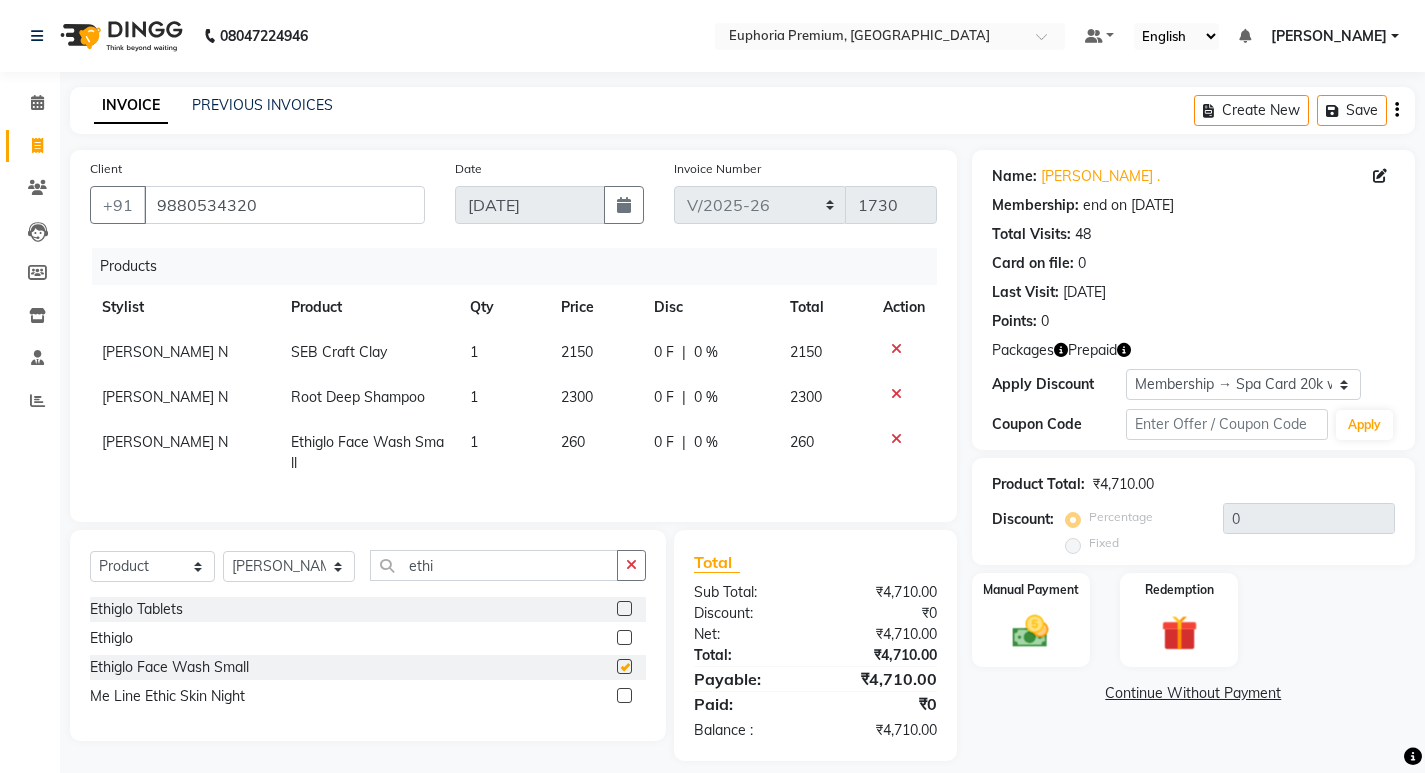 checkbox on "false" 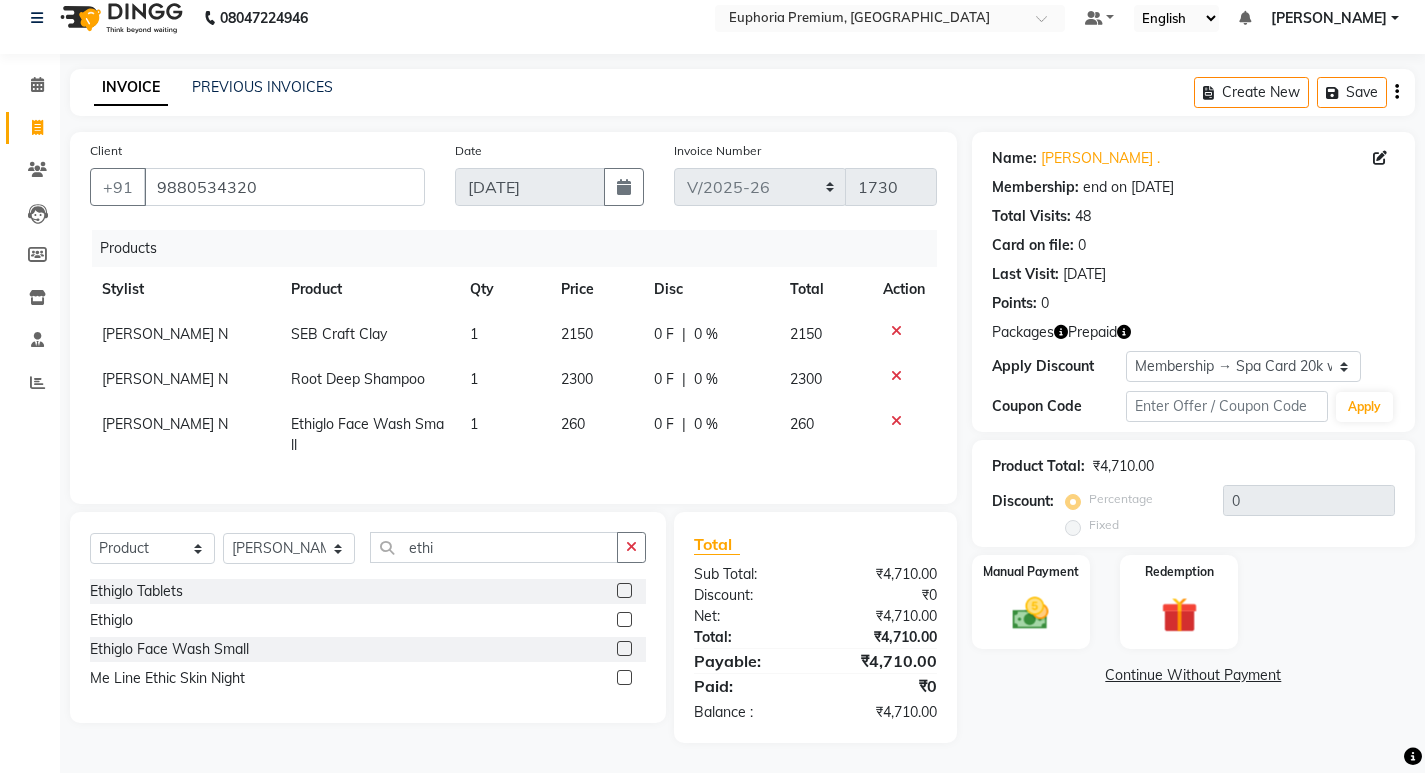scroll, scrollTop: 33, scrollLeft: 0, axis: vertical 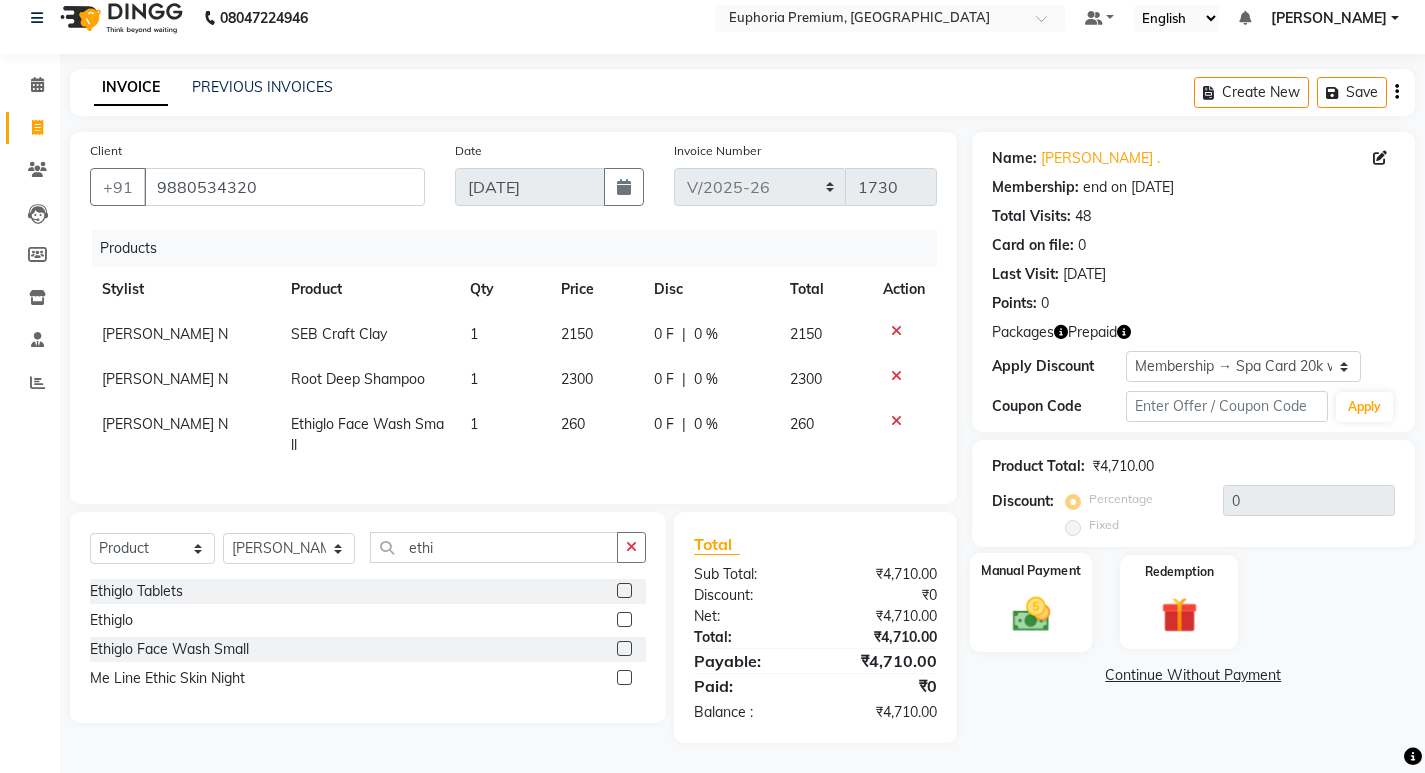 click 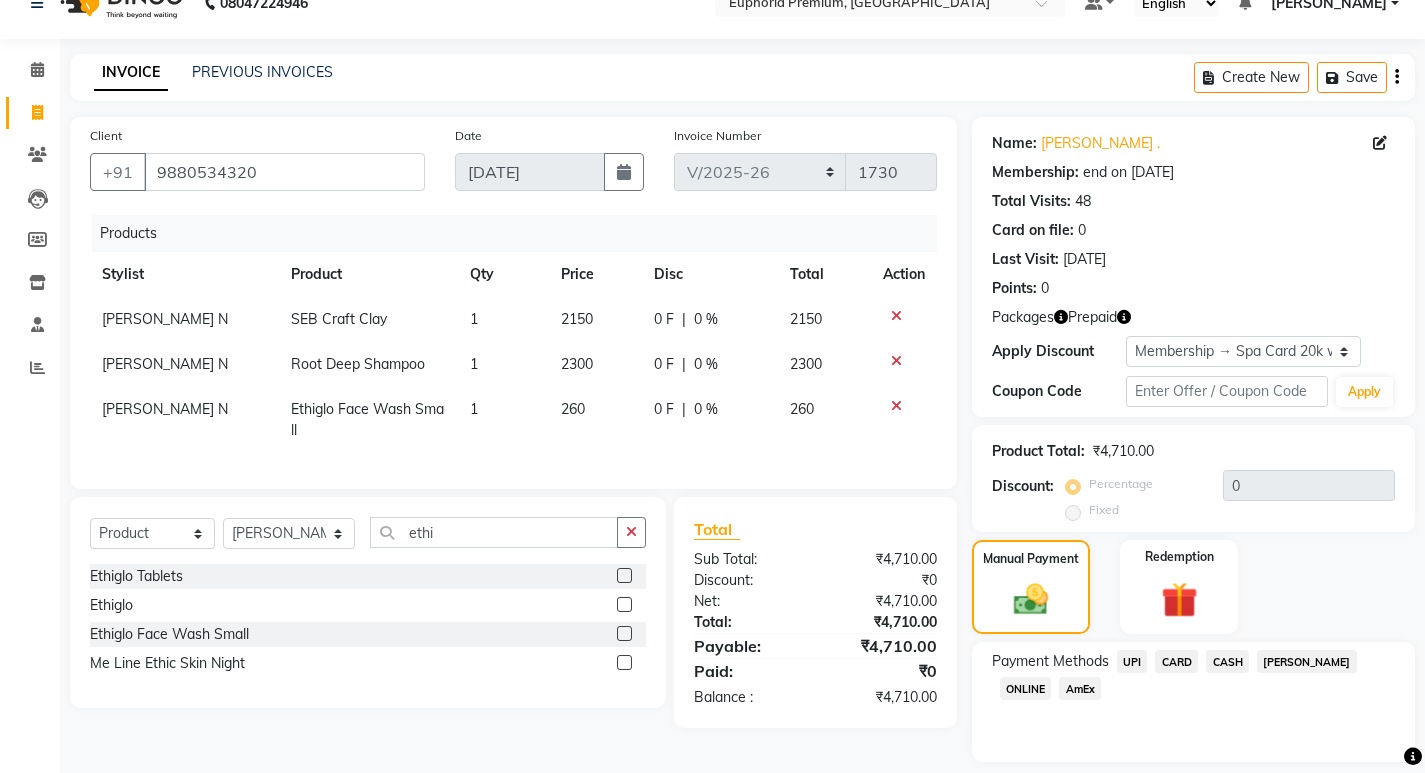 click on "UPI" 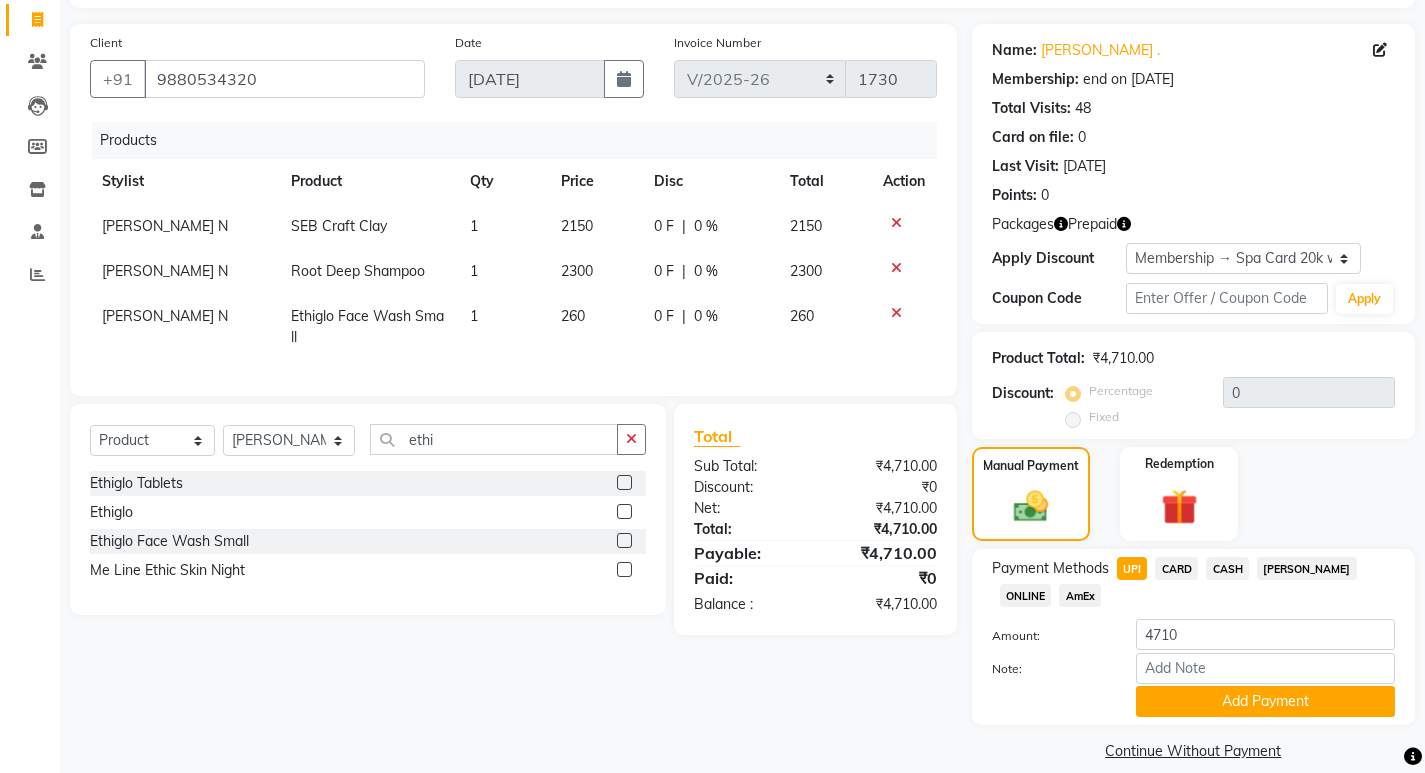 scroll, scrollTop: 149, scrollLeft: 0, axis: vertical 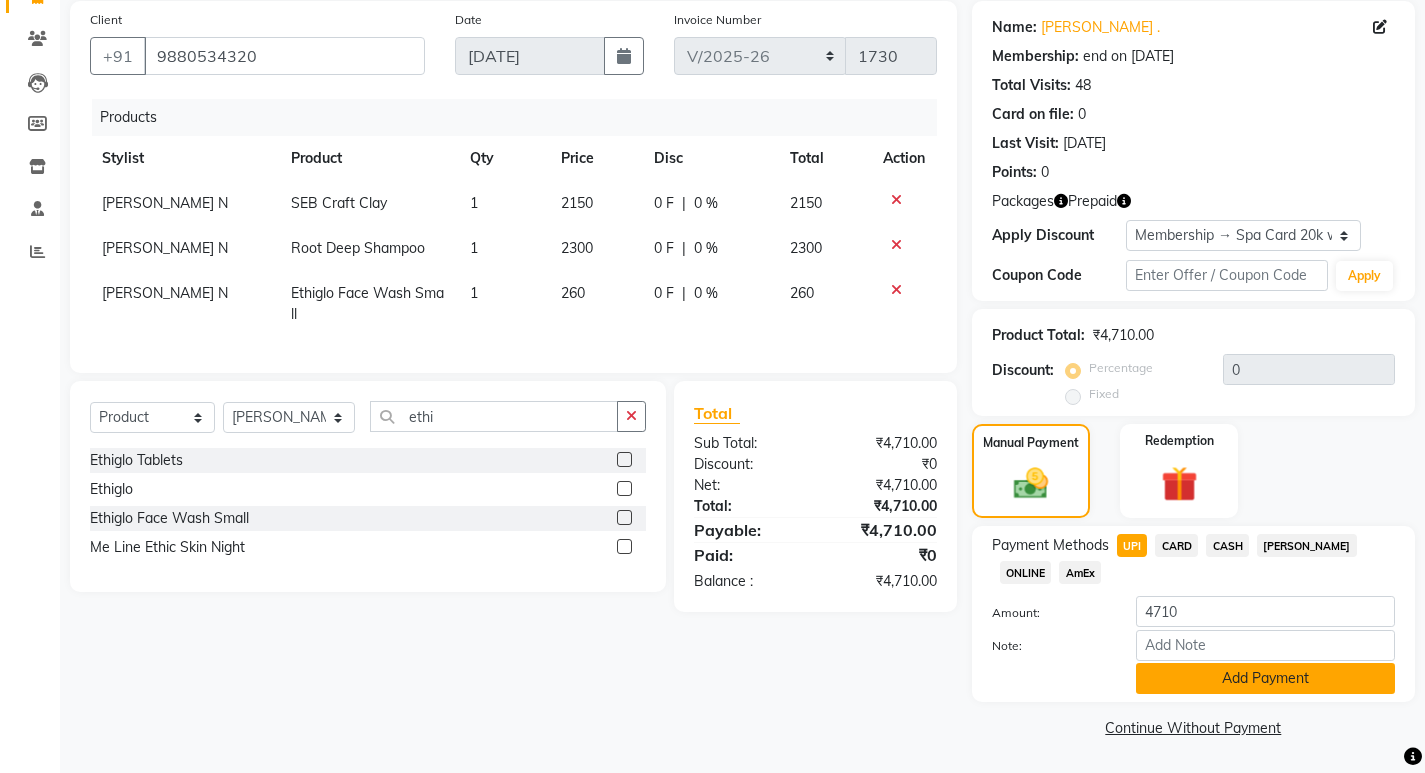 click on "Add Payment" 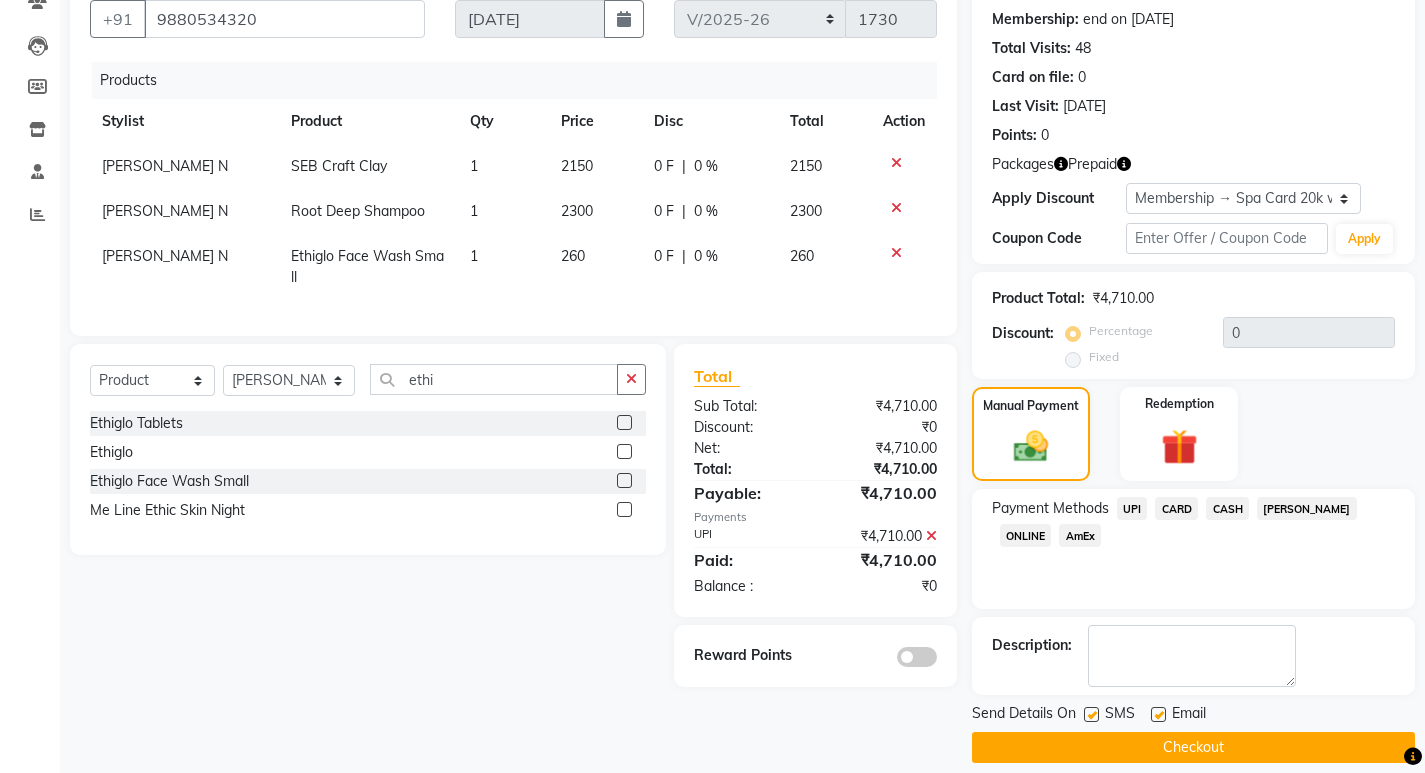 scroll, scrollTop: 206, scrollLeft: 0, axis: vertical 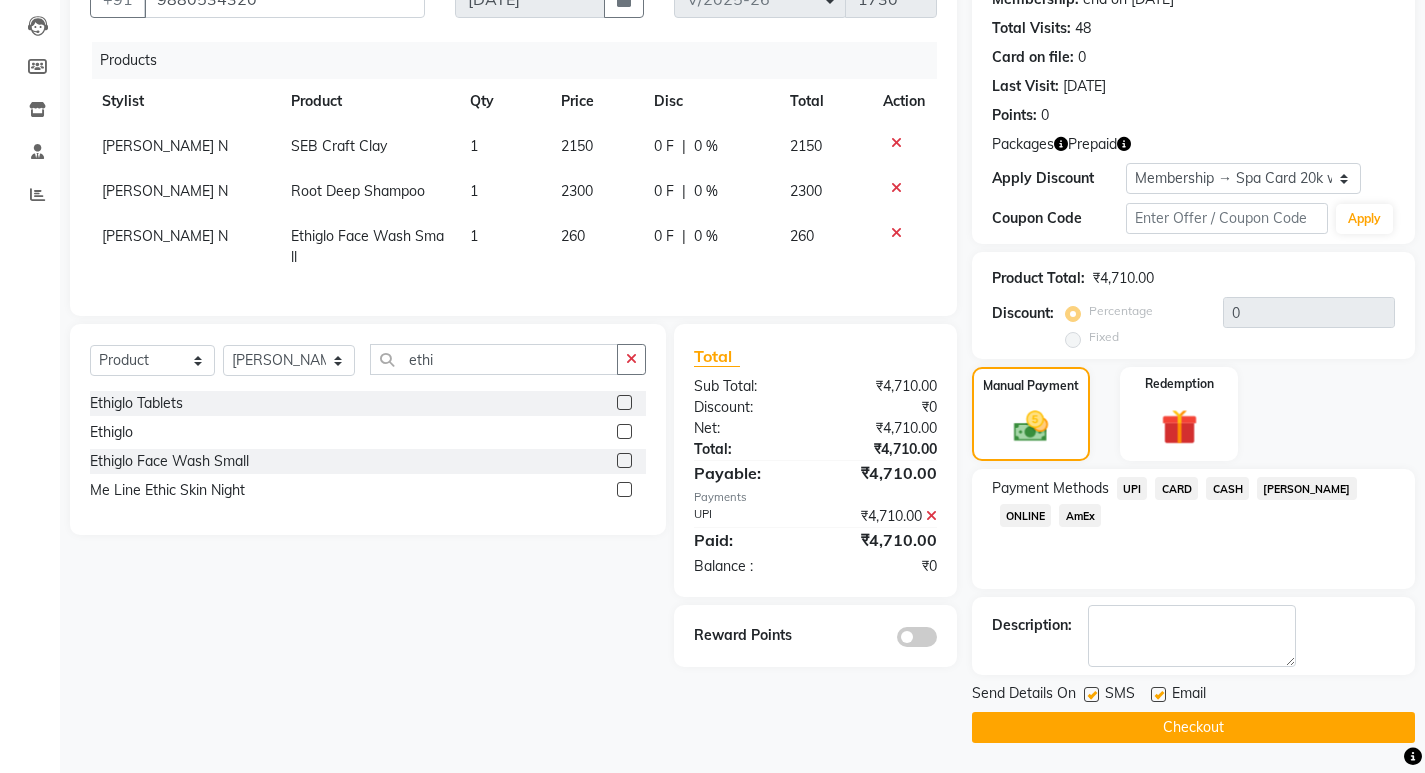 click on "Checkout" 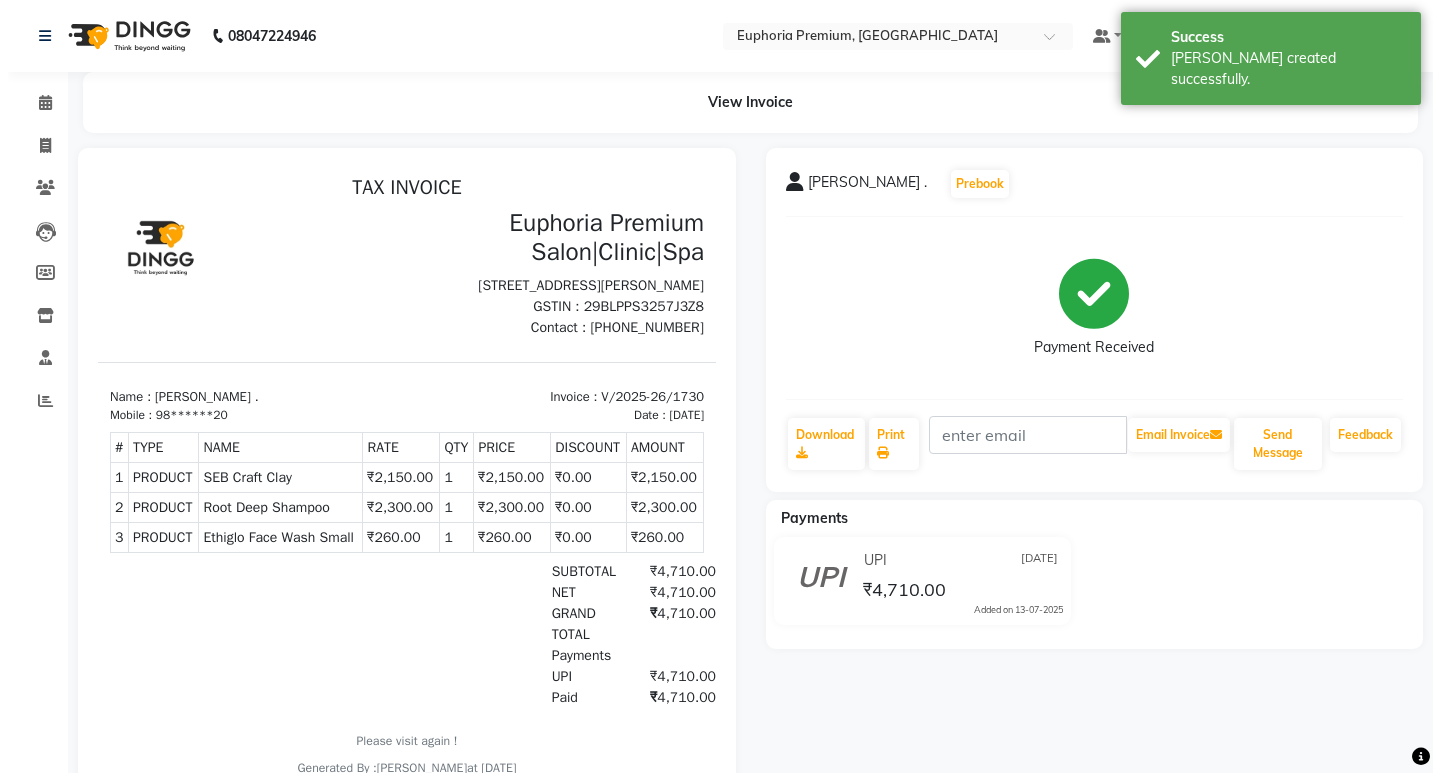 scroll, scrollTop: 0, scrollLeft: 0, axis: both 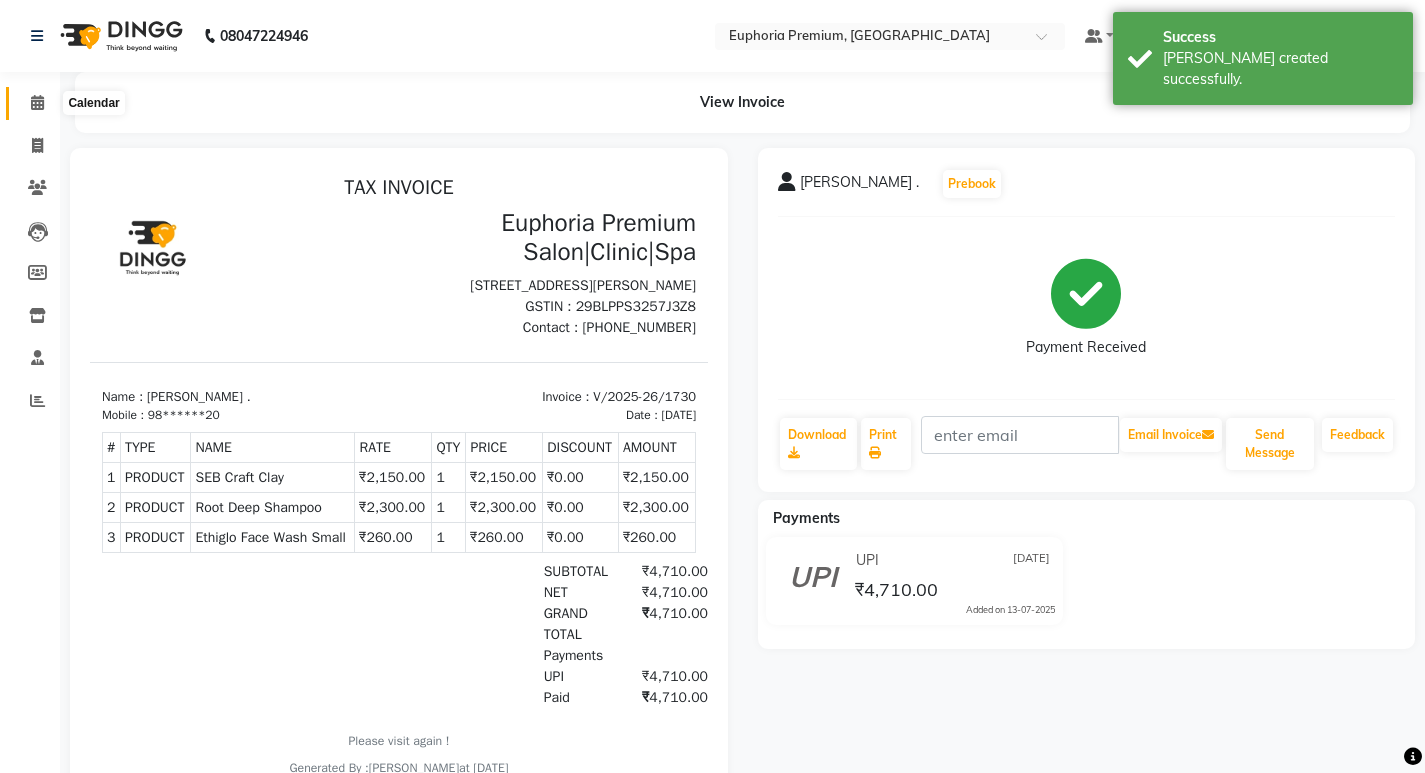 click 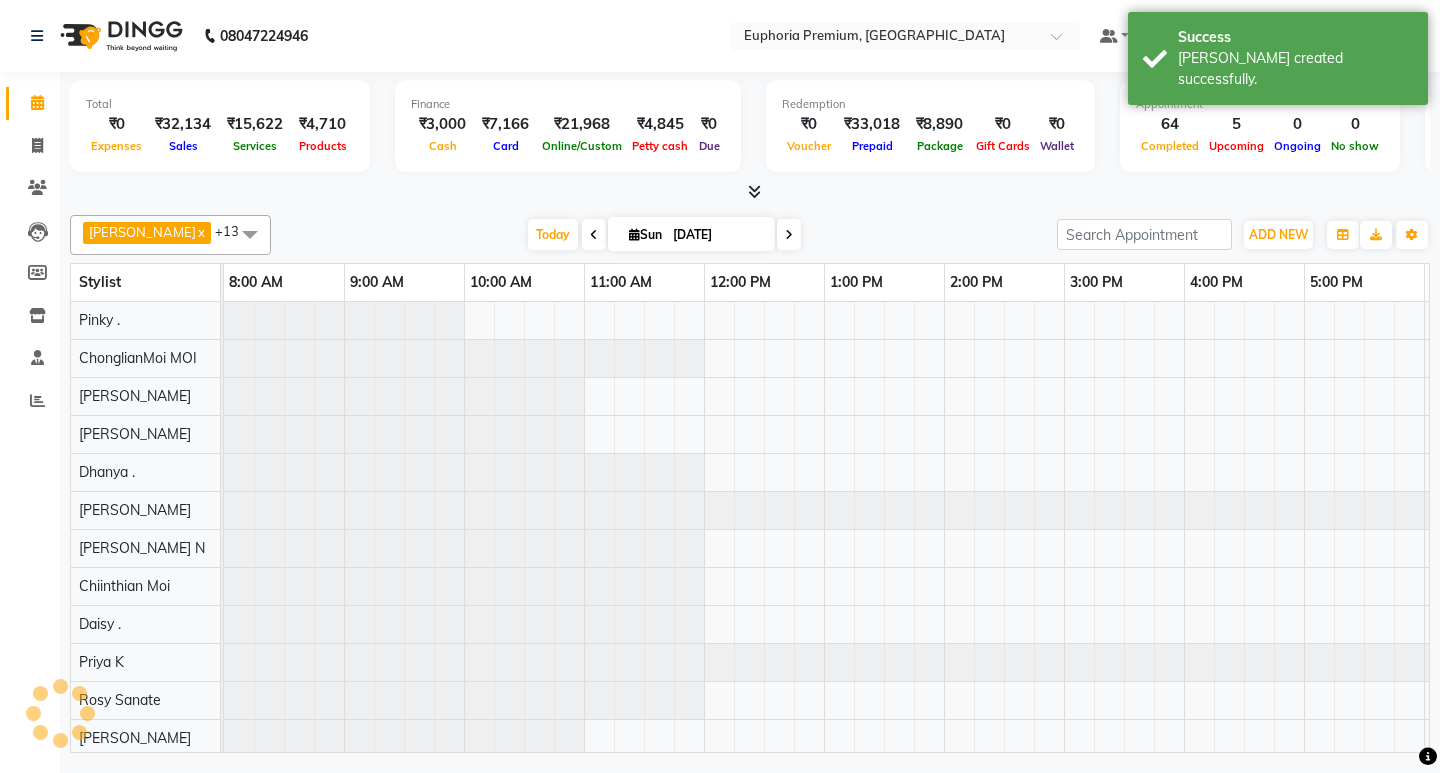 scroll, scrollTop: 0, scrollLeft: 0, axis: both 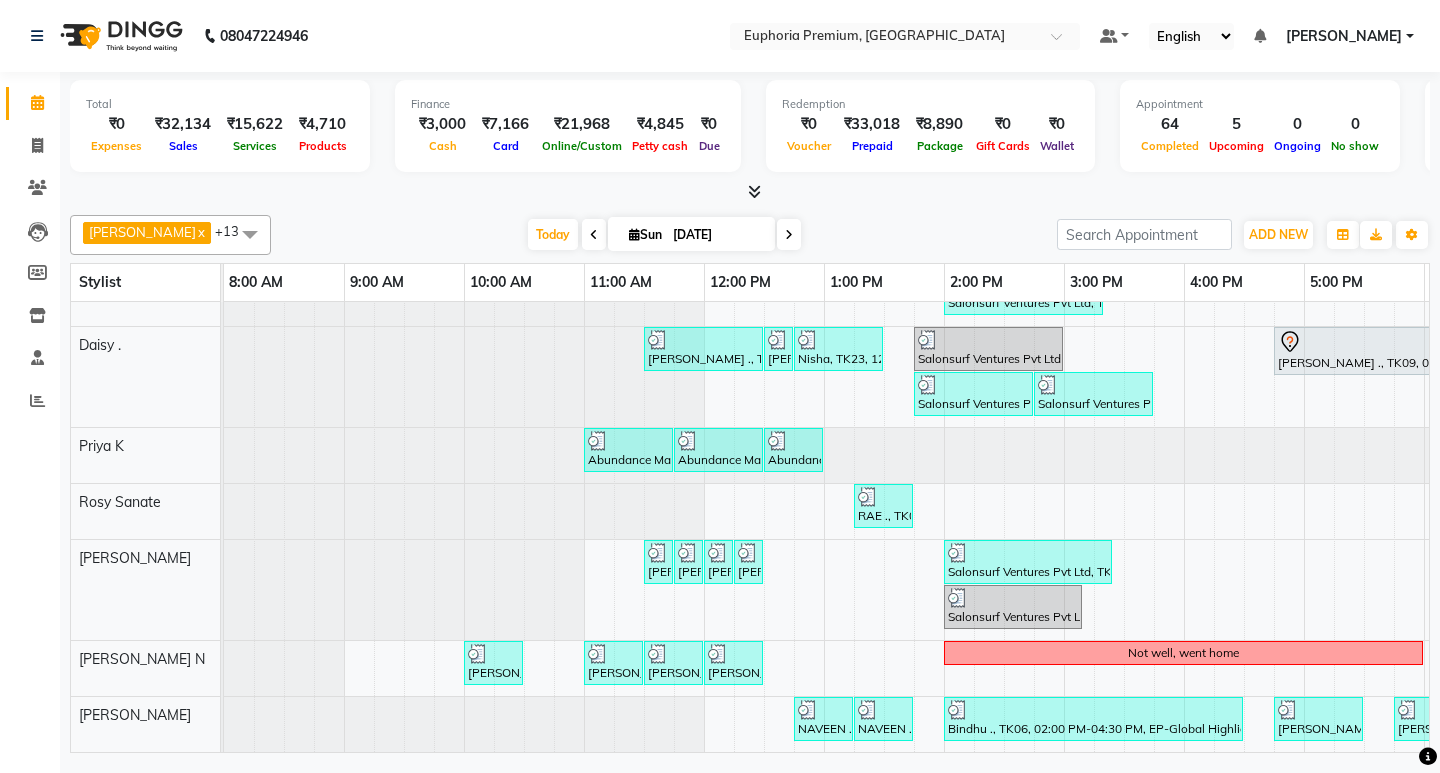 click on "[PERSON_NAME]" at bounding box center [1344, 36] 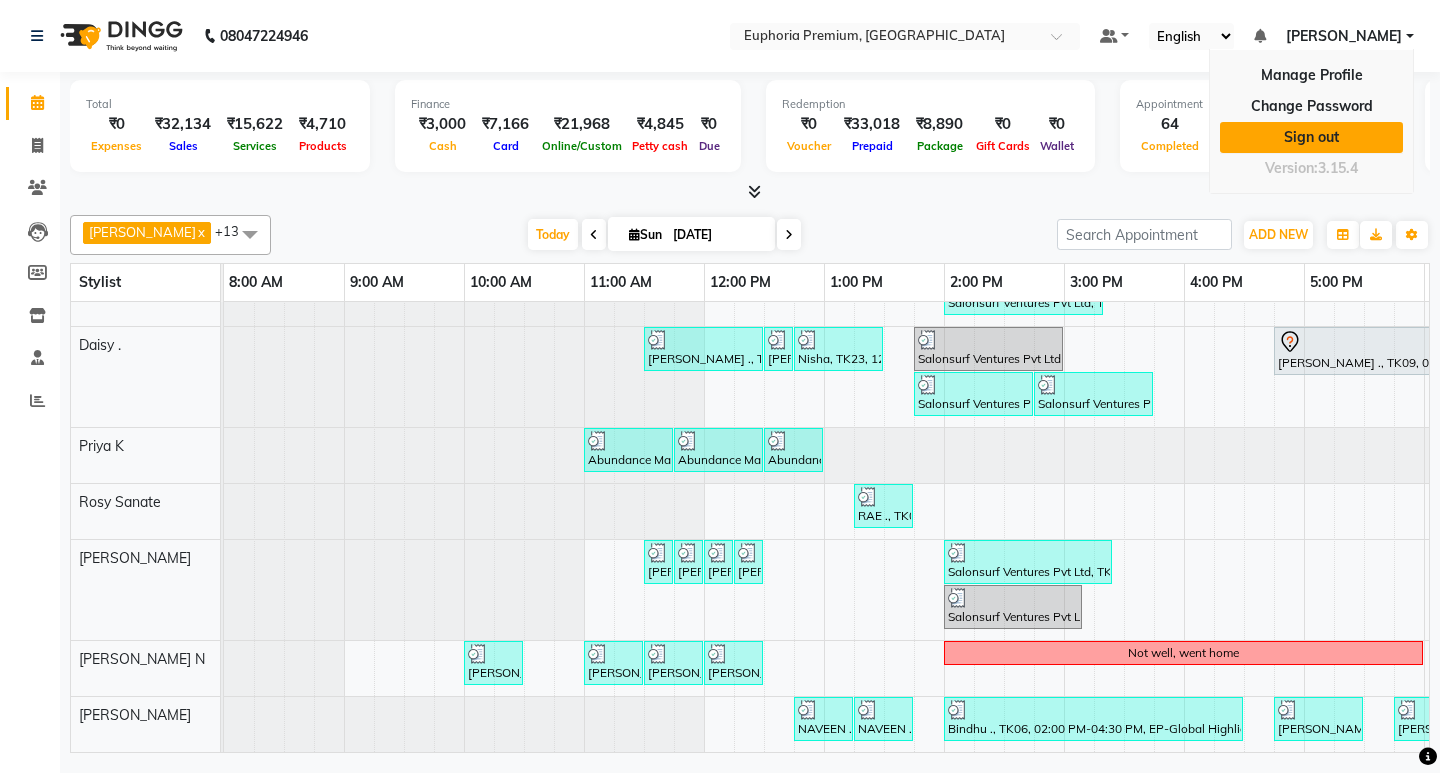click on "Sign out" at bounding box center [1311, 137] 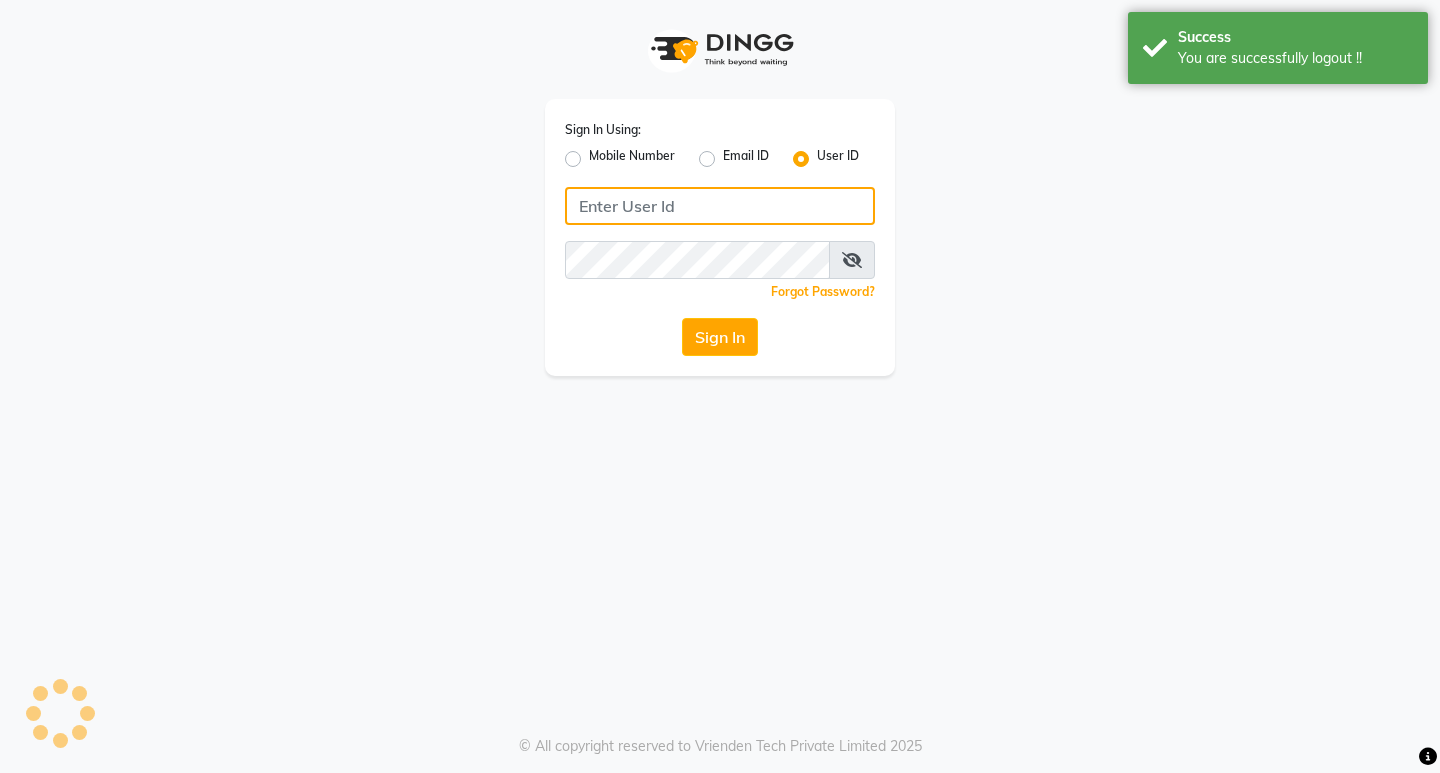 type on "7760179992" 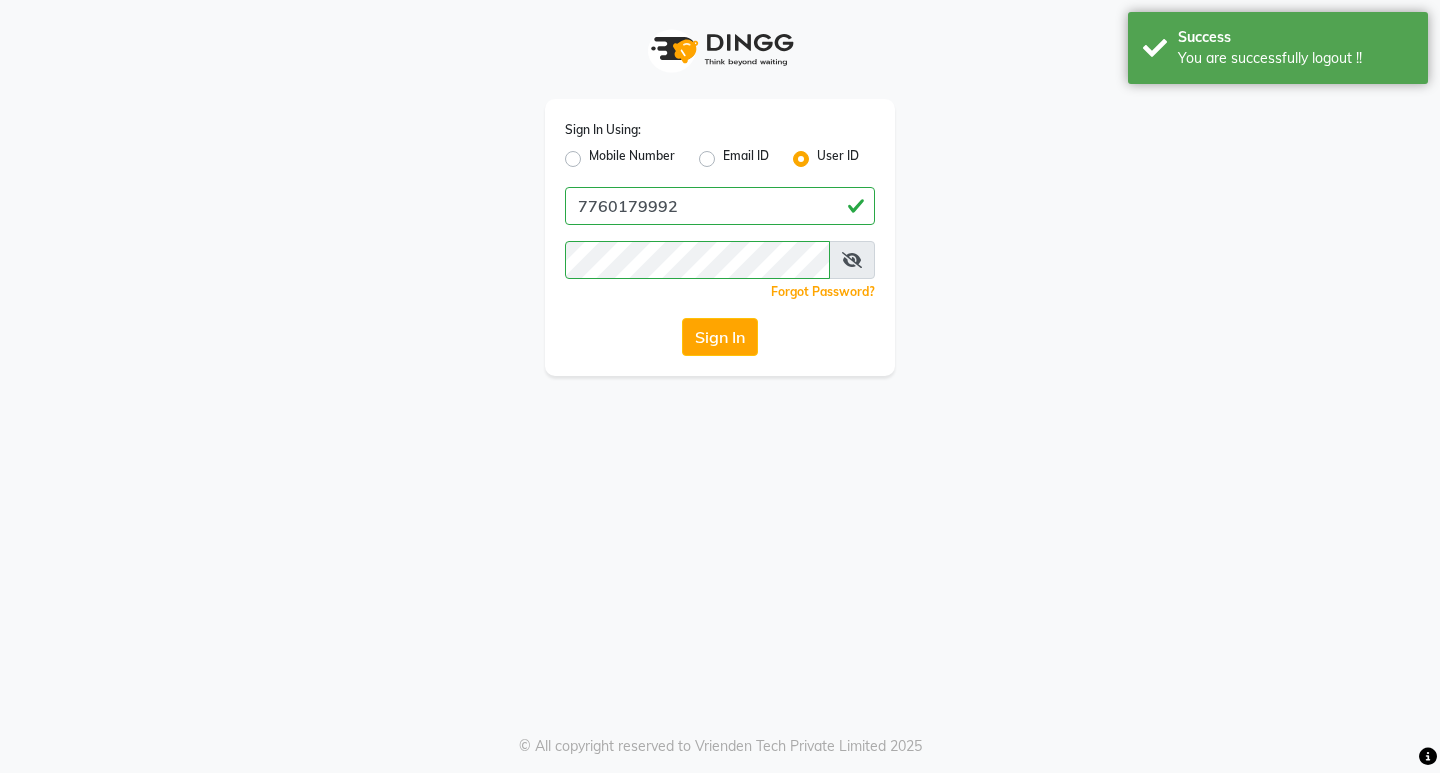 click on "Sign In Using: Mobile Number Email ID User ID 7760179992  Remember me Forgot Password?  Sign In" 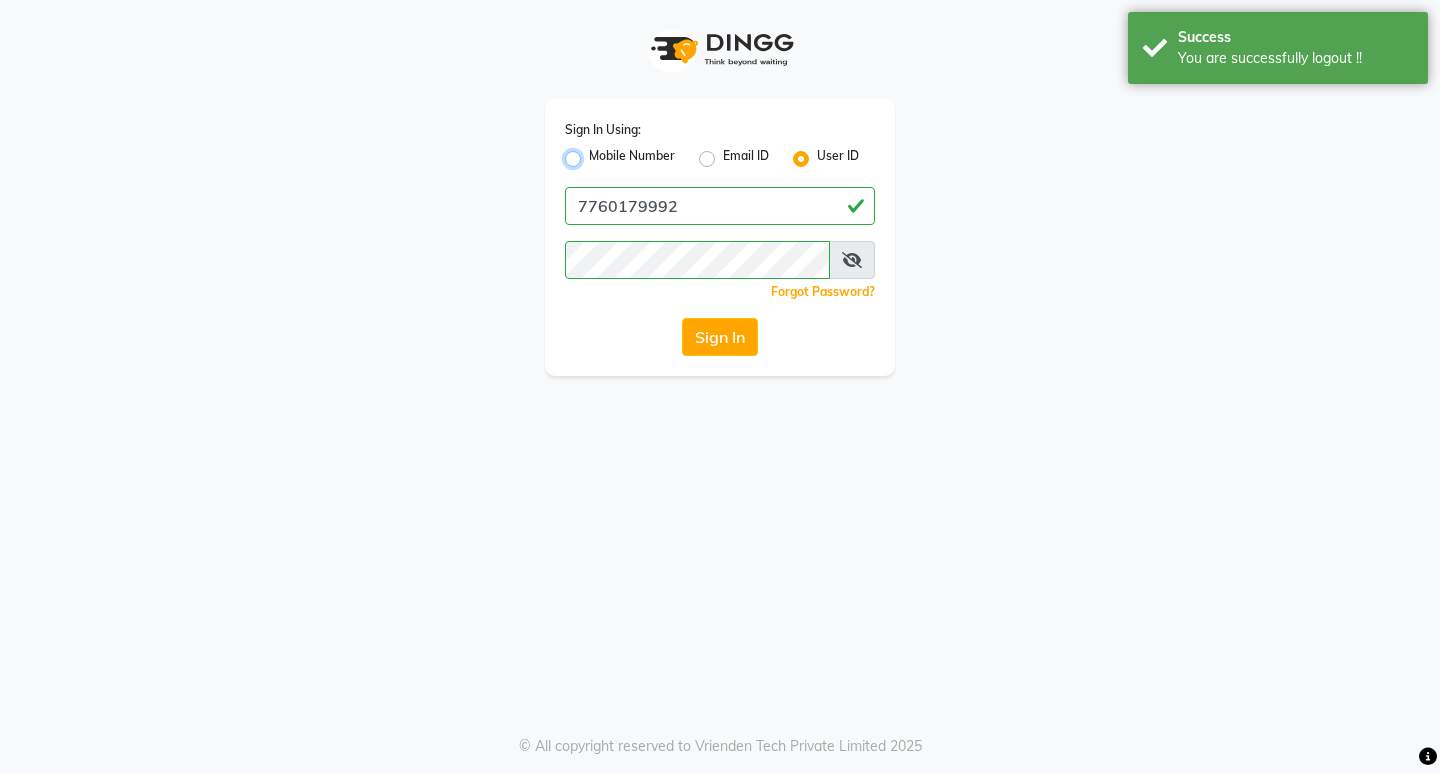click on "Mobile Number" at bounding box center (595, 153) 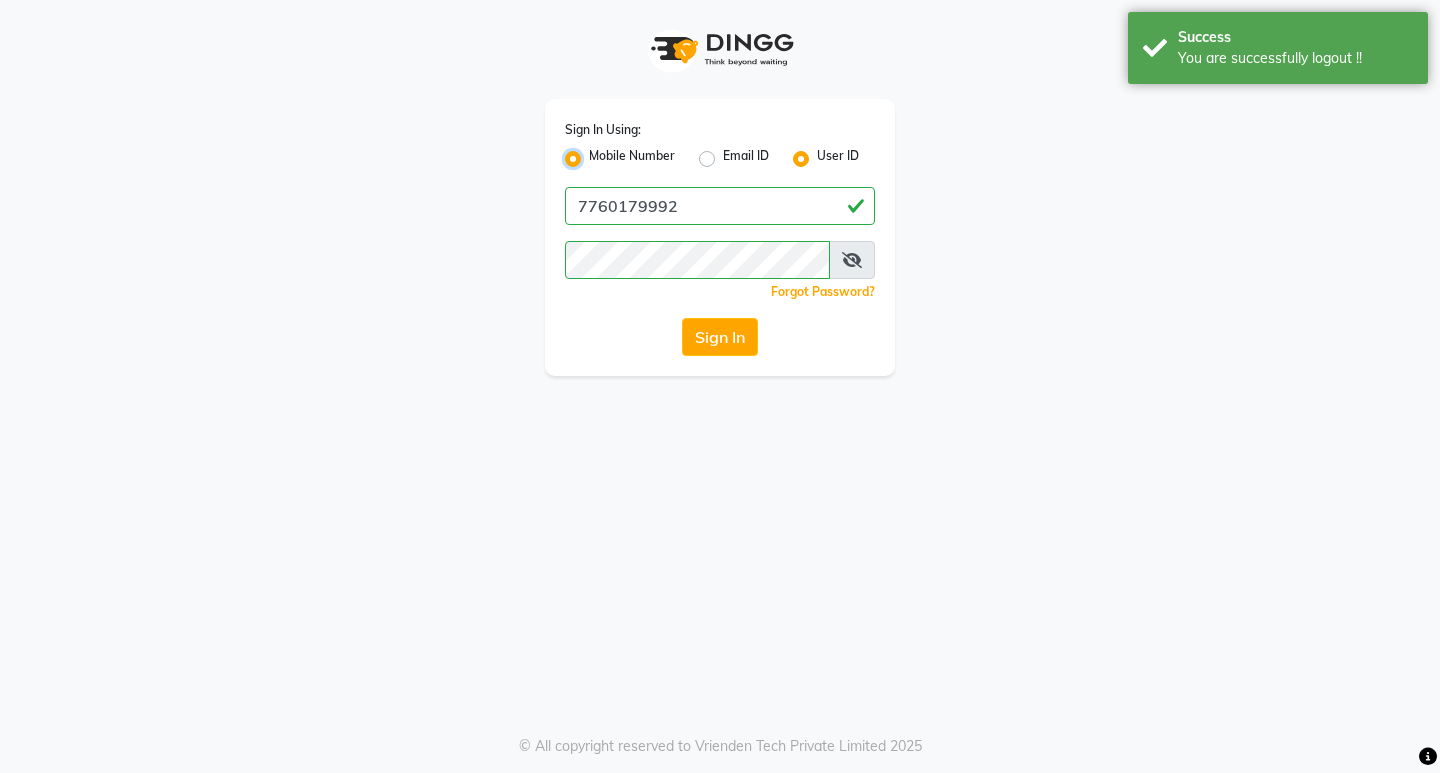 radio on "false" 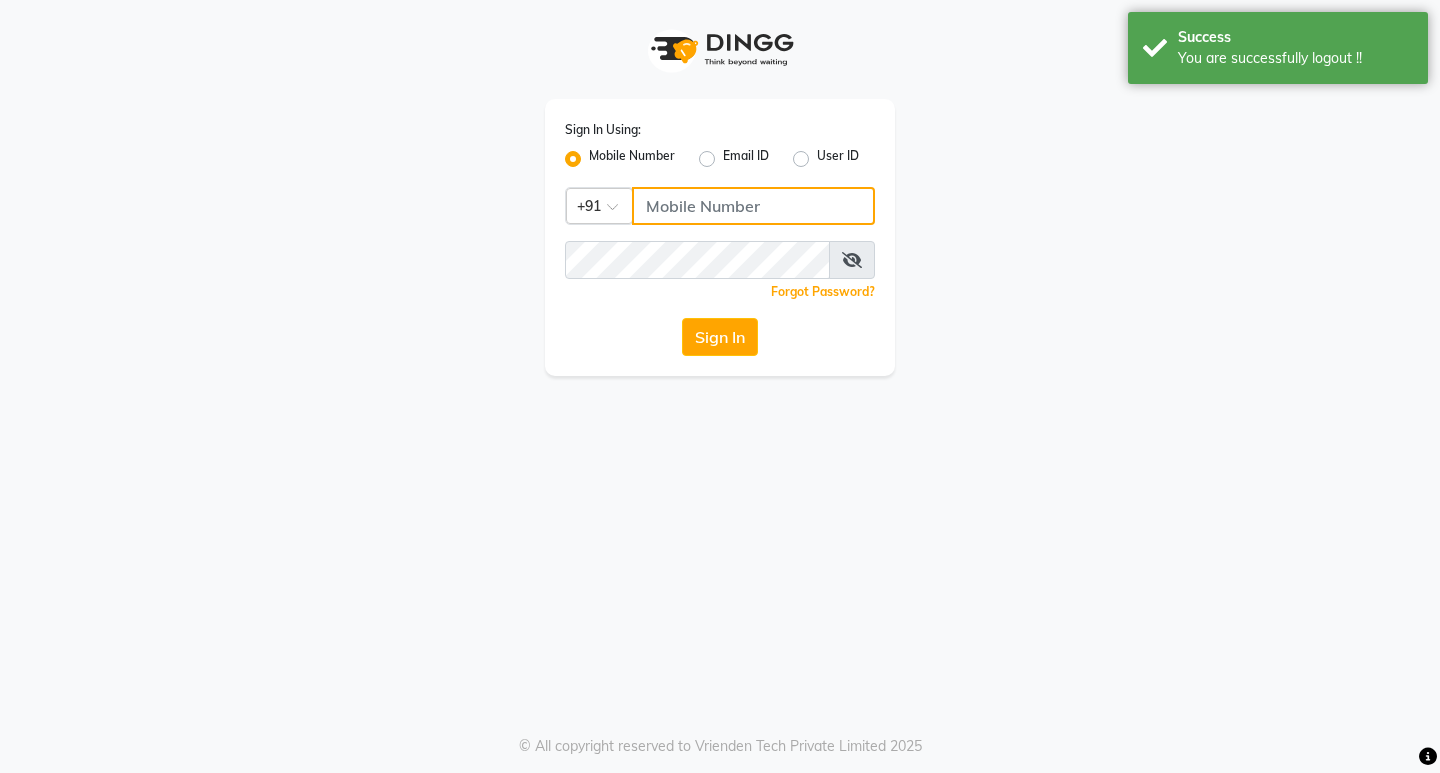 click 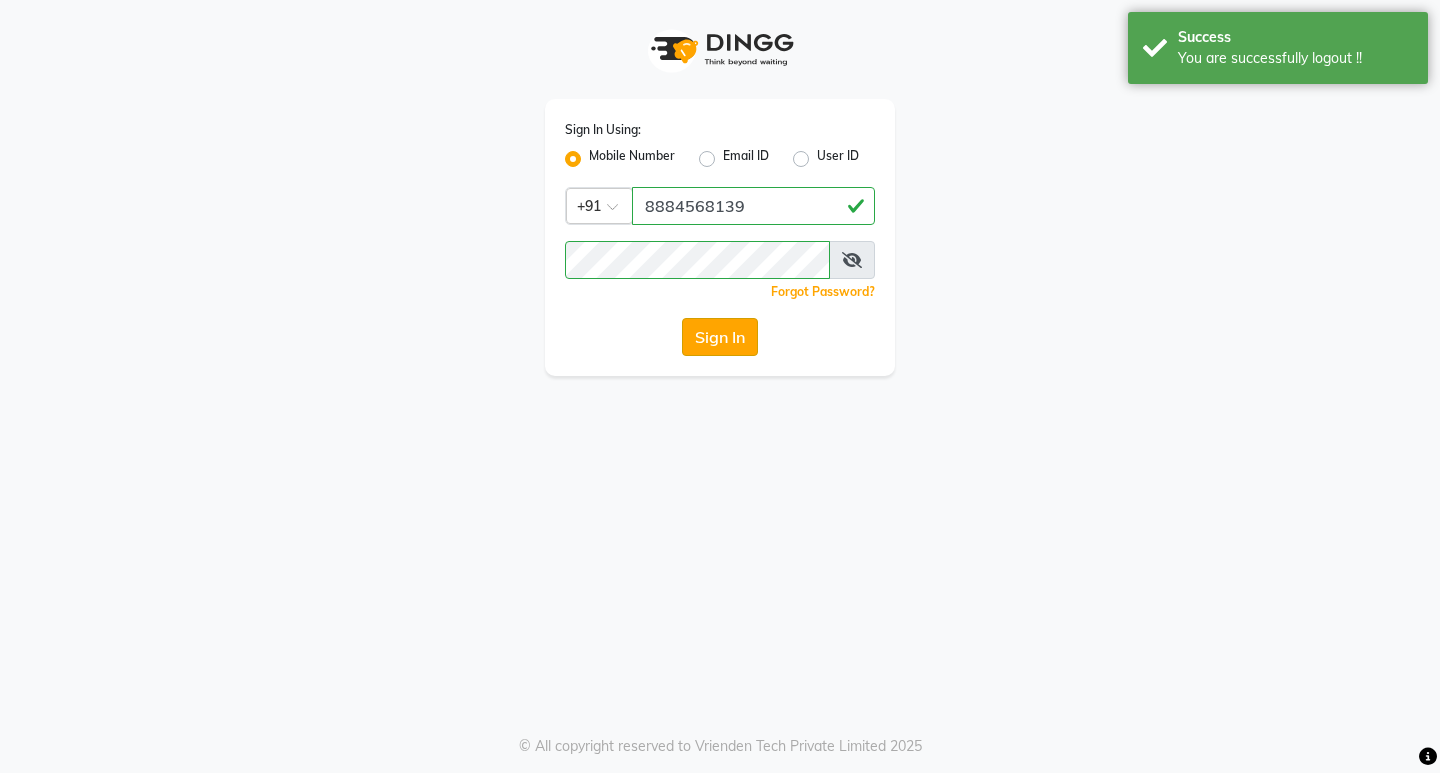click on "Sign In" 